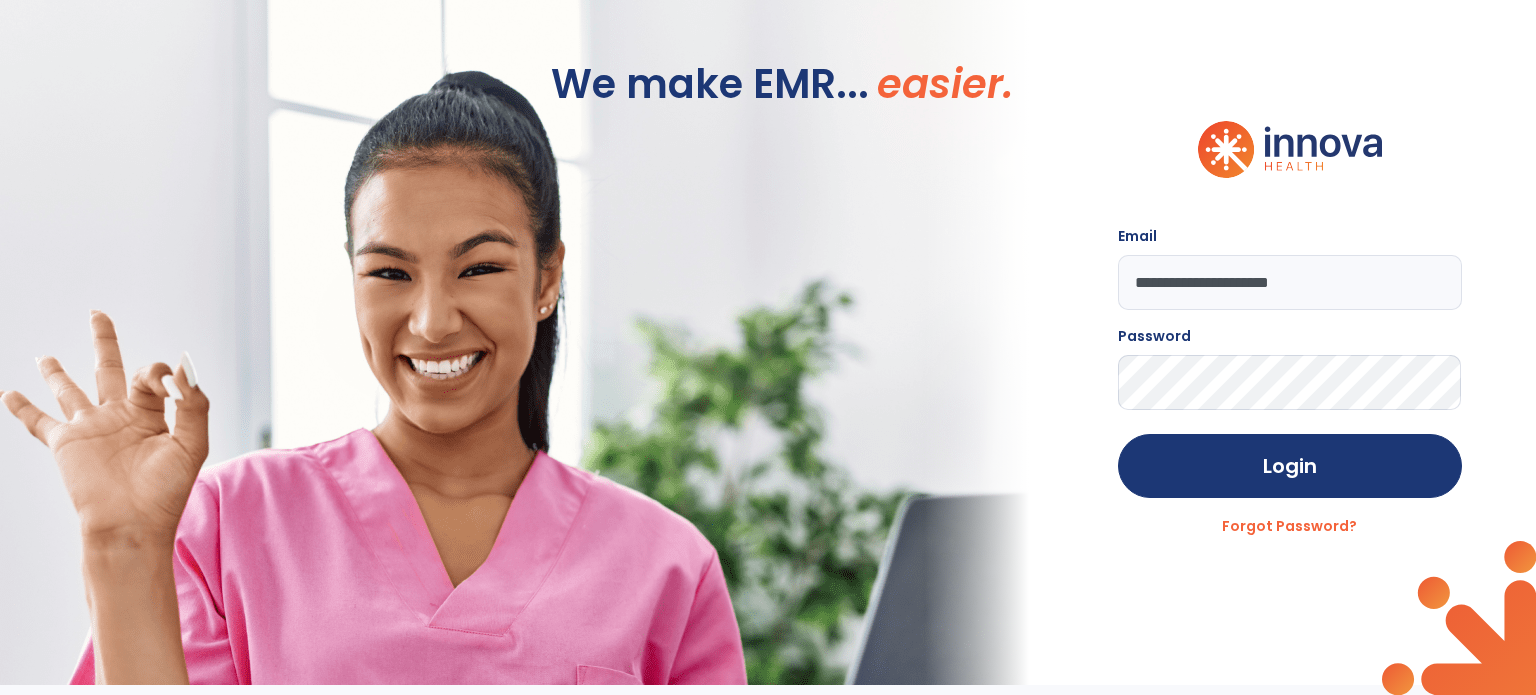 scroll, scrollTop: 0, scrollLeft: 0, axis: both 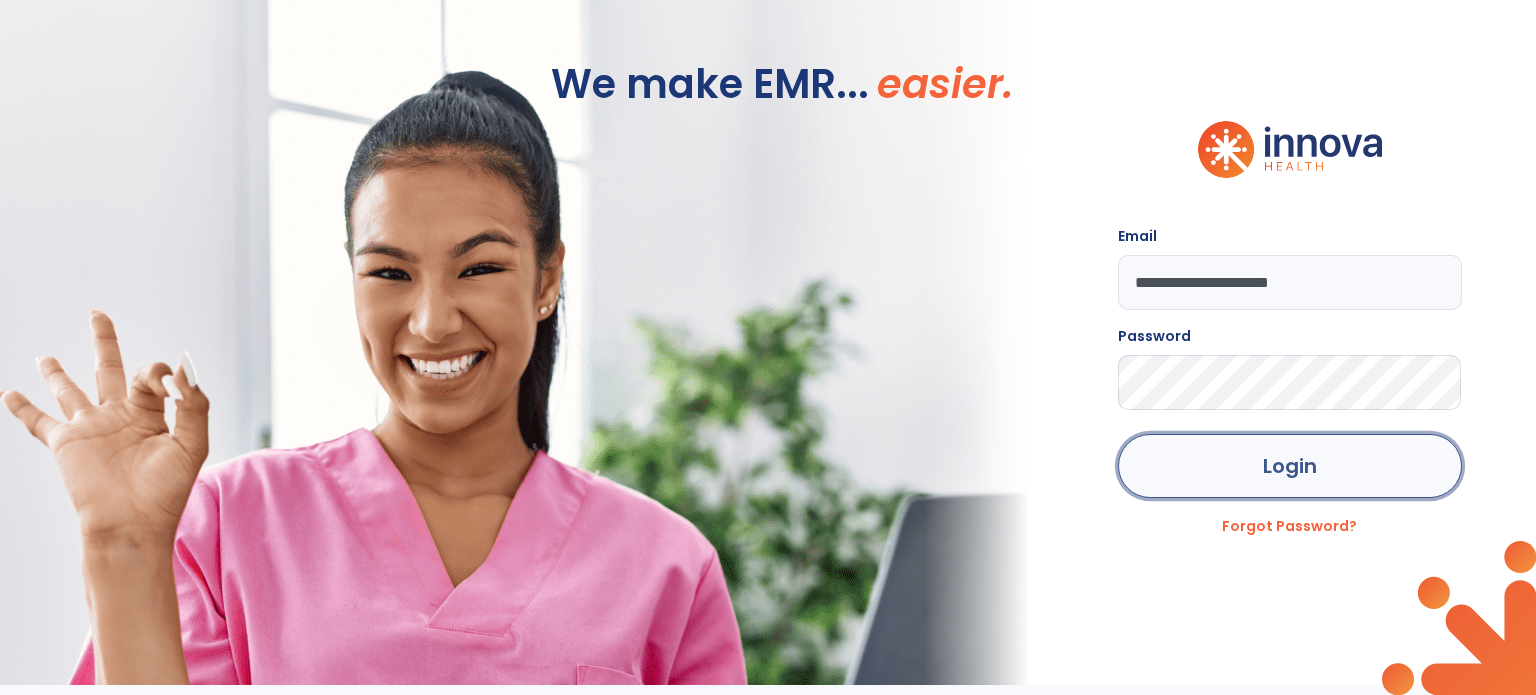 click on "Login" 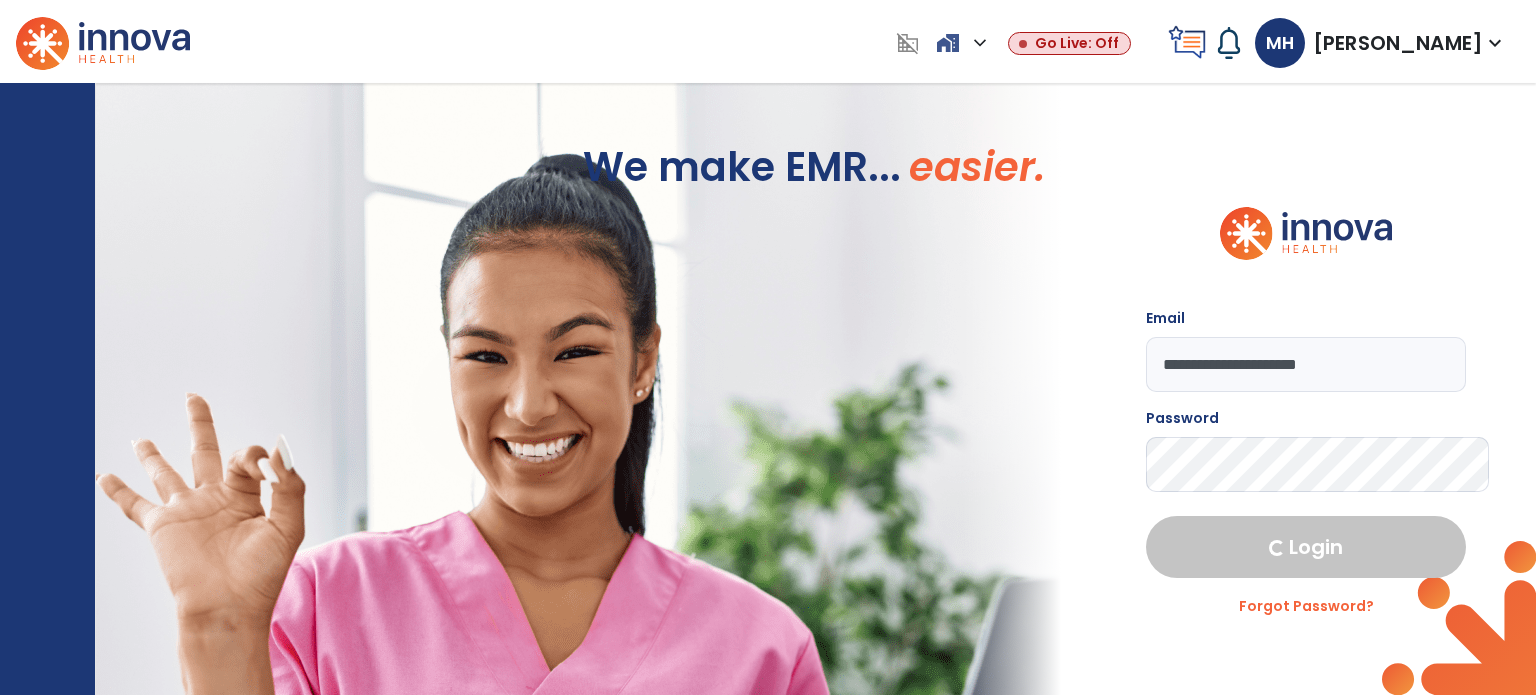 select on "***" 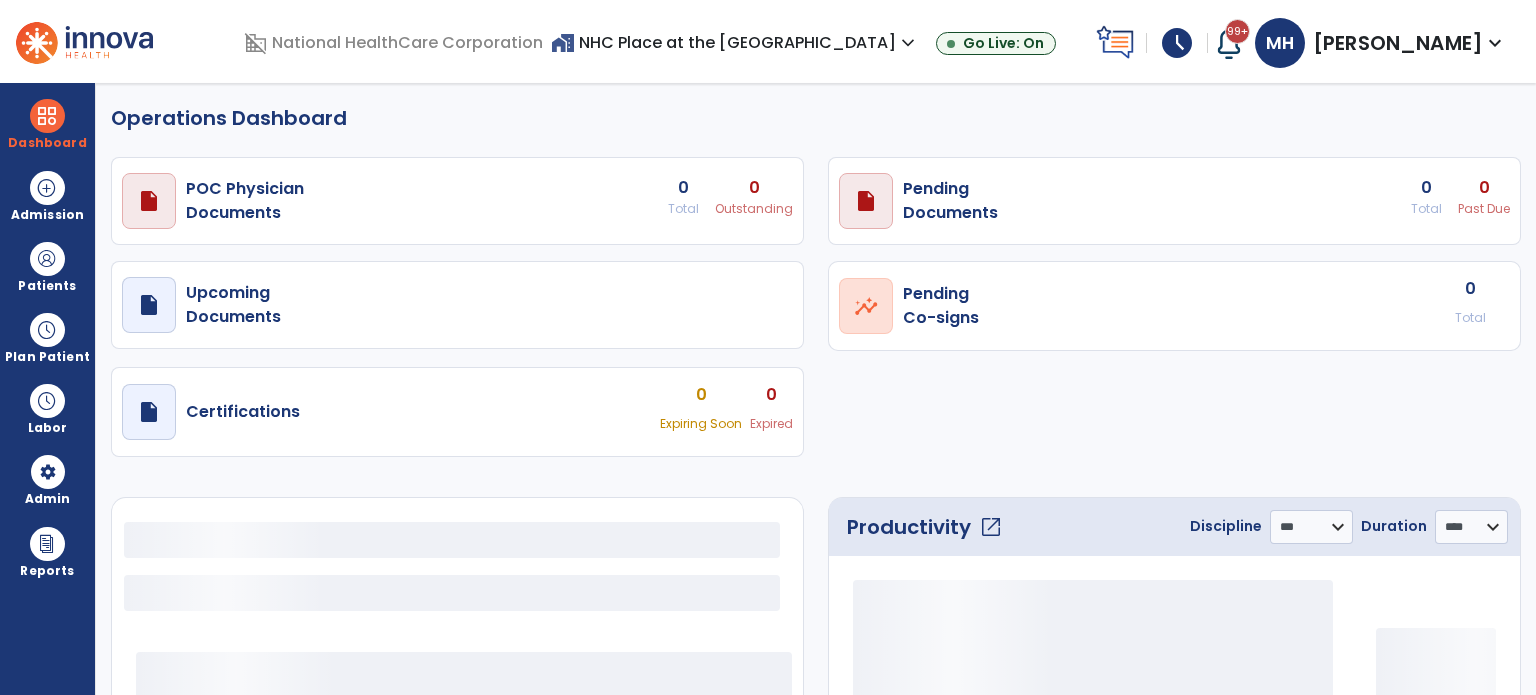 select on "***" 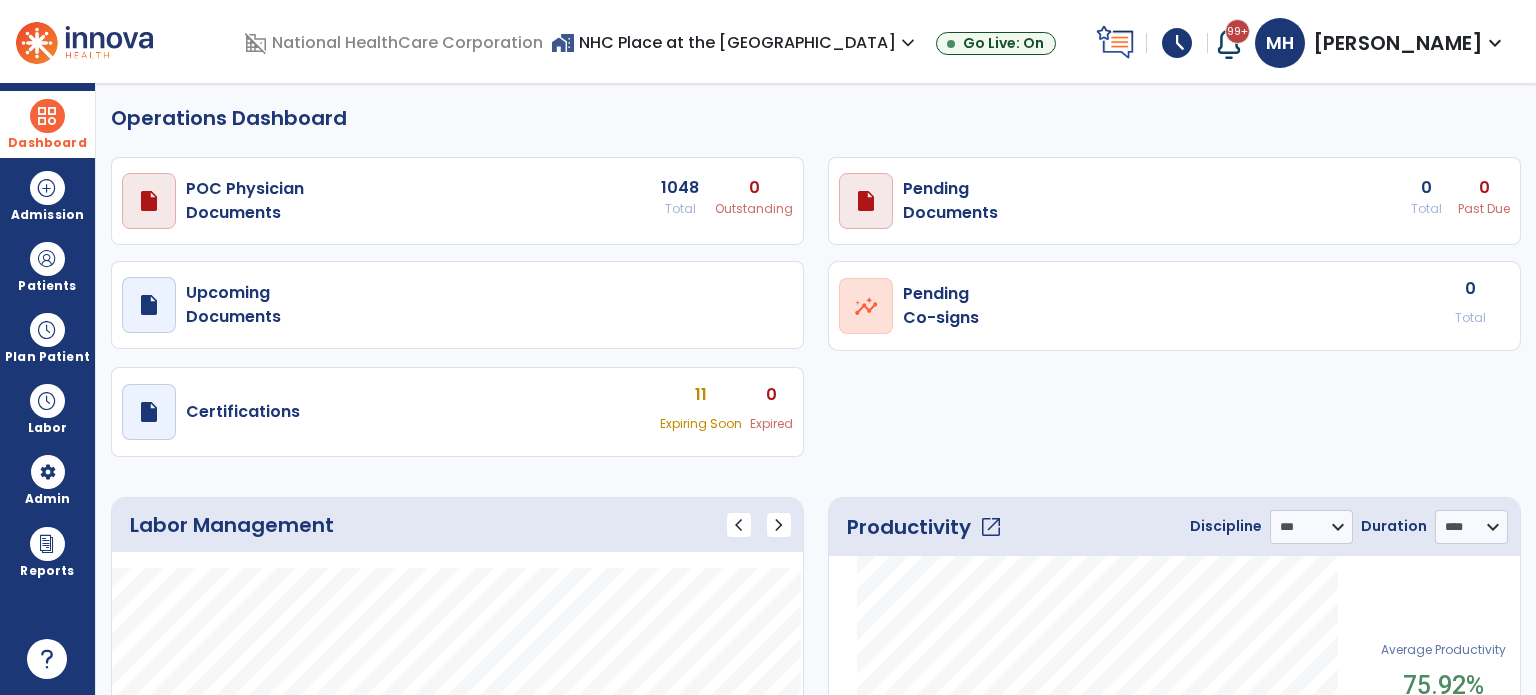 click on "Dashboard" at bounding box center (47, 143) 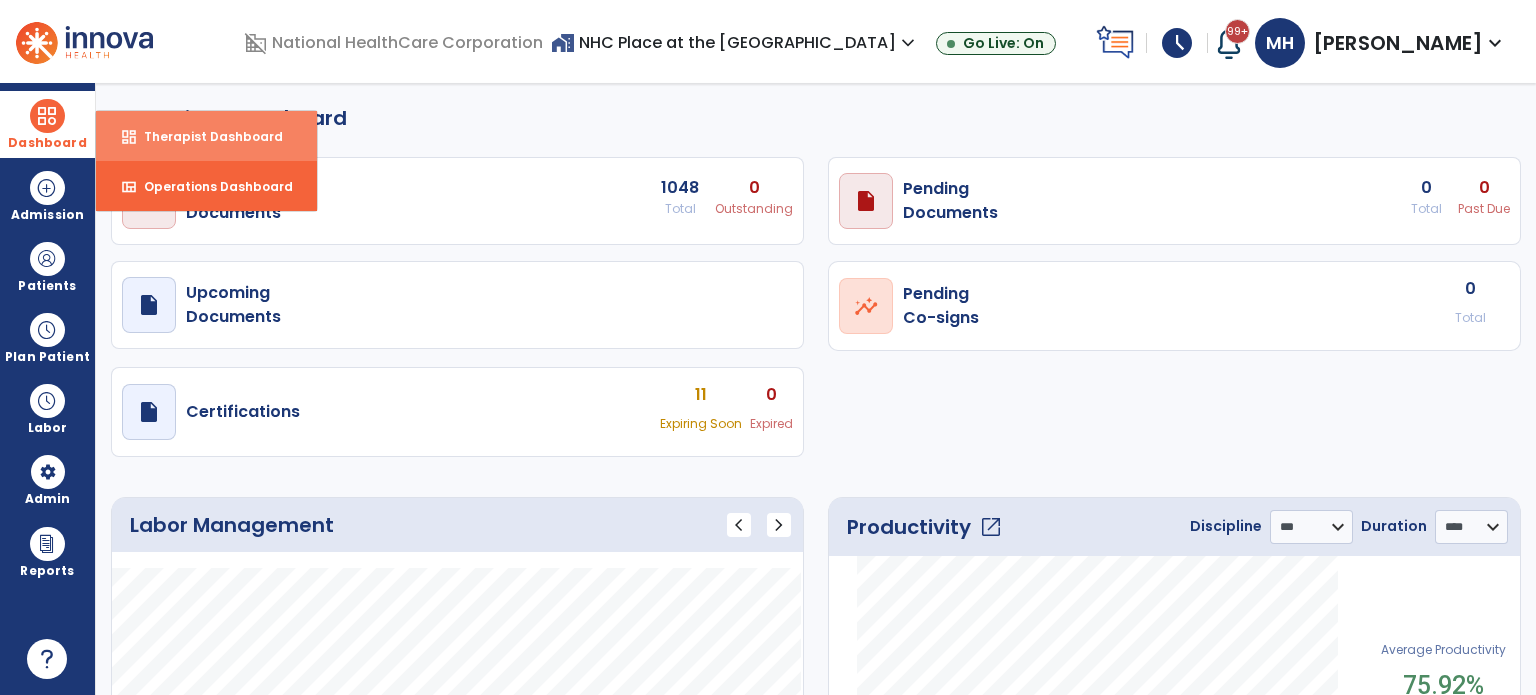 click on "Therapist Dashboard" at bounding box center [205, 136] 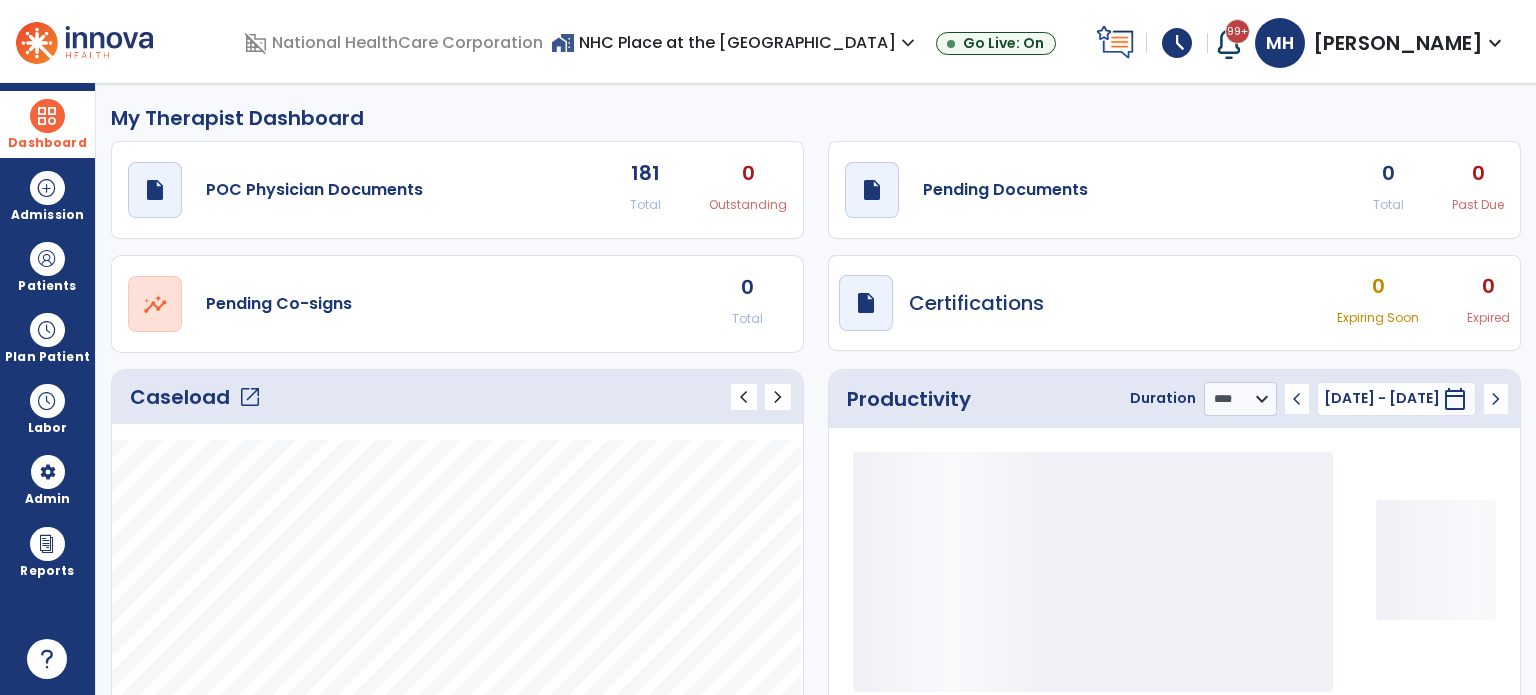click on "Caseload   open_in_new" 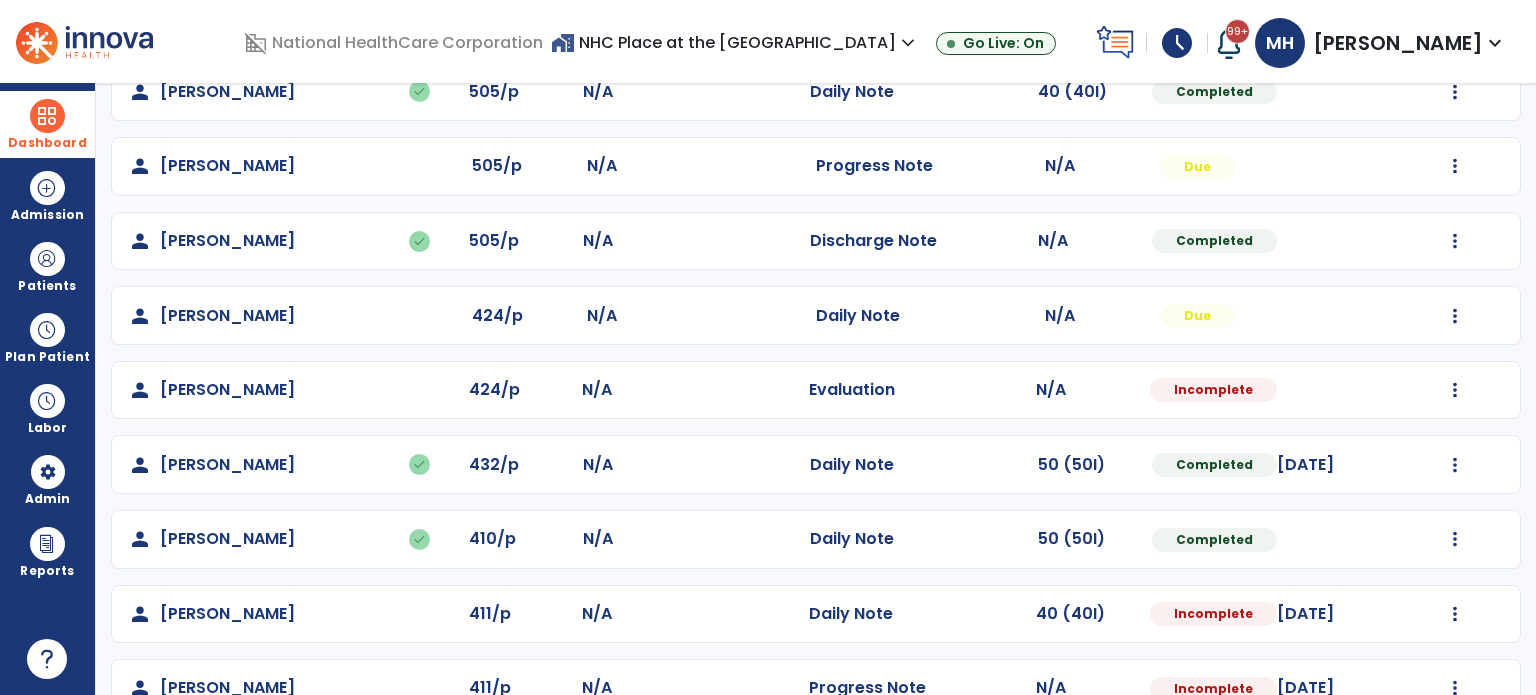 scroll, scrollTop: 800, scrollLeft: 0, axis: vertical 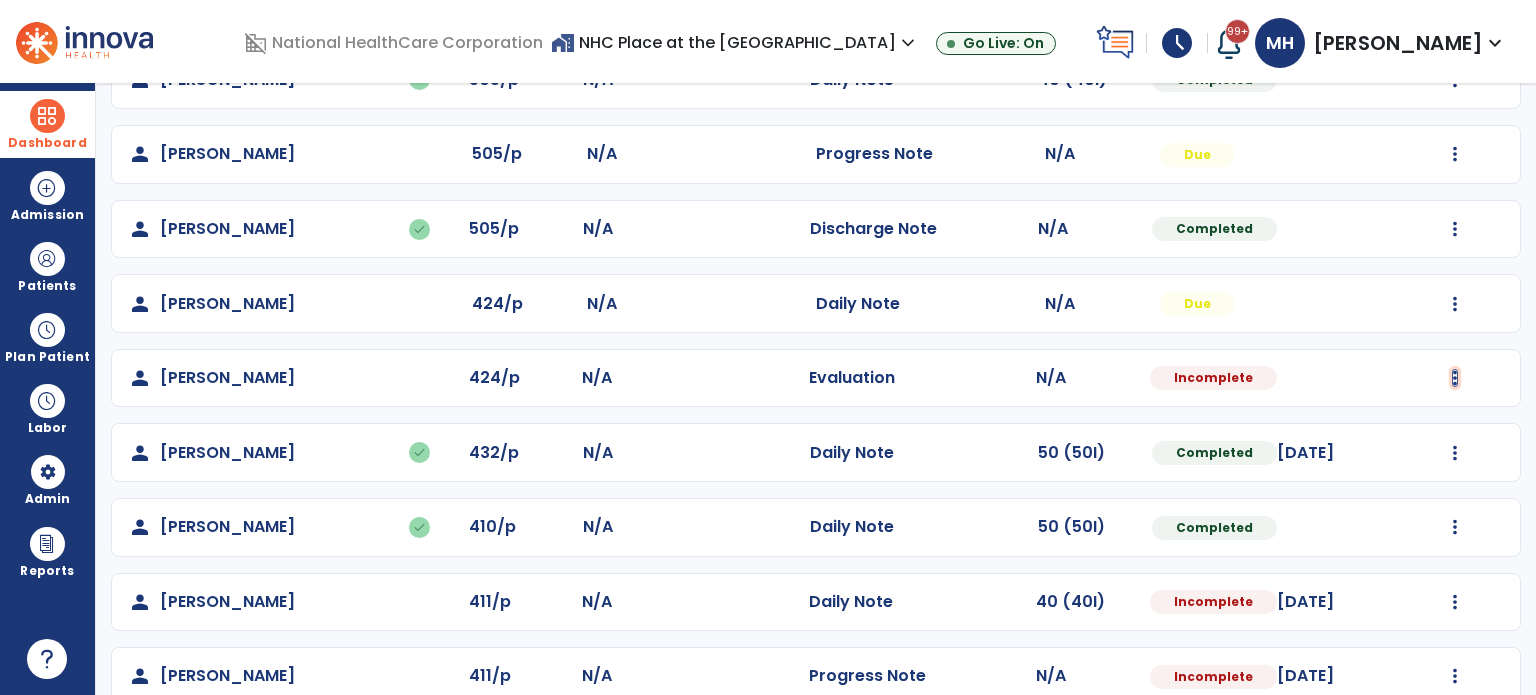 click at bounding box center [1455, -441] 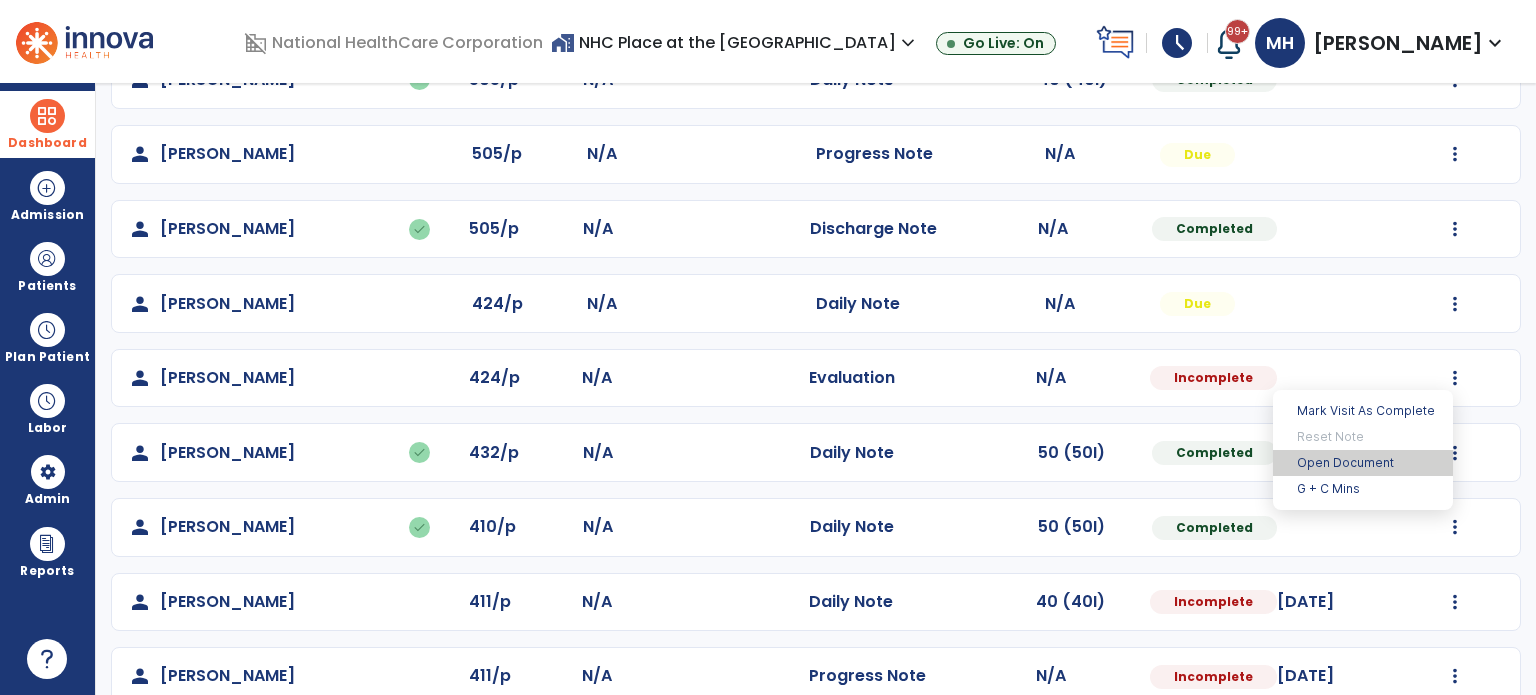 click on "Open Document" at bounding box center [1363, 463] 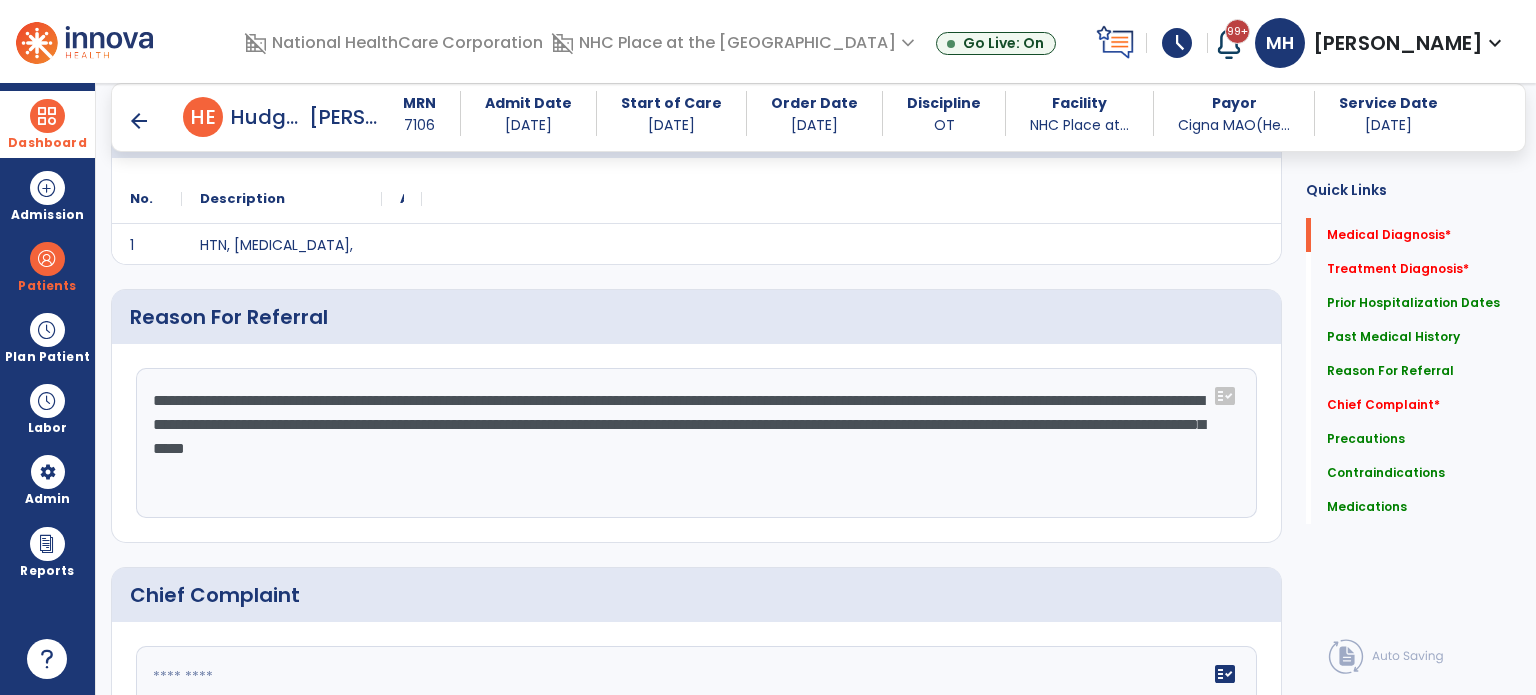 scroll, scrollTop: 309, scrollLeft: 0, axis: vertical 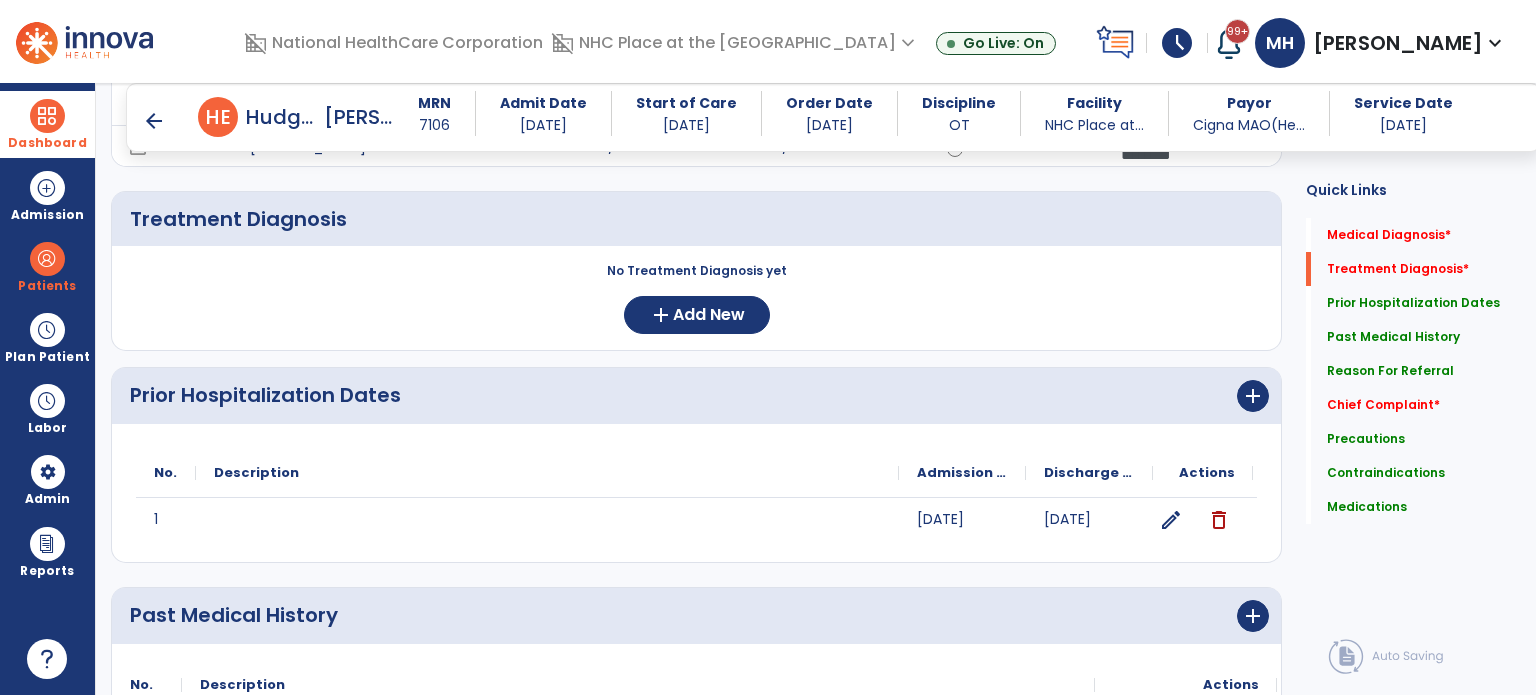 click on "arrow_back" at bounding box center (154, 121) 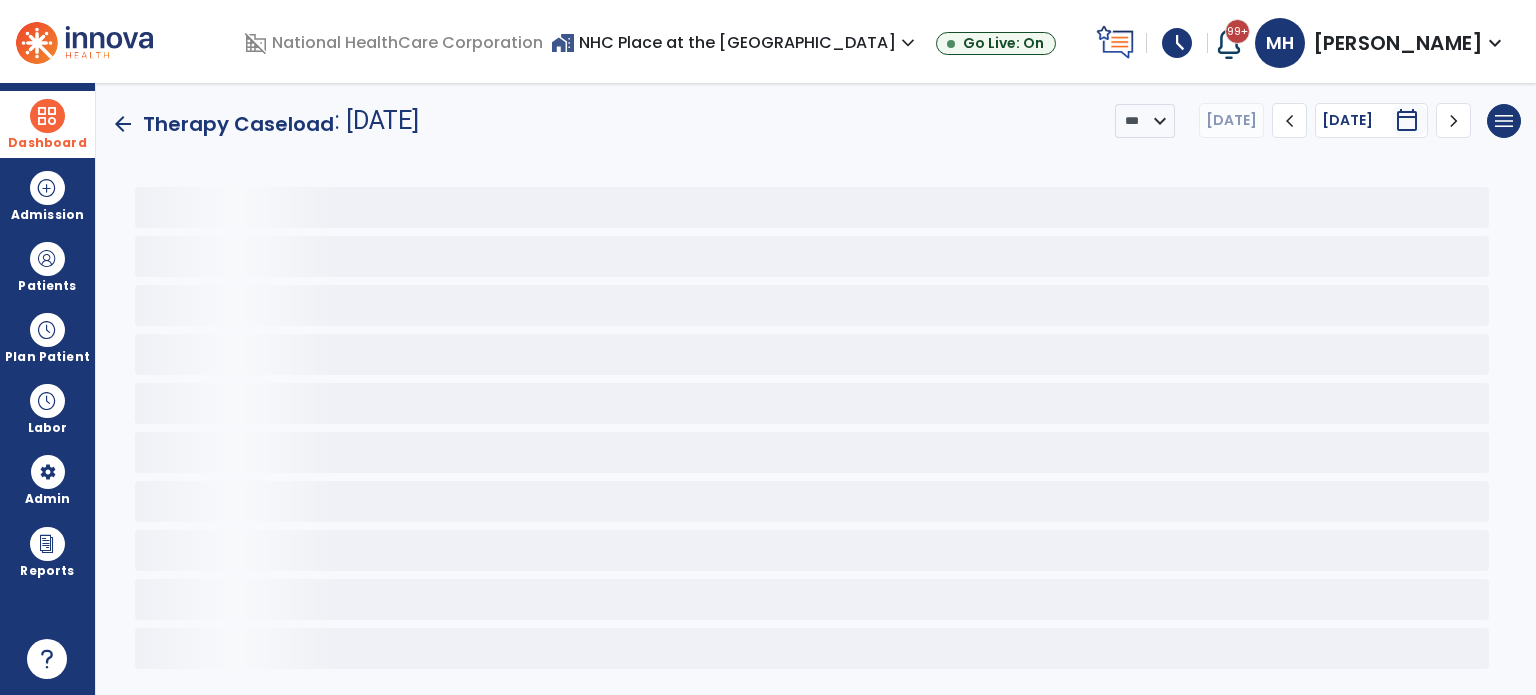 scroll, scrollTop: 0, scrollLeft: 0, axis: both 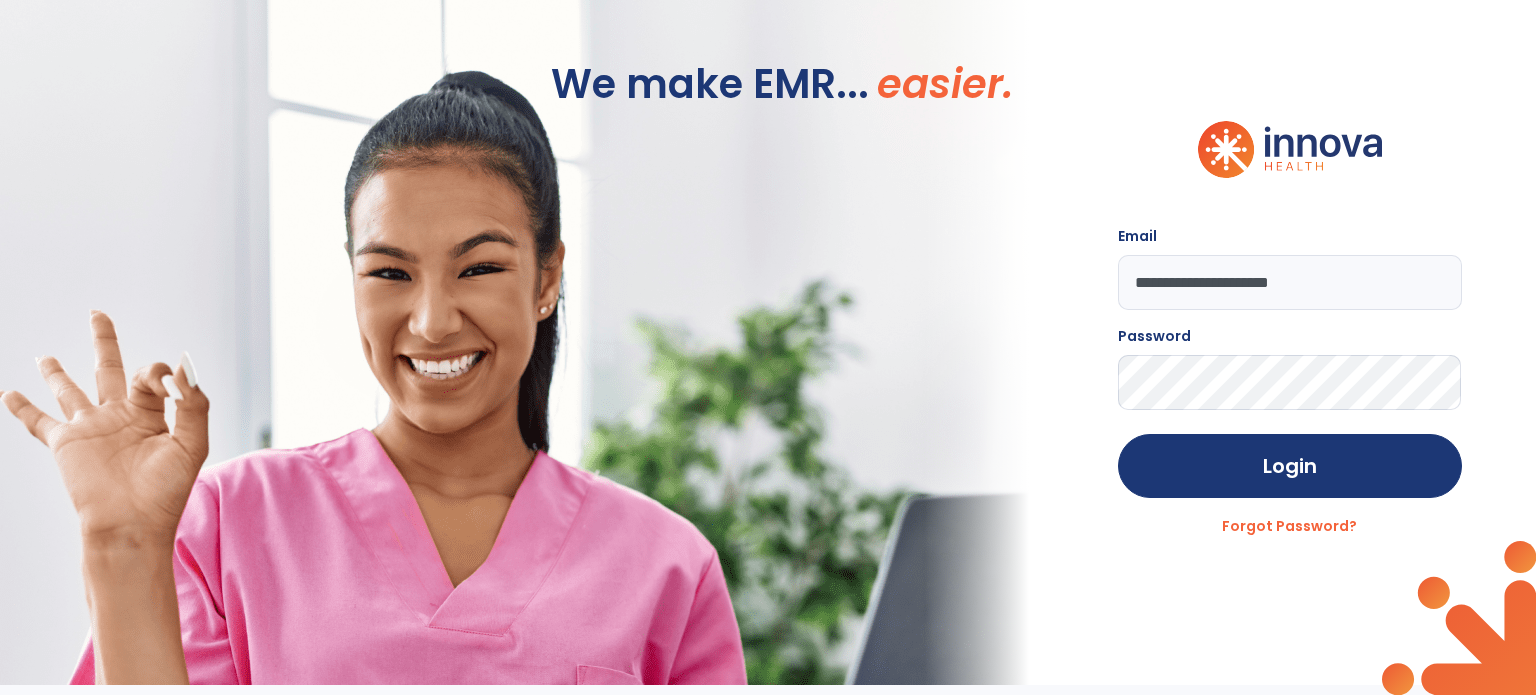 click on "Login Forgot Password?" 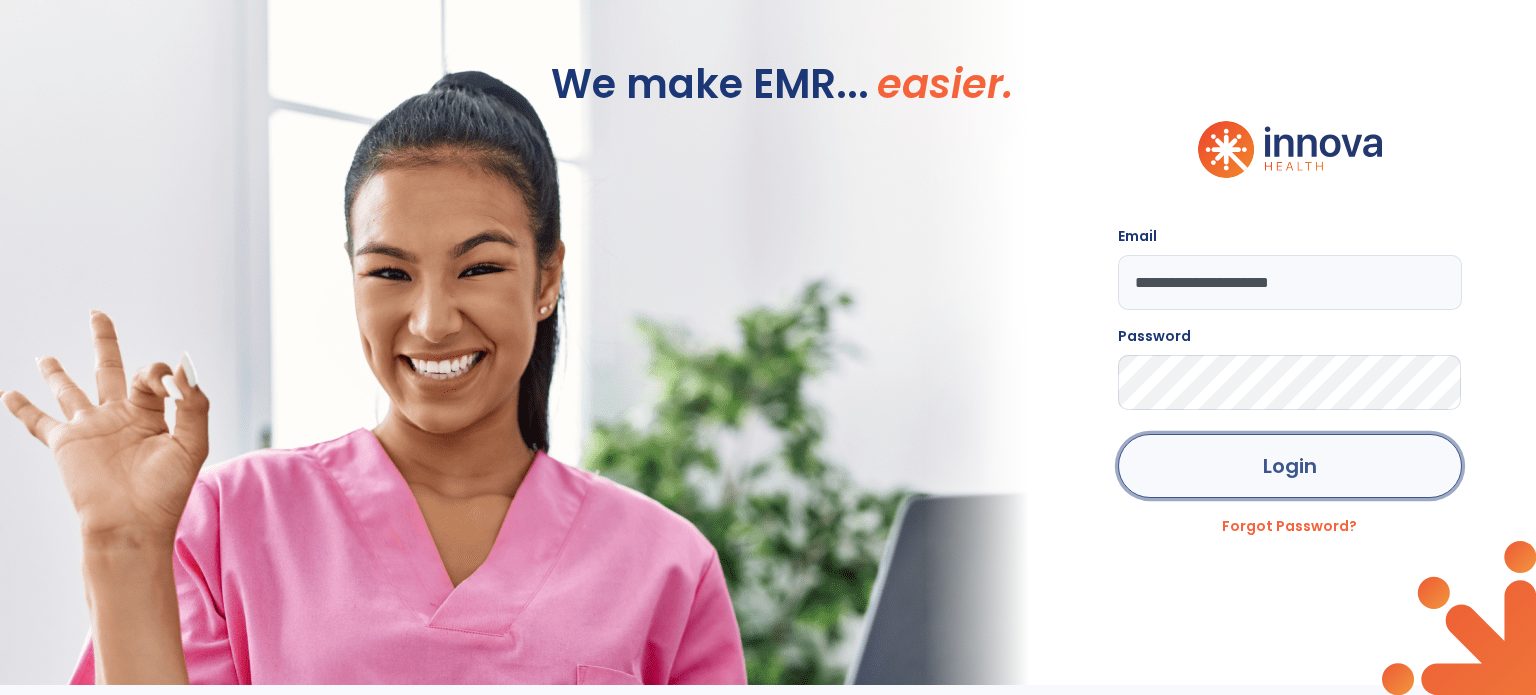 click on "Login" 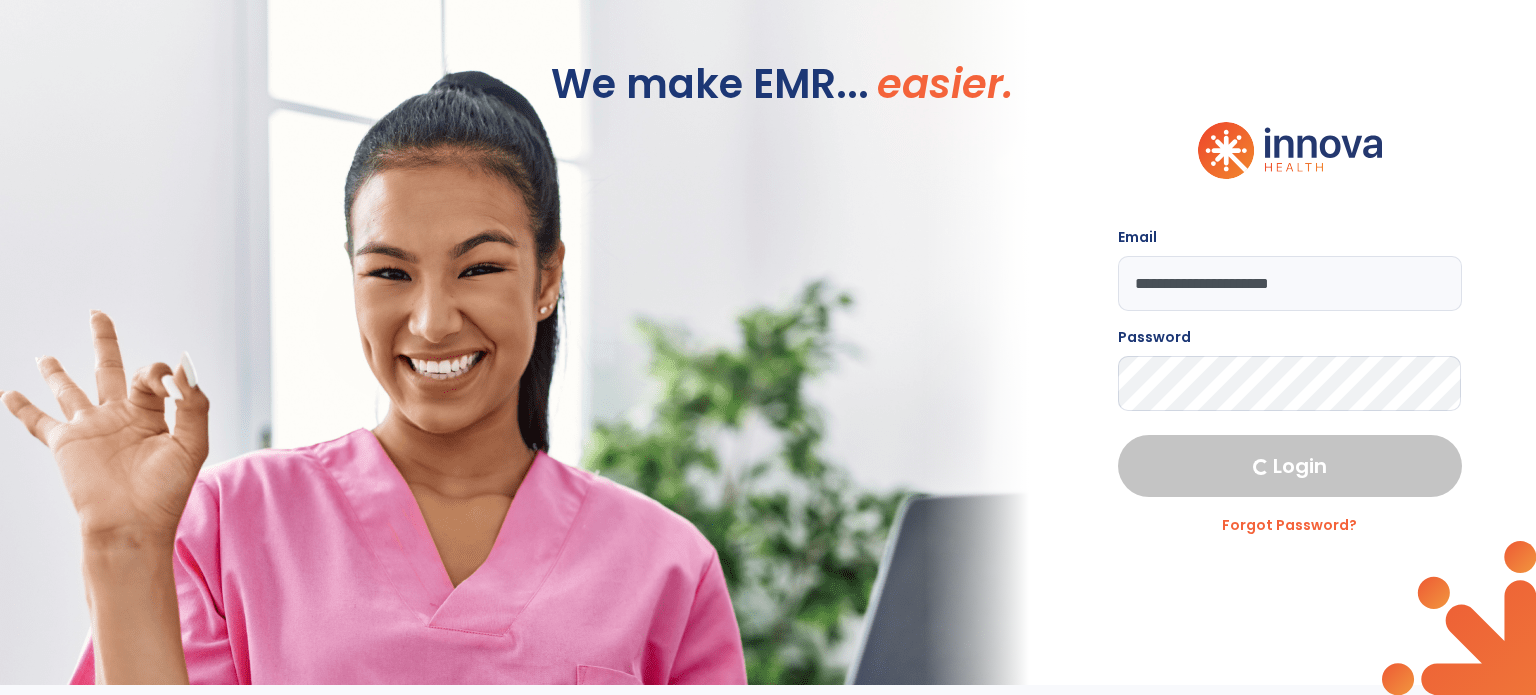 select on "***" 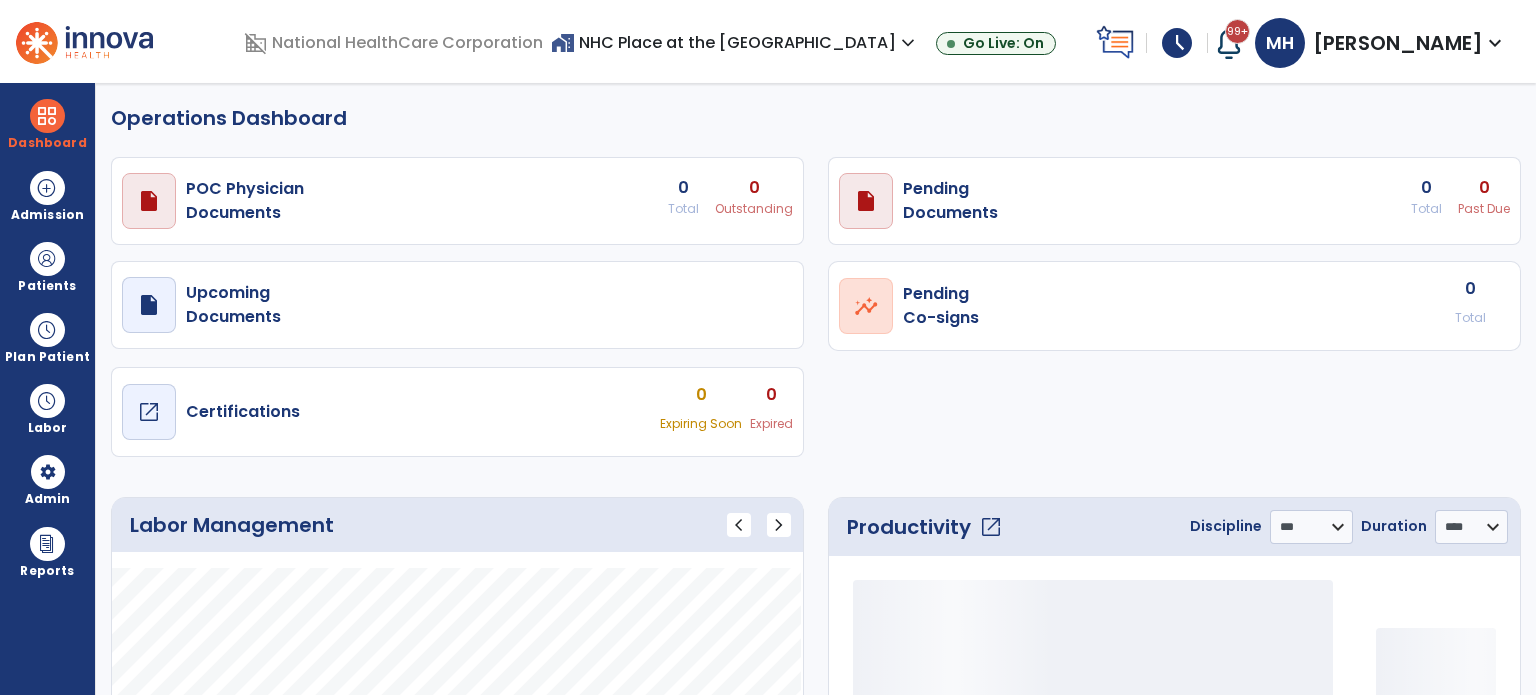 select on "***" 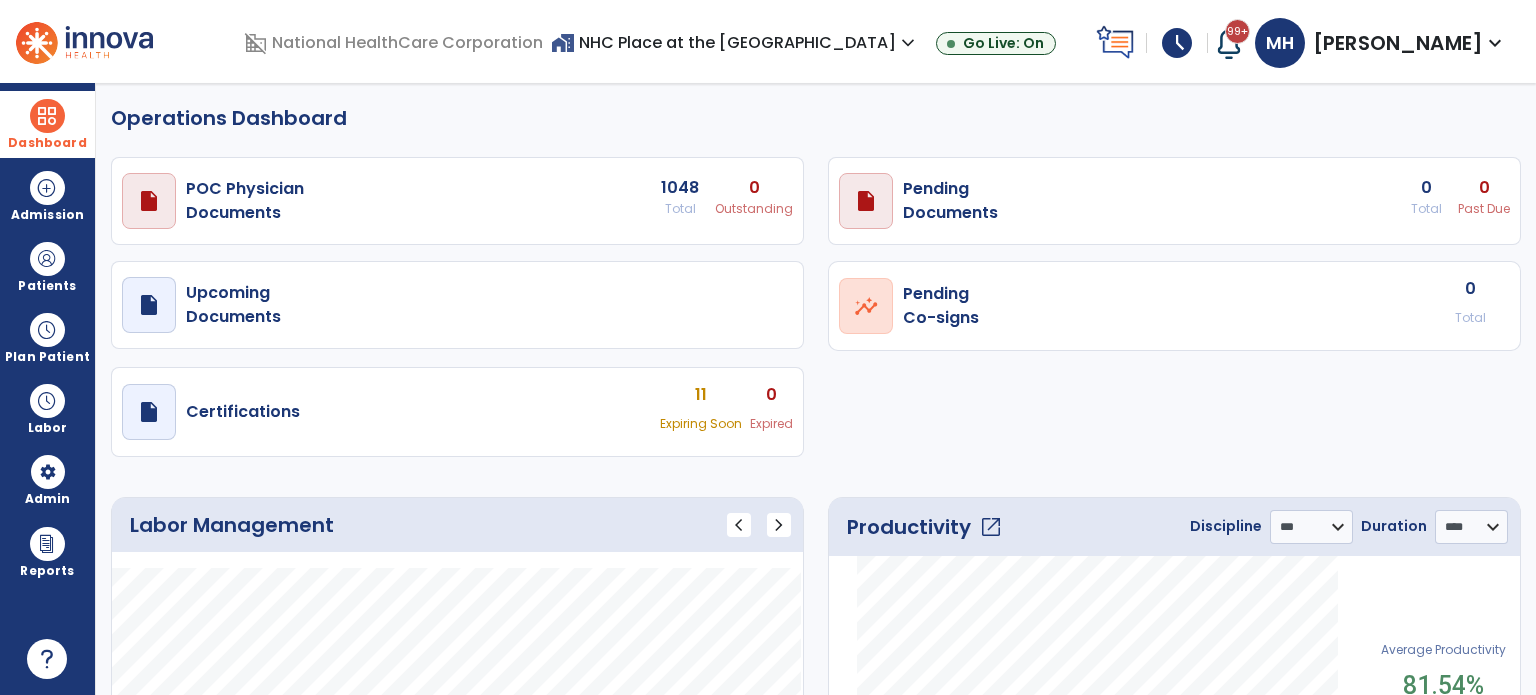click on "Dashboard" at bounding box center (47, 124) 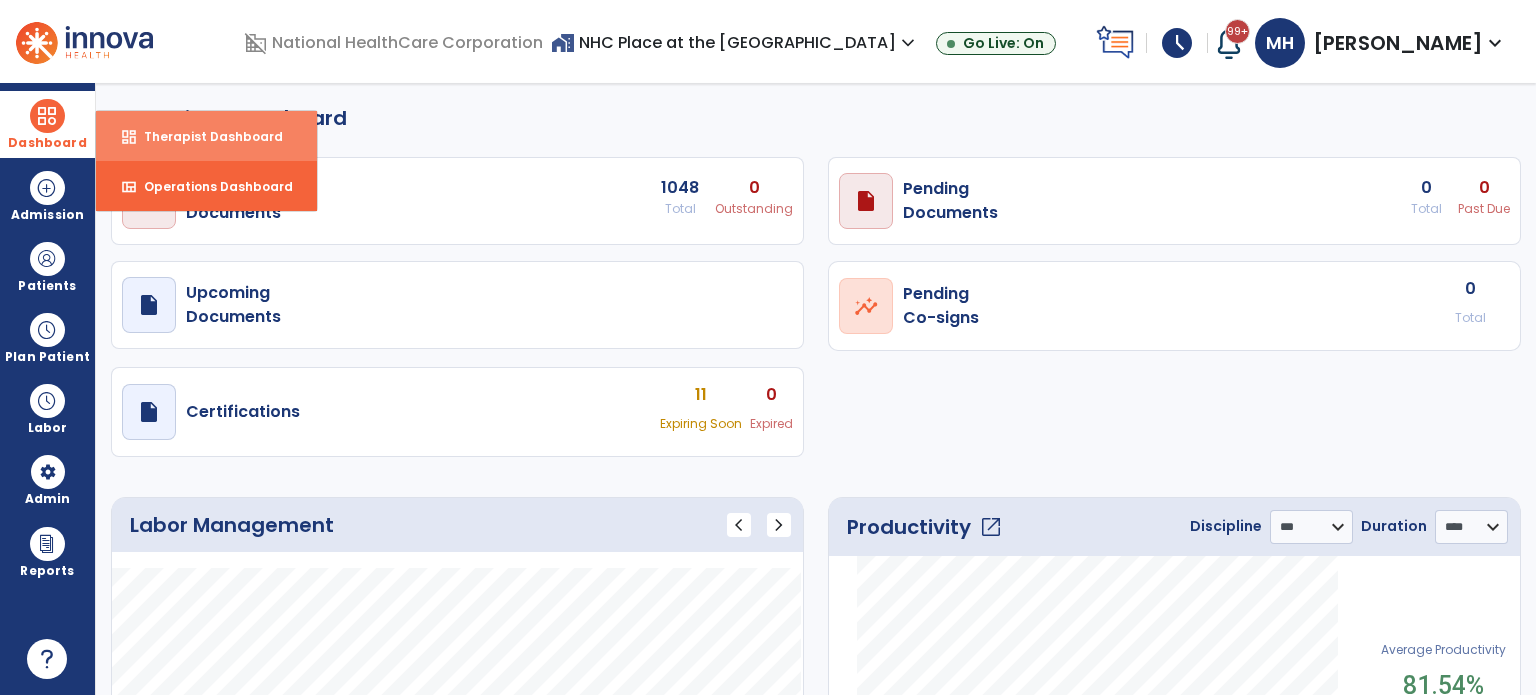 click on "dashboard  Therapist Dashboard" at bounding box center (206, 136) 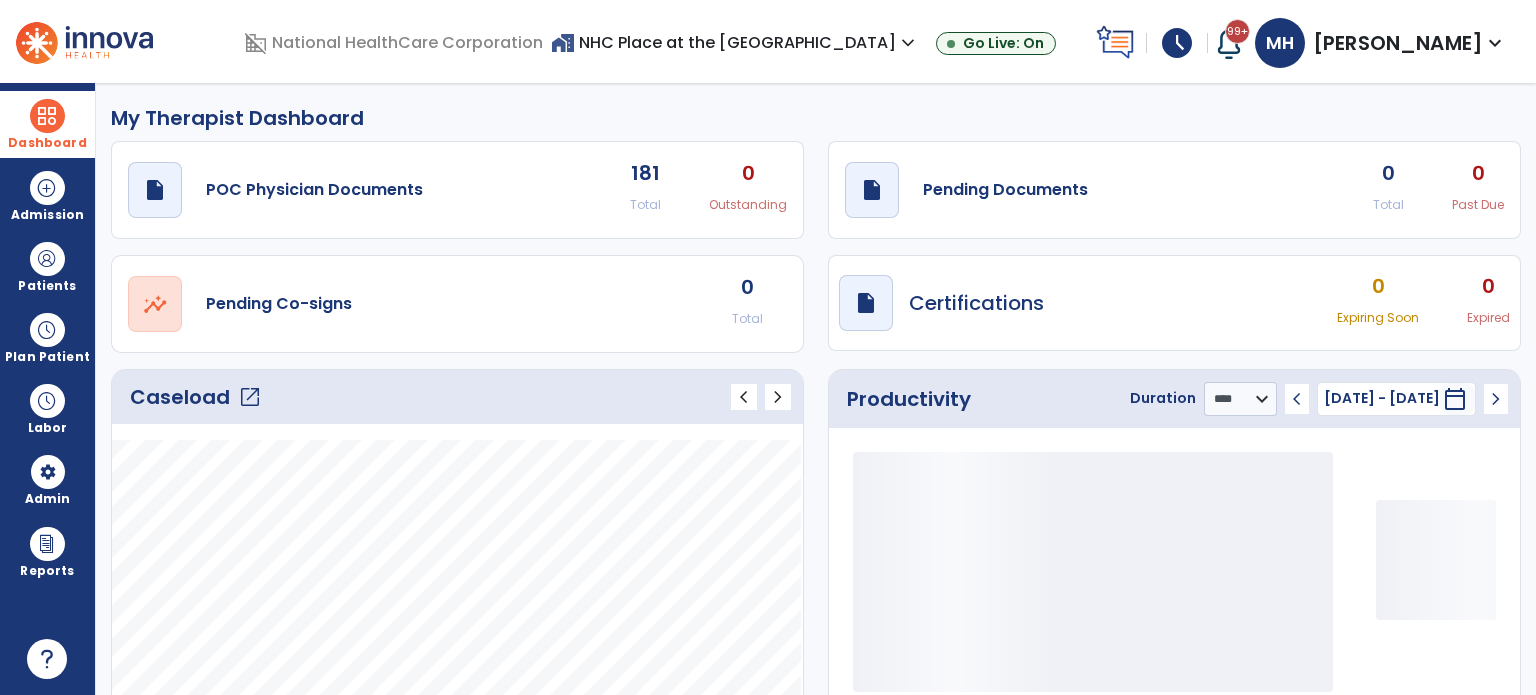 click on "Caseload   open_in_new" 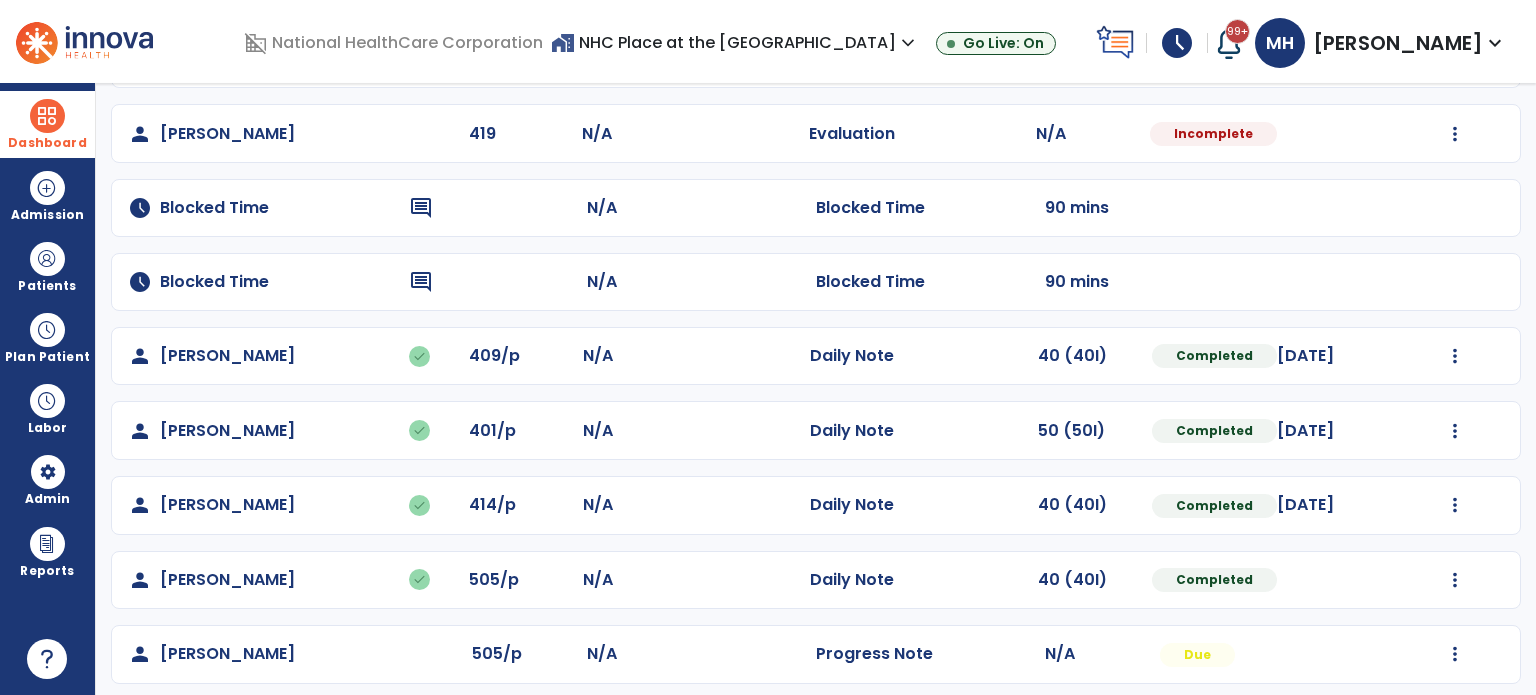 scroll, scrollTop: 700, scrollLeft: 0, axis: vertical 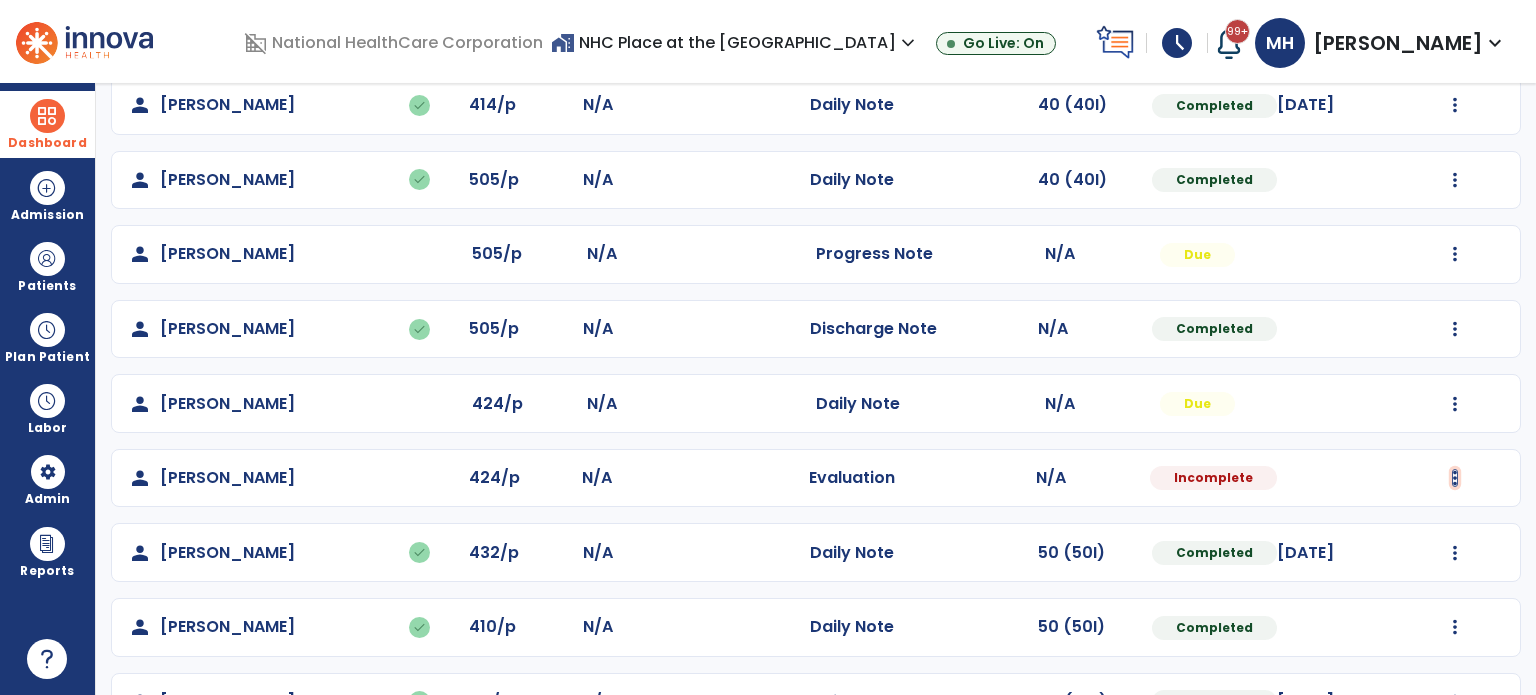 click at bounding box center [1455, -341] 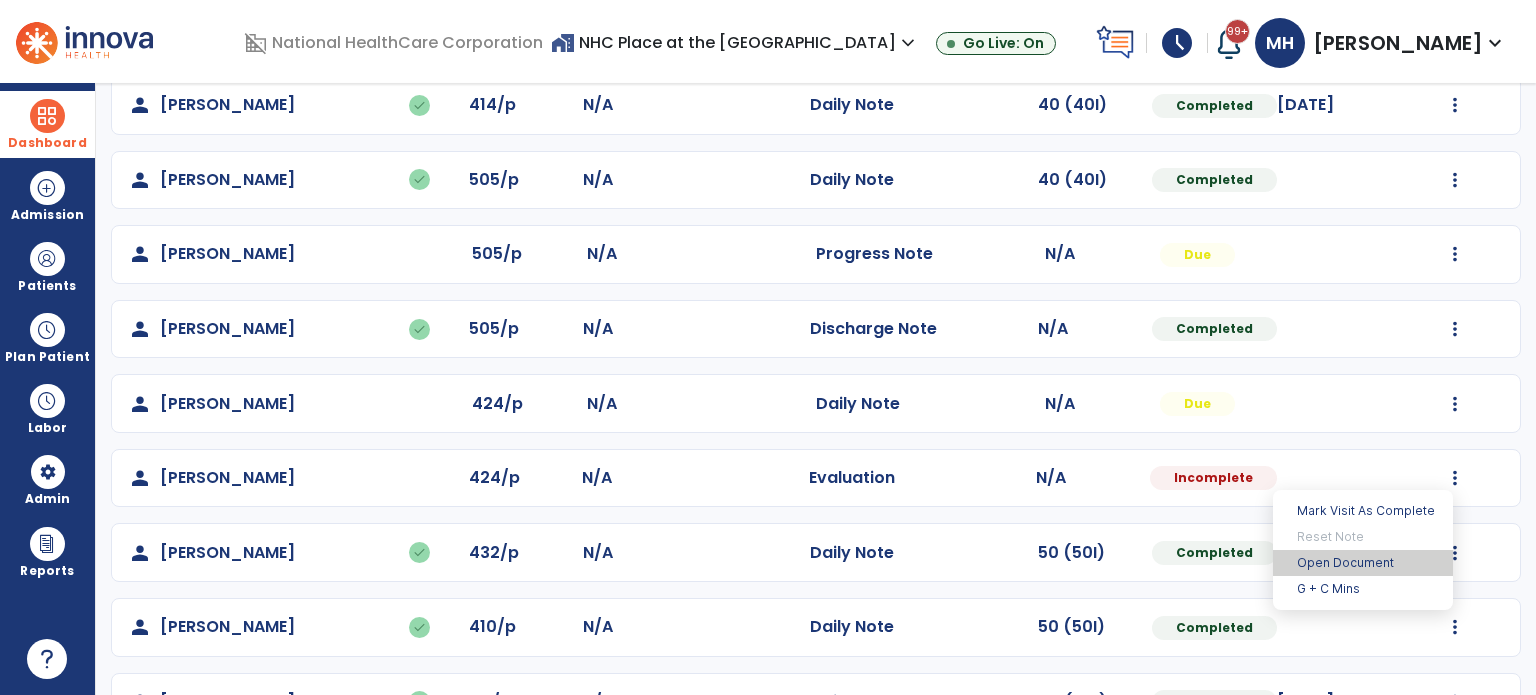 click on "Open Document" at bounding box center (1363, 563) 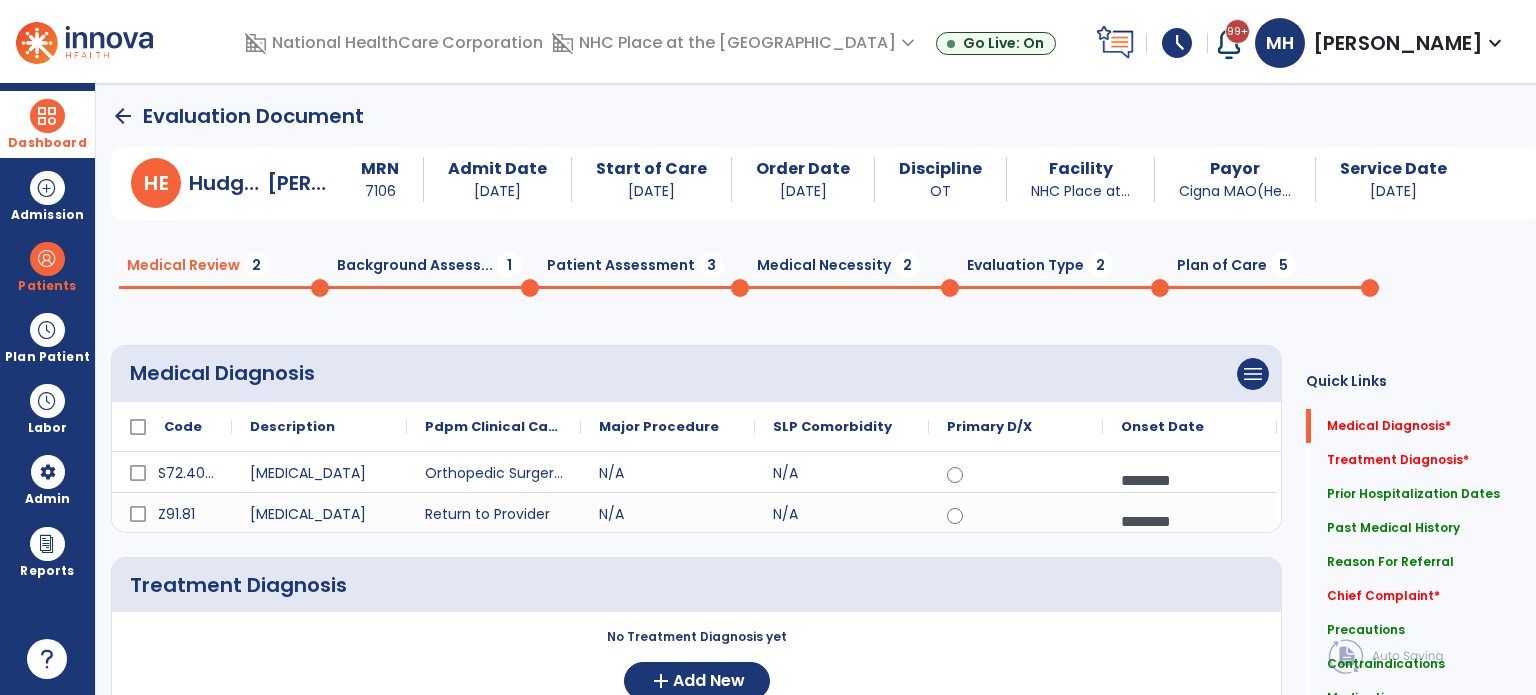 scroll, scrollTop: 0, scrollLeft: 0, axis: both 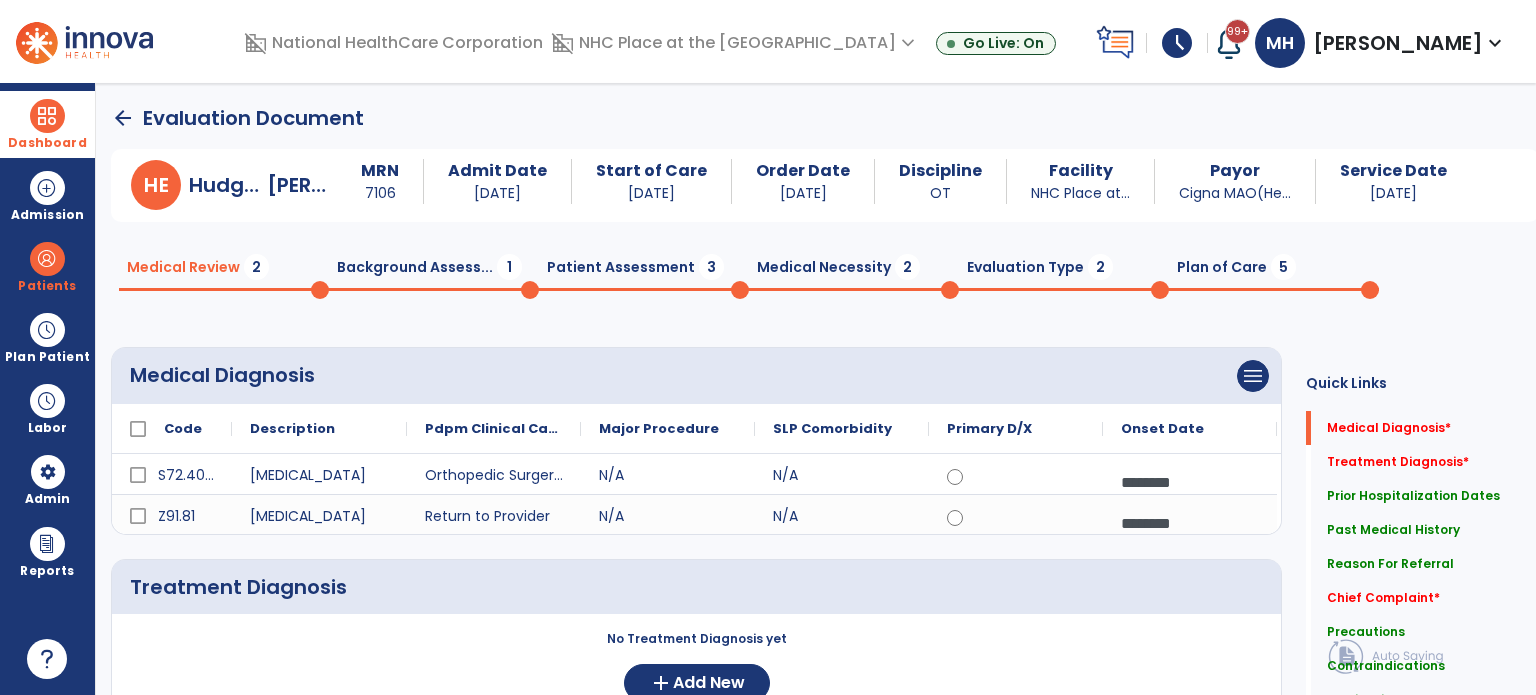 click on "Background Assess...  1" 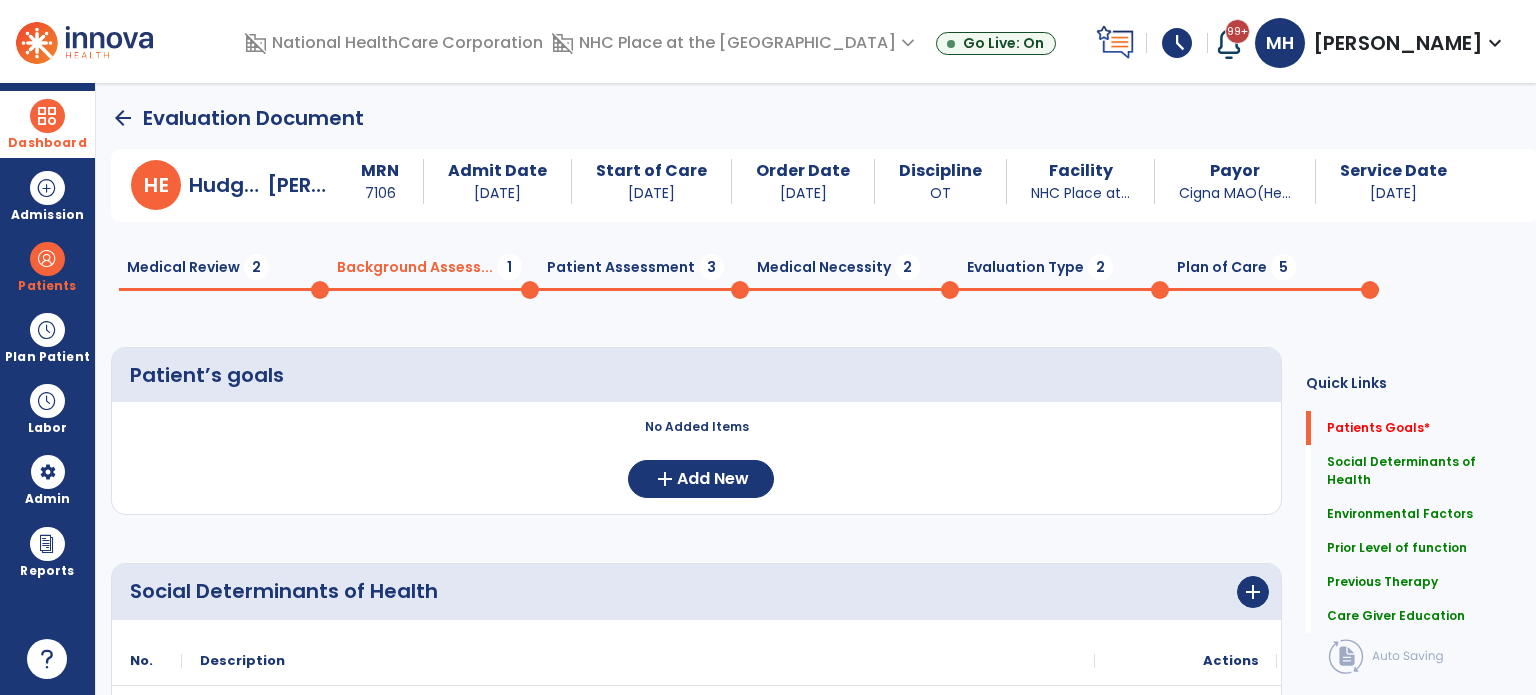 click on "Patient Assessment  3" 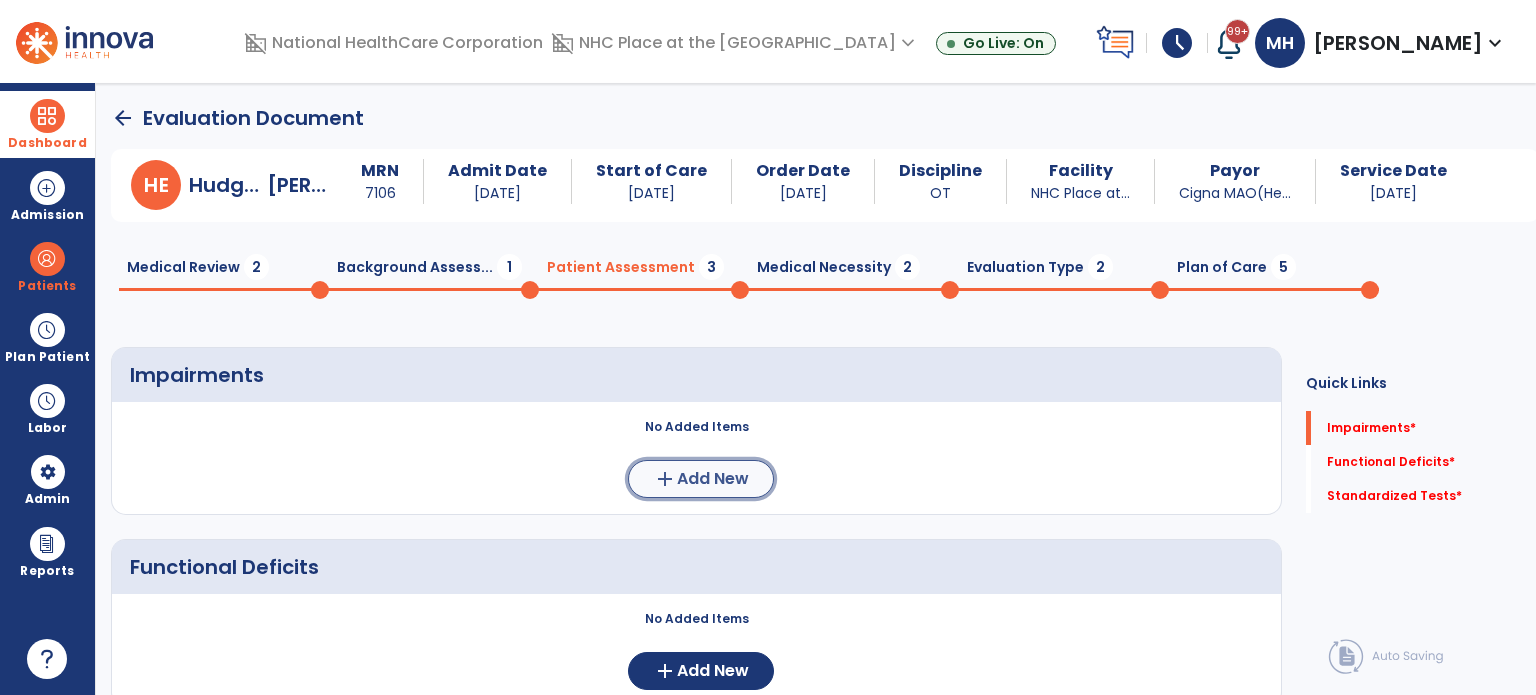 click on "add  Add New" 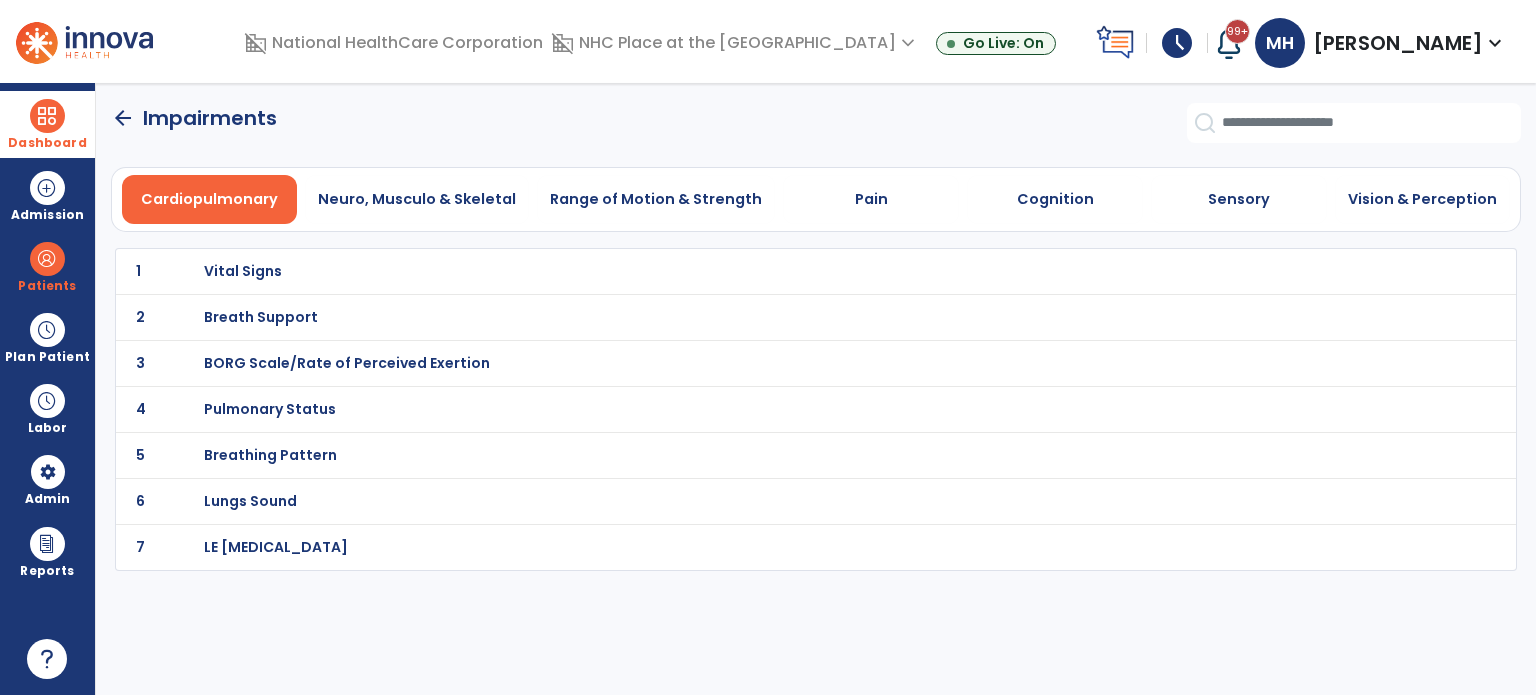 click on "Range of Motion & Strength" at bounding box center [656, 199] 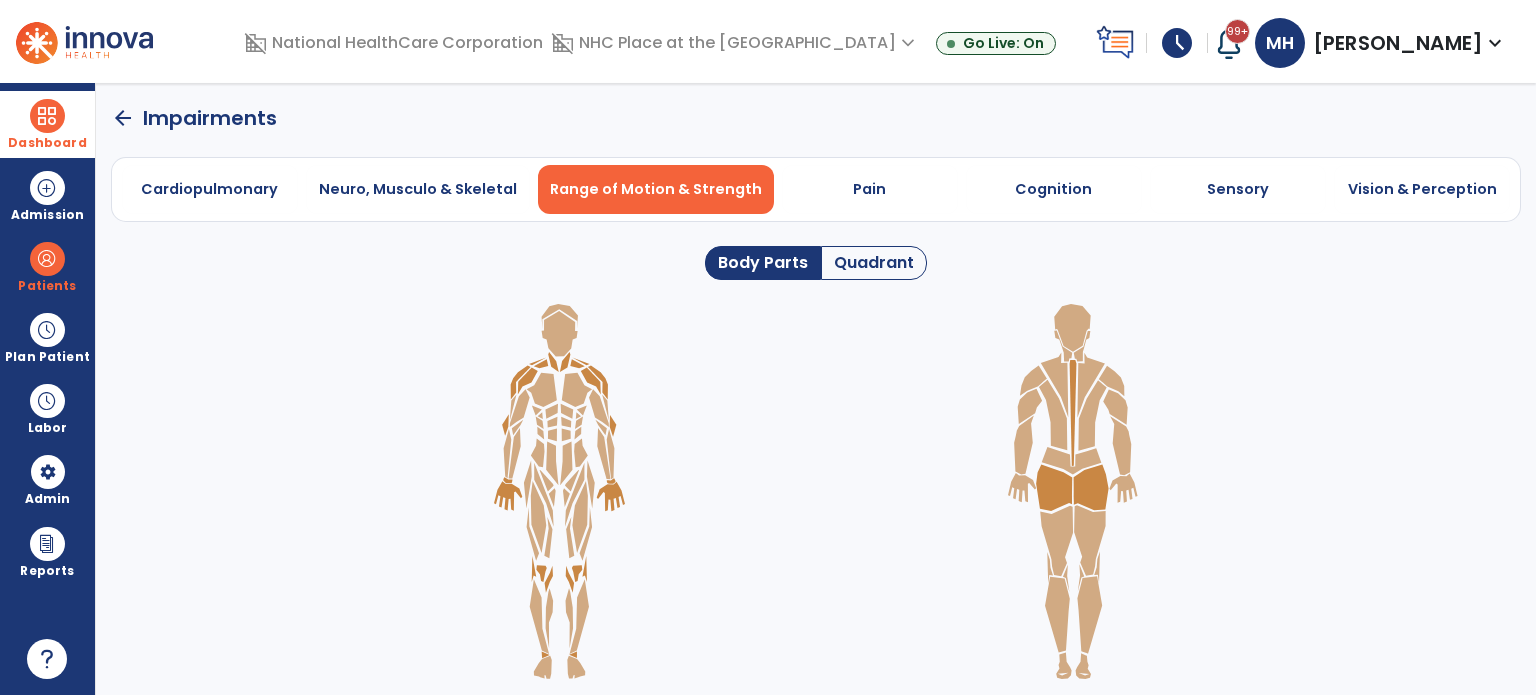 drag, startPoint x: 840, startPoint y: 259, endPoint x: 800, endPoint y: 304, distance: 60.207973 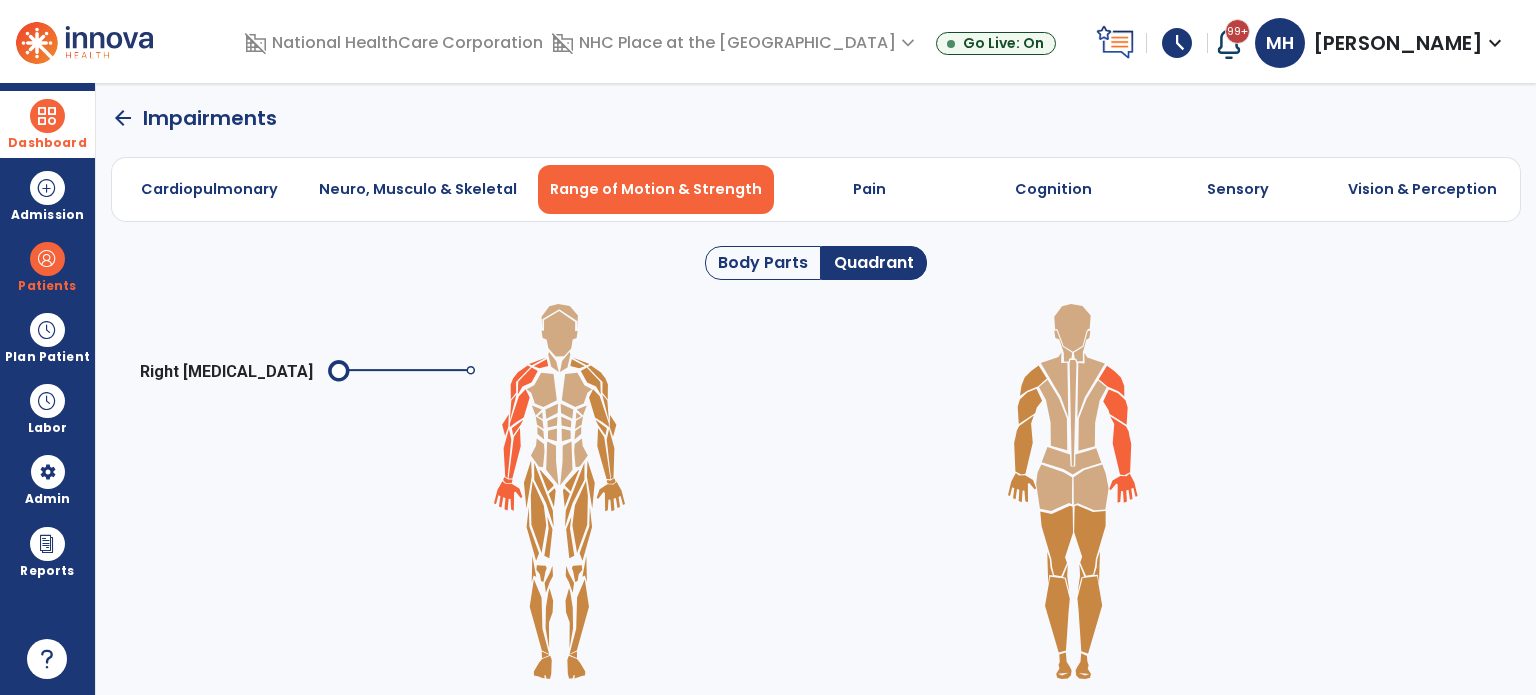 click 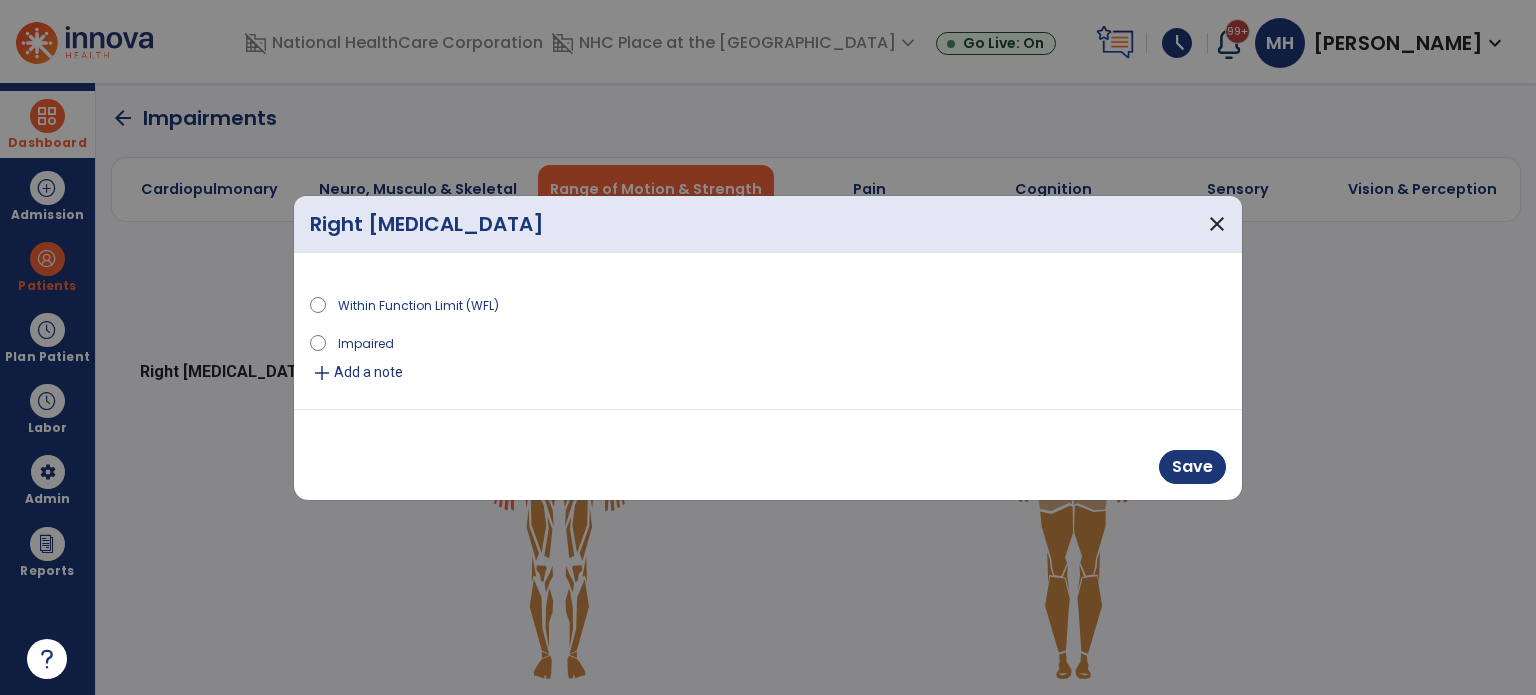 click on "Impaired" at bounding box center (366, 342) 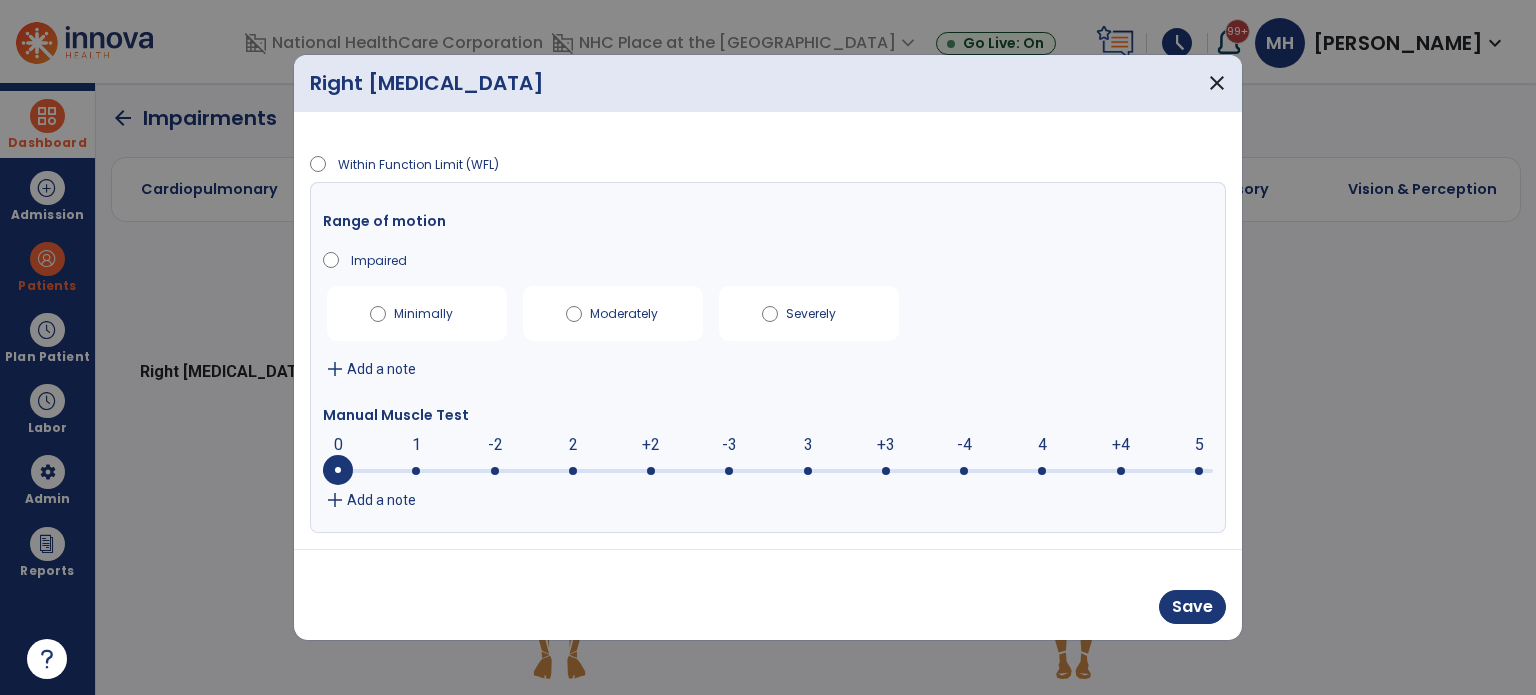 click at bounding box center (1042, 471) 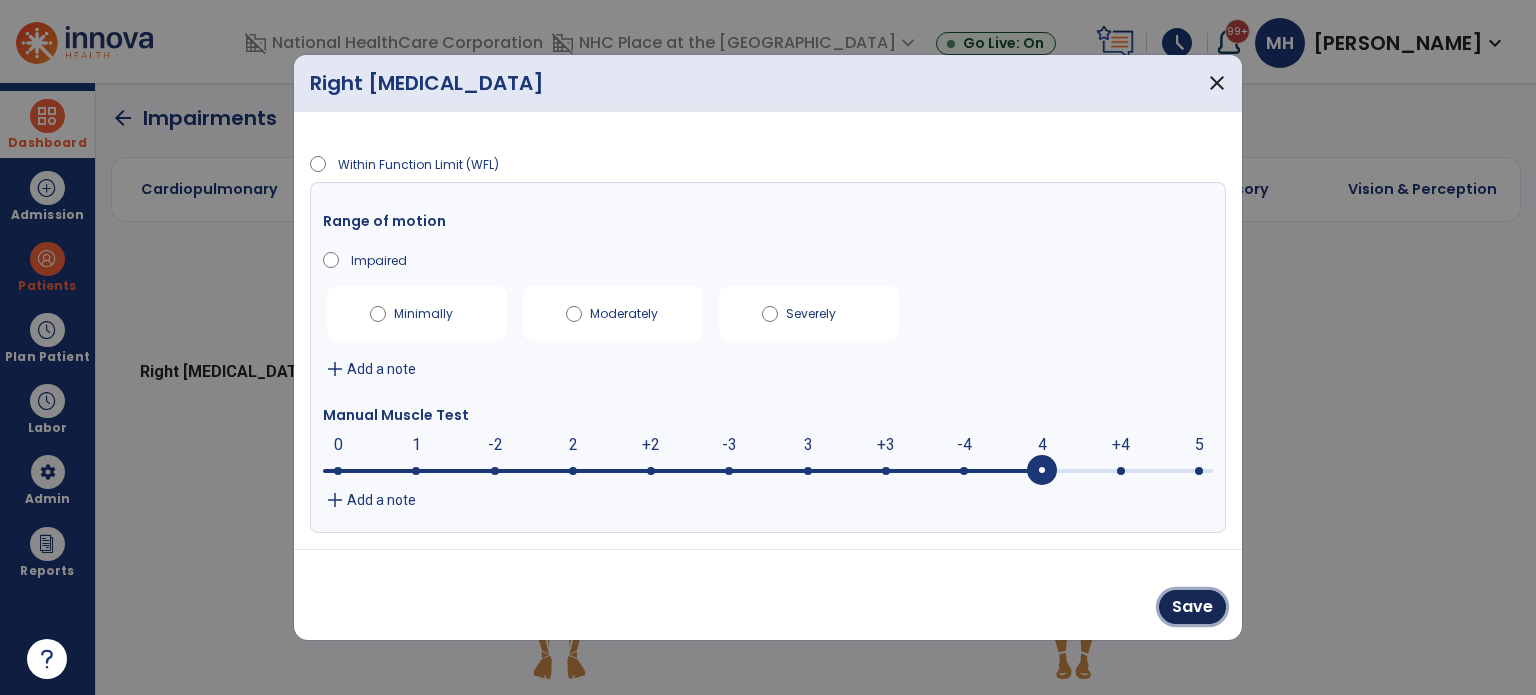 drag, startPoint x: 1204, startPoint y: 607, endPoint x: 847, endPoint y: 466, distance: 383.8359 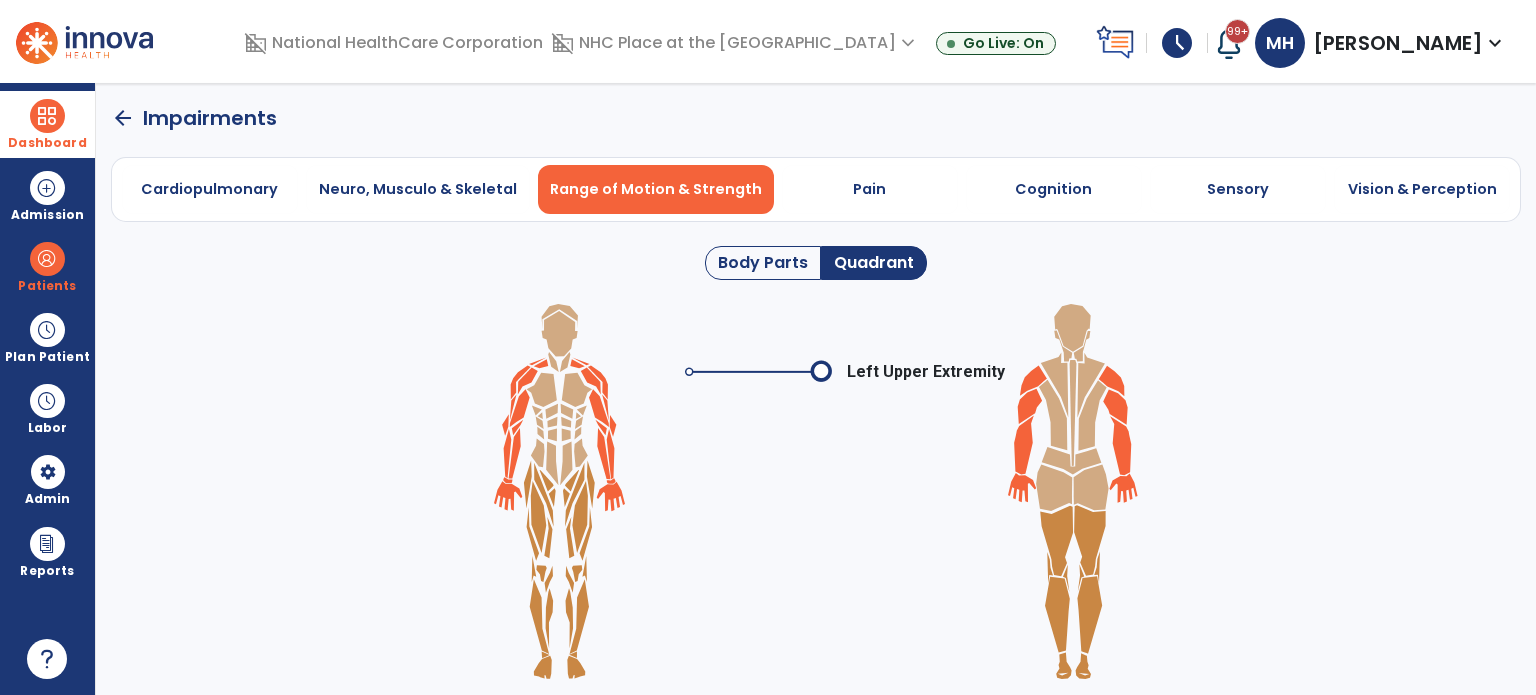 click 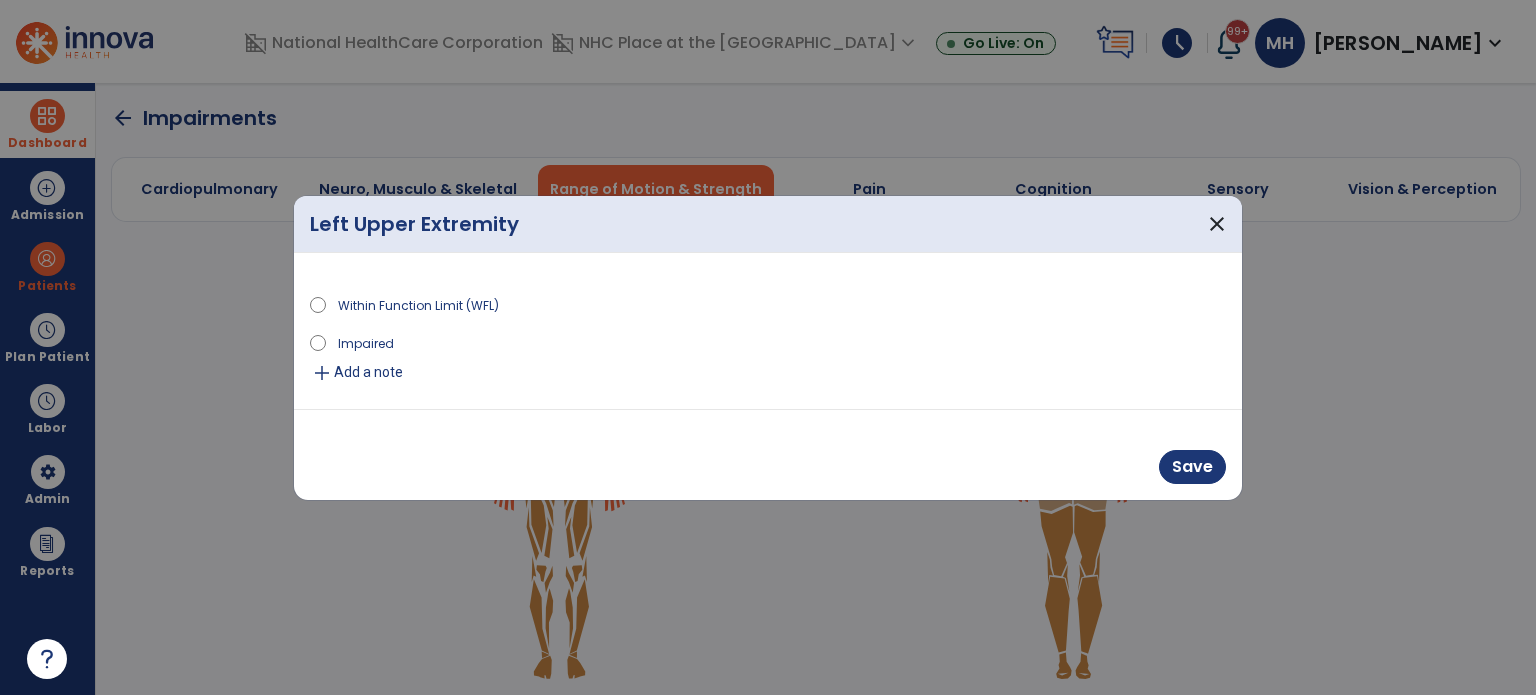 click on "Impaired" at bounding box center (366, 342) 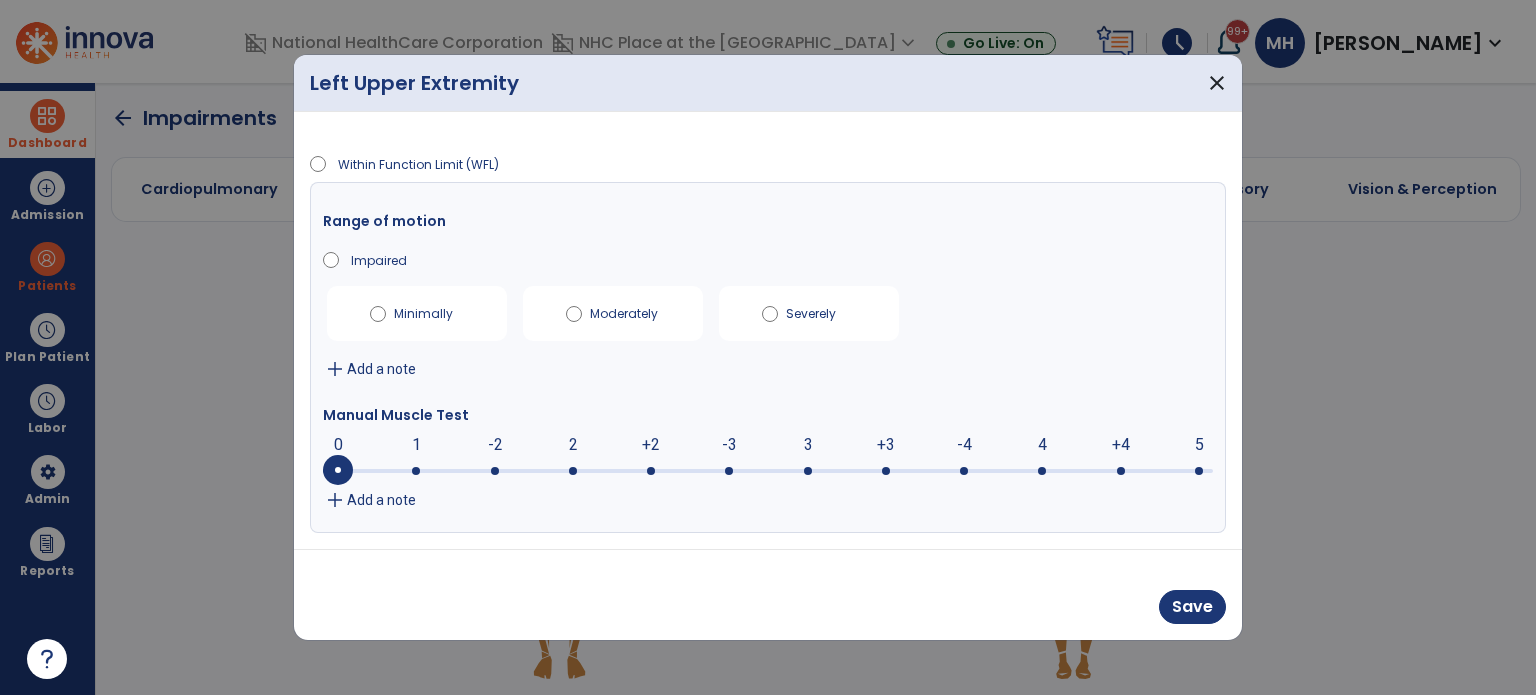 click at bounding box center (768, 469) 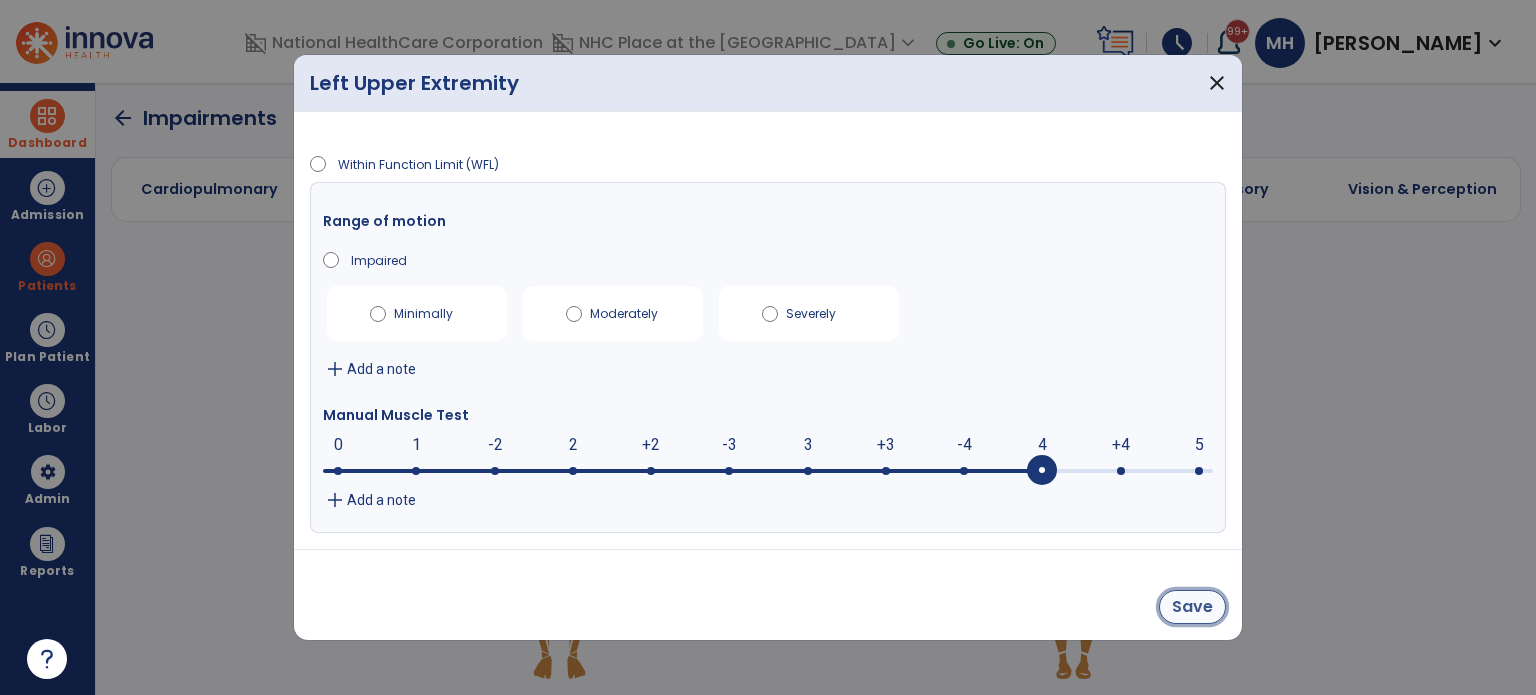 click on "Save" at bounding box center (1192, 607) 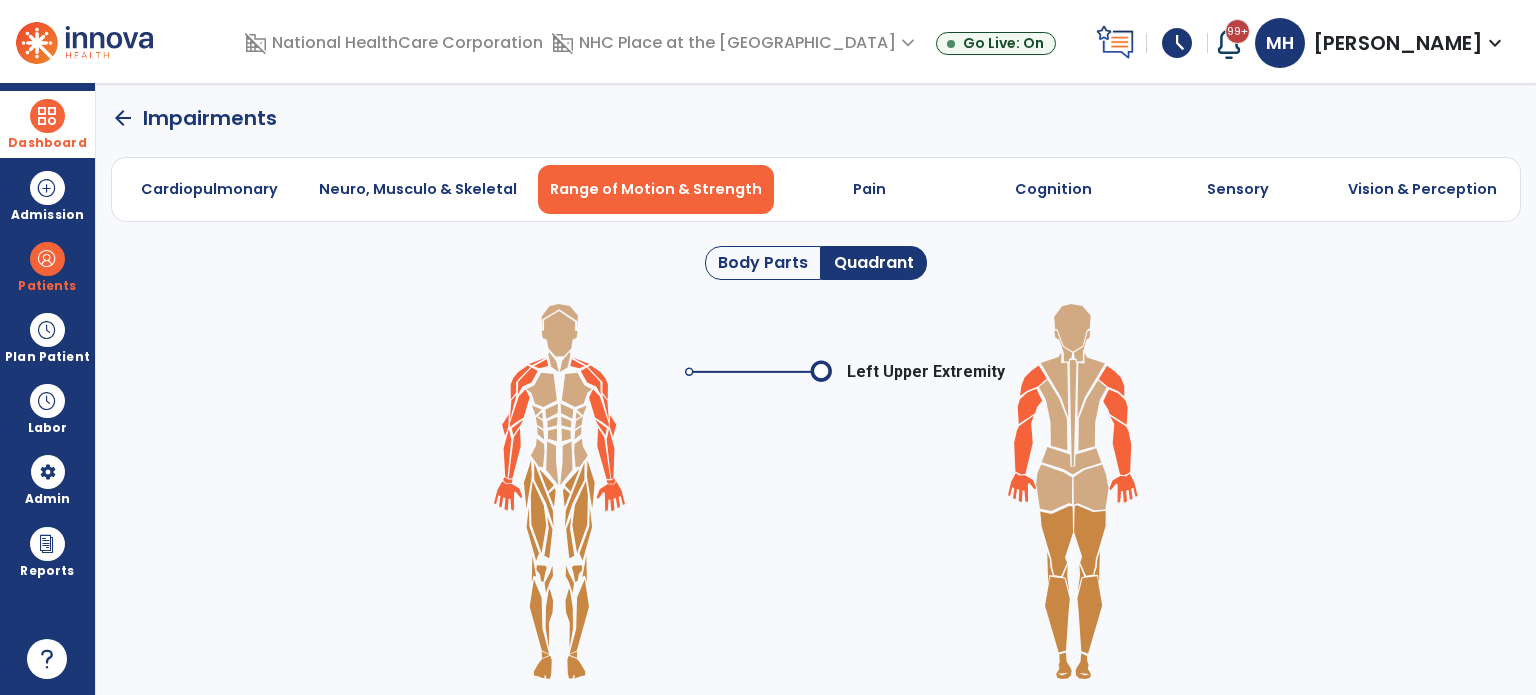 click on "arrow_back   Impairments   Cardiopulmonary   Neuro, Musculo & Skeletal   Range of Motion & Strength   Pain   Cognition   Sensory   Vision & Perception   Body Parts   Quadrant  Left [MEDICAL_DATA]" at bounding box center (816, 389) 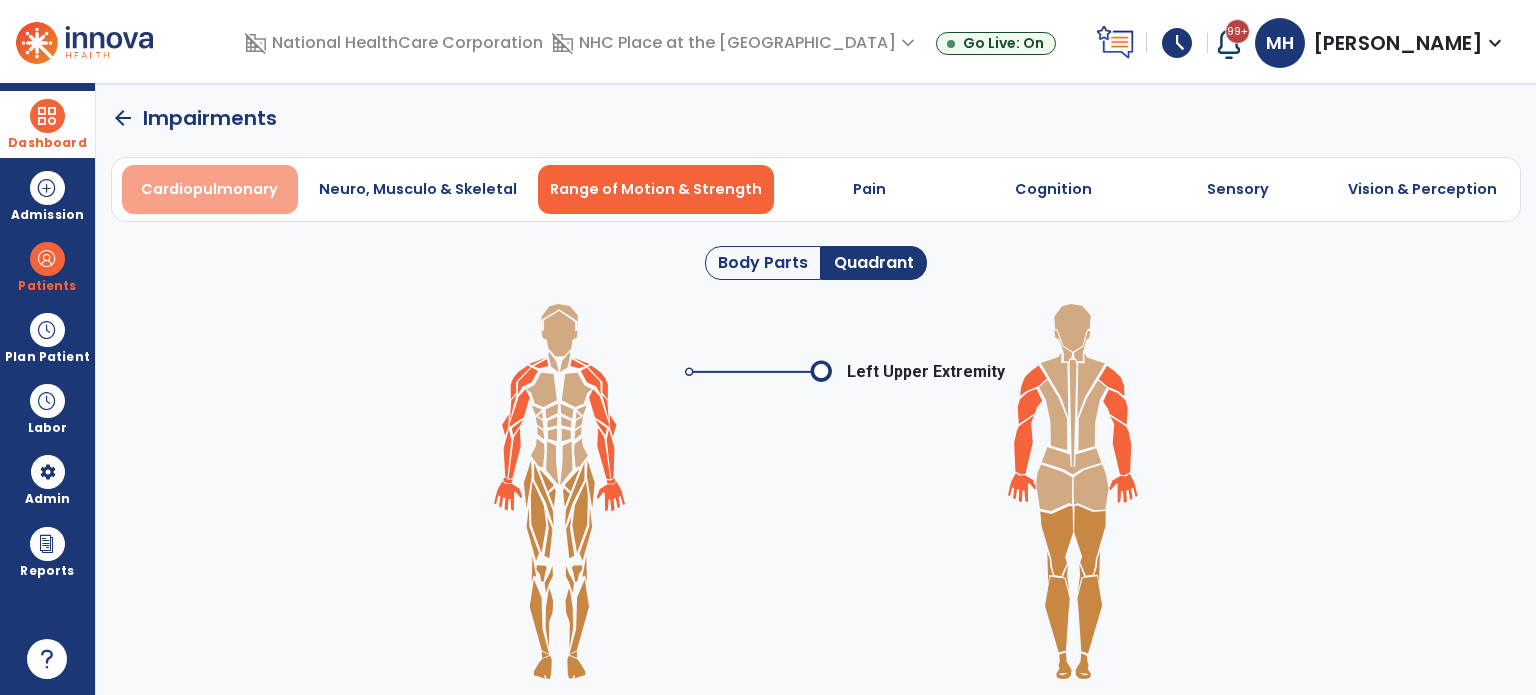 click on "Cardiopulmonary" at bounding box center (209, 189) 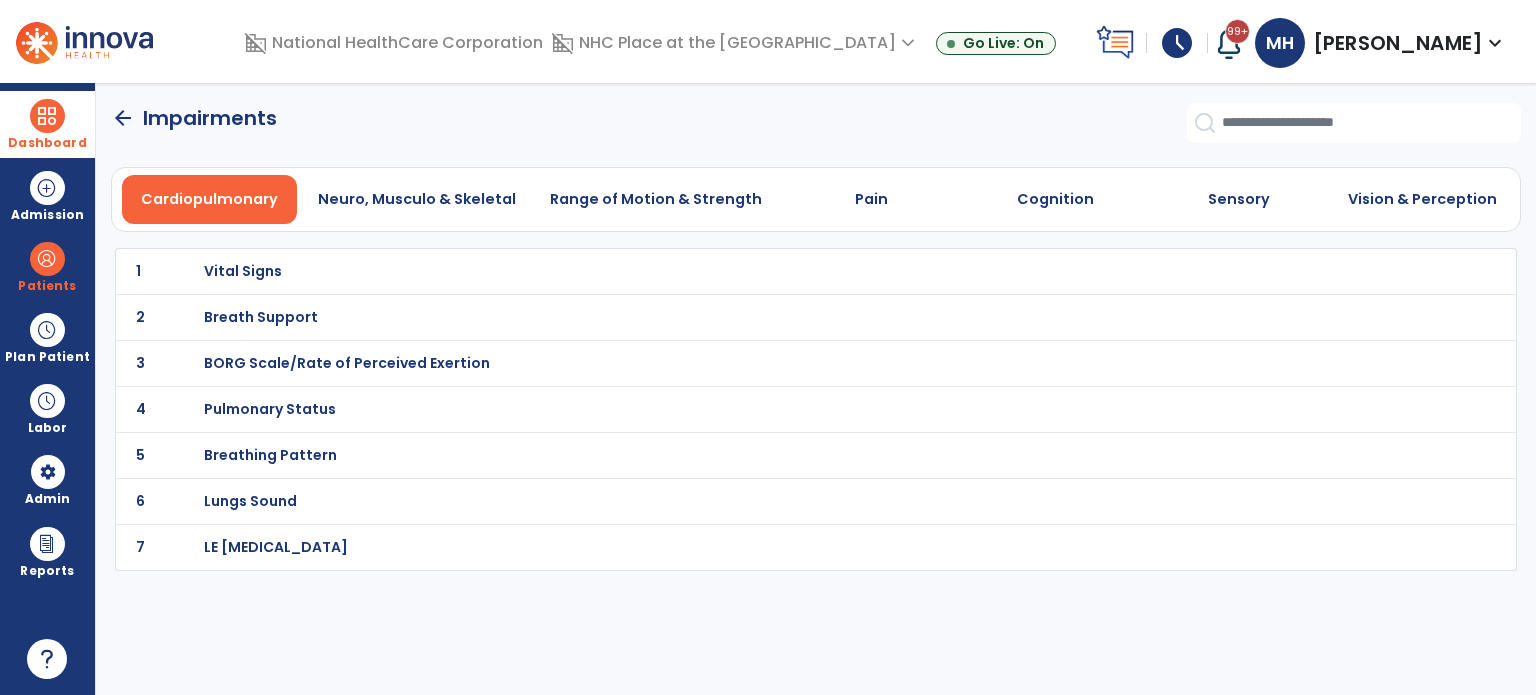 click on "2 Breath Support" 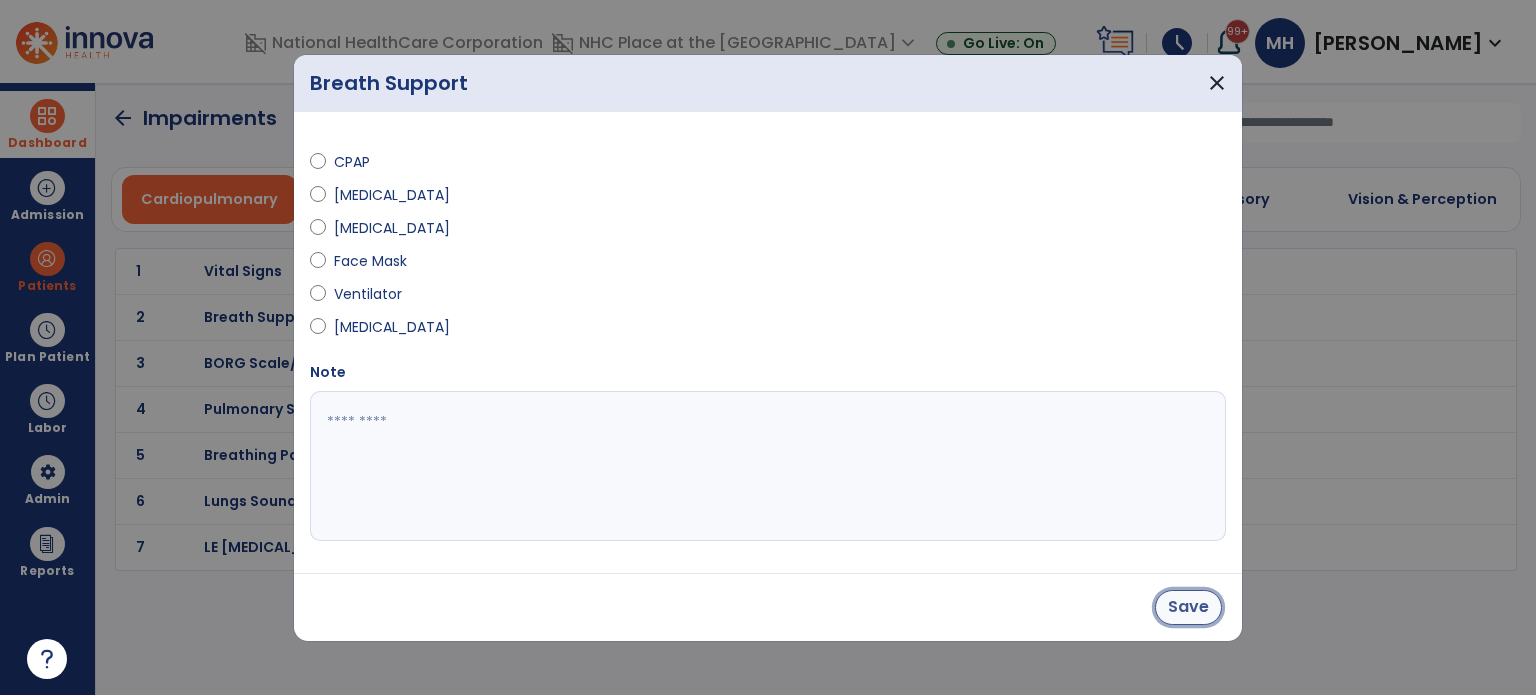 click on "Save" at bounding box center [1188, 607] 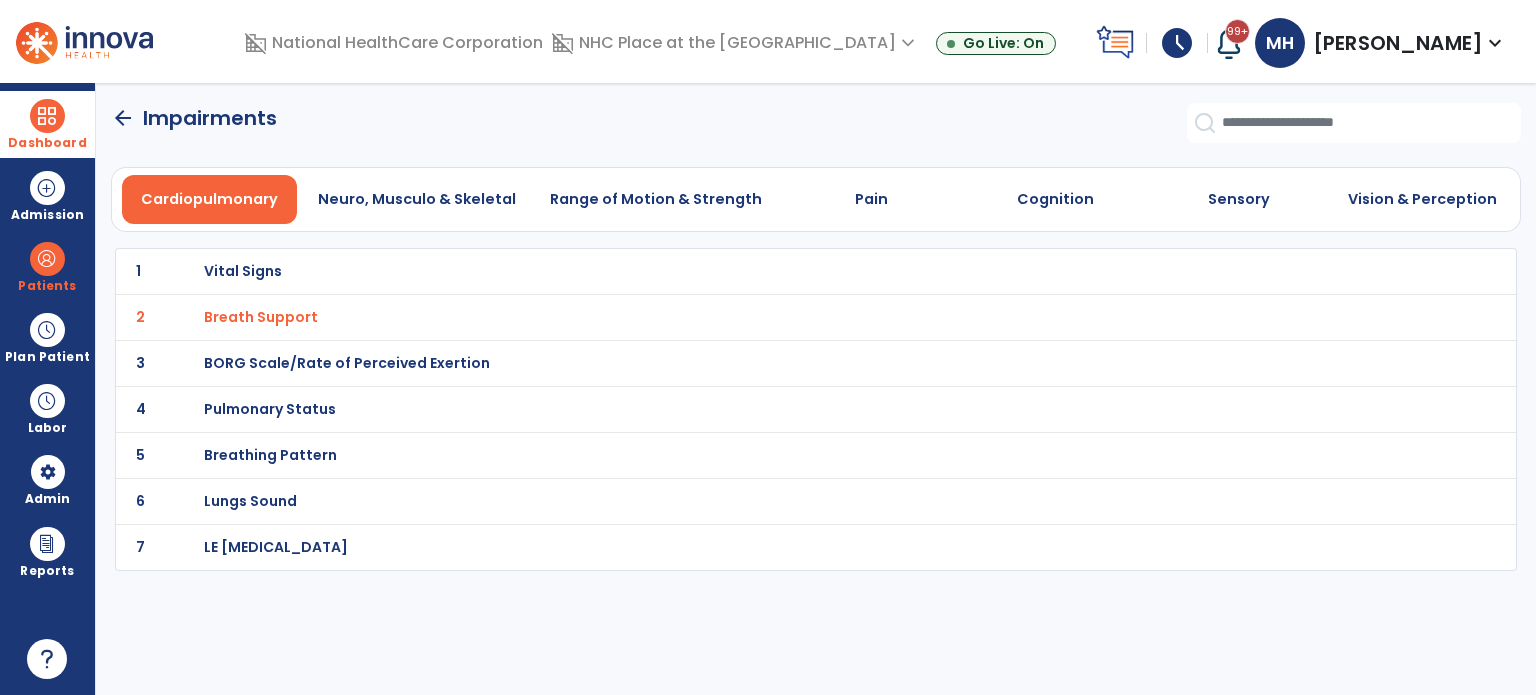 click on "arrow_back" 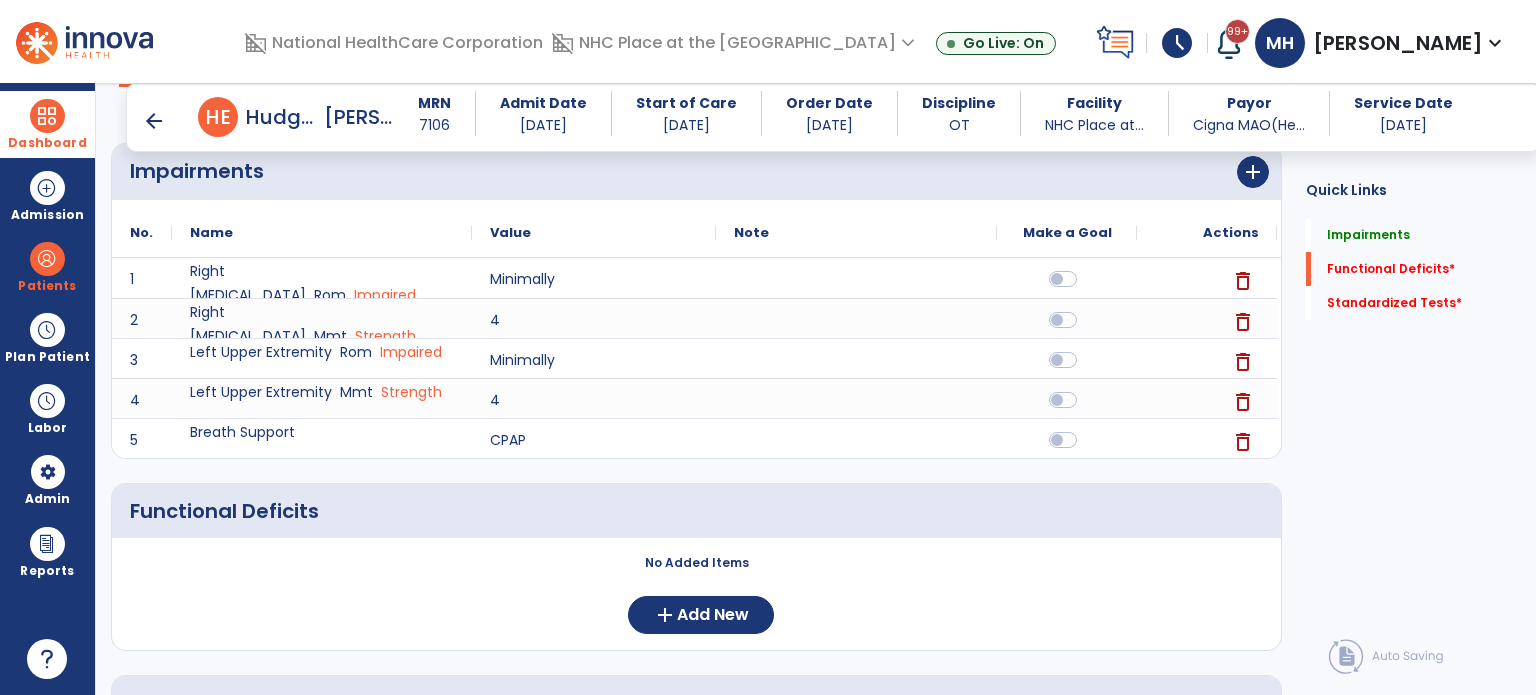 scroll, scrollTop: 400, scrollLeft: 0, axis: vertical 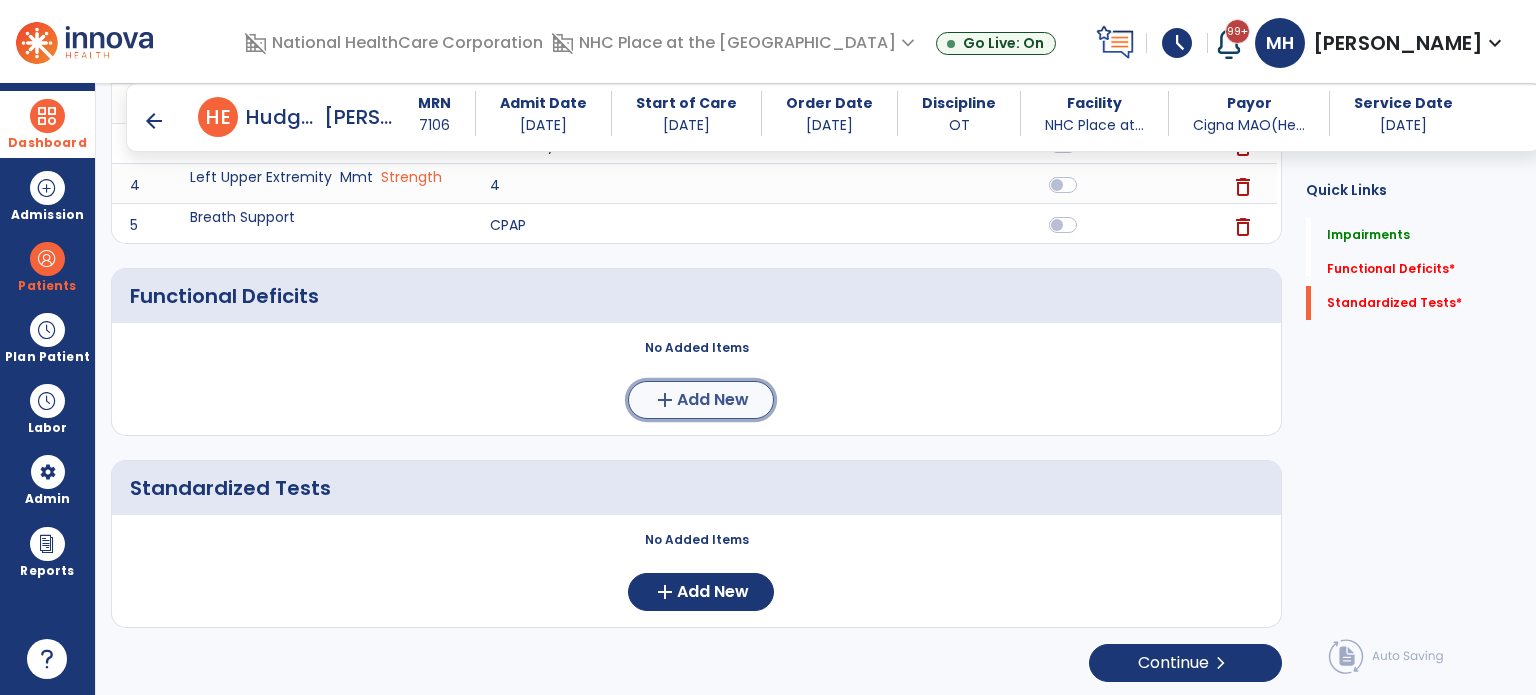 click on "Add New" 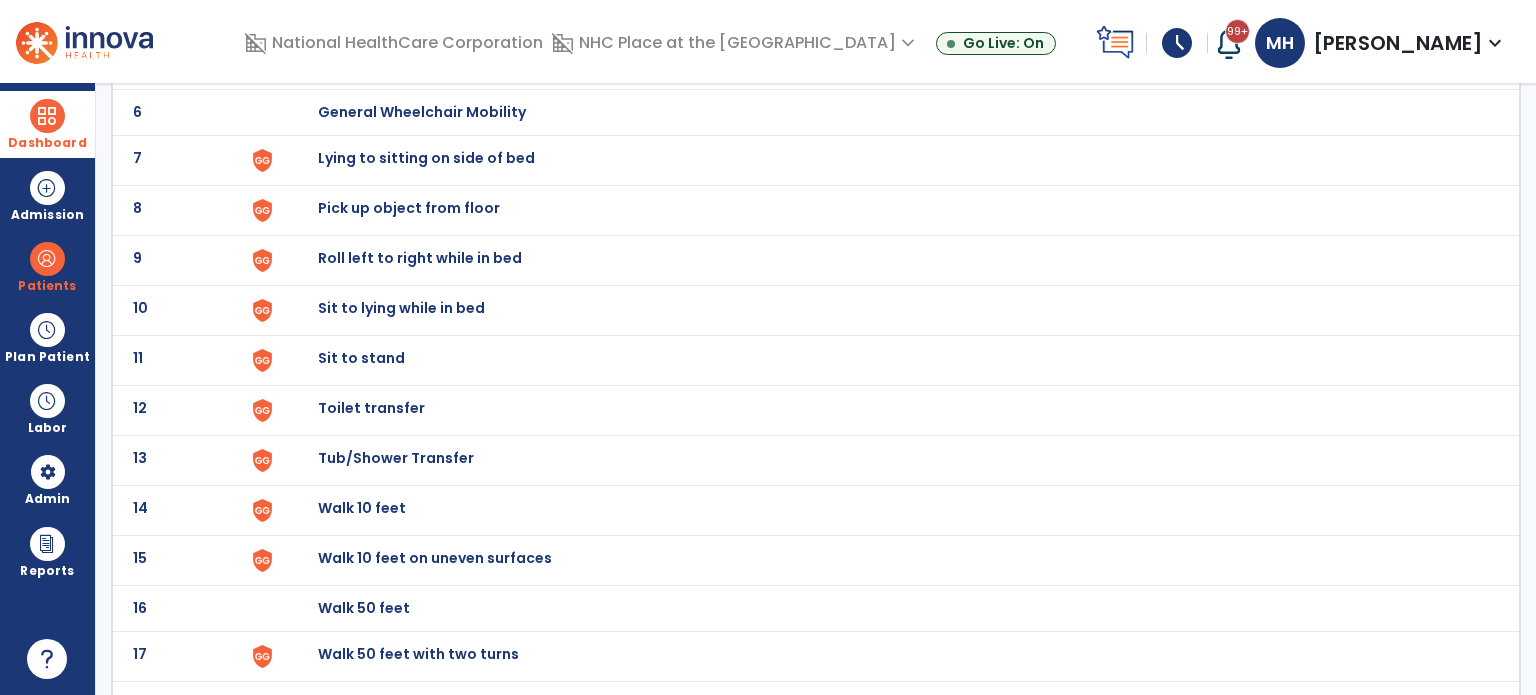 scroll, scrollTop: 0, scrollLeft: 0, axis: both 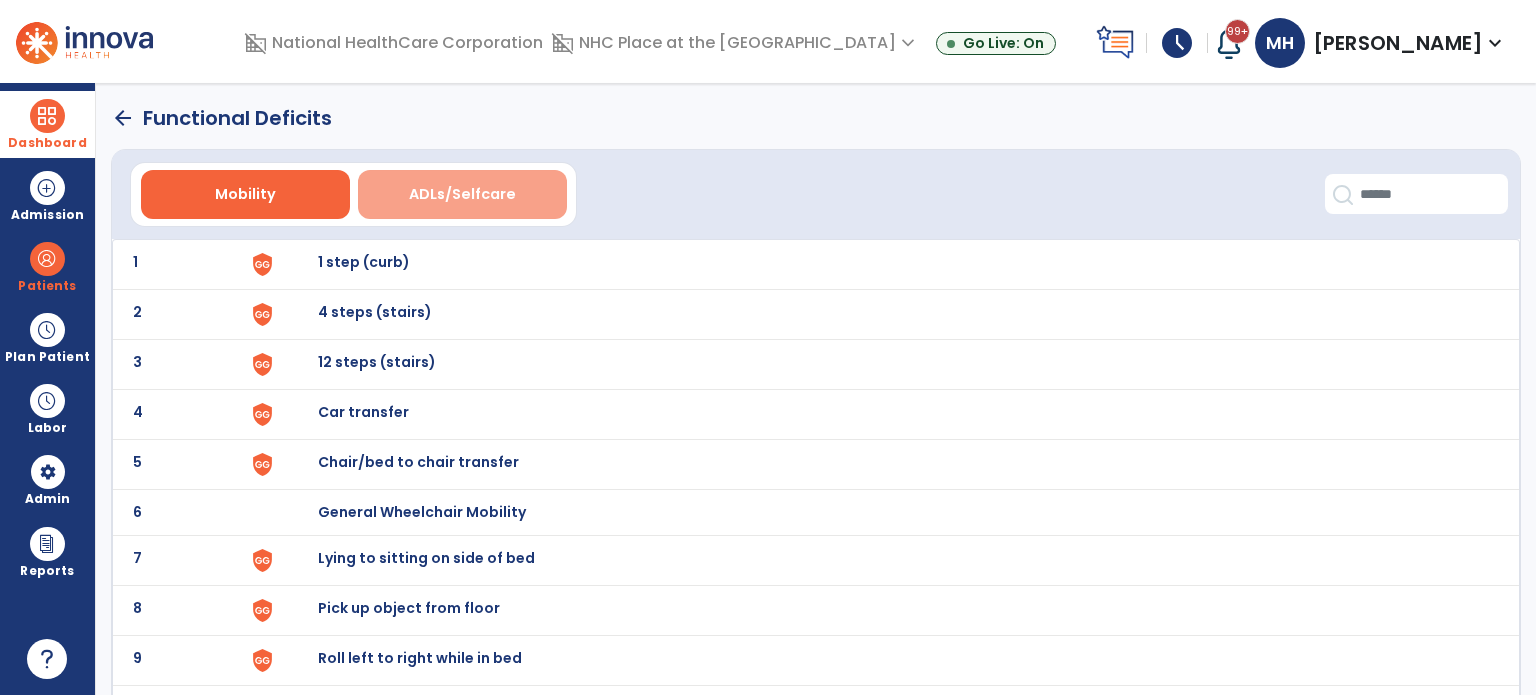 click on "ADLs/Selfcare" at bounding box center (462, 194) 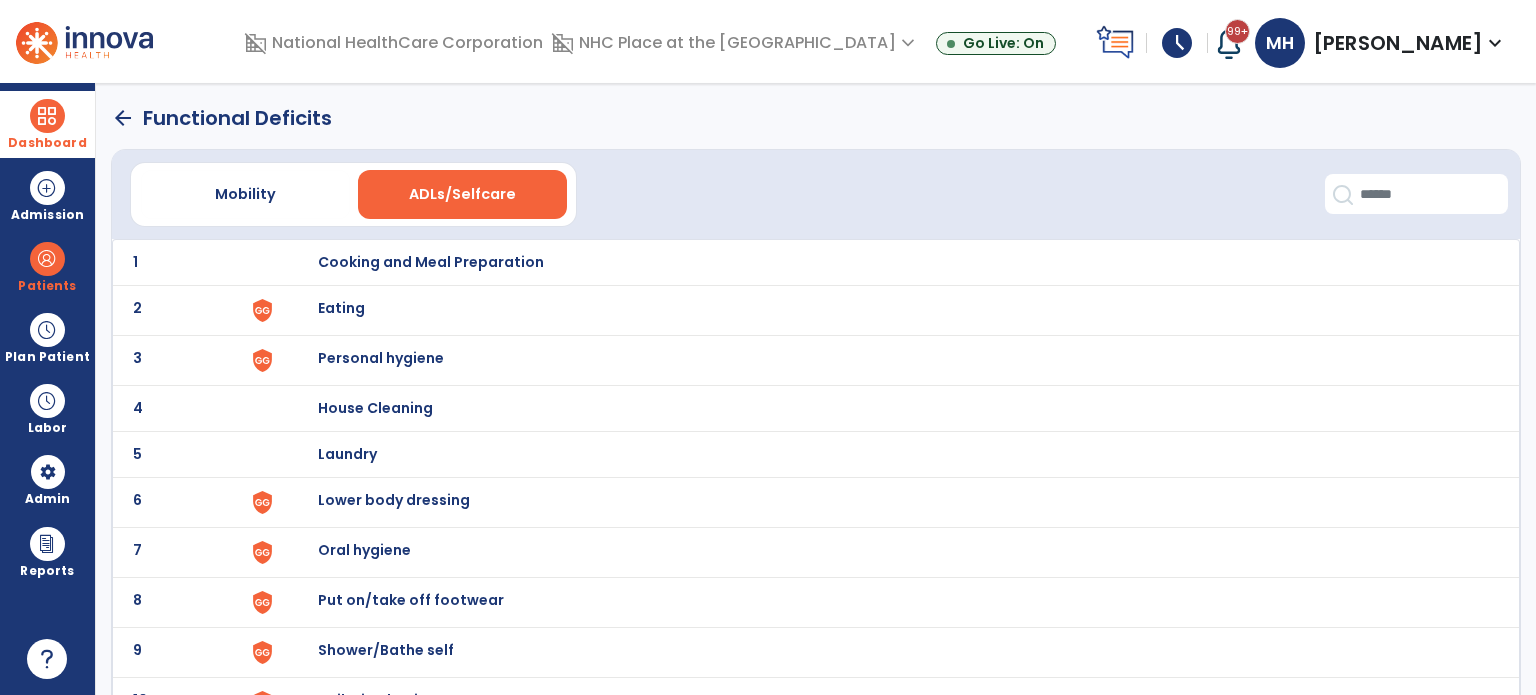 click on "Eating" at bounding box center (888, 262) 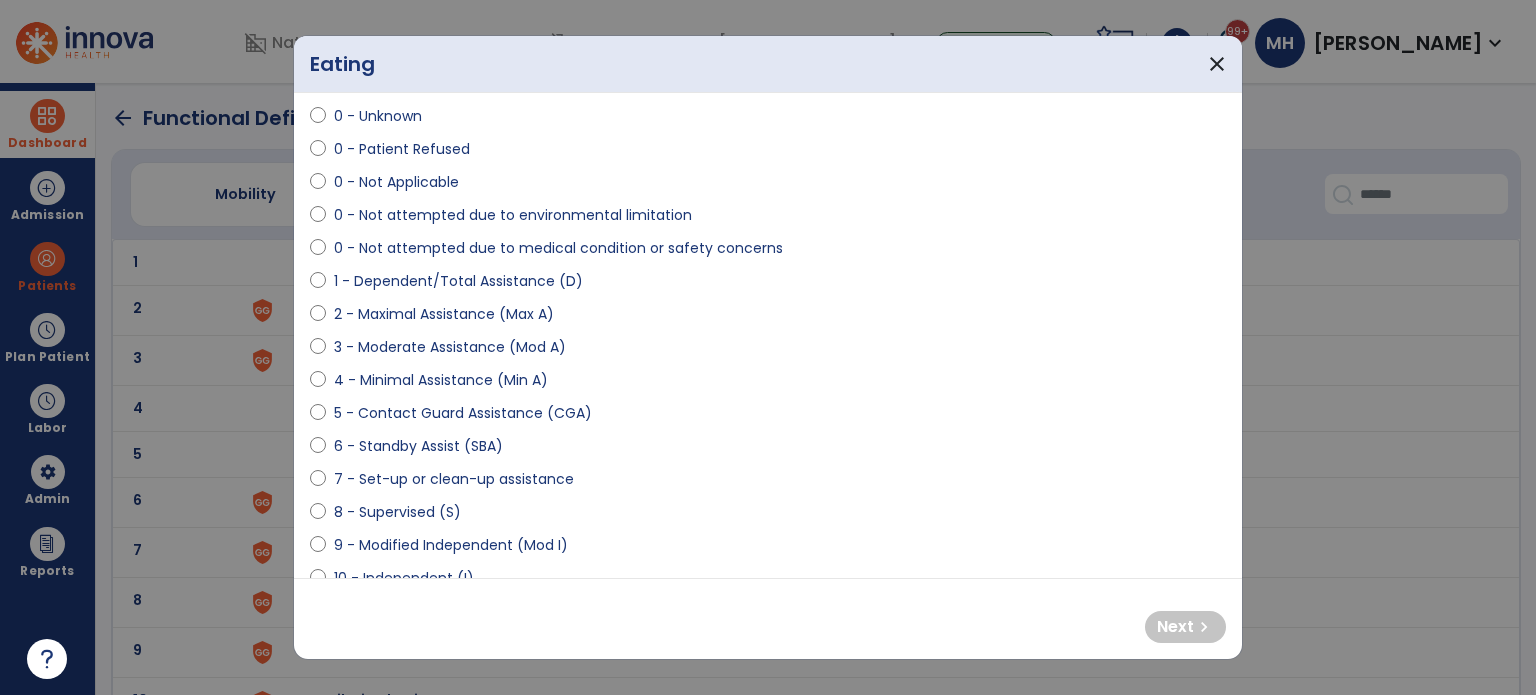 scroll, scrollTop: 100, scrollLeft: 0, axis: vertical 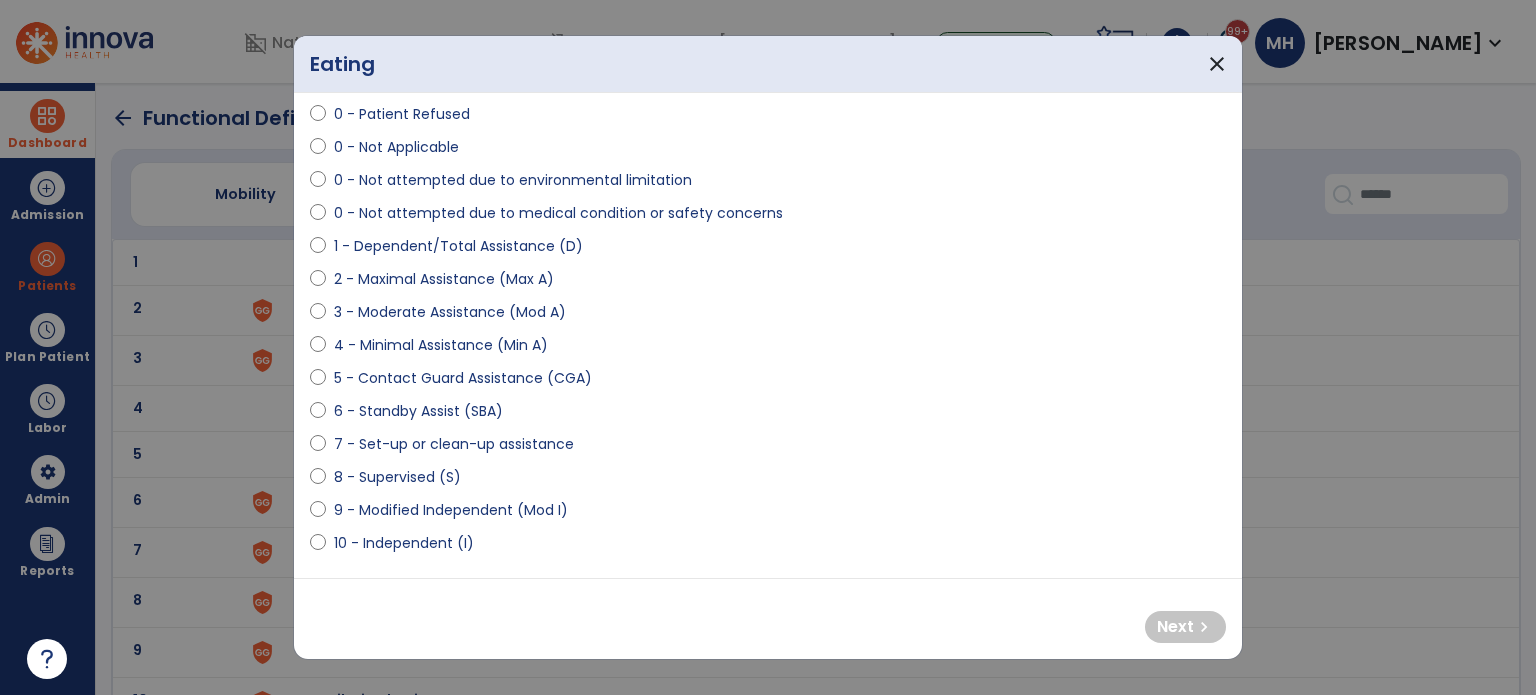click on "10 - Independent (I)" at bounding box center (404, 543) 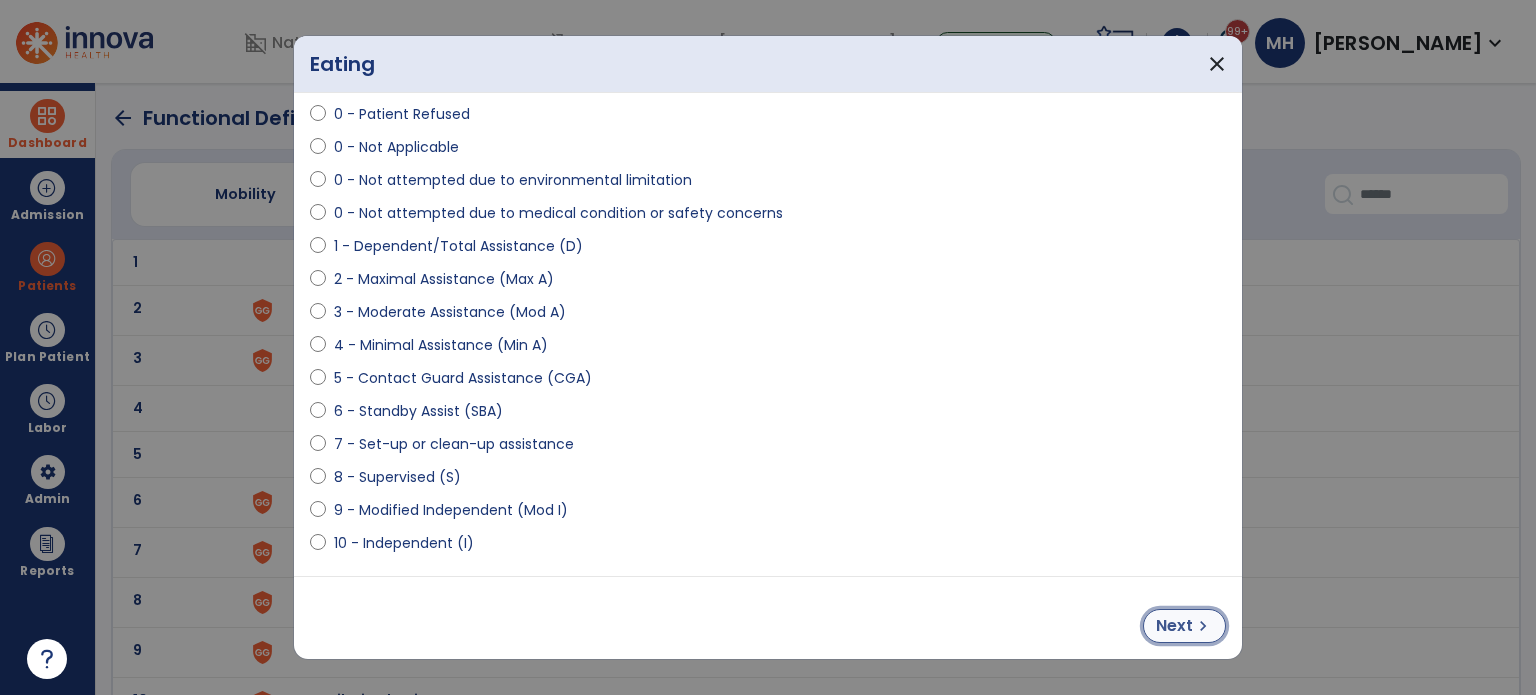 click on "Next  chevron_right" at bounding box center (1184, 626) 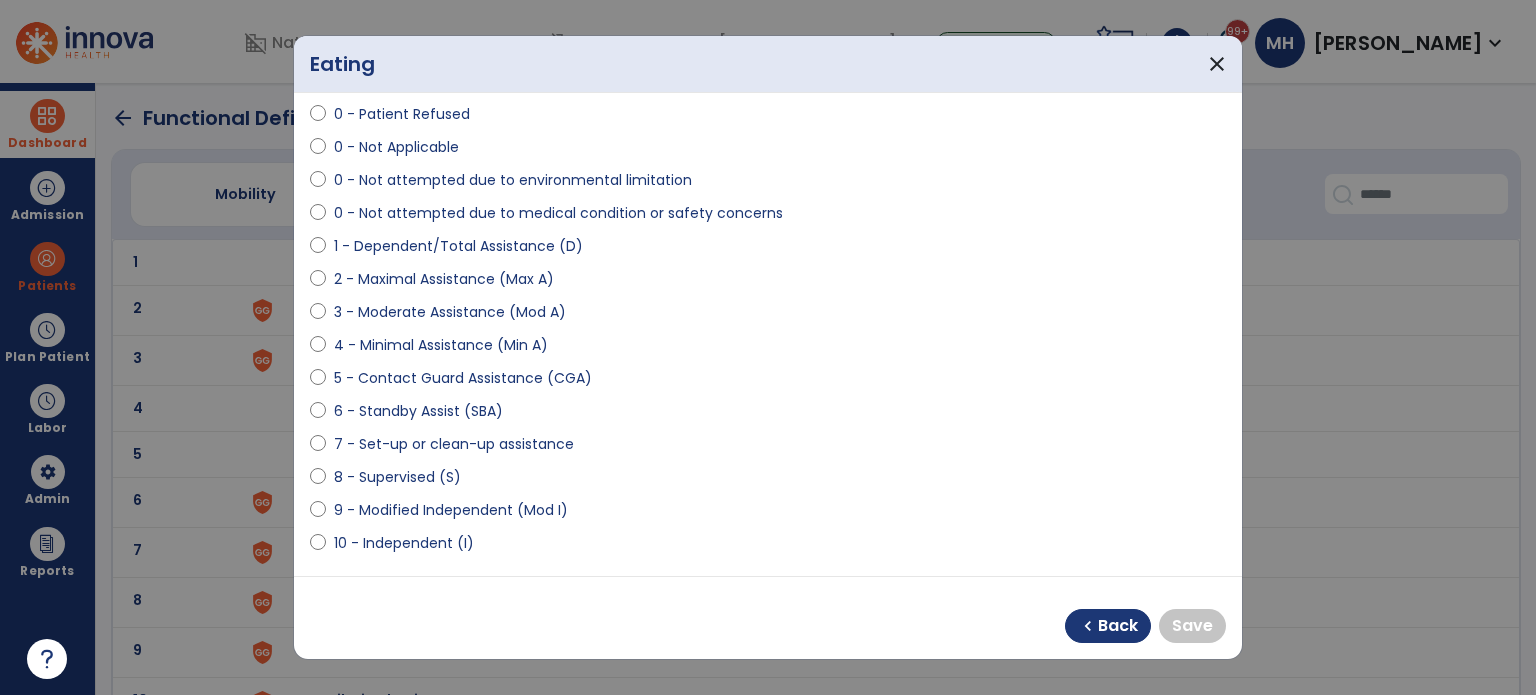 click on "10 - Independent (I)" at bounding box center (404, 543) 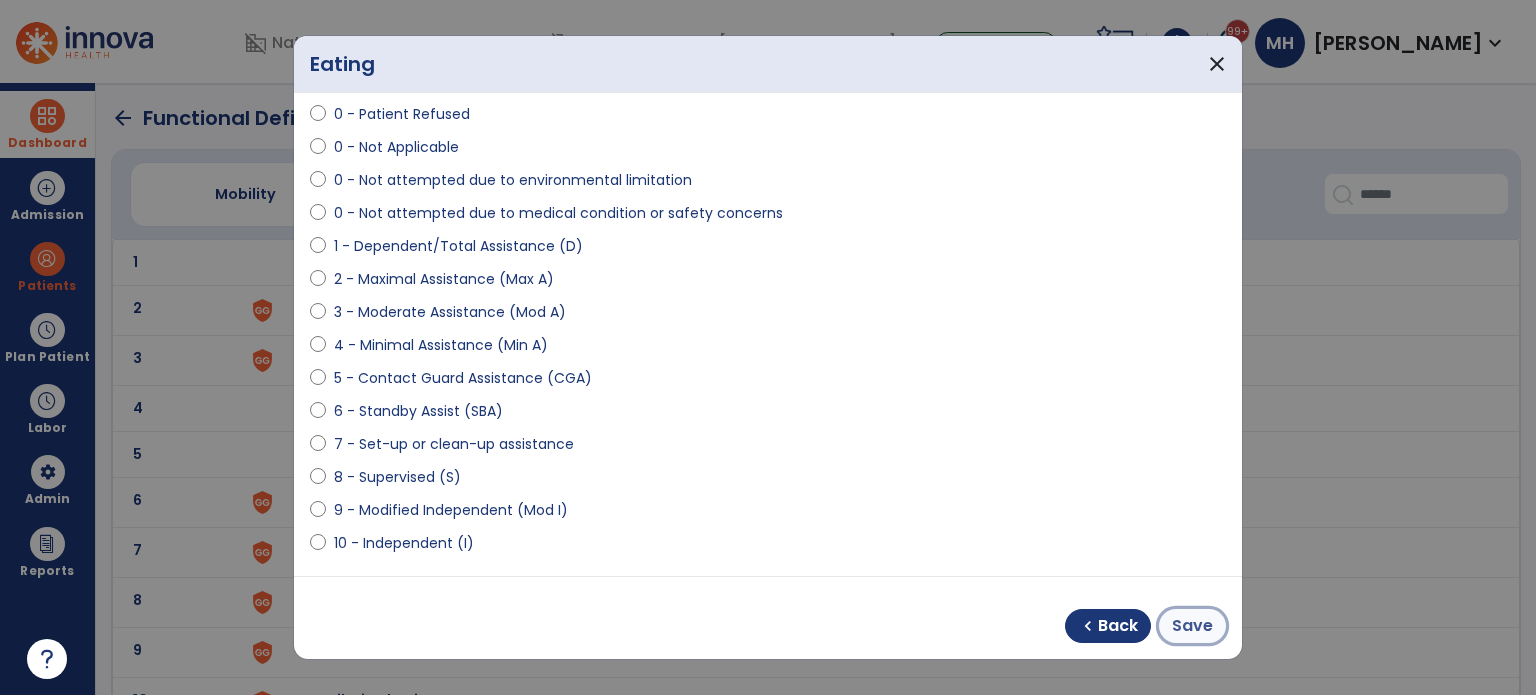 click on "Save" at bounding box center (1192, 626) 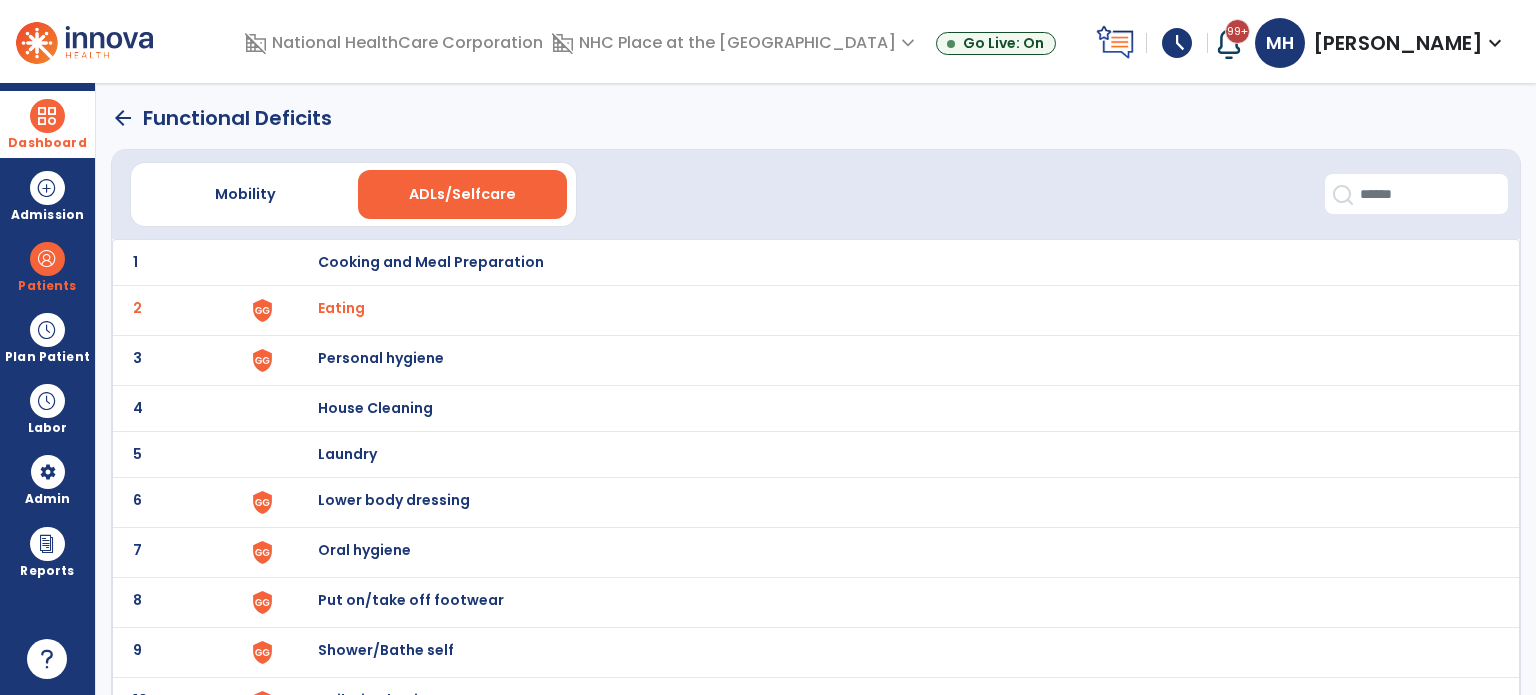 click on "Personal hygiene" at bounding box center (888, 262) 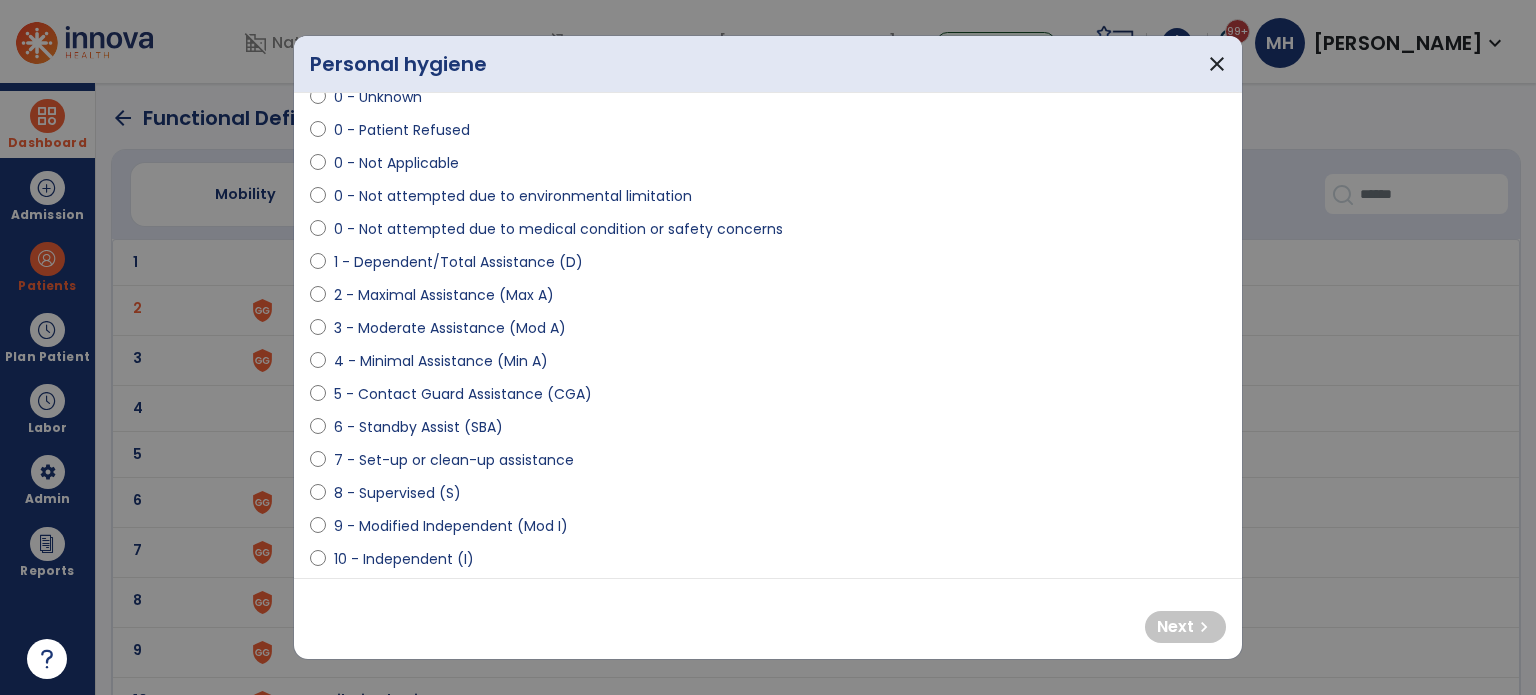 scroll, scrollTop: 300, scrollLeft: 0, axis: vertical 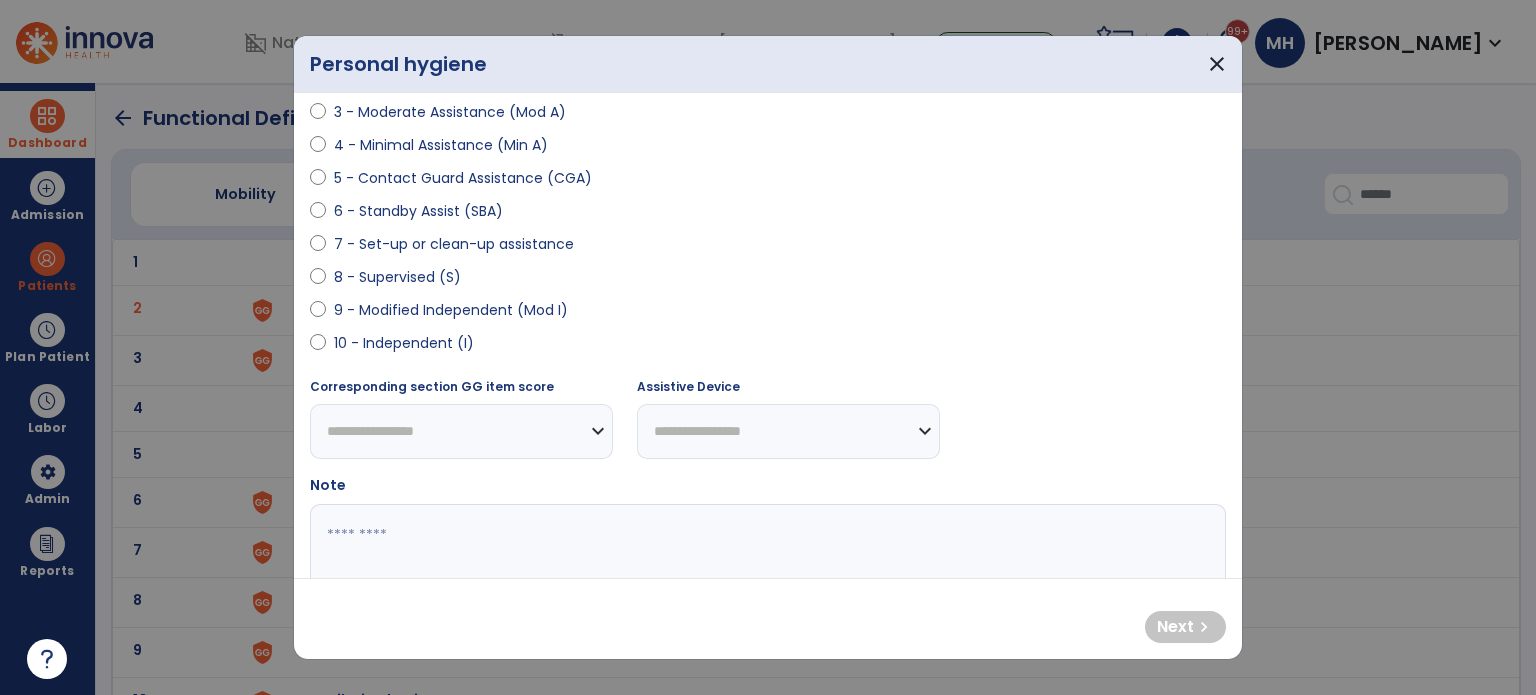 click on "10 - Independent (I)" at bounding box center [404, 343] 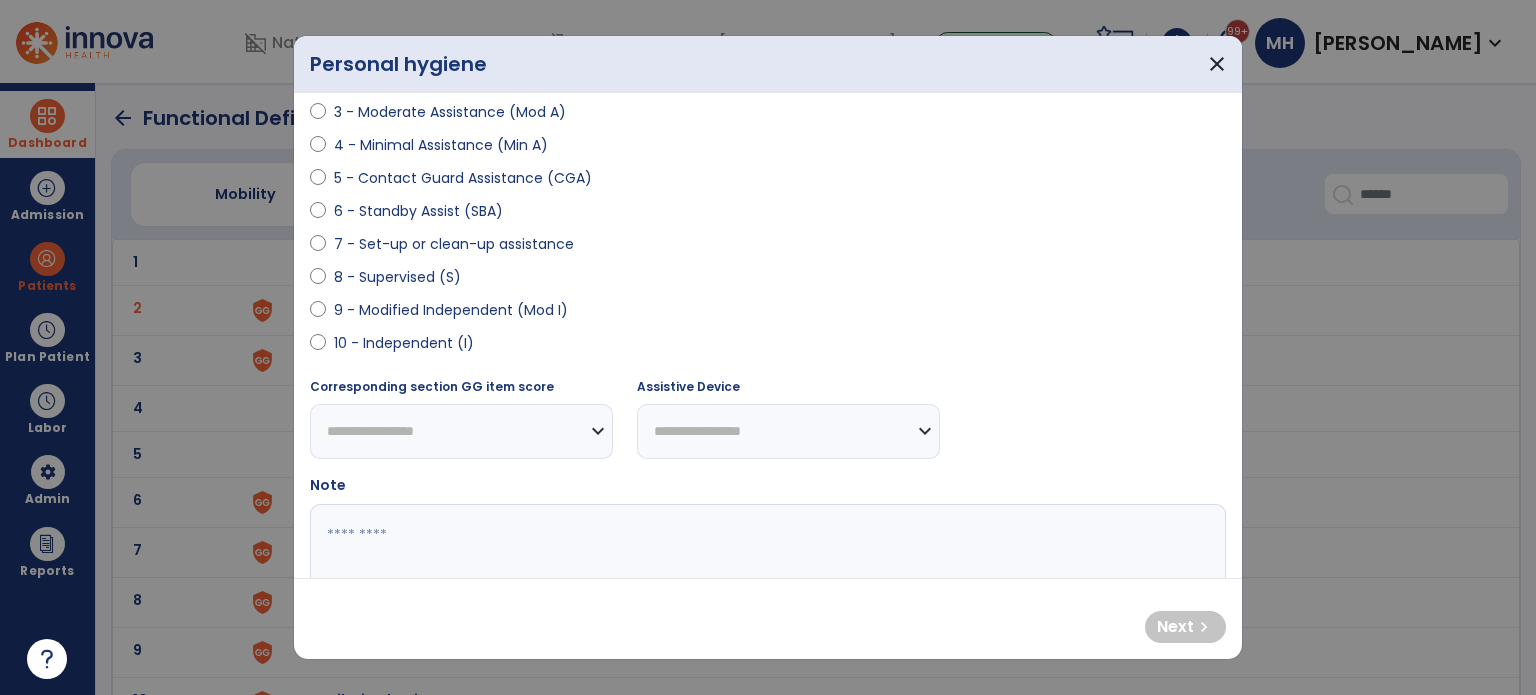 select on "**********" 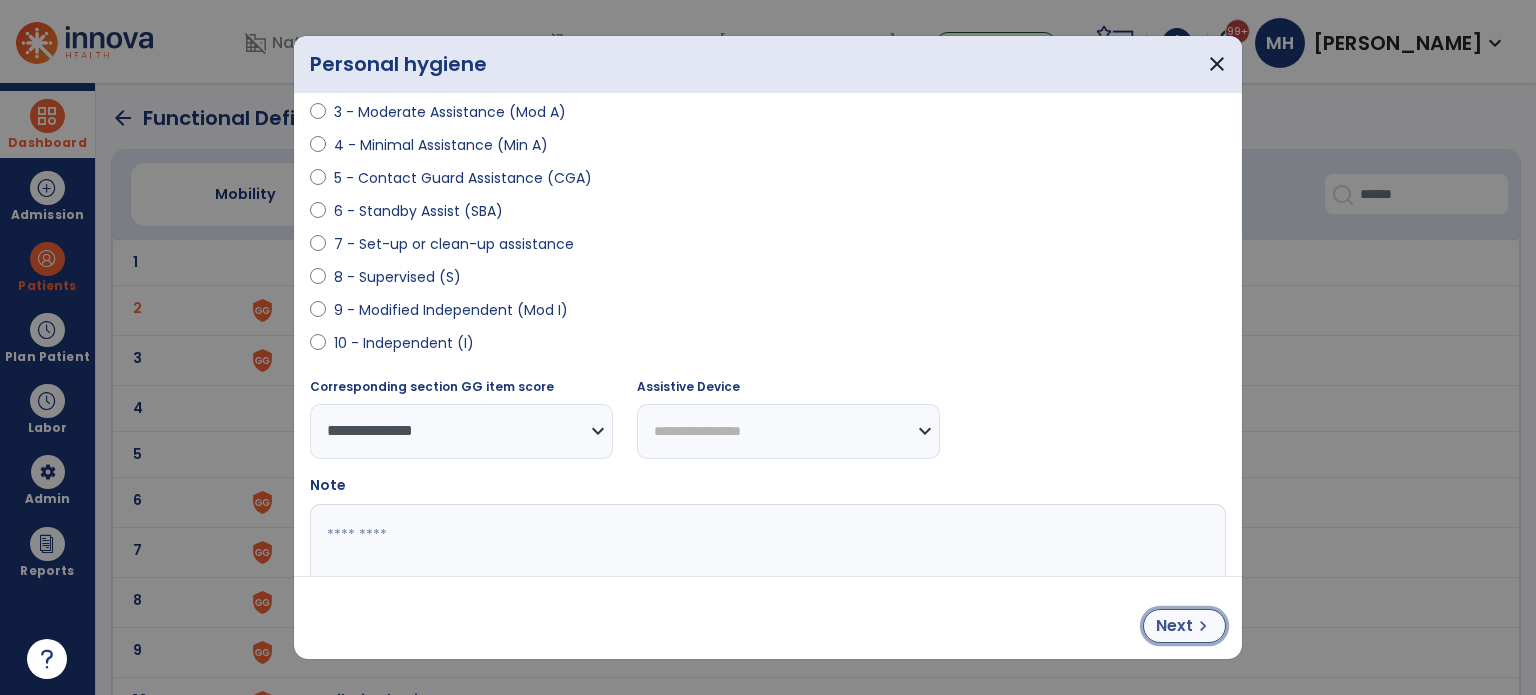 click on "chevron_right" at bounding box center [1203, 626] 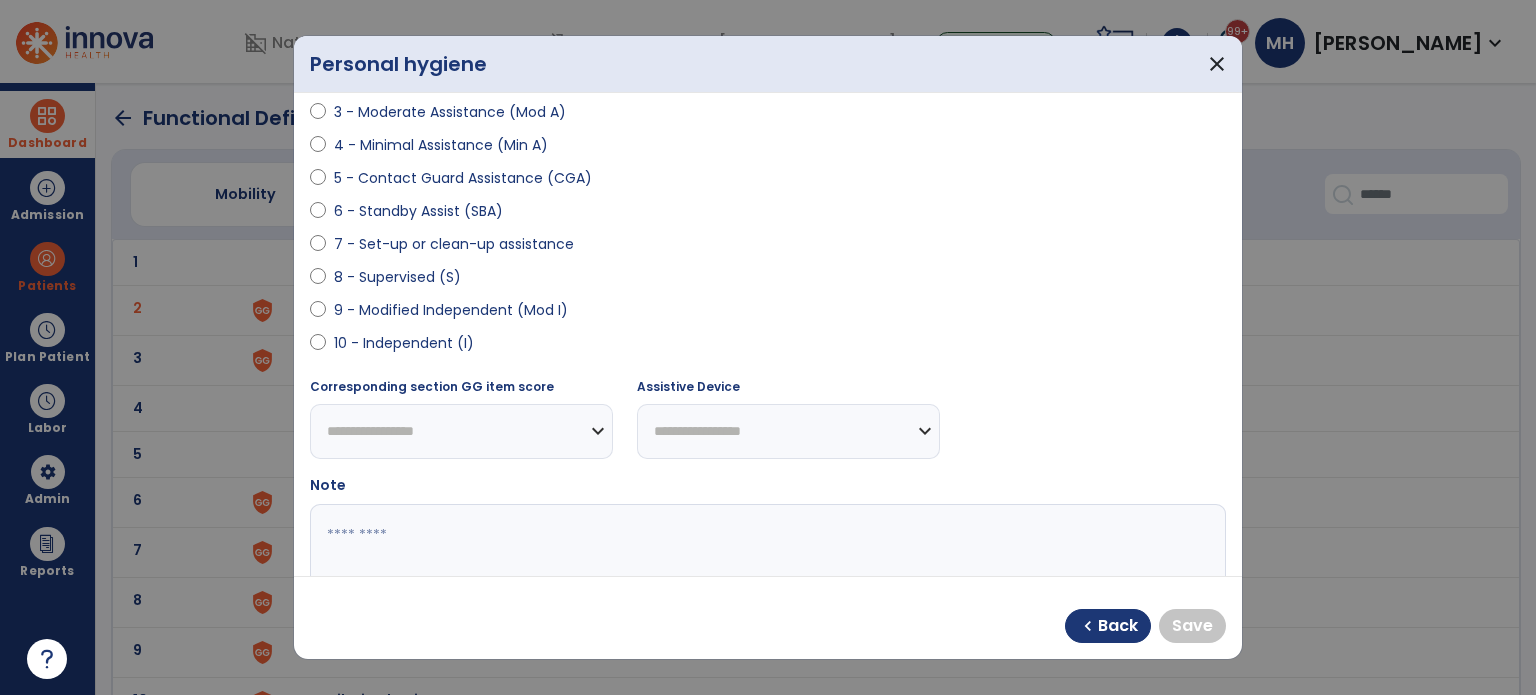 click on "10 - Independent (I)" at bounding box center [404, 343] 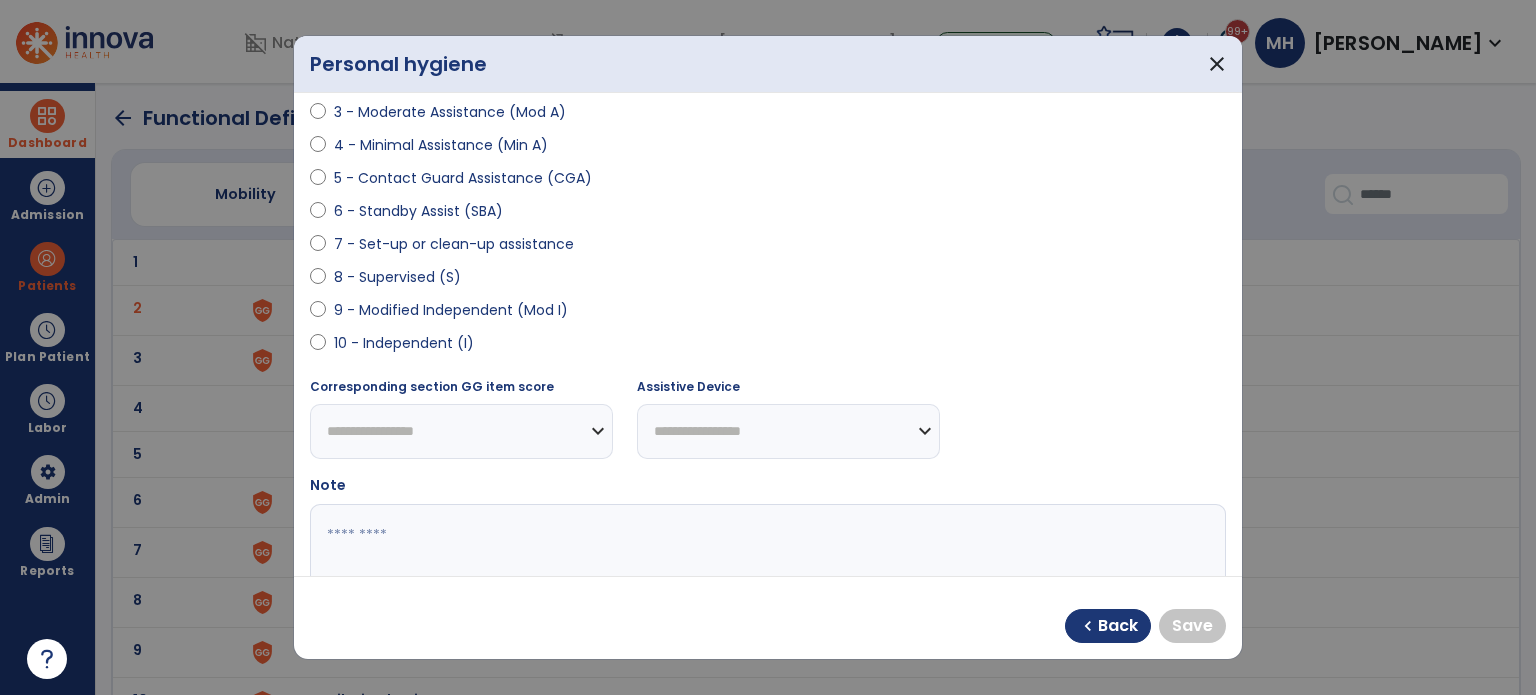select on "**********" 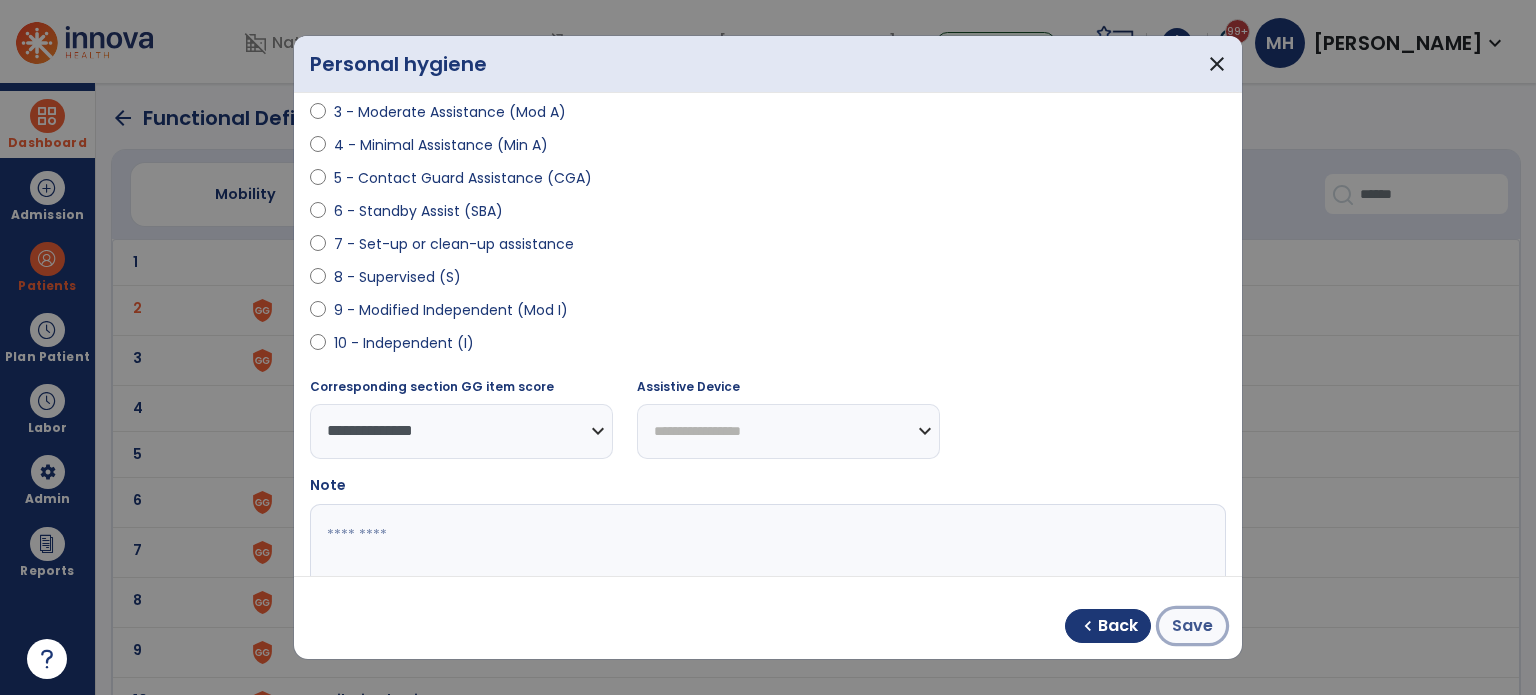 click on "Save" at bounding box center (1192, 626) 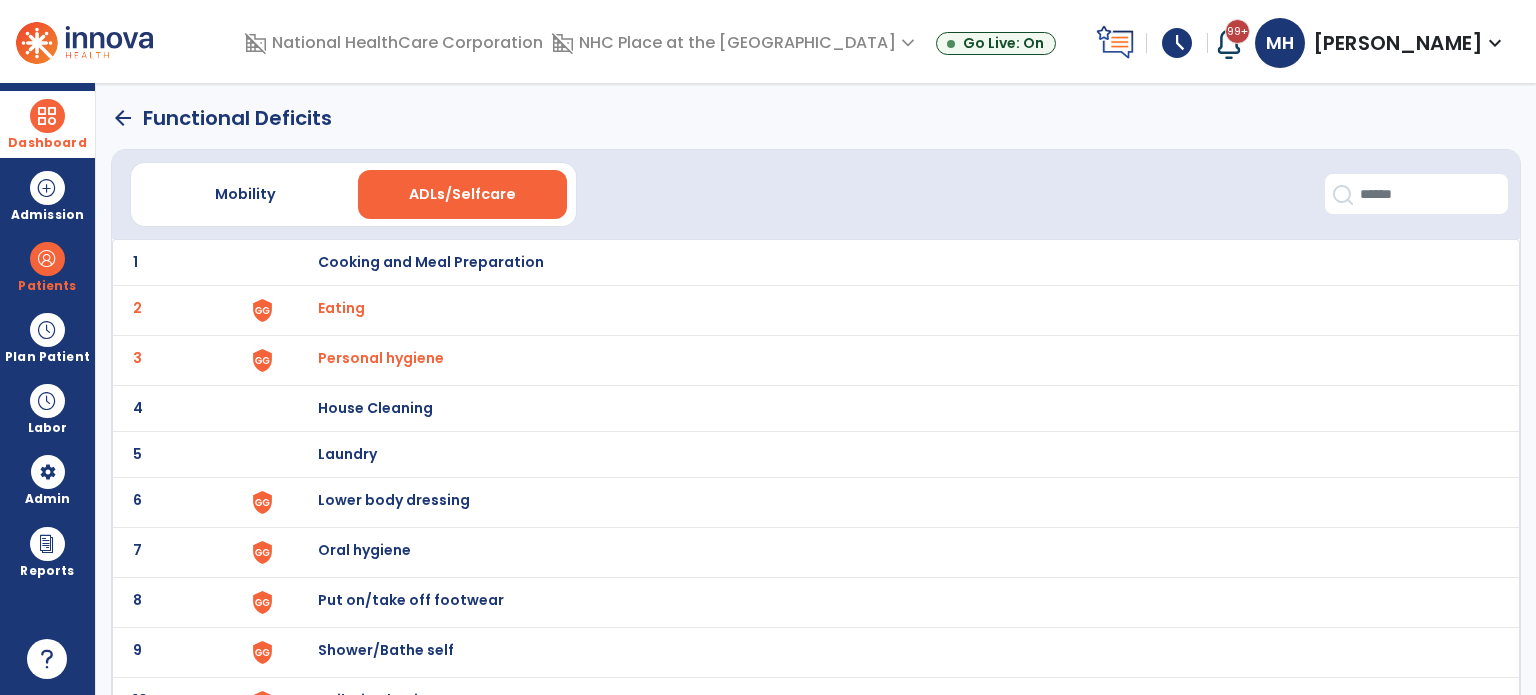 click on "Oral hygiene" at bounding box center [888, 262] 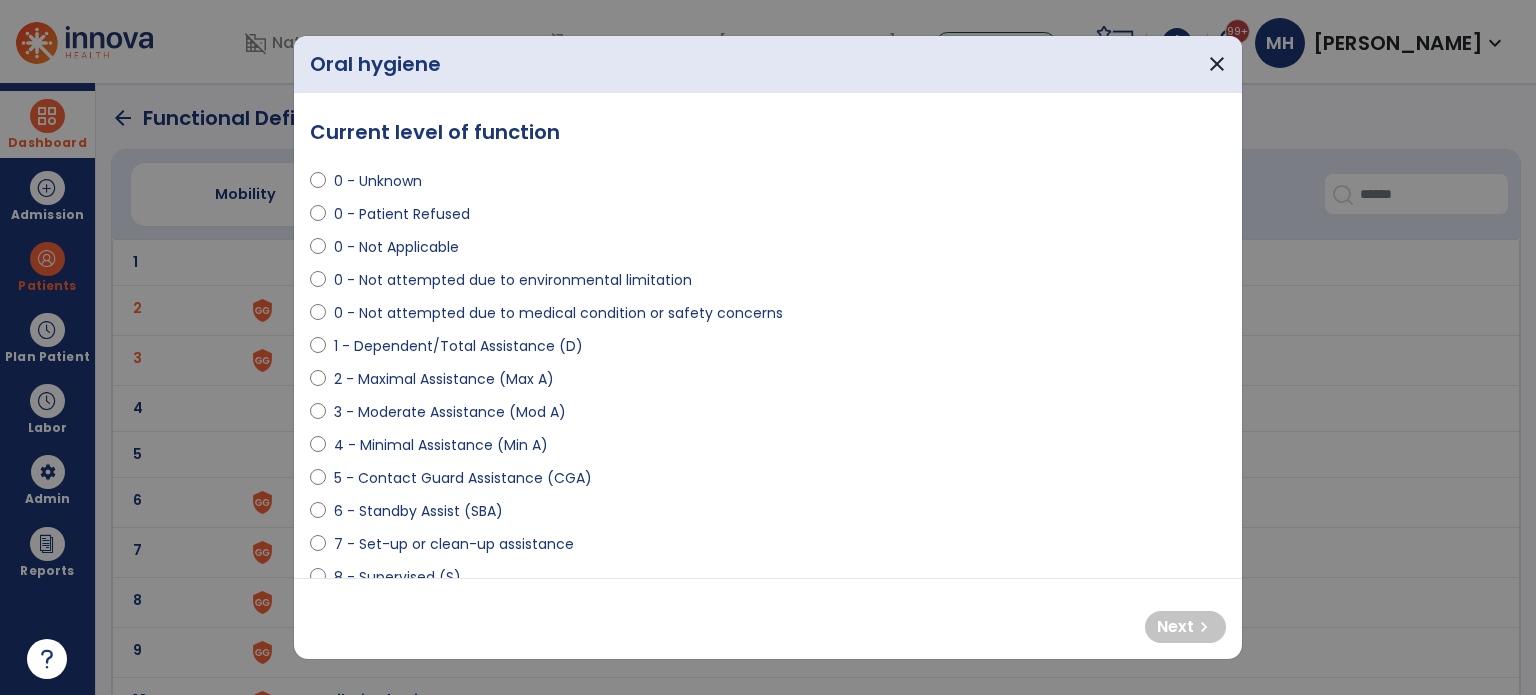 scroll, scrollTop: 200, scrollLeft: 0, axis: vertical 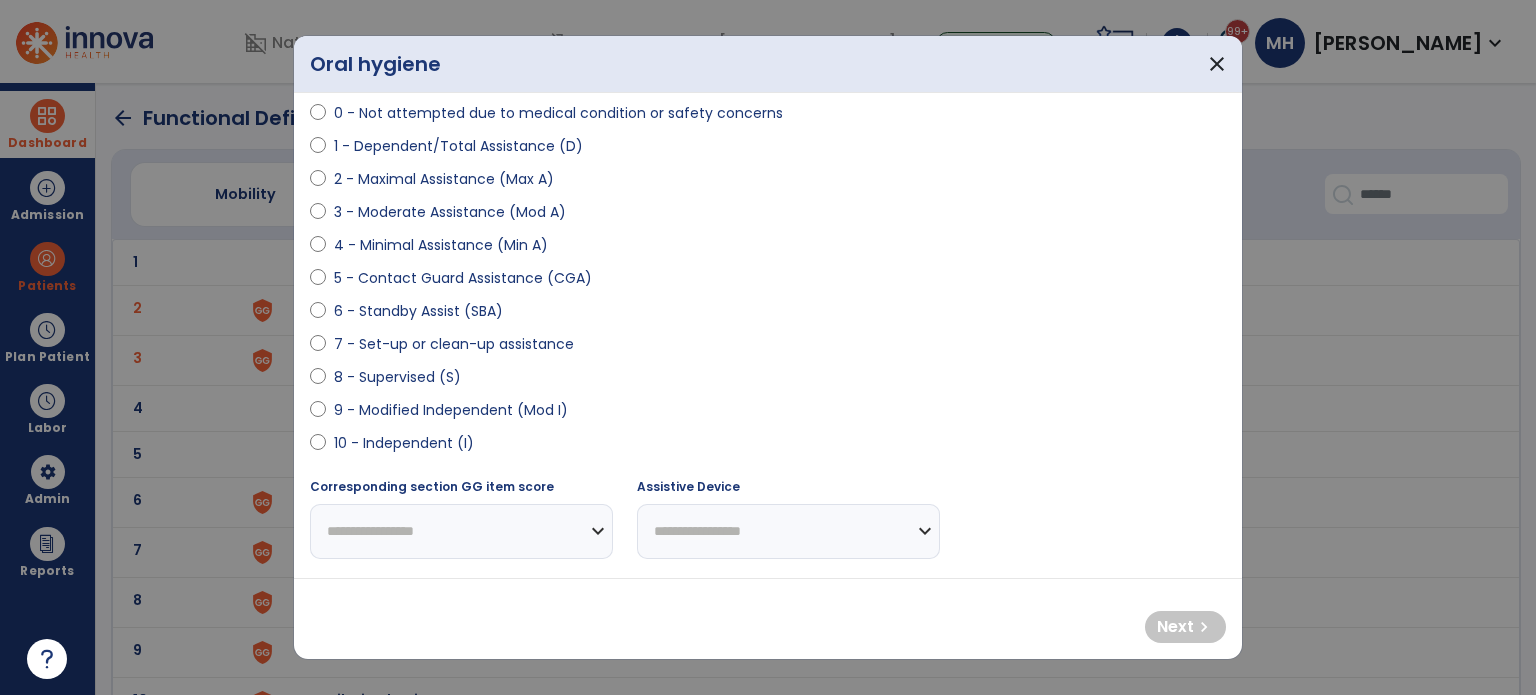 click on "10 - Independent (I)" at bounding box center [404, 443] 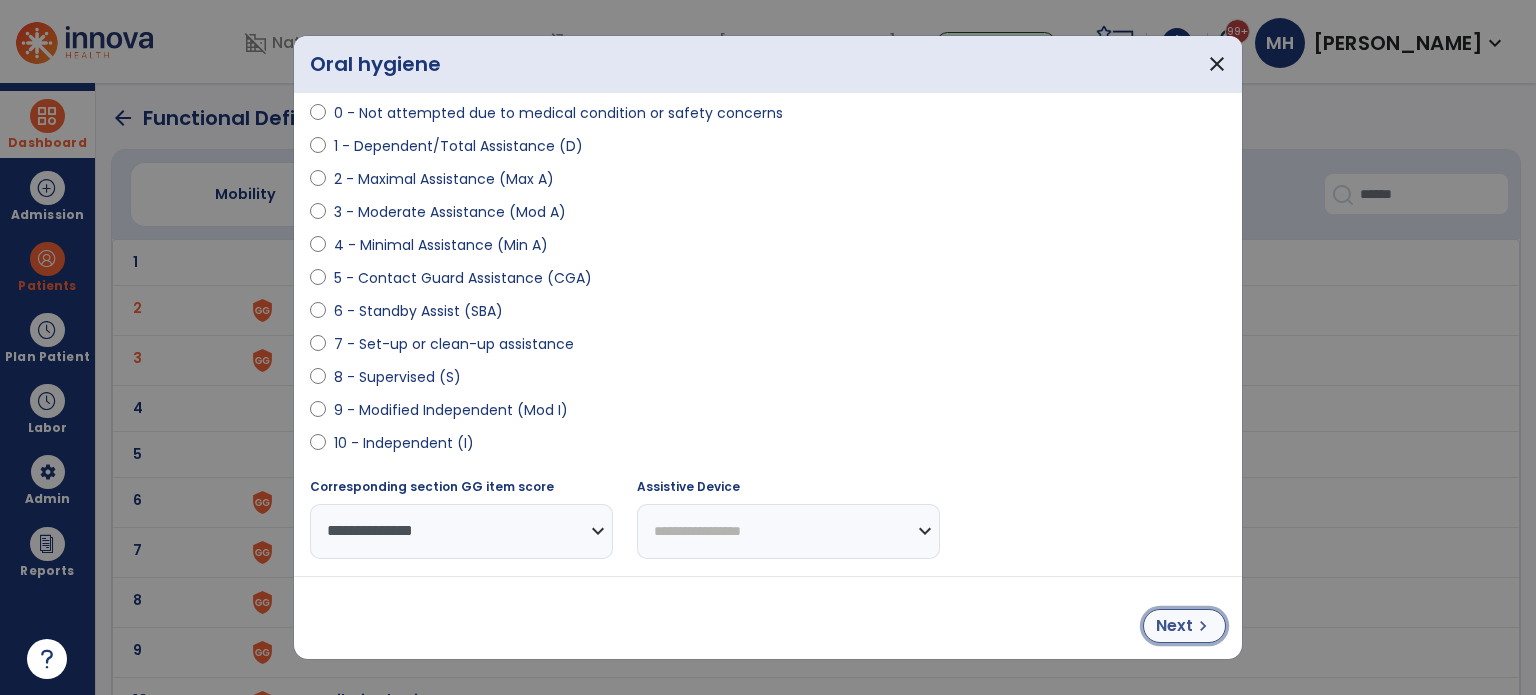 click on "Next" at bounding box center (1174, 626) 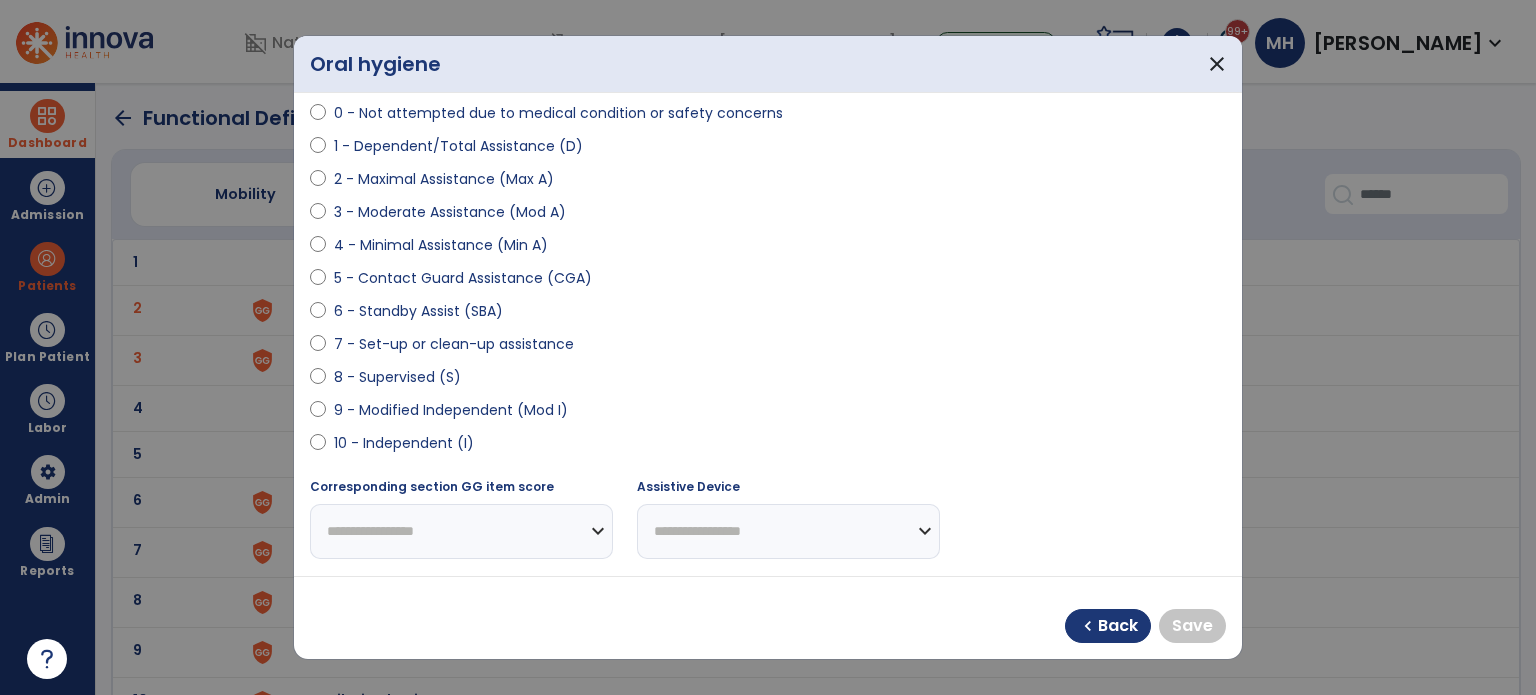 click on "10 - Independent (I)" at bounding box center [404, 443] 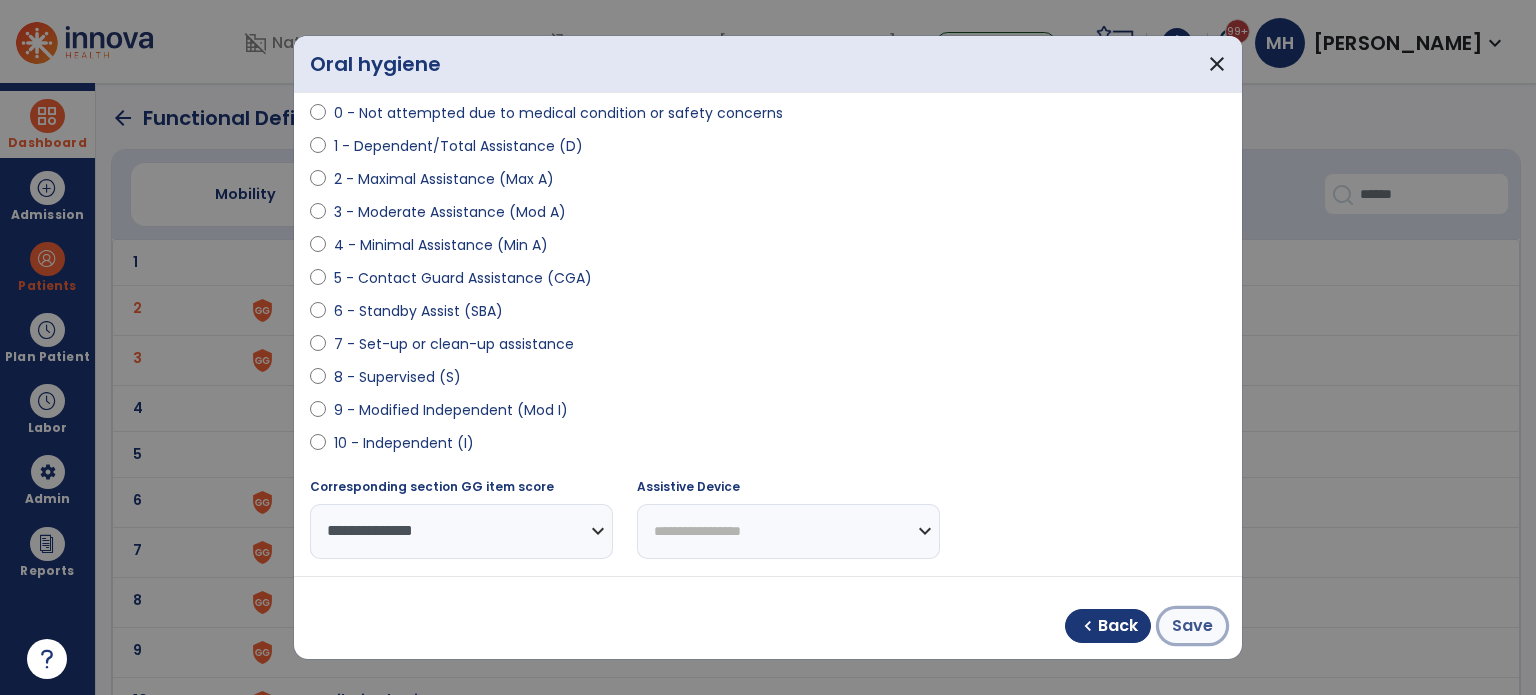 click on "Save" at bounding box center [1192, 626] 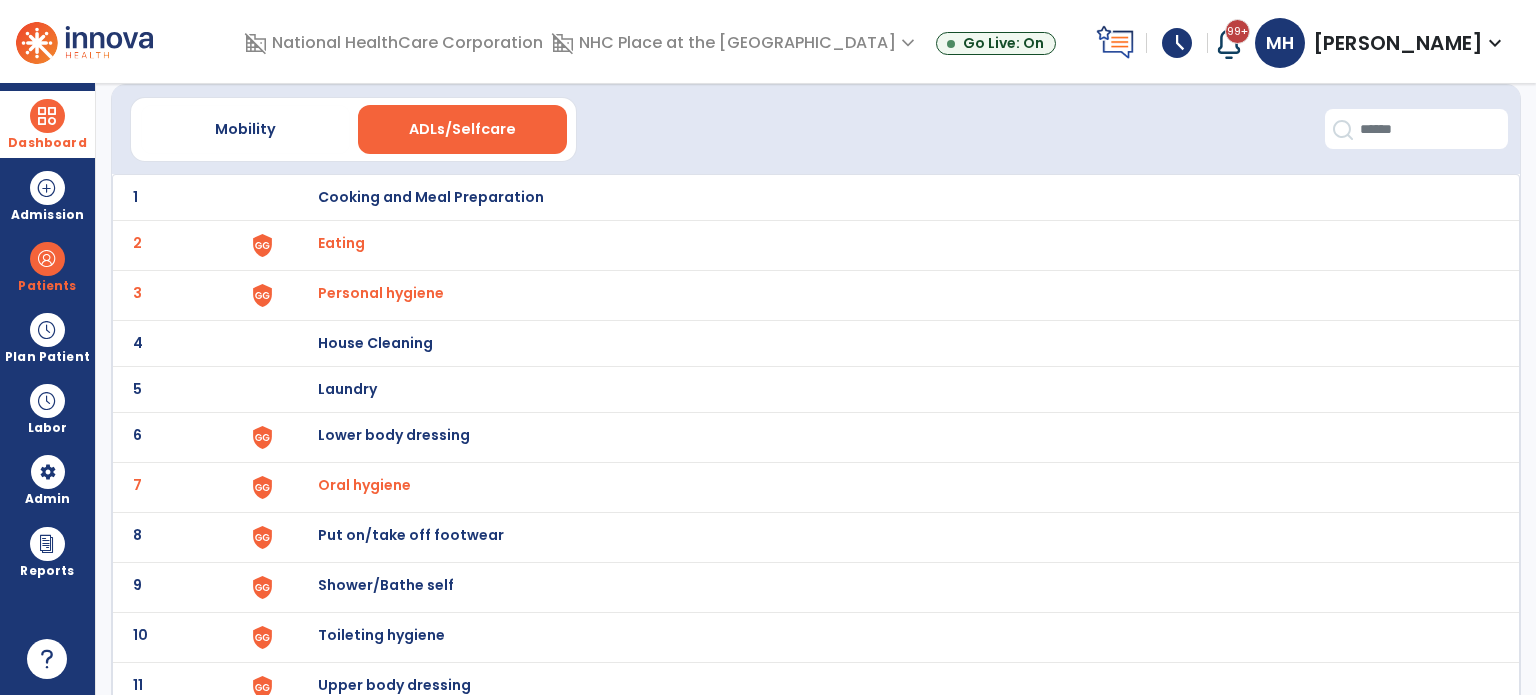 scroll, scrollTop: 100, scrollLeft: 0, axis: vertical 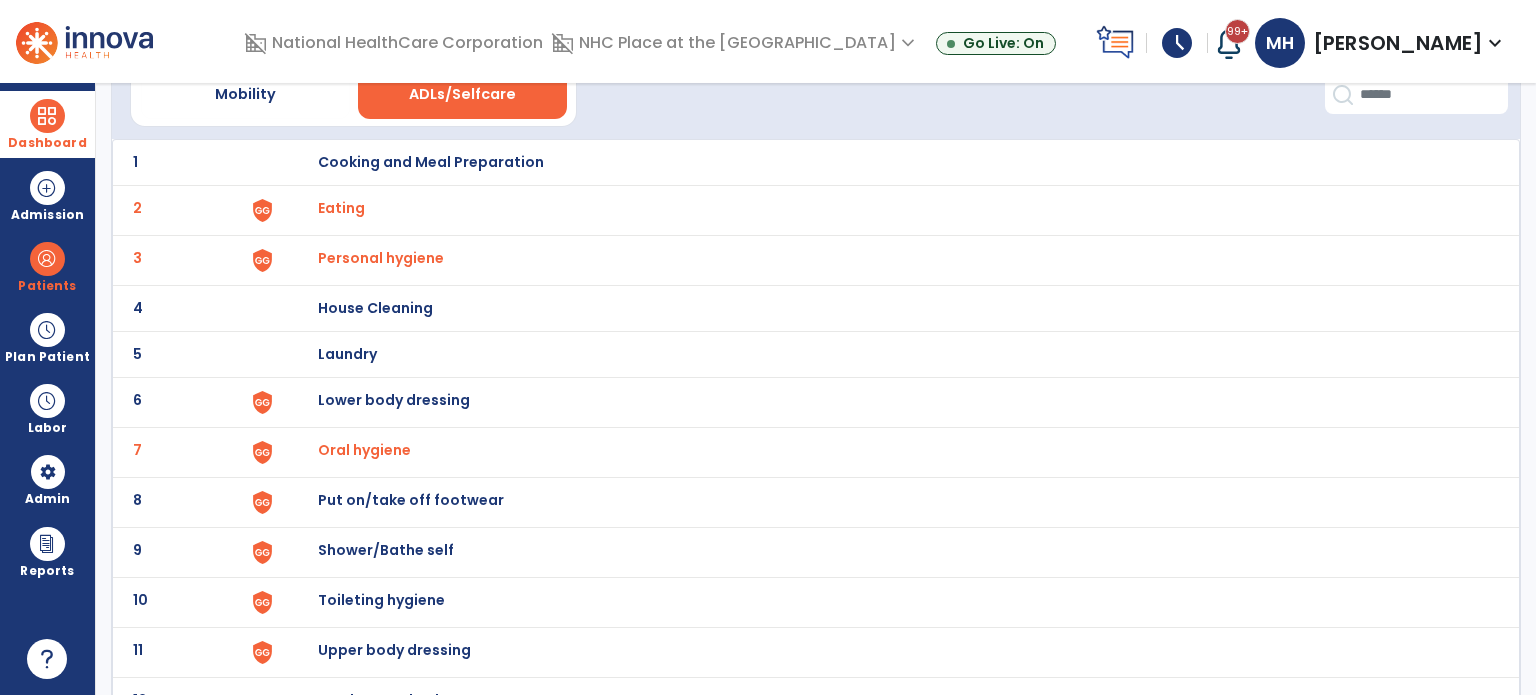 click on "6 Lower body dressing" 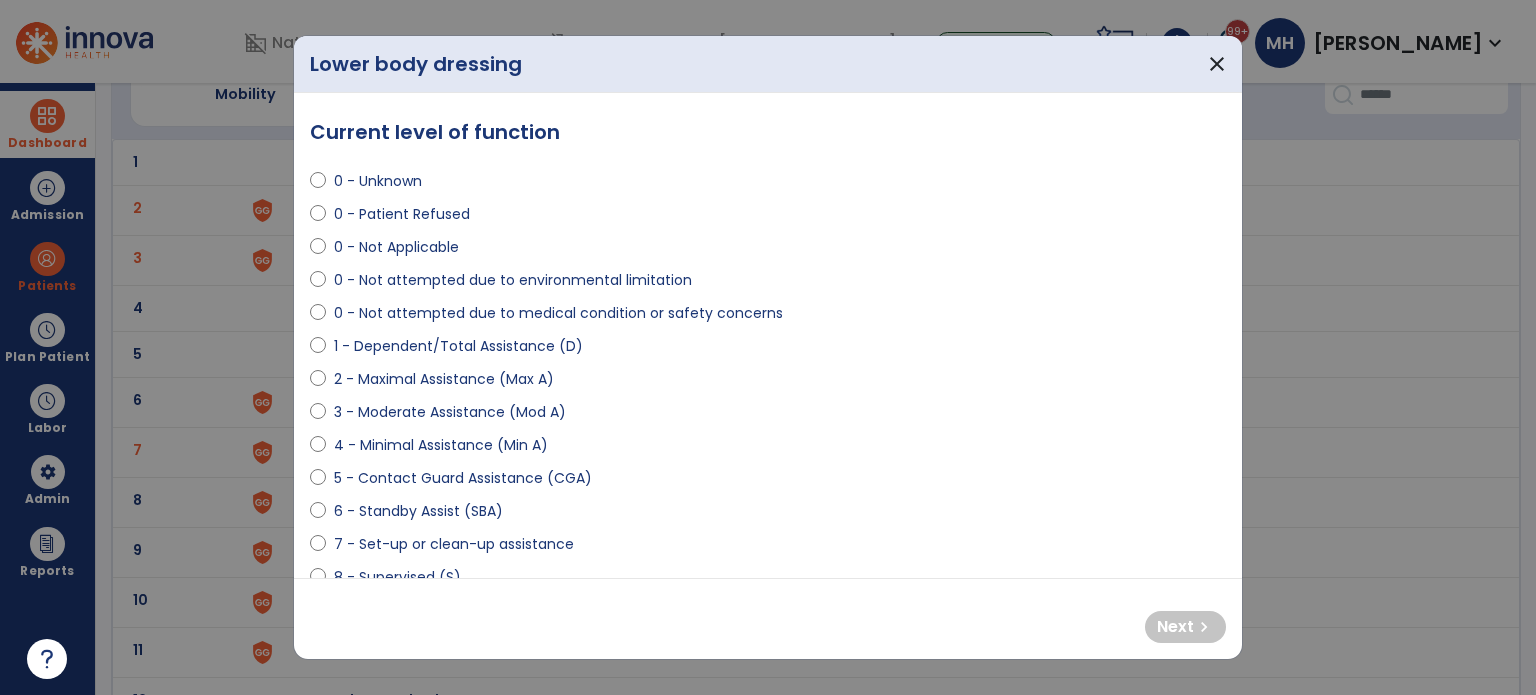 click on "1 - Dependent/Total Assistance (D)" at bounding box center [458, 346] 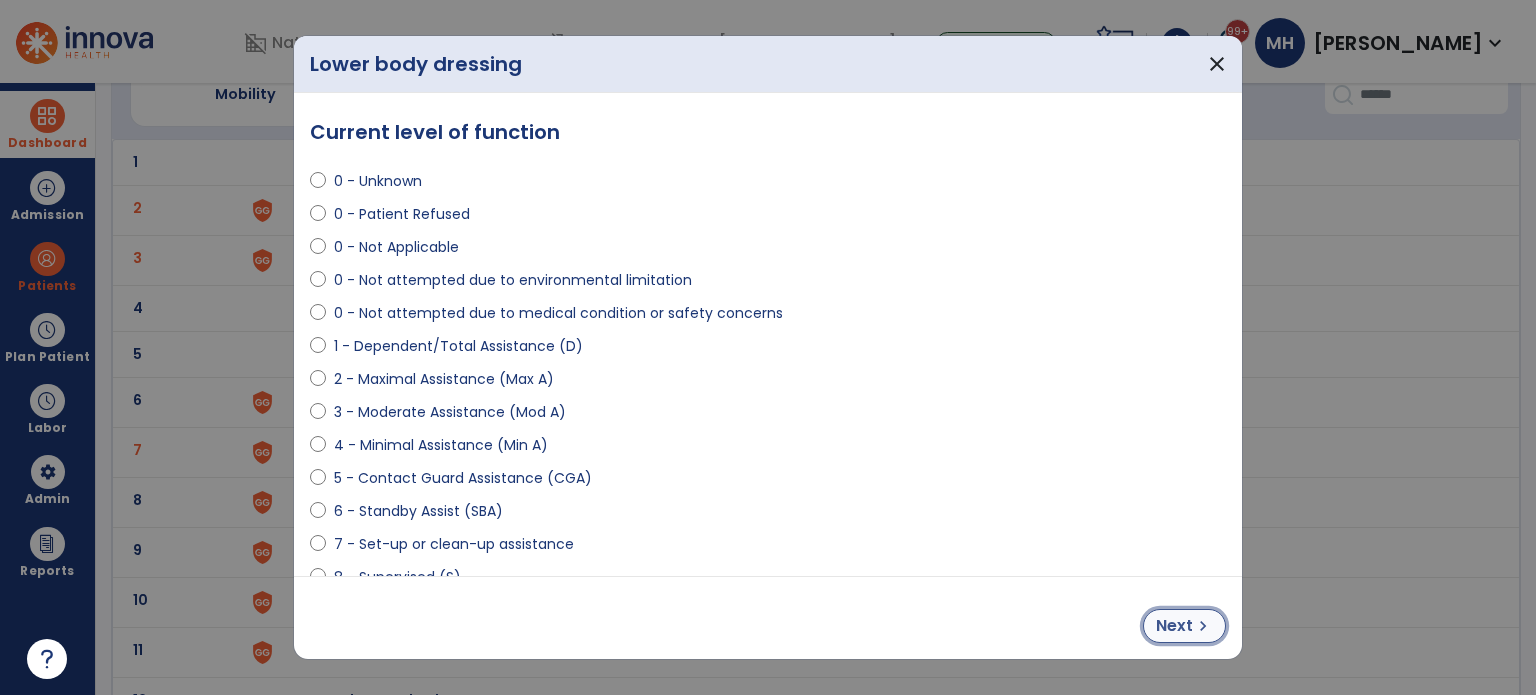 click on "chevron_right" at bounding box center (1203, 626) 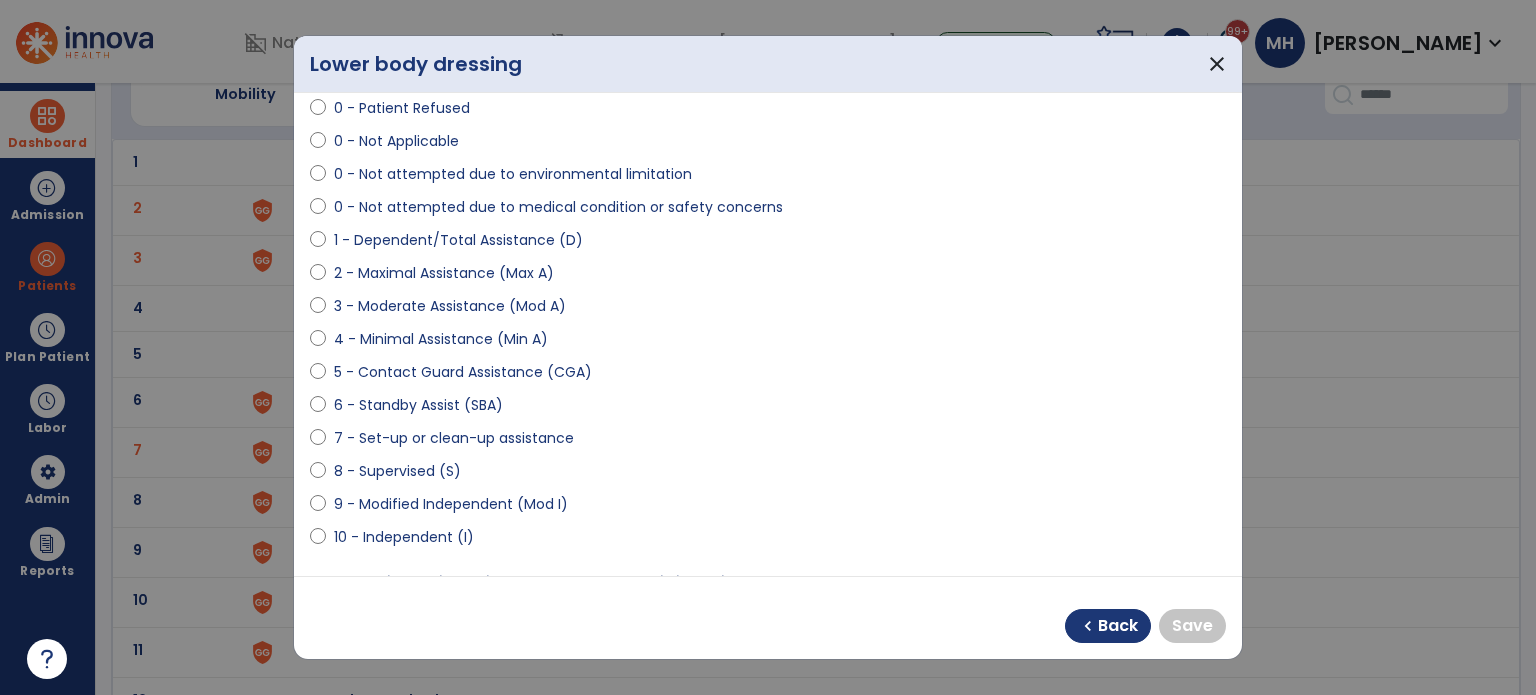 scroll, scrollTop: 200, scrollLeft: 0, axis: vertical 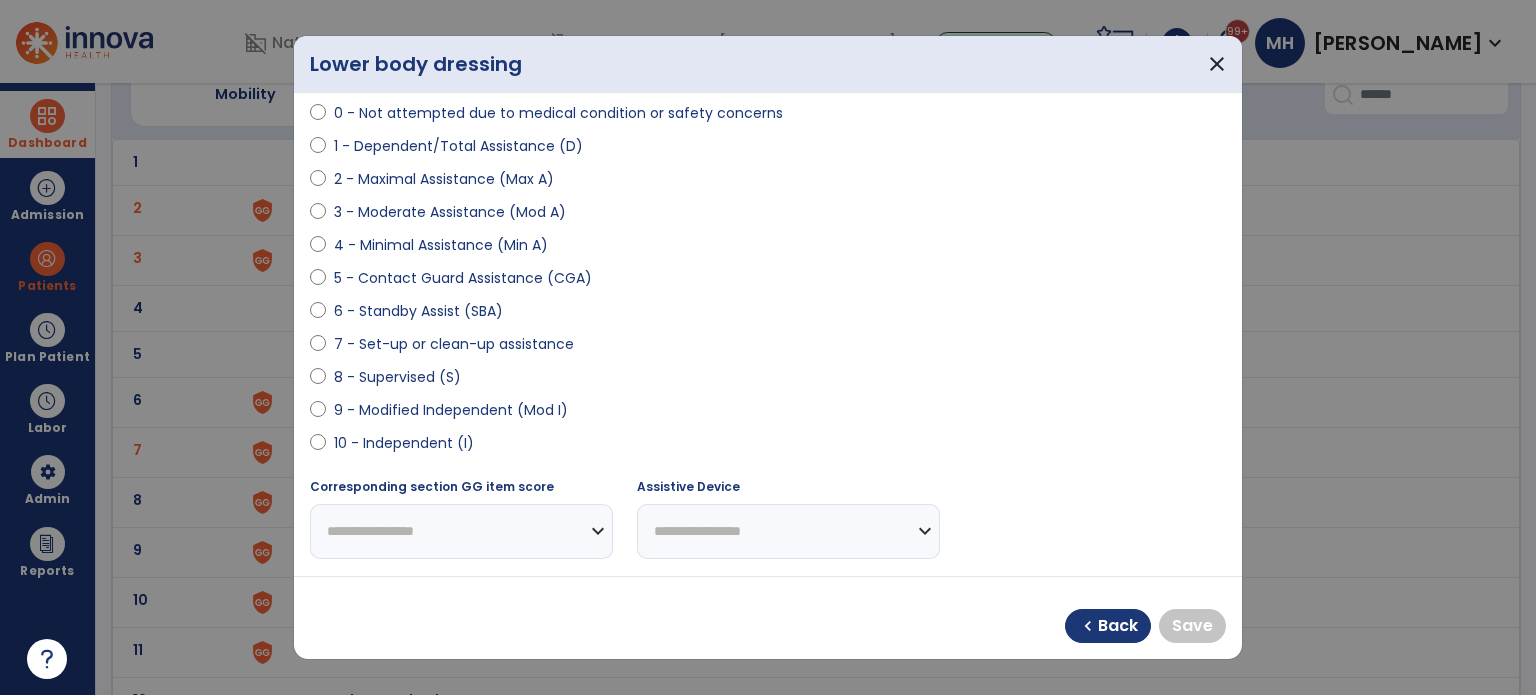 click on "10 - Independent (I)" at bounding box center [404, 443] 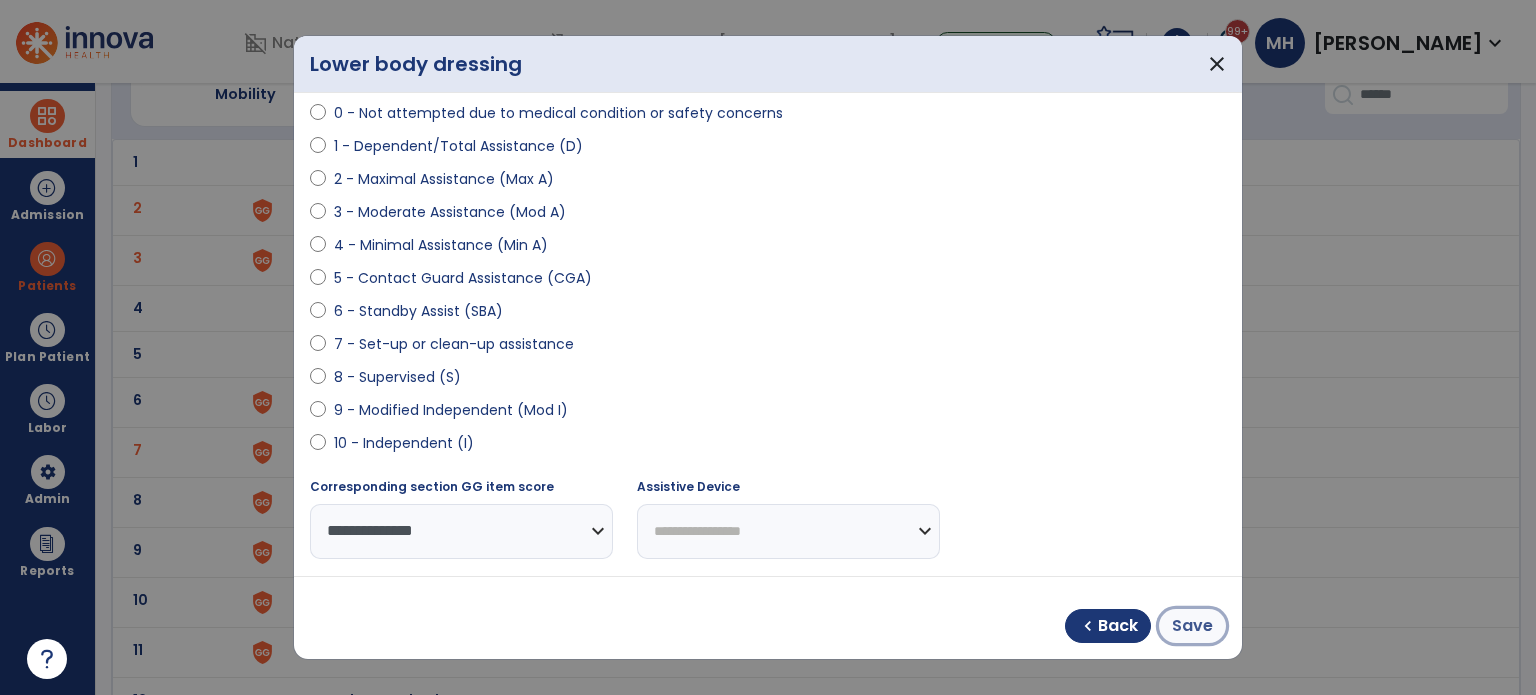 click on "Save" at bounding box center [1192, 626] 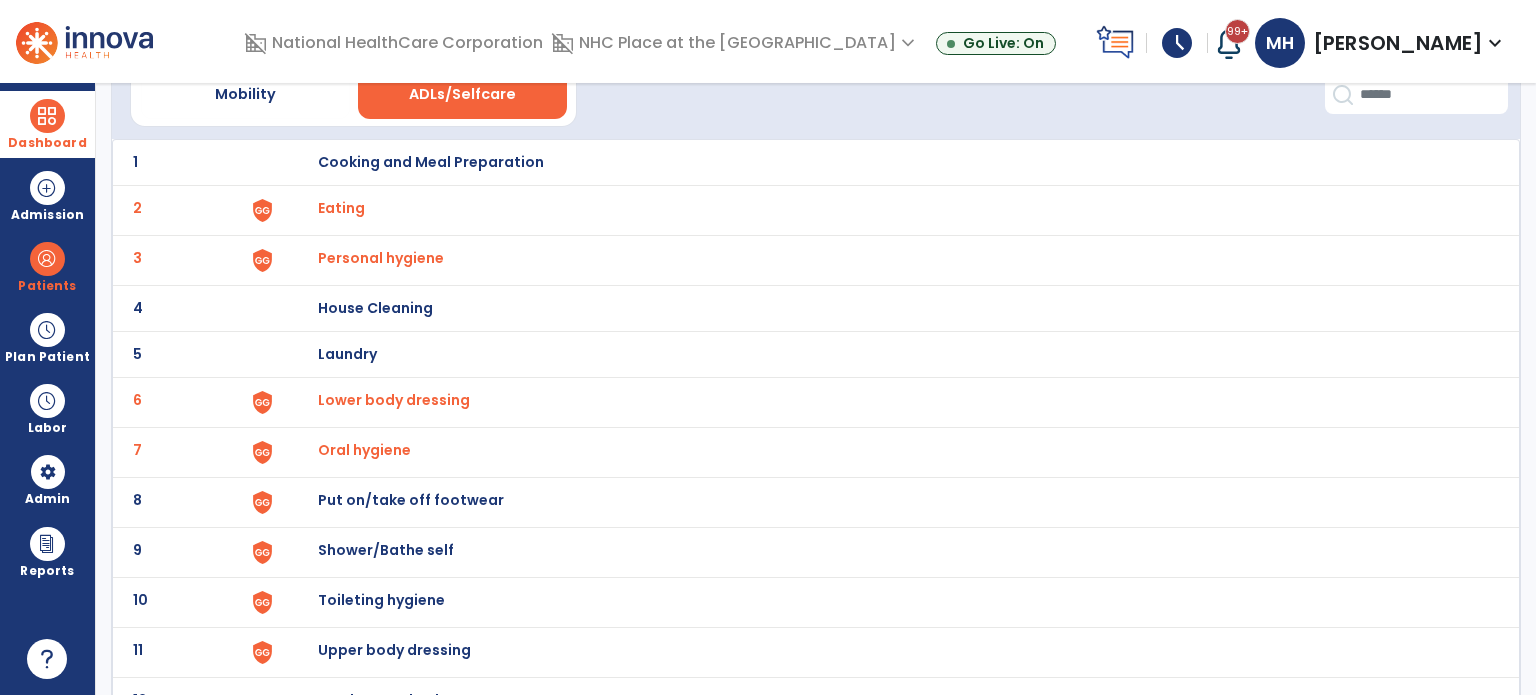 click on "8 Put on/take off footwear" 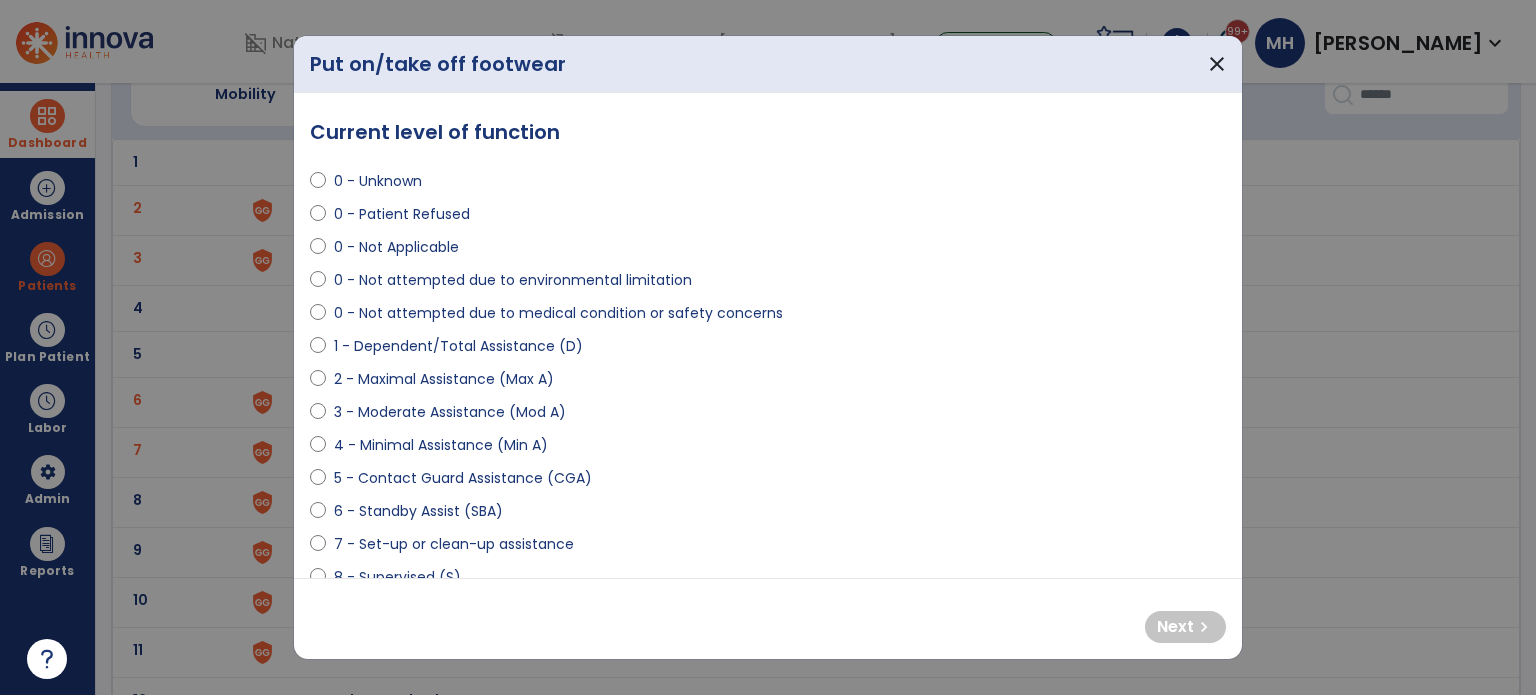 click on "1 - Dependent/Total Assistance (D)" at bounding box center (458, 346) 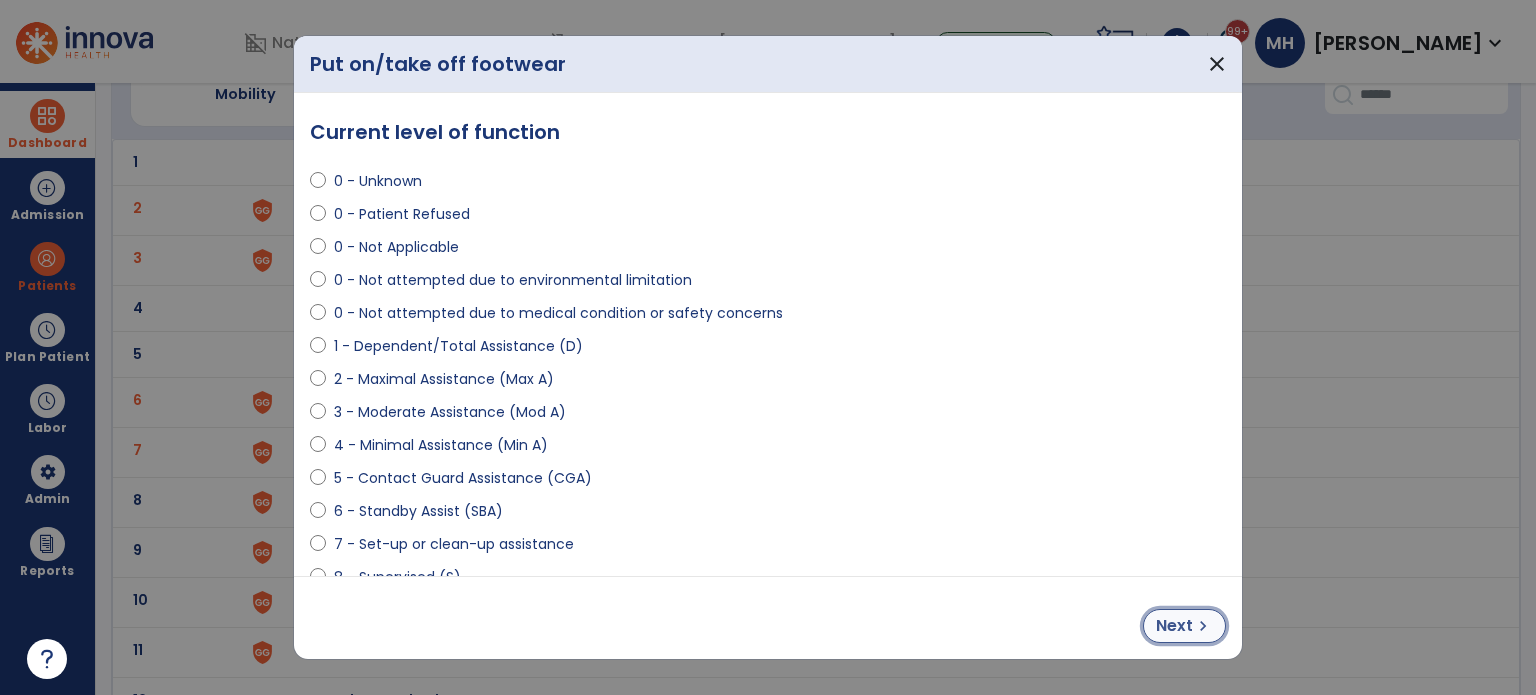 click on "Next  chevron_right" at bounding box center [1184, 626] 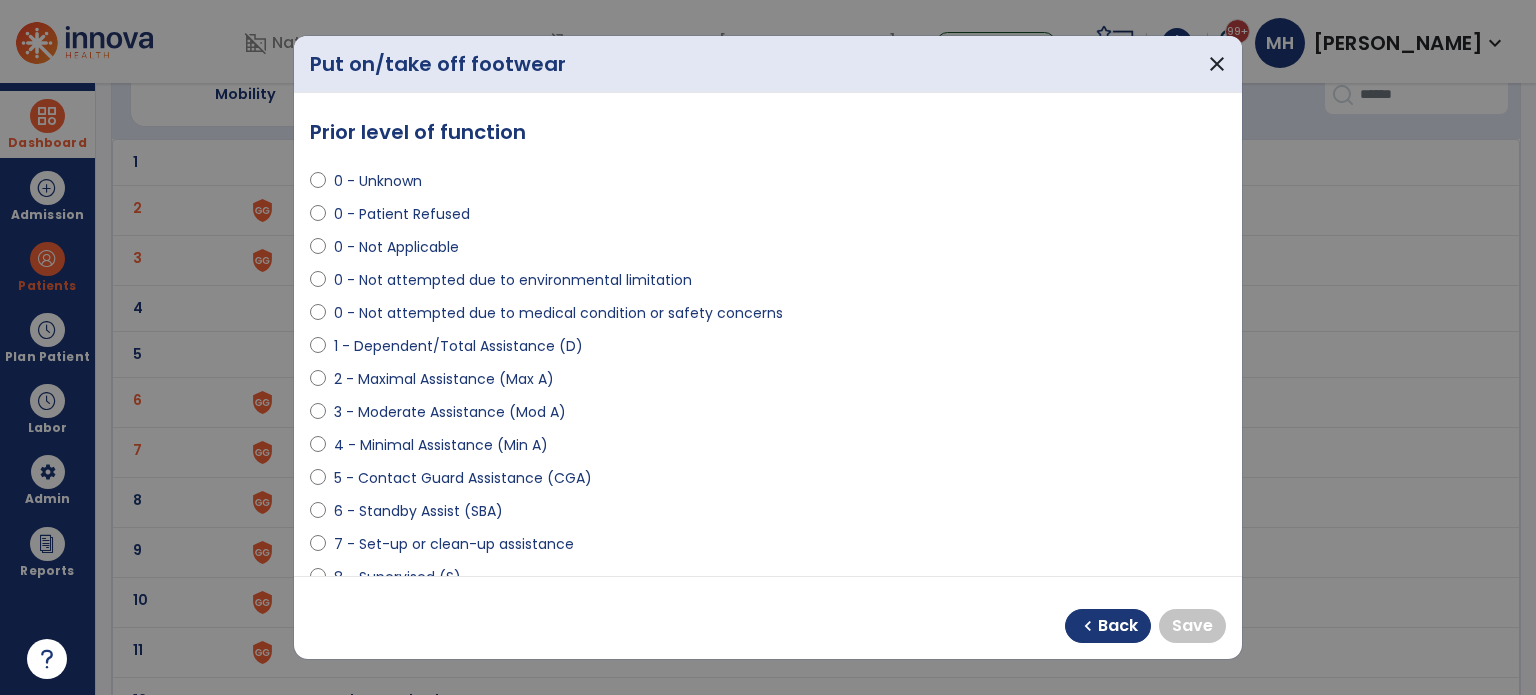 scroll, scrollTop: 200, scrollLeft: 0, axis: vertical 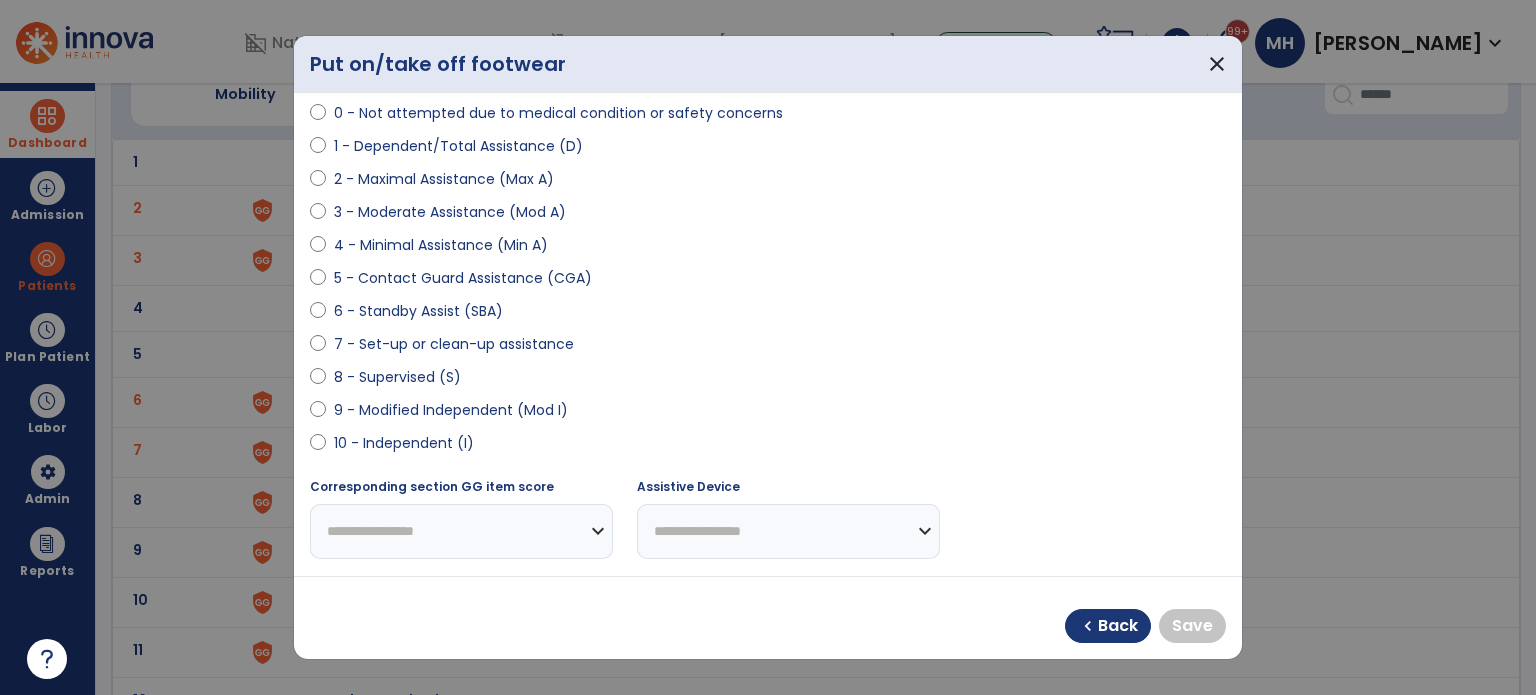 click on "10 - Independent (I)" at bounding box center [404, 443] 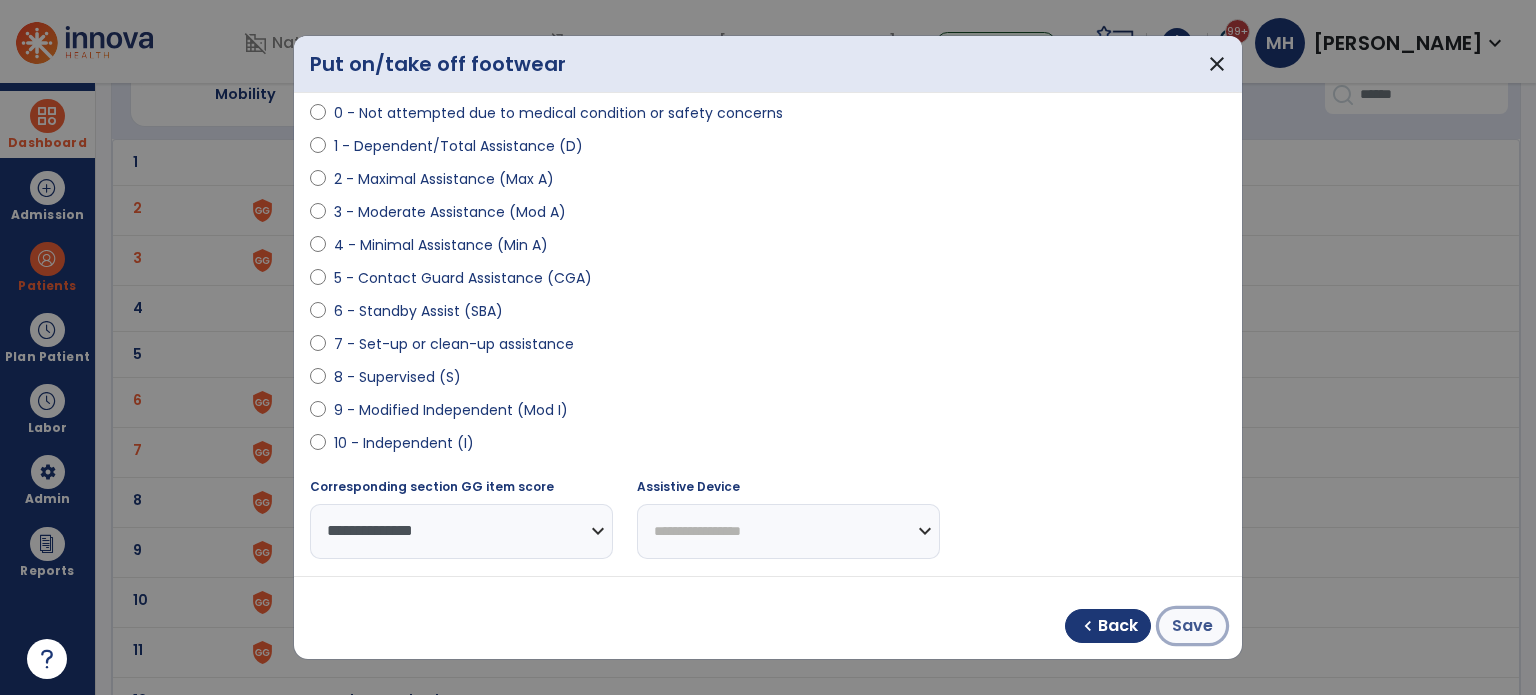 click on "Save" at bounding box center [1192, 626] 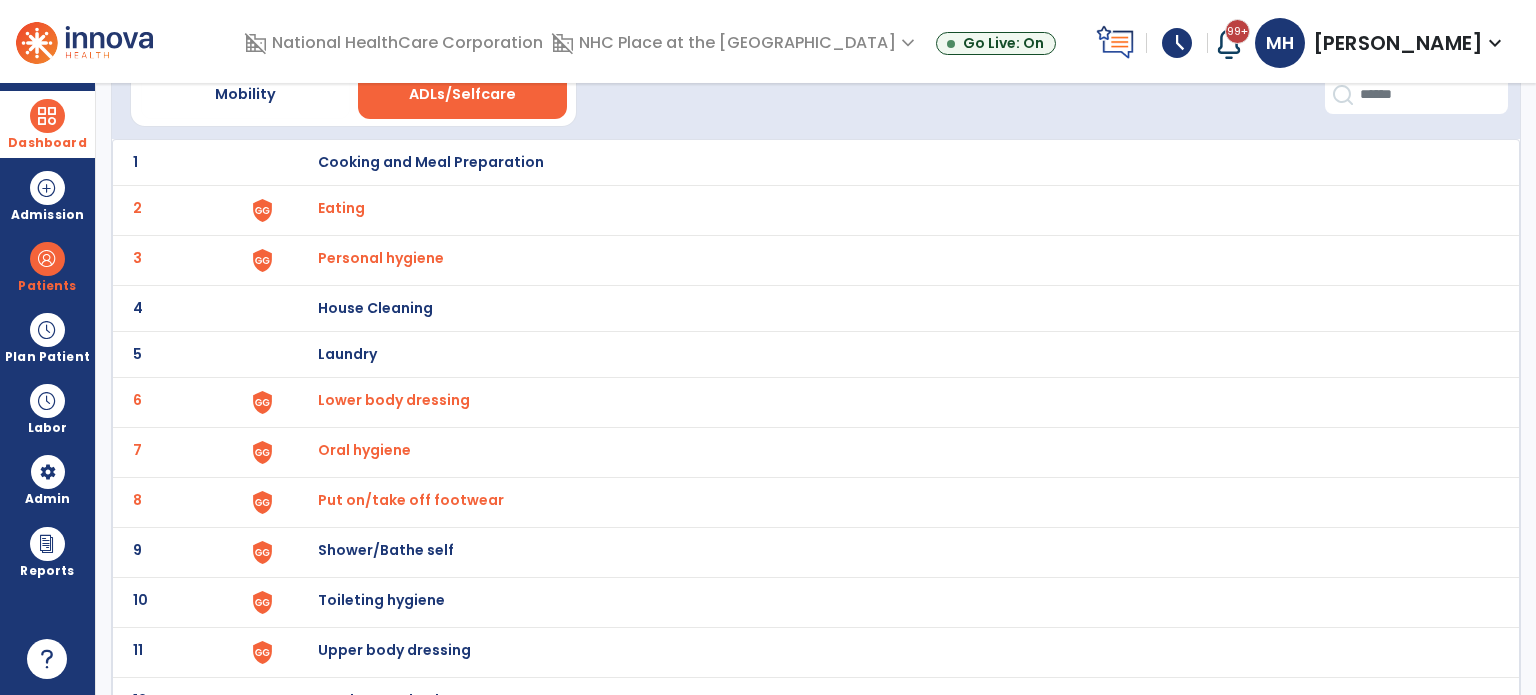 click on "Shower/Bathe self" at bounding box center [431, 162] 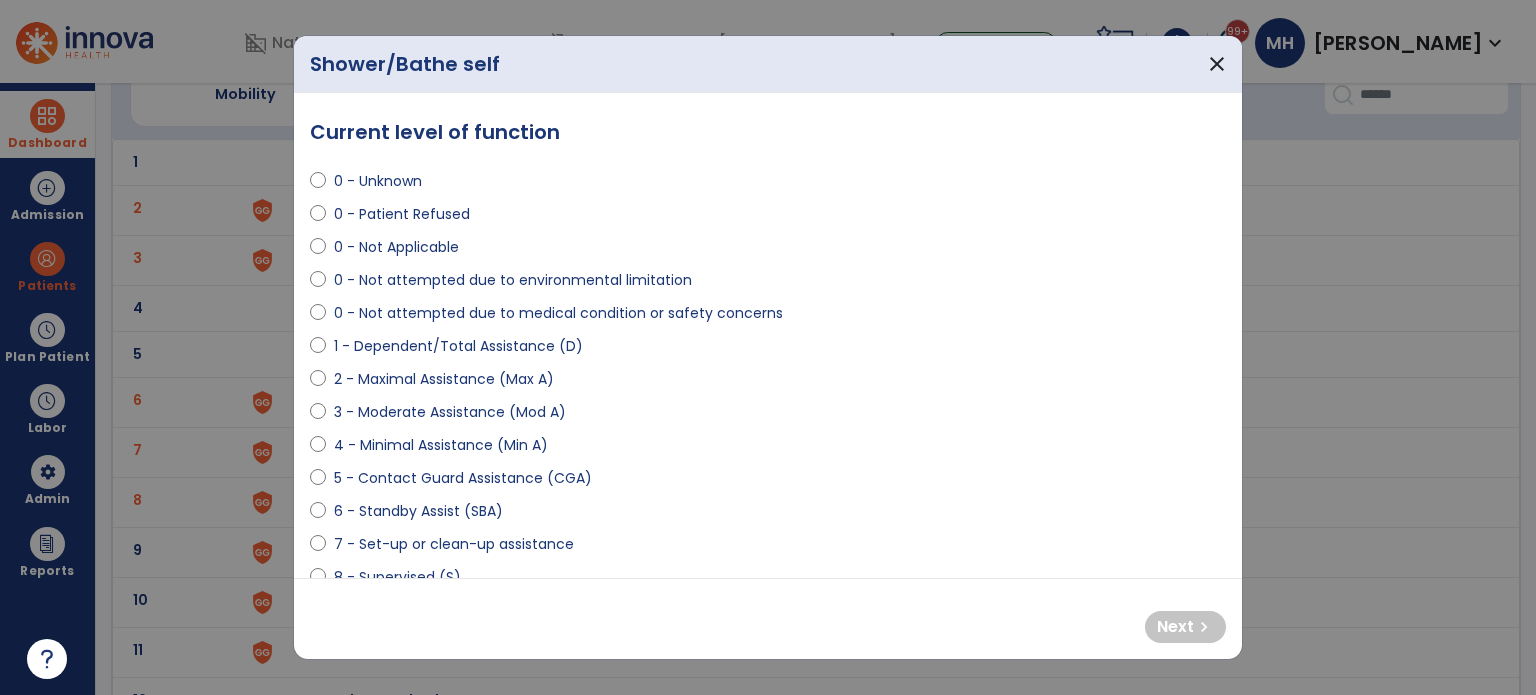 click on "1 - Dependent/Total Assistance (D)" at bounding box center (458, 346) 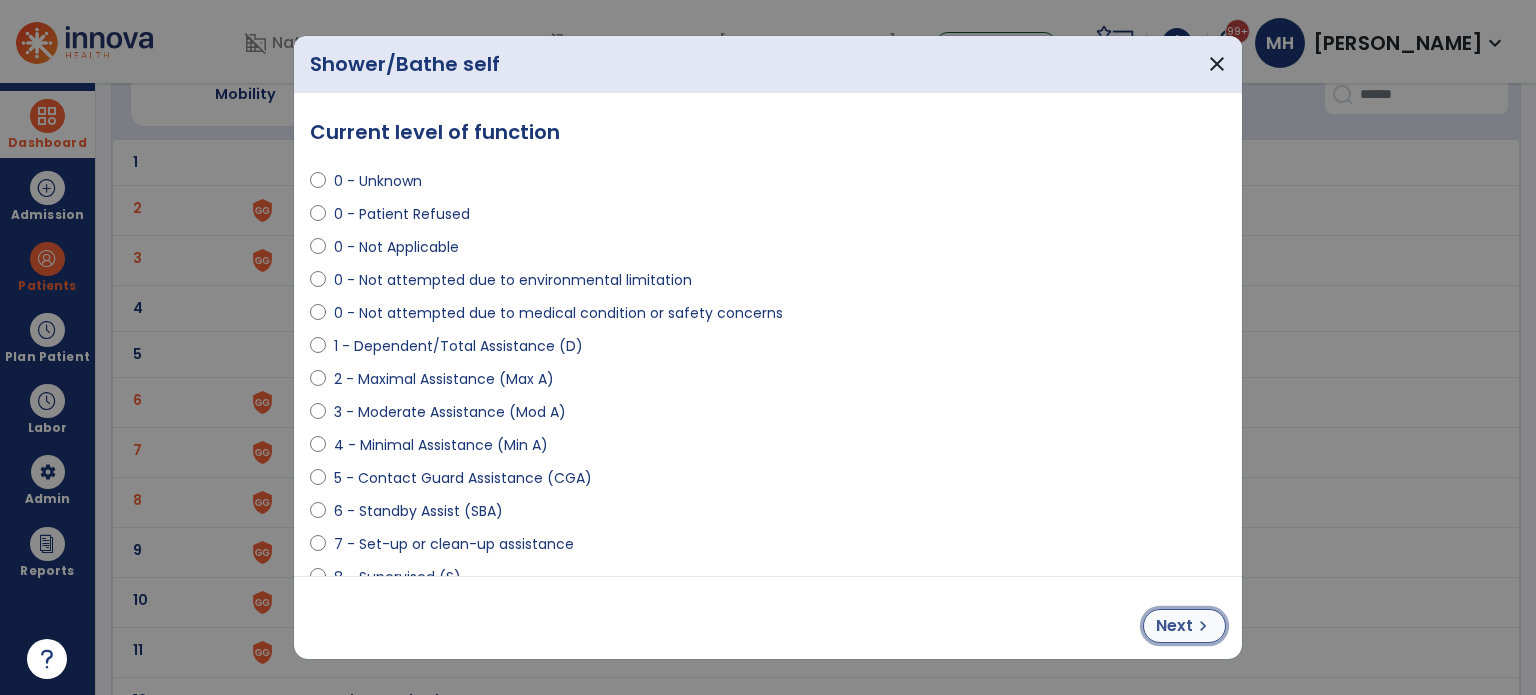 click on "Next  chevron_right" at bounding box center (1184, 626) 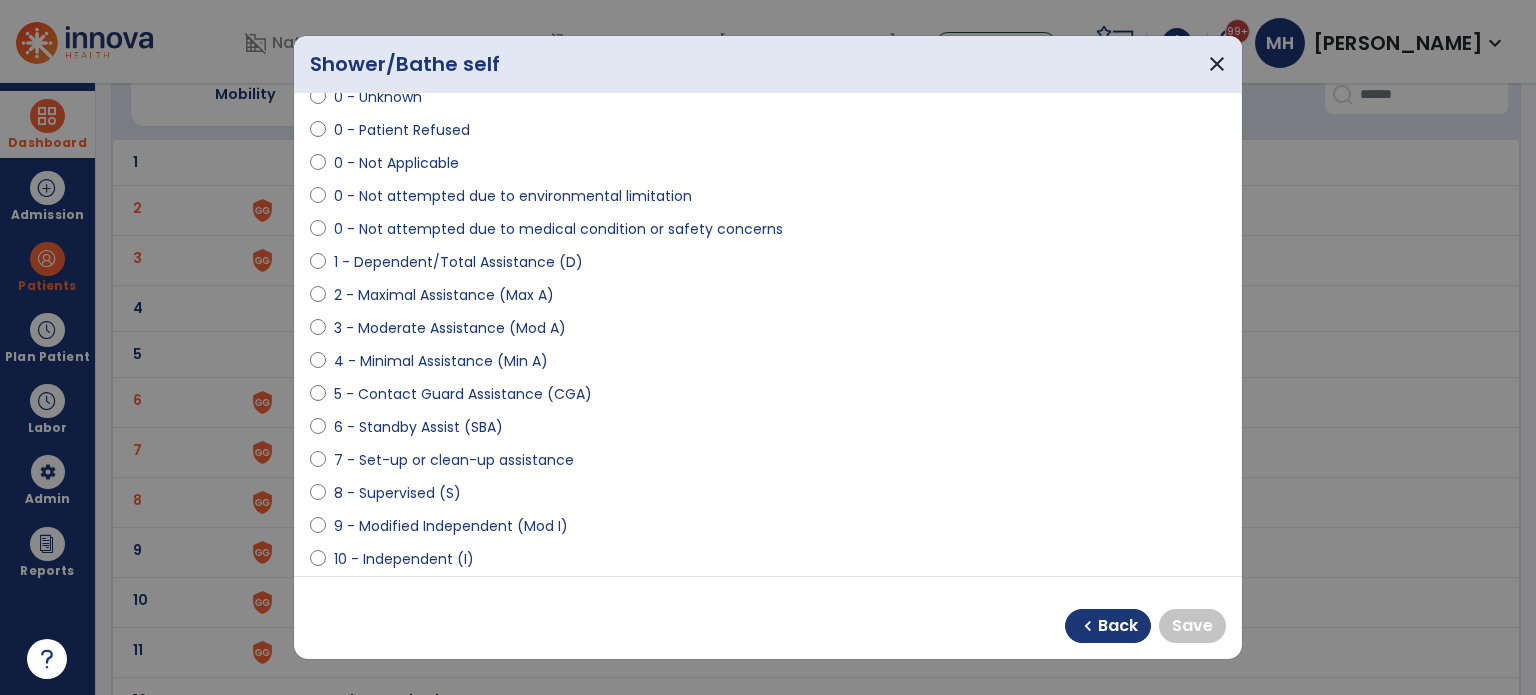scroll, scrollTop: 200, scrollLeft: 0, axis: vertical 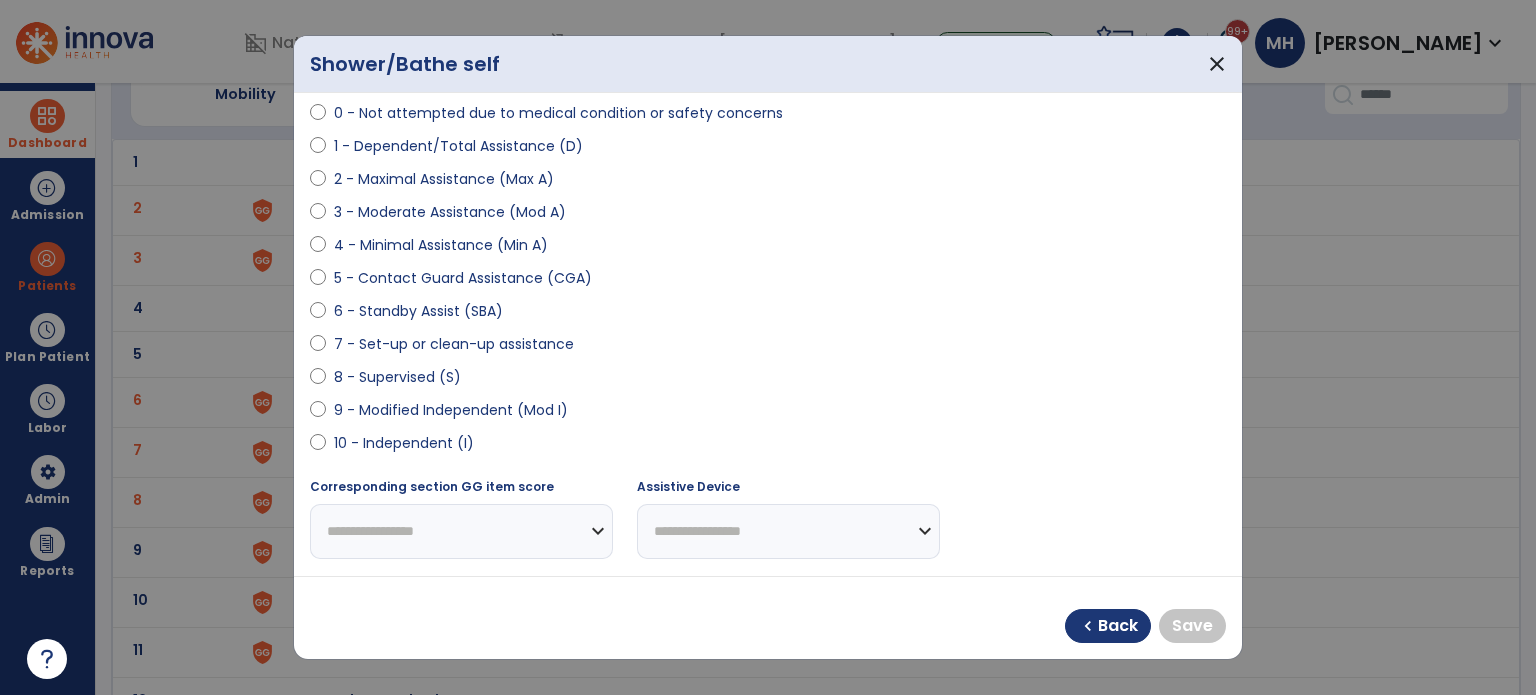 click on "10 - Independent (I)" at bounding box center [404, 443] 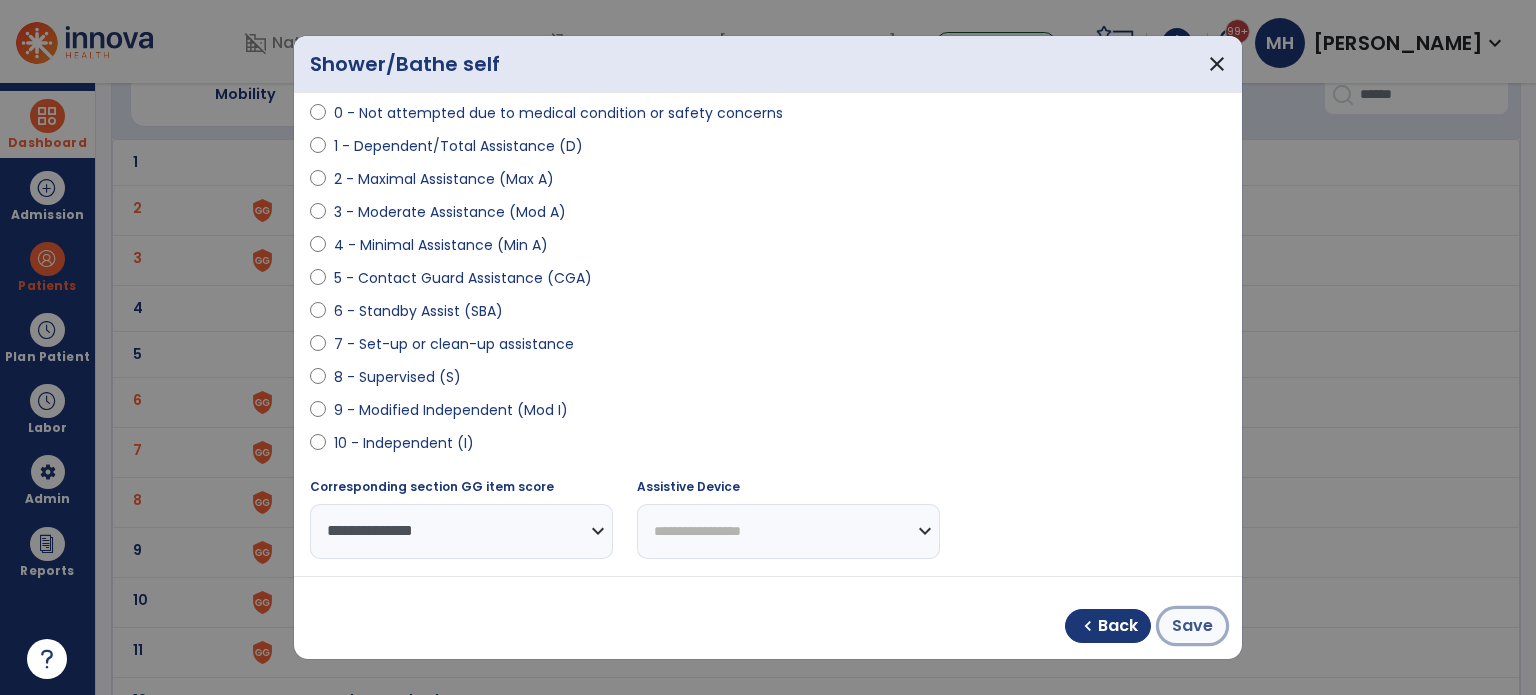 click on "Save" at bounding box center (1192, 626) 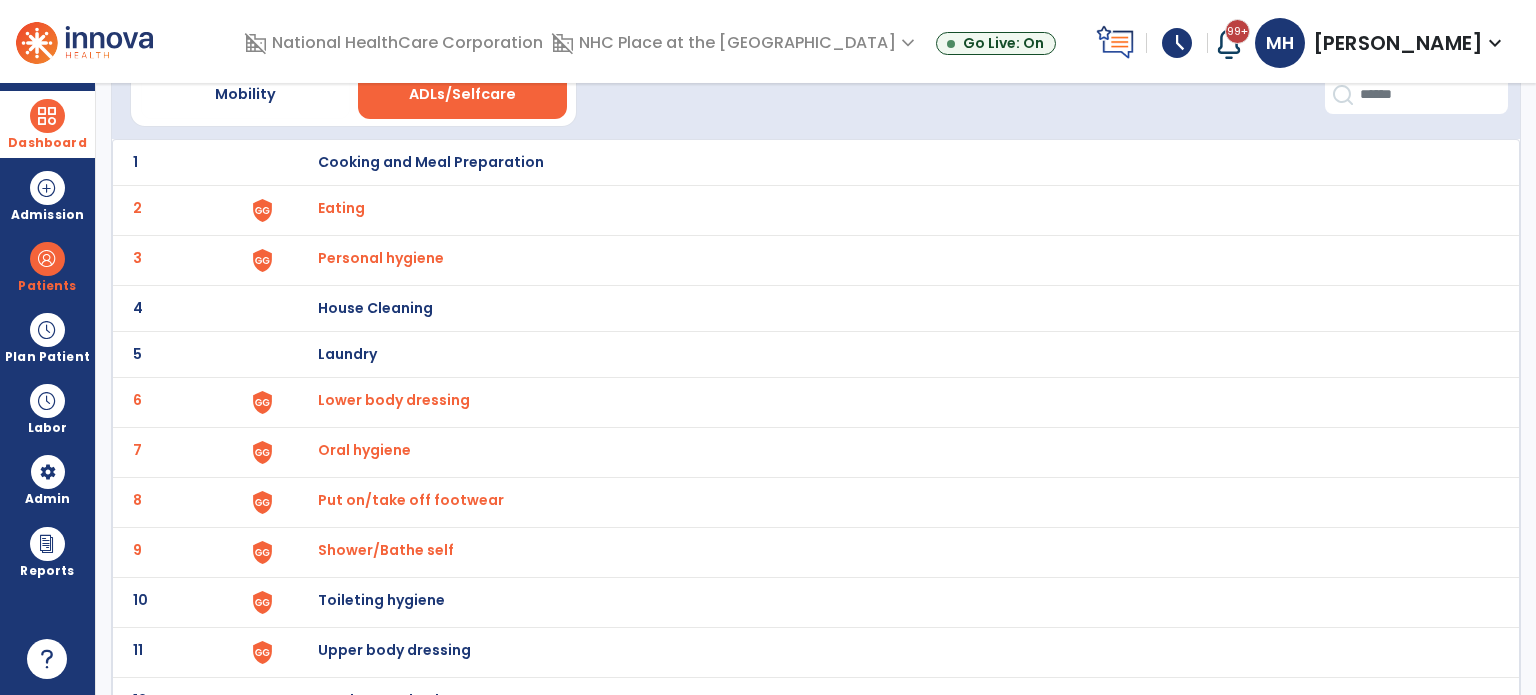 click on "Toileting hygiene" at bounding box center (431, 162) 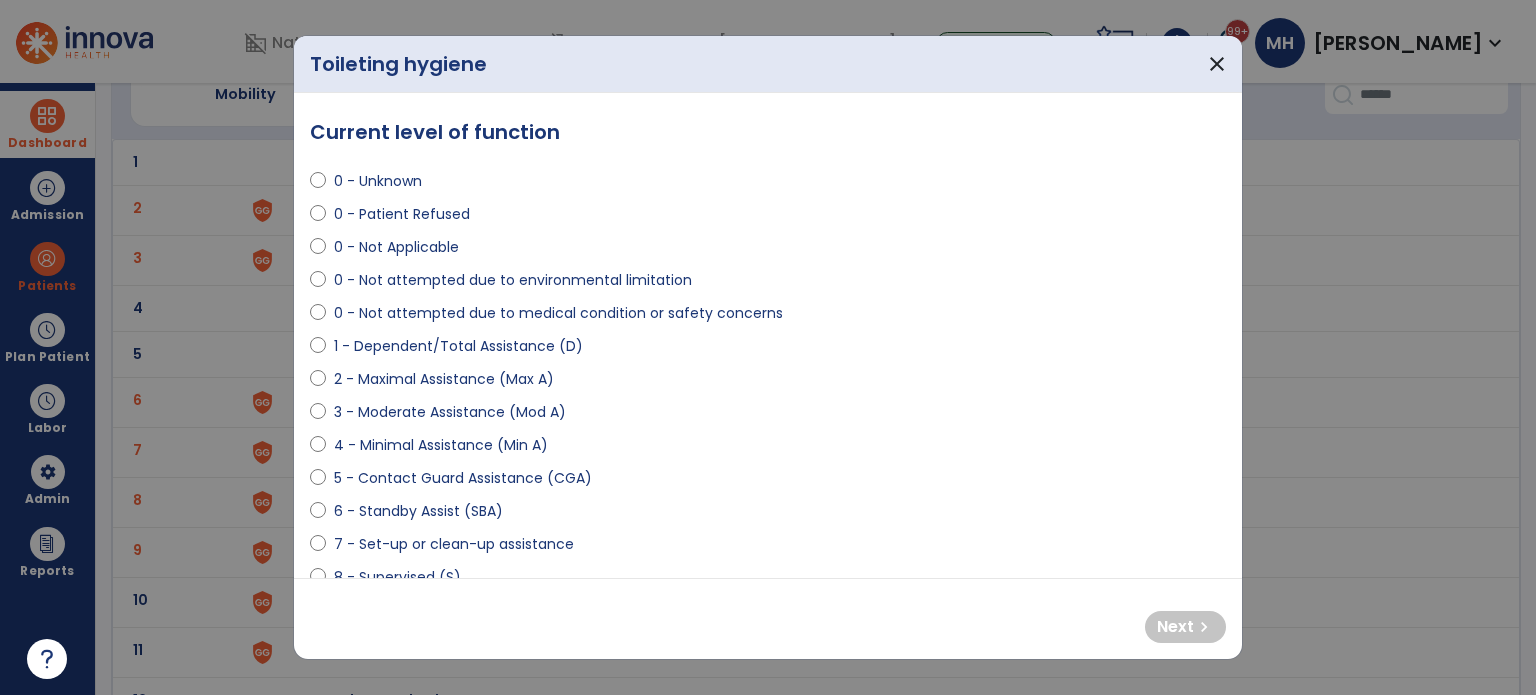 click on "1 - Dependent/Total Assistance (D)" at bounding box center [458, 346] 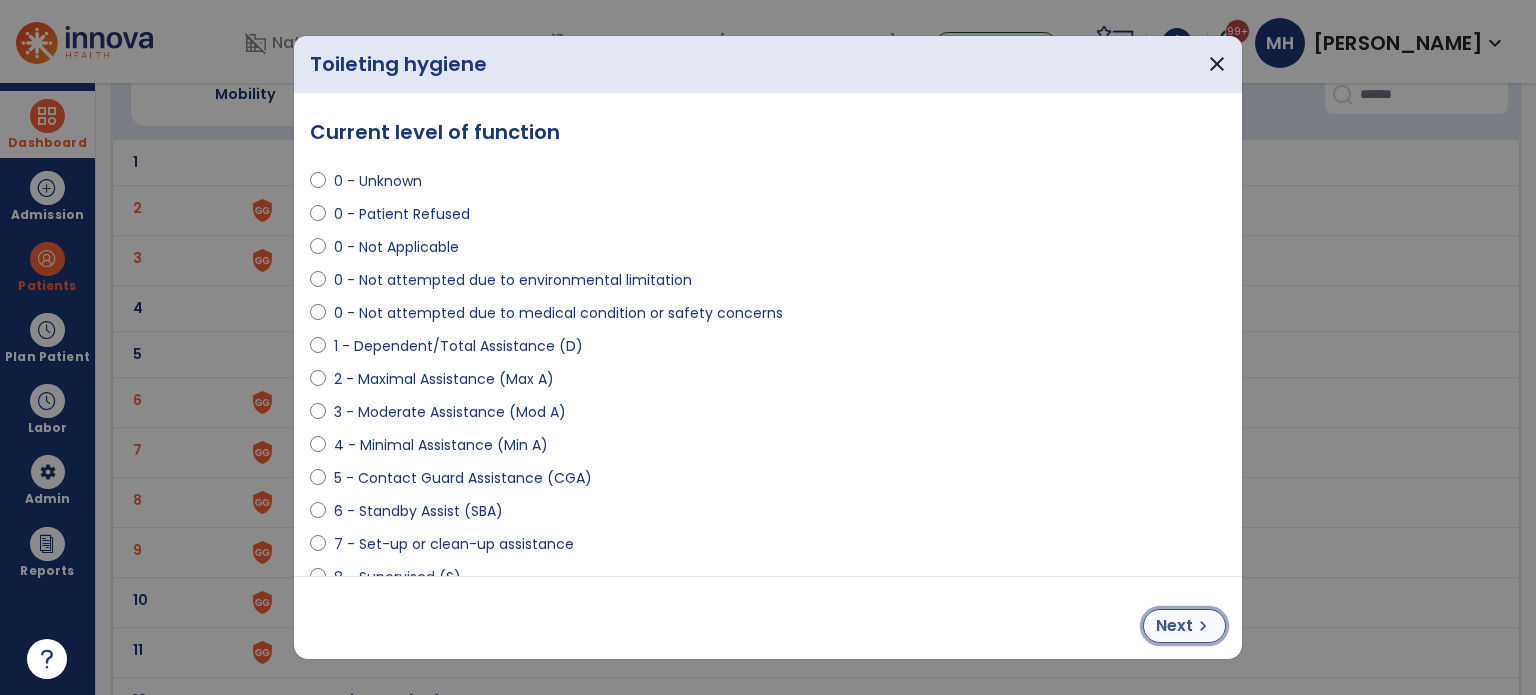 click on "Next  chevron_right" at bounding box center (1184, 626) 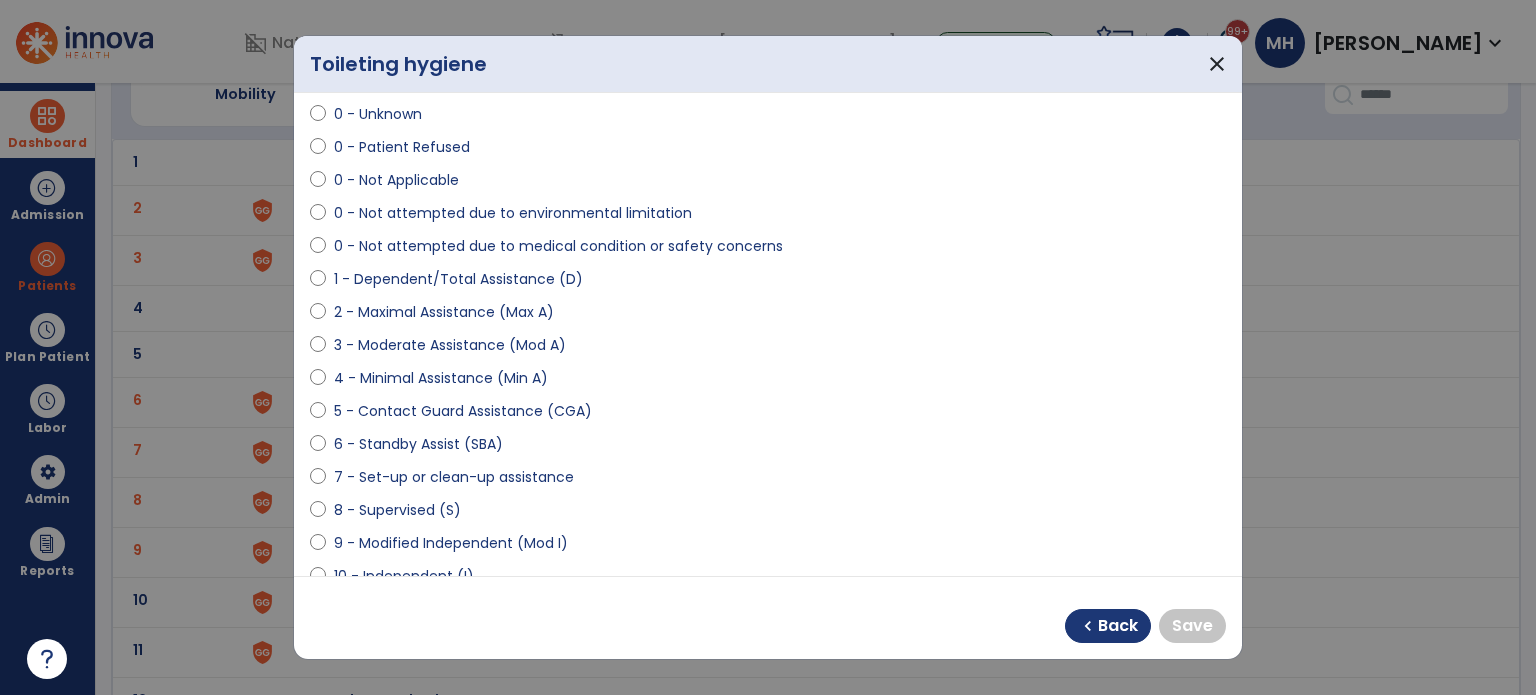 scroll, scrollTop: 100, scrollLeft: 0, axis: vertical 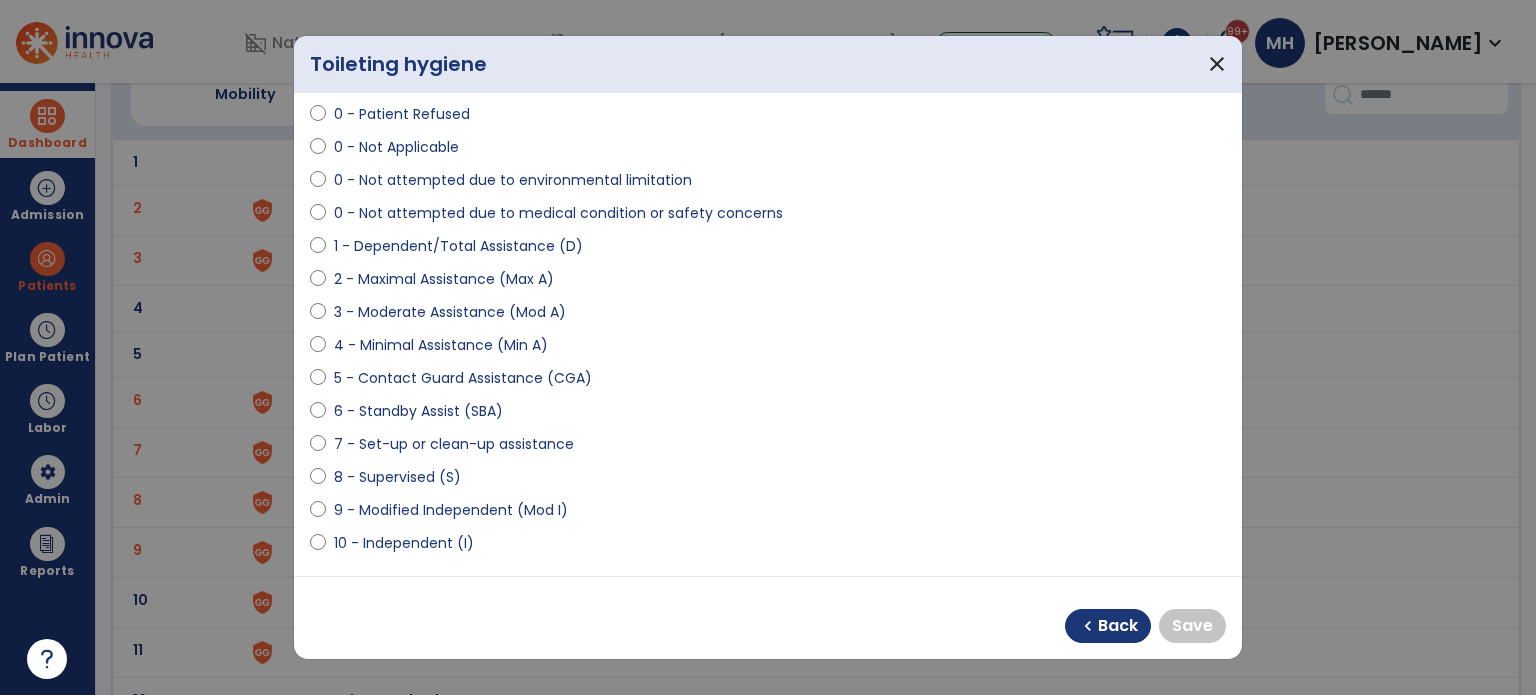 click on "10 - Independent (I)" at bounding box center (404, 543) 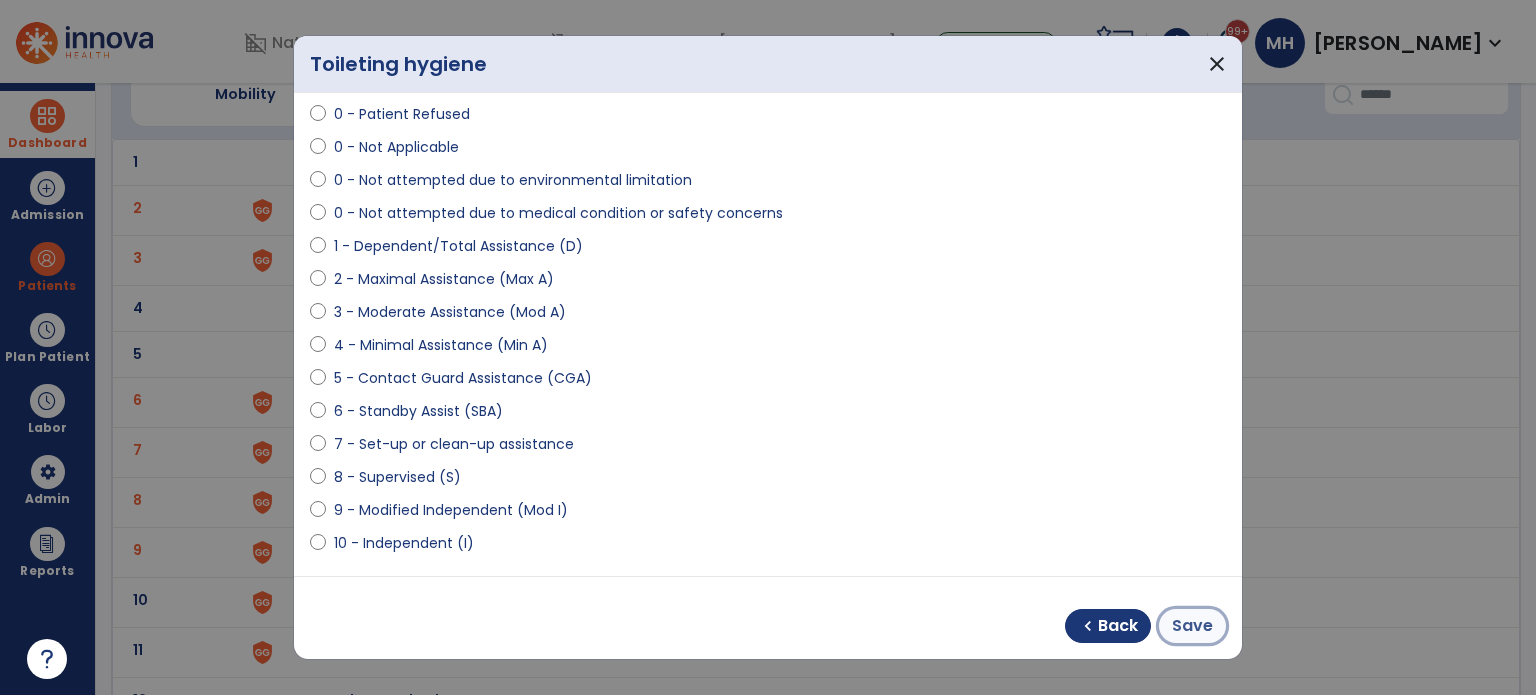 click on "Save" at bounding box center (1192, 626) 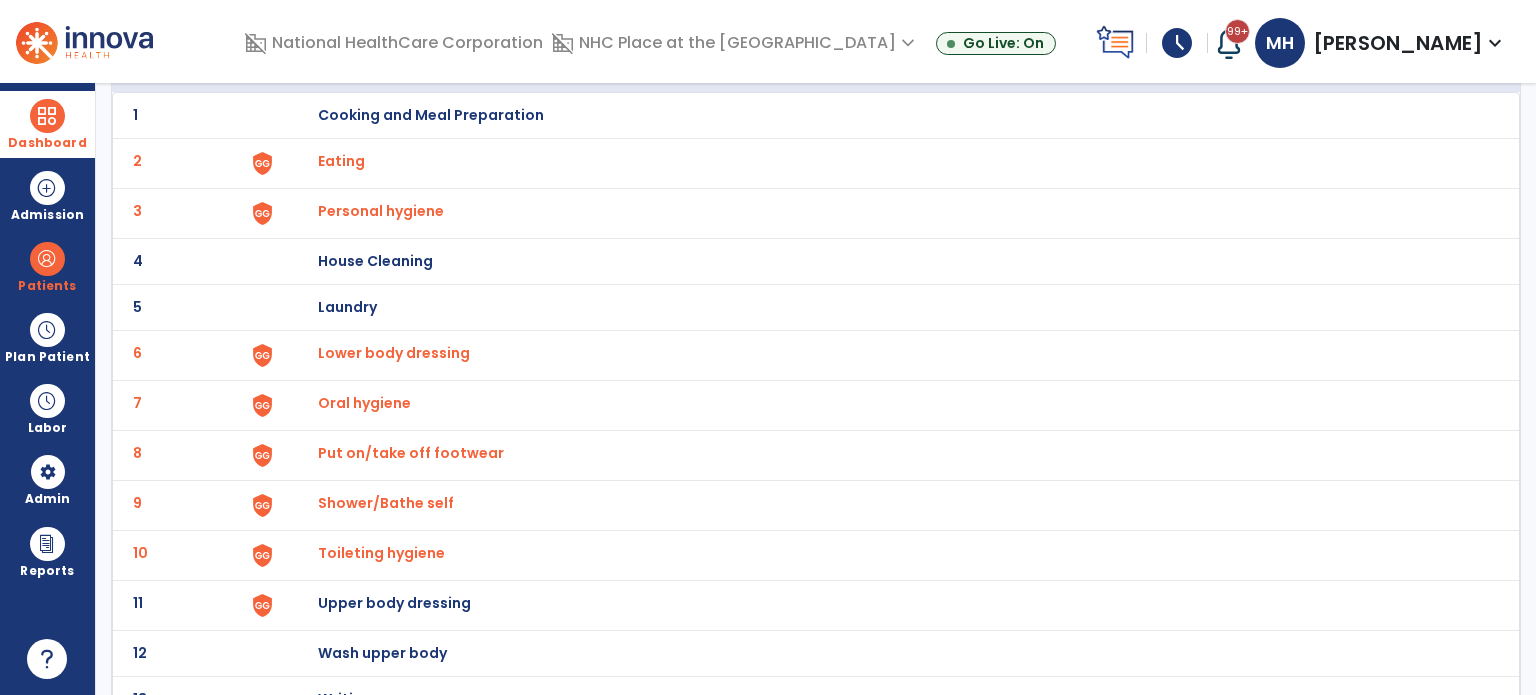 scroll, scrollTop: 172, scrollLeft: 0, axis: vertical 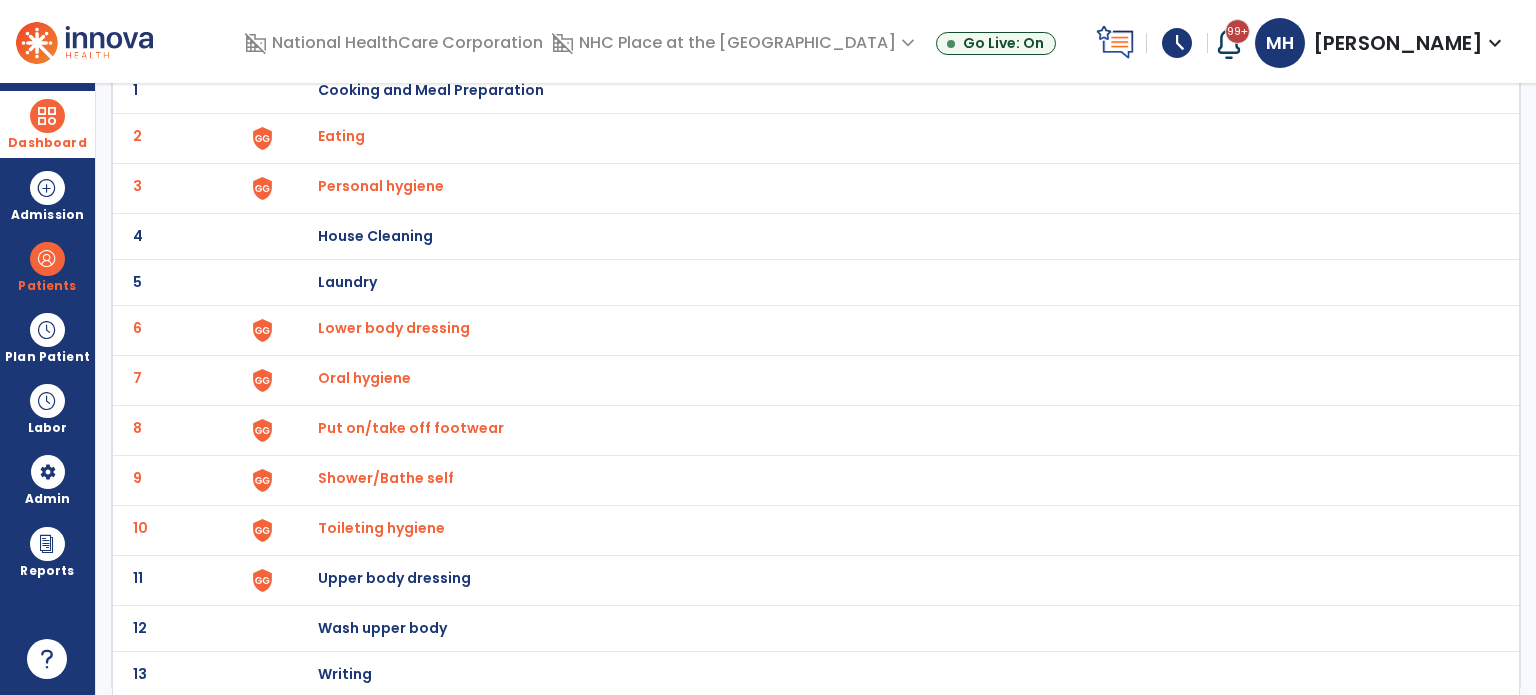 click on "Toileting hygiene" at bounding box center (341, 136) 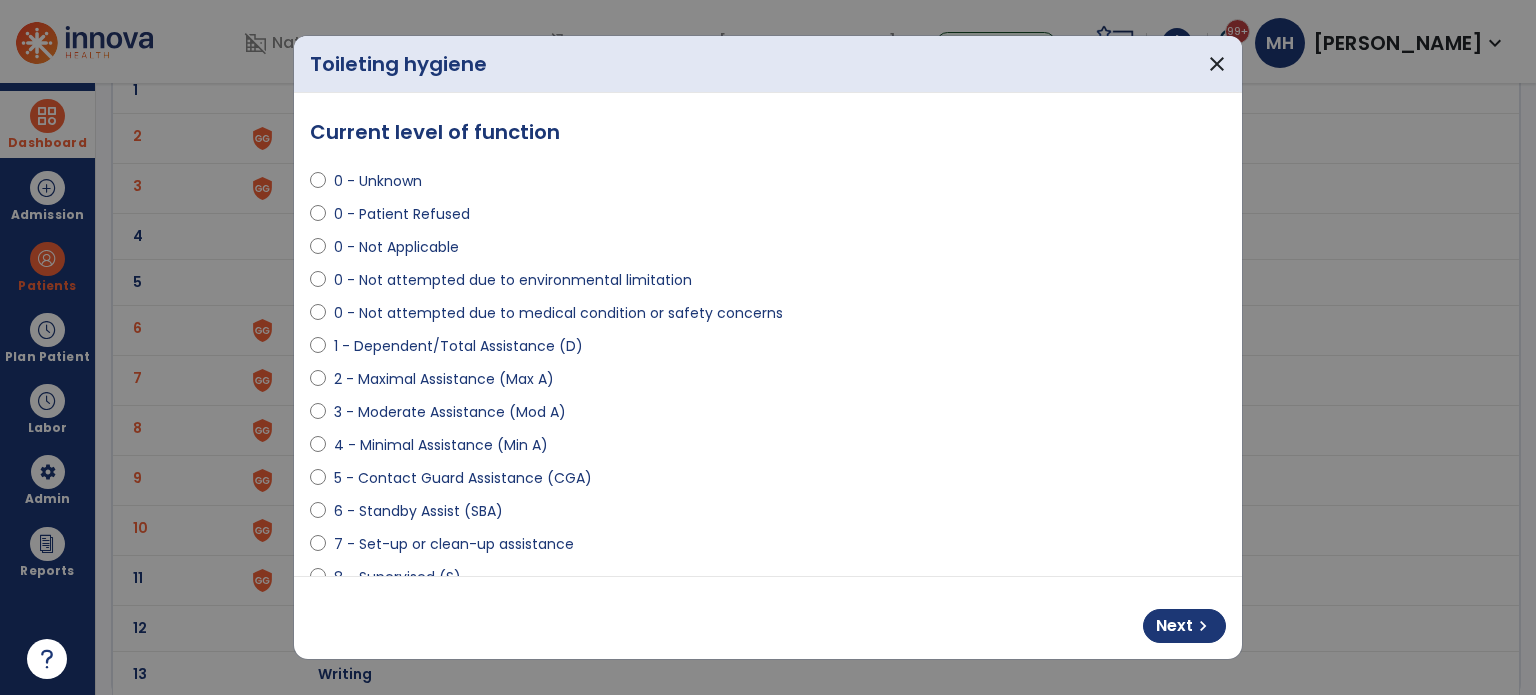 click on "2 - Maximal Assistance (Max A)" at bounding box center [444, 379] 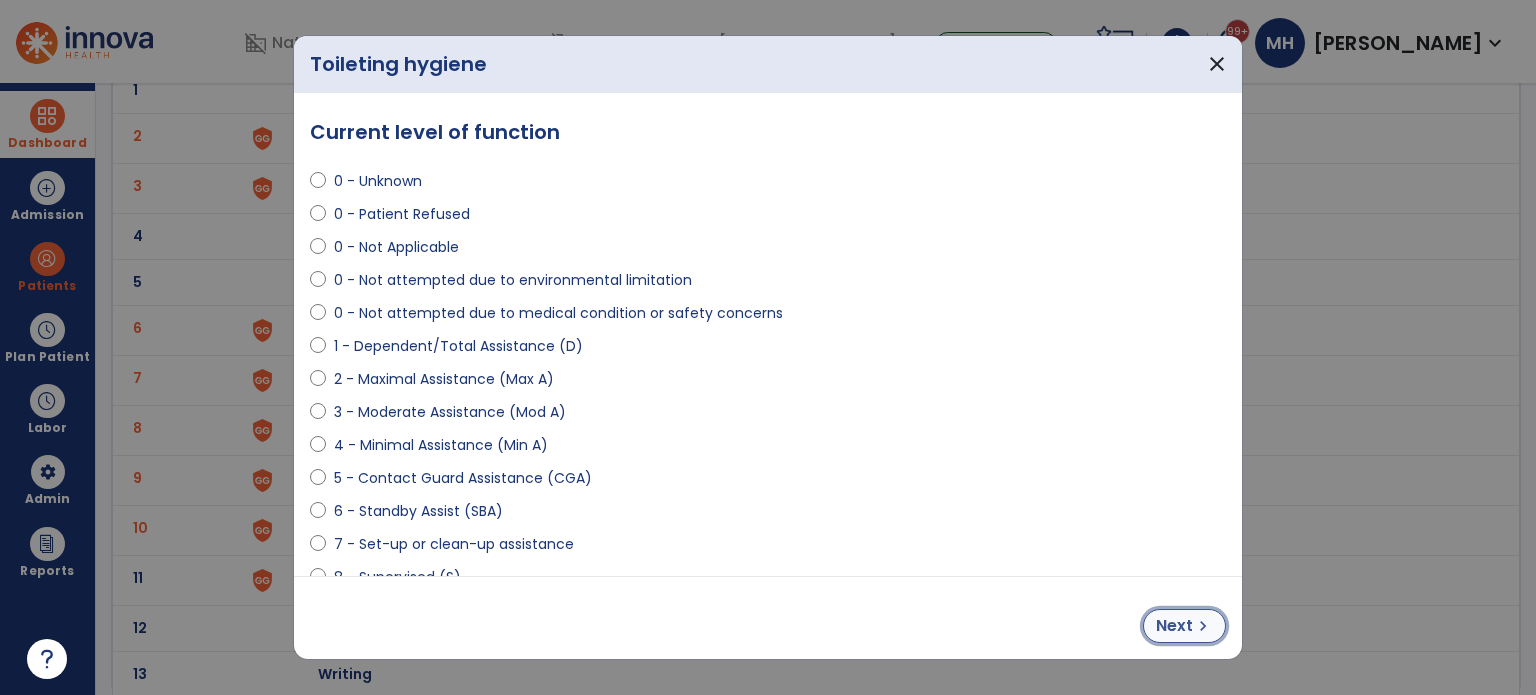 click on "Next" at bounding box center (1174, 626) 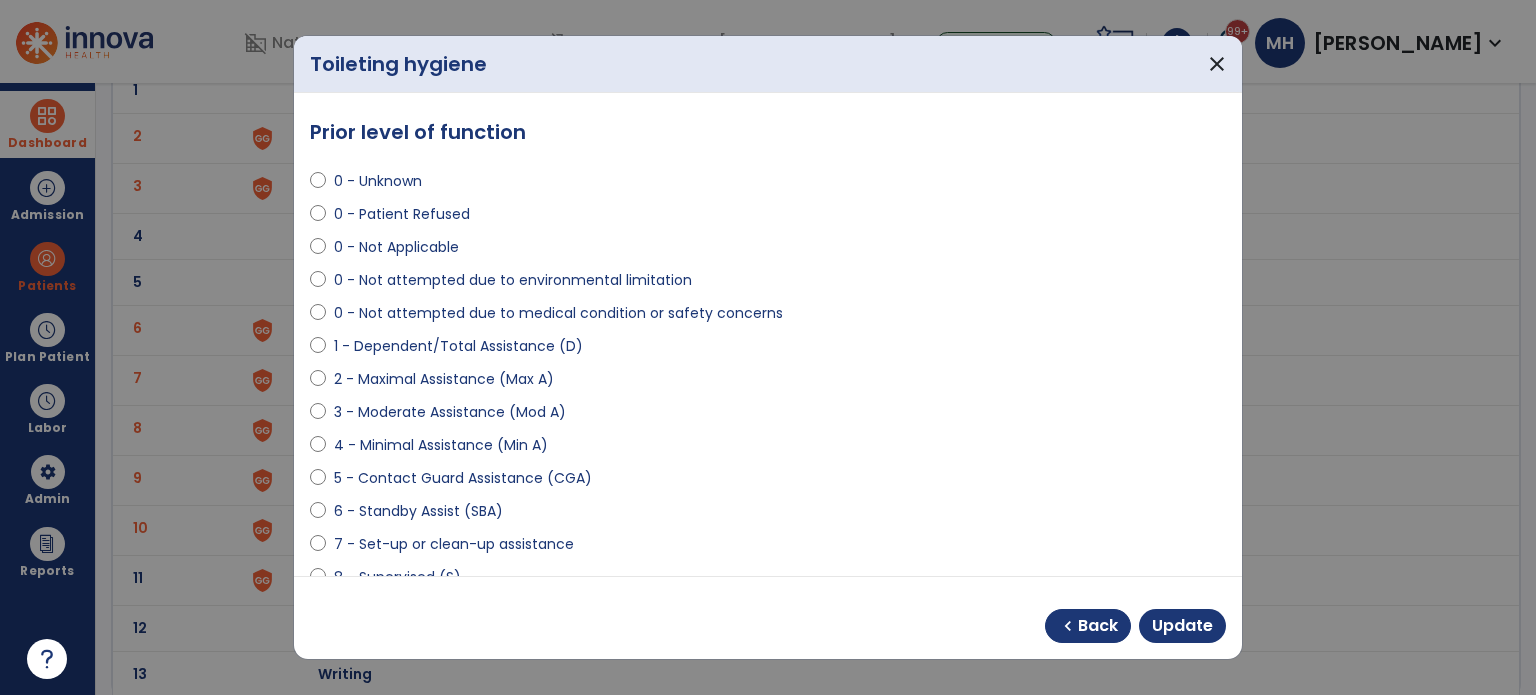 click on "Update" at bounding box center (1182, 626) 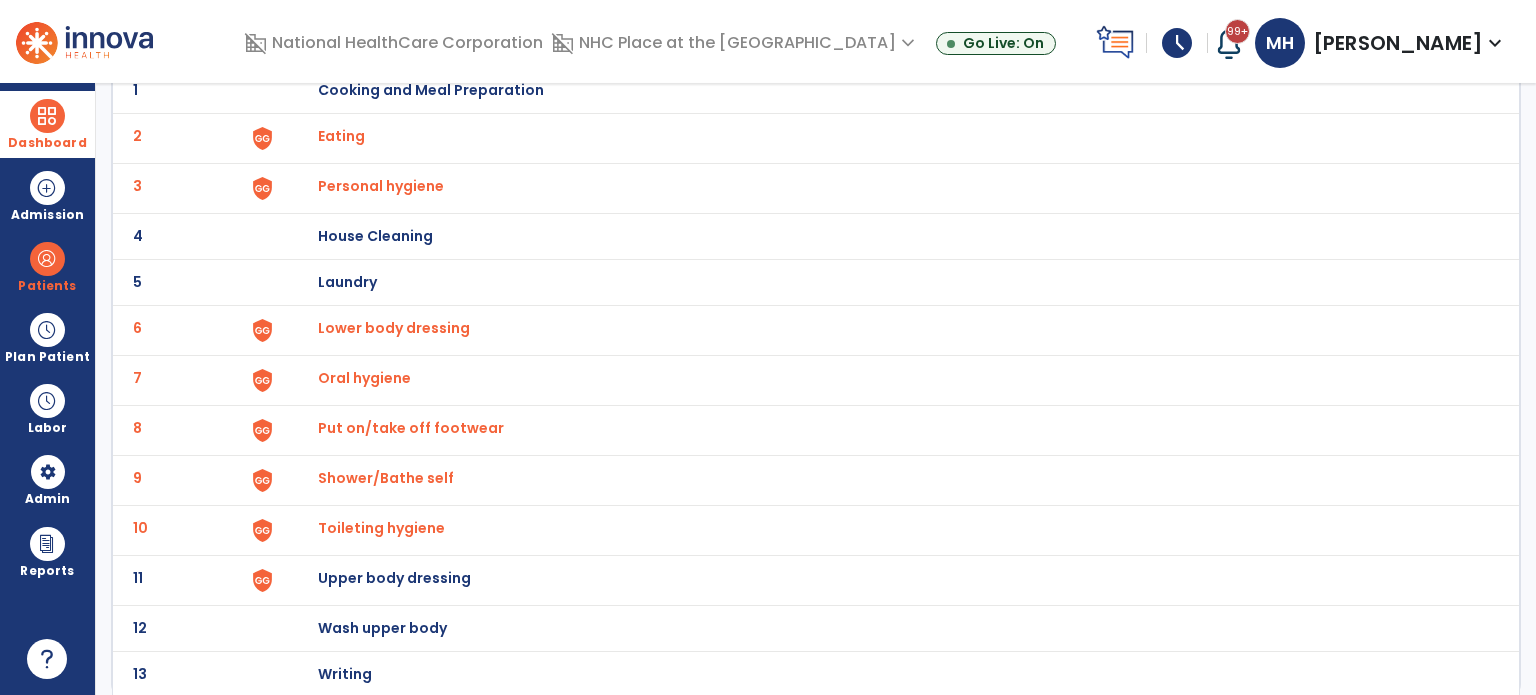 click on "Shower/Bathe self" at bounding box center (341, 136) 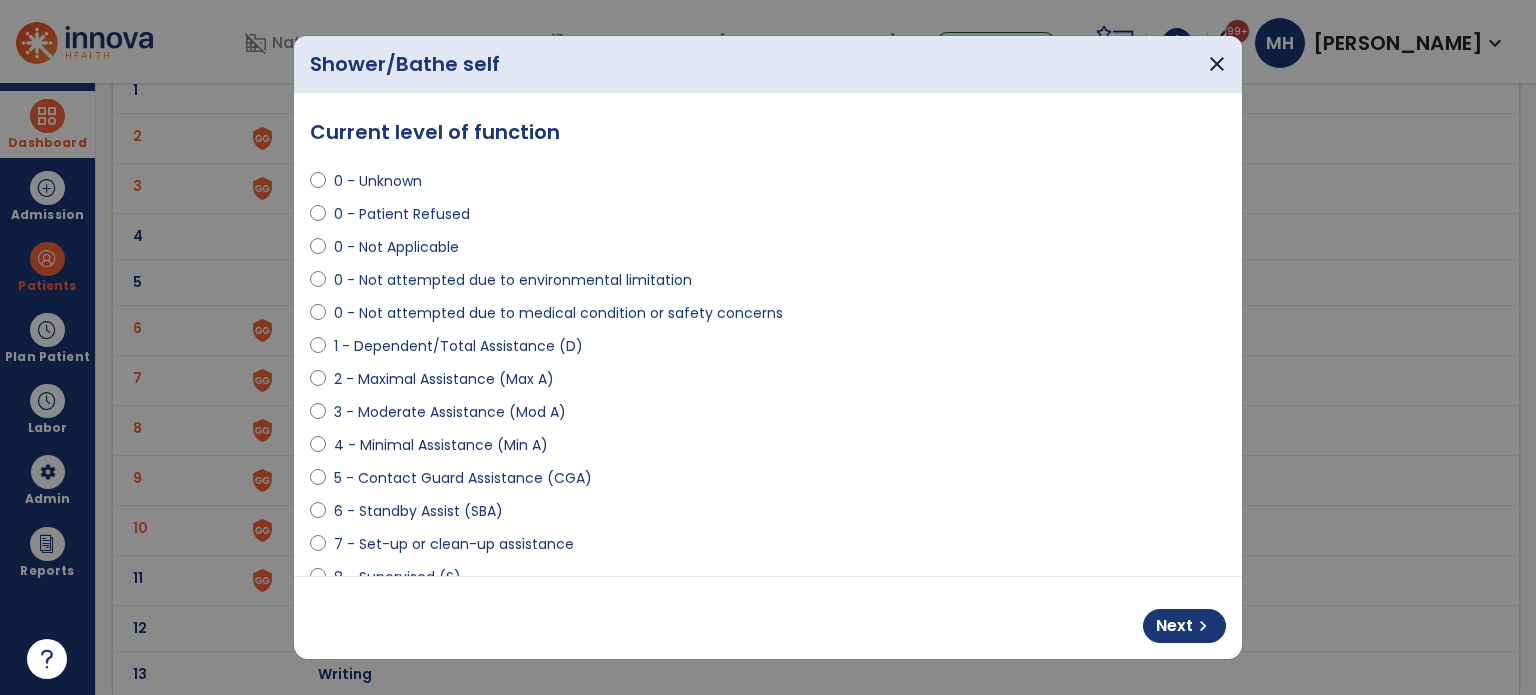 click on "2 - Maximal Assistance (Max A)" at bounding box center (444, 379) 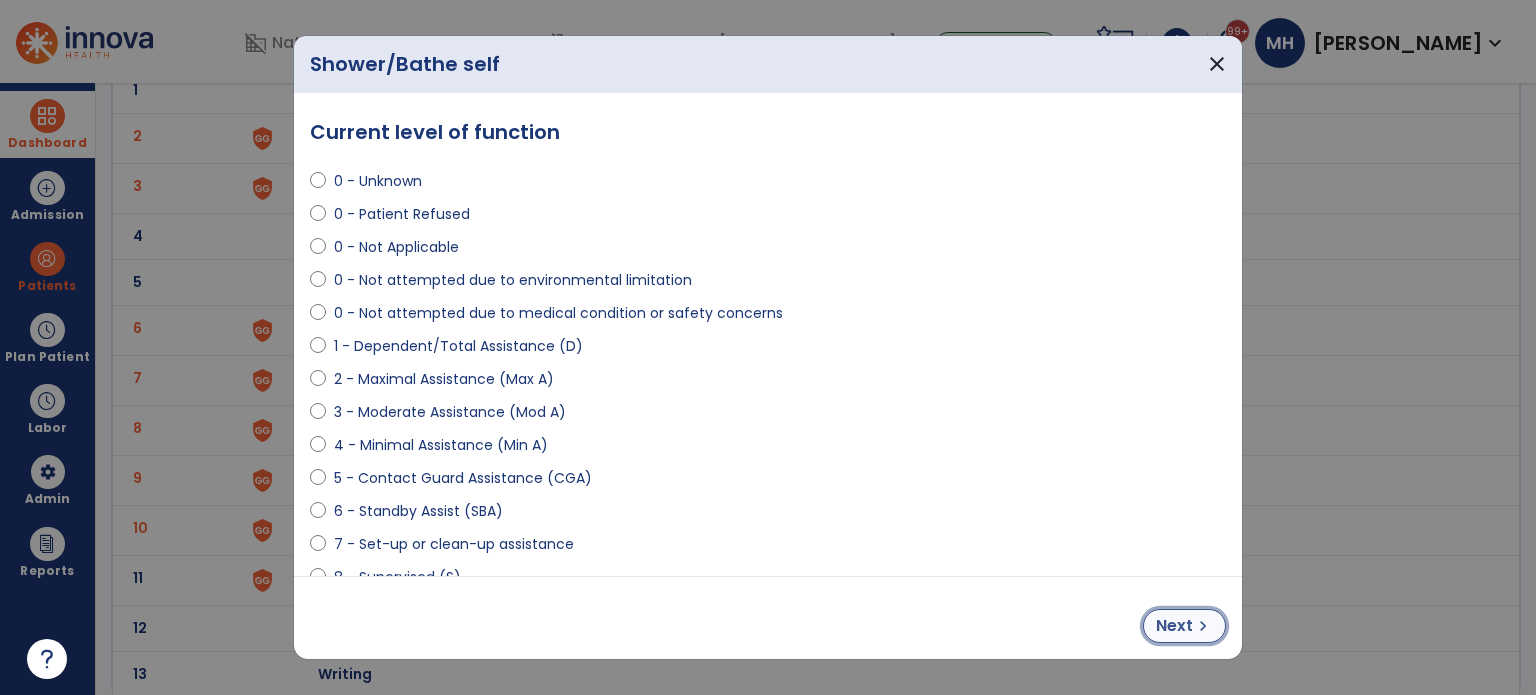 click on "Next  chevron_right" at bounding box center (1184, 626) 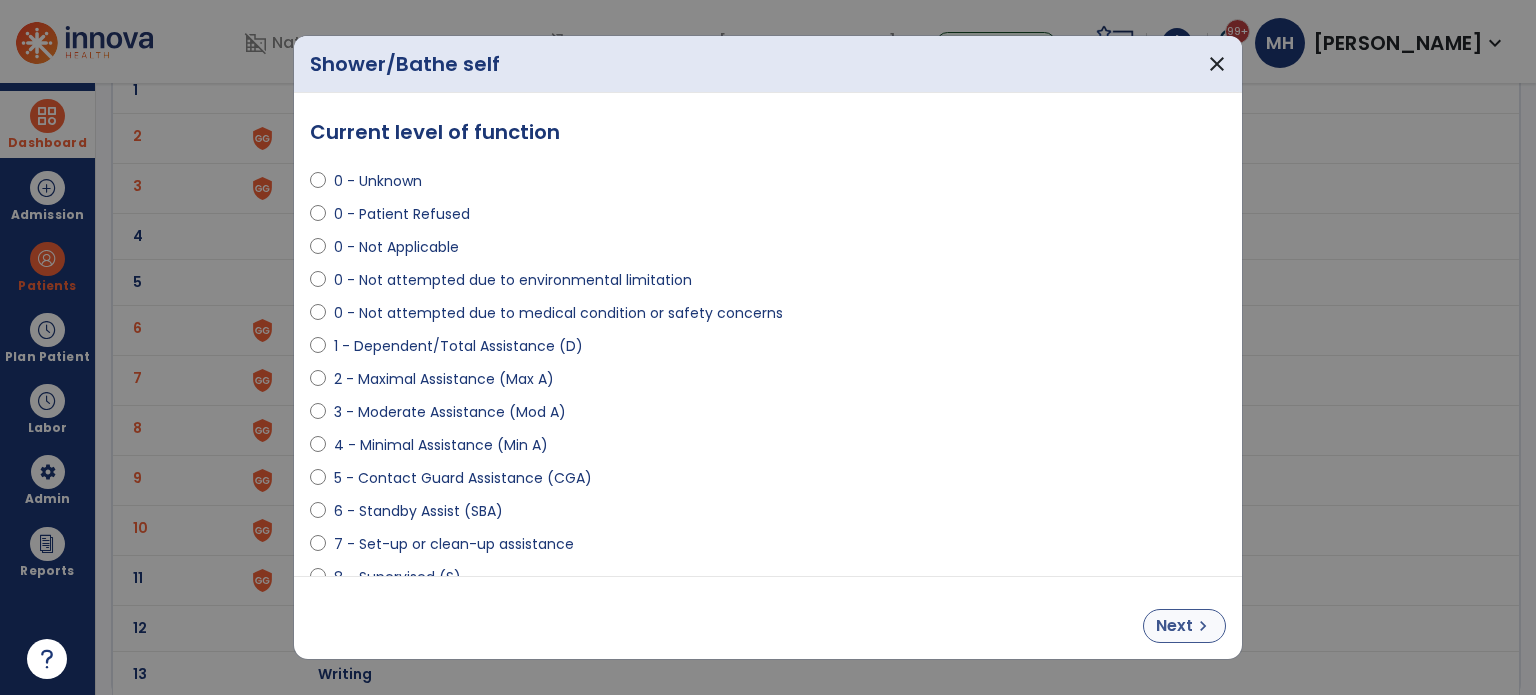 select on "**********" 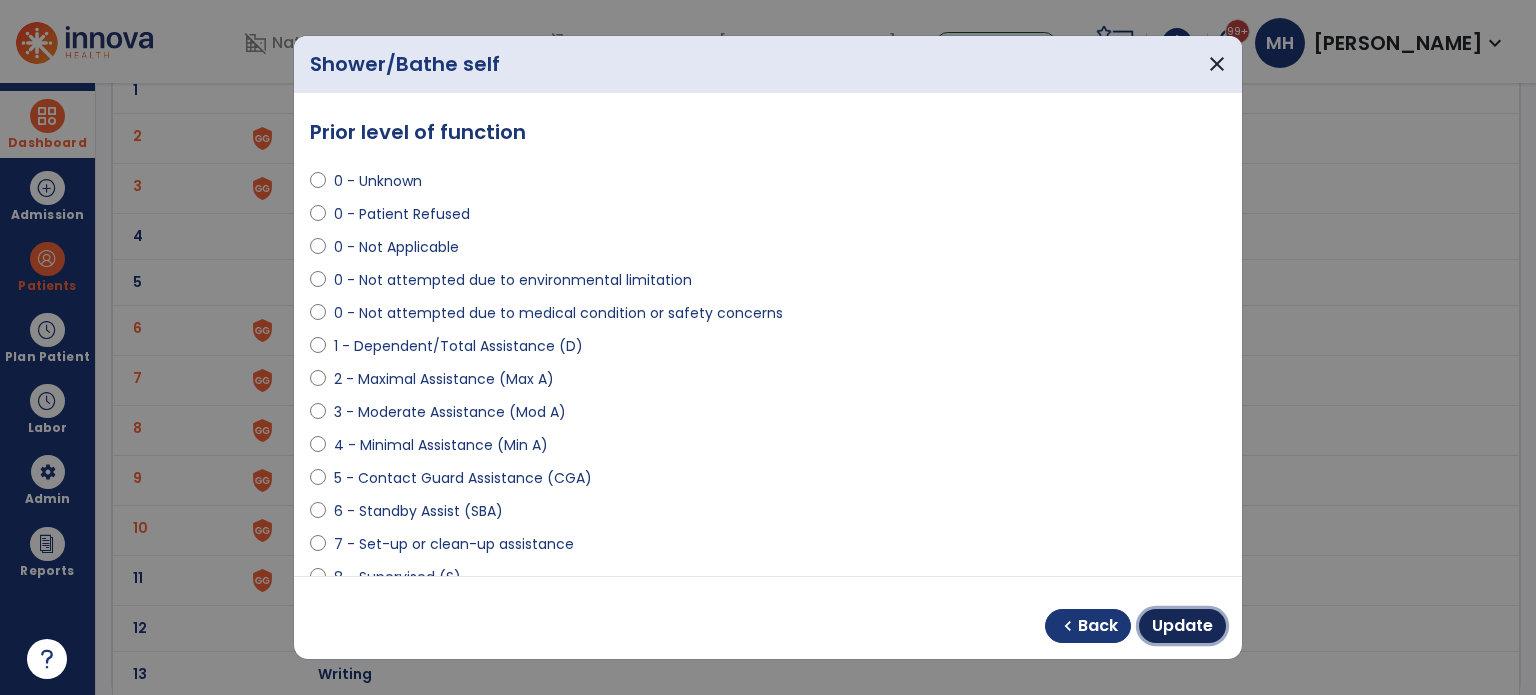 click on "Update" at bounding box center [1182, 626] 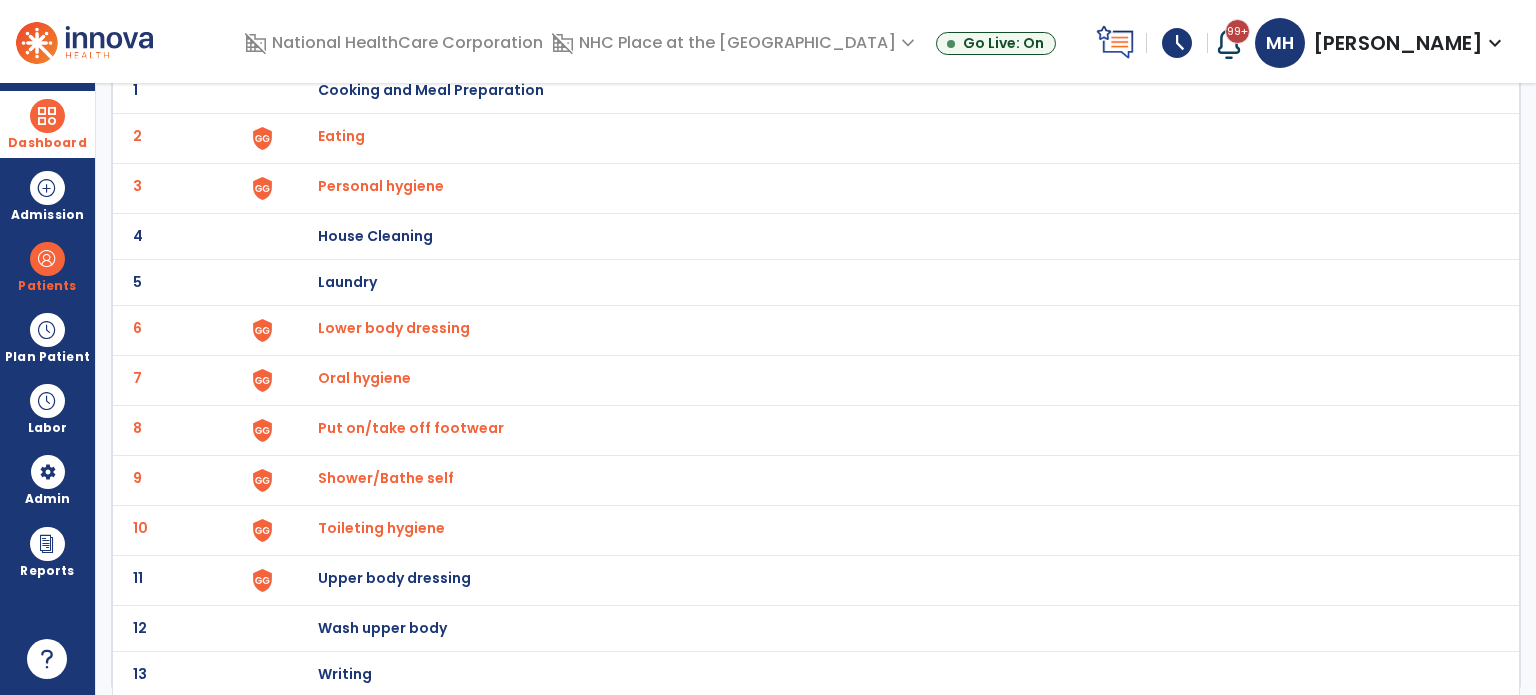 click on "Upper body dressing" at bounding box center [431, 90] 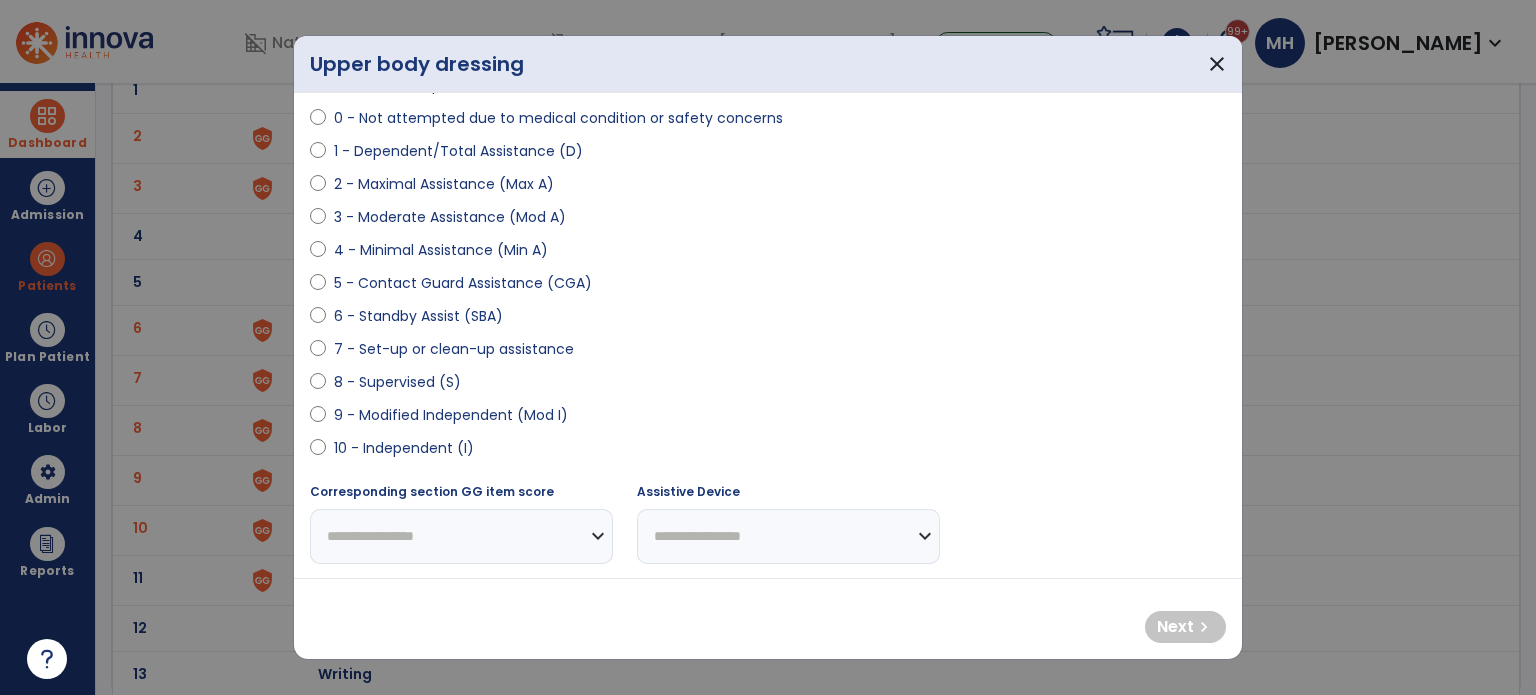 scroll, scrollTop: 200, scrollLeft: 0, axis: vertical 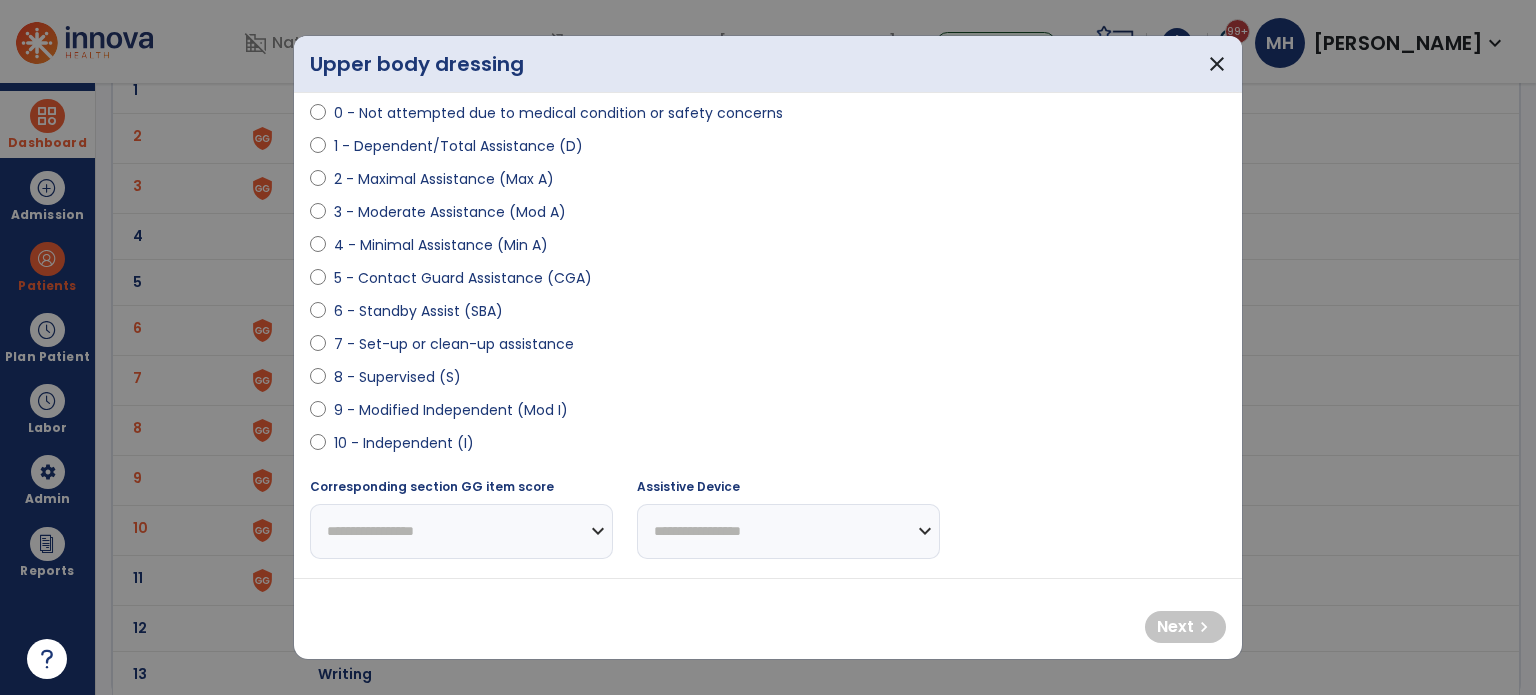 click on "8 - Supervised (S)" at bounding box center (397, 377) 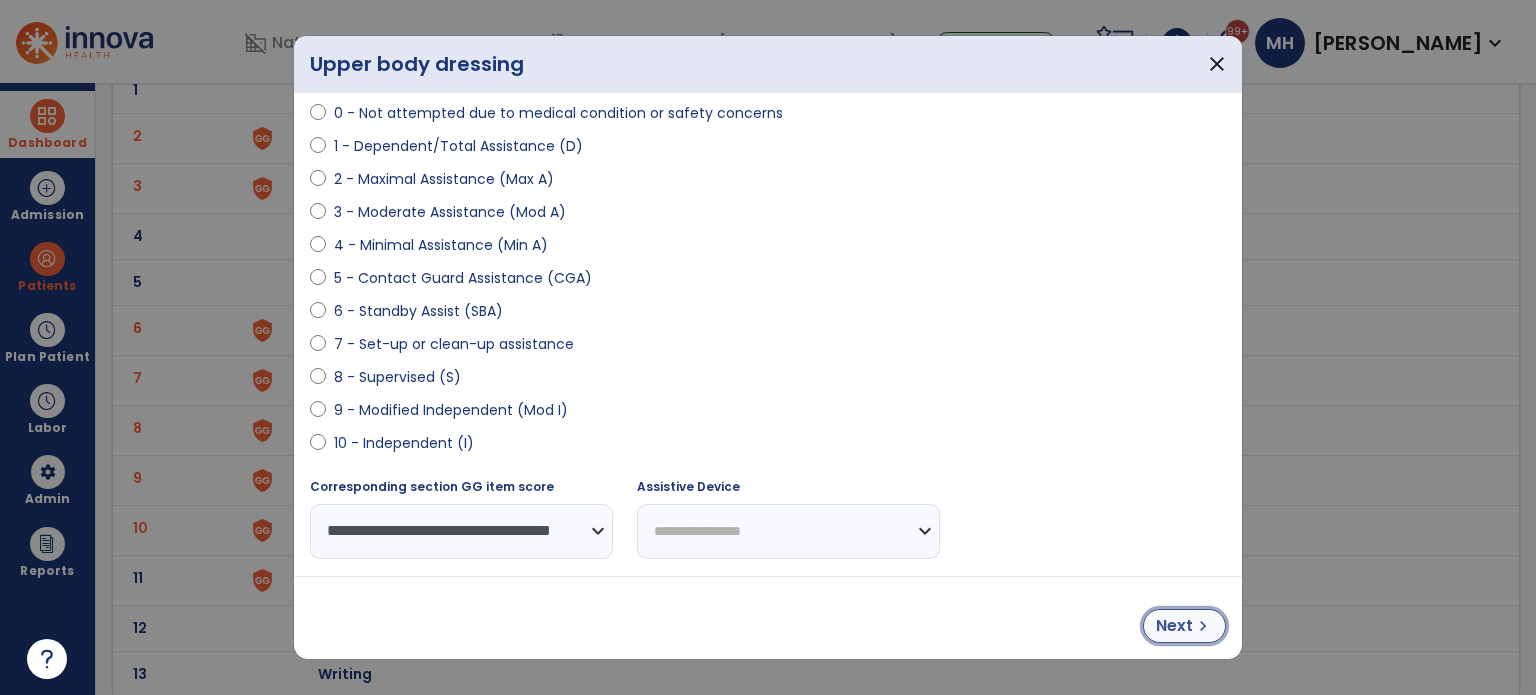 click on "Next" at bounding box center [1174, 626] 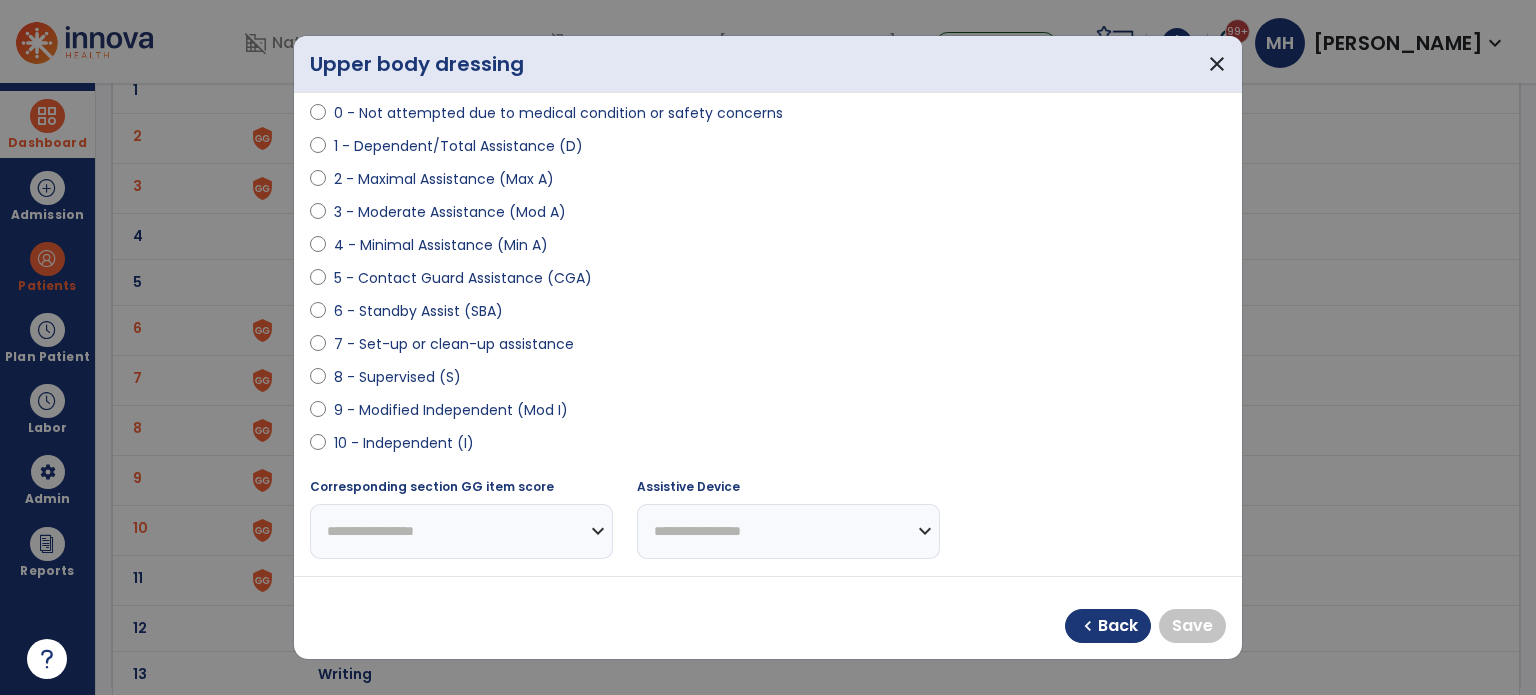 click on "10 - Independent (I)" at bounding box center (404, 443) 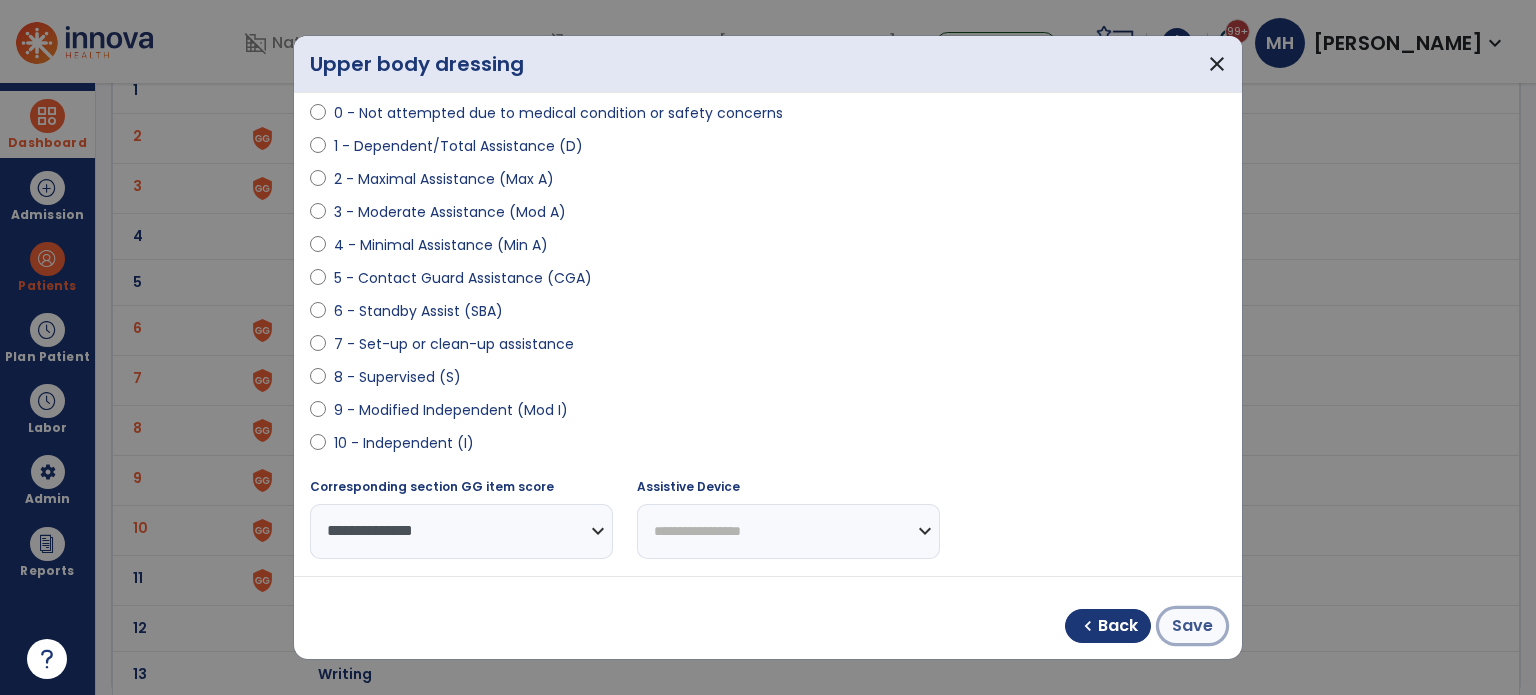 click on "Save" at bounding box center [1192, 626] 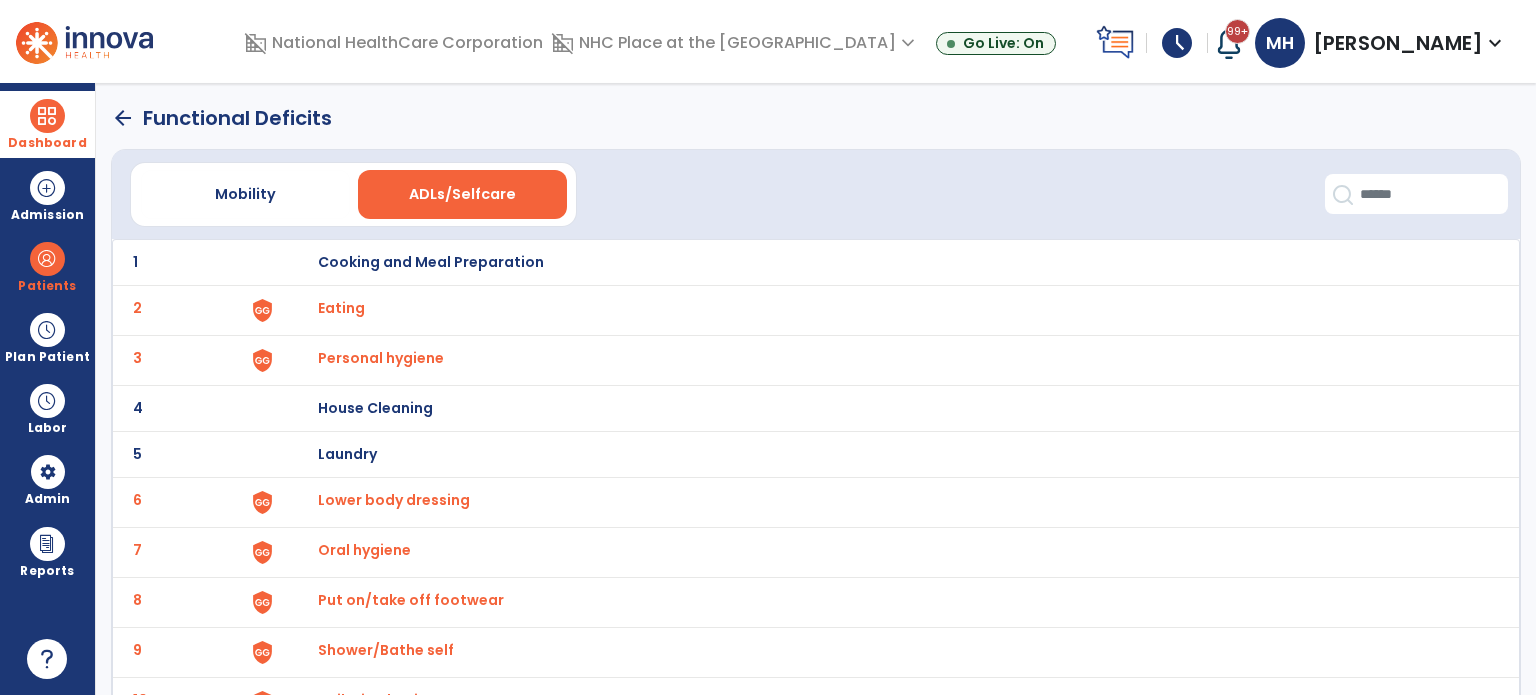 scroll, scrollTop: 0, scrollLeft: 0, axis: both 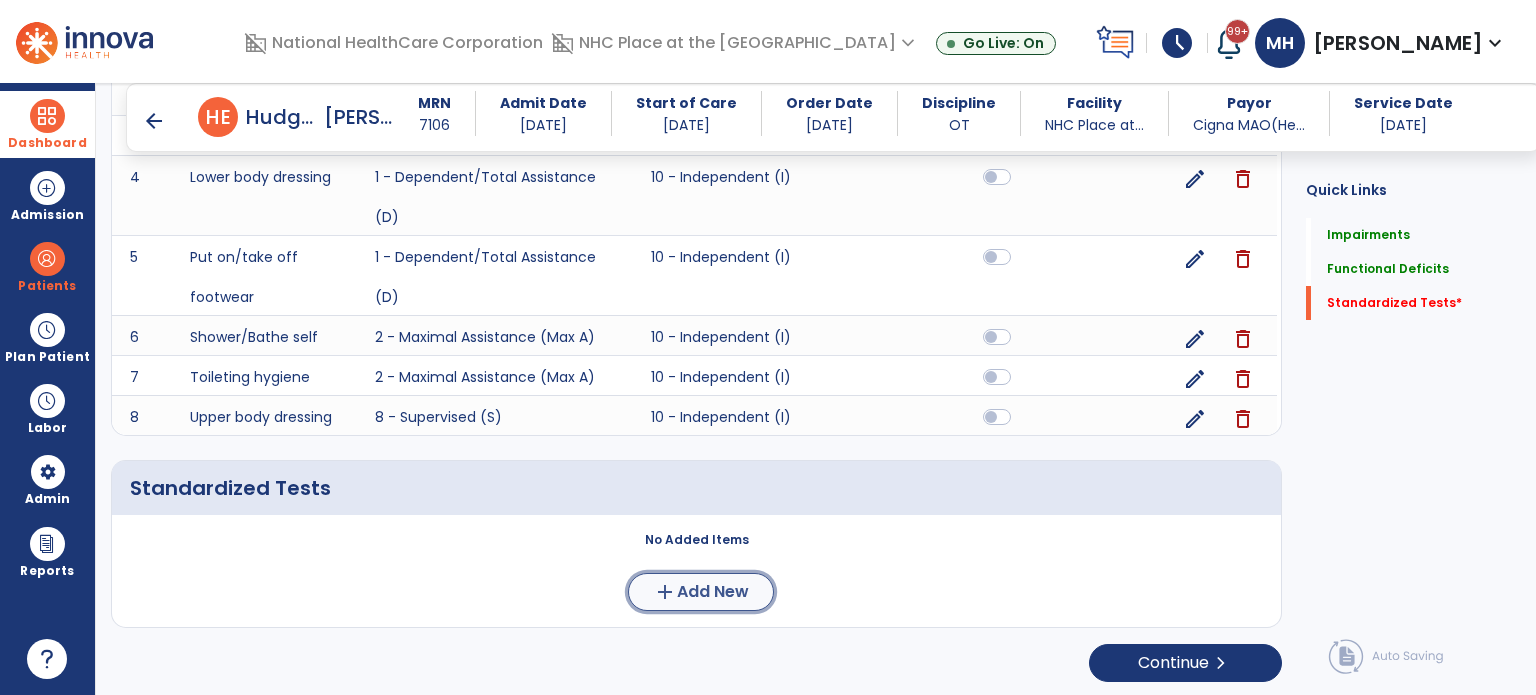 click on "add  Add New" 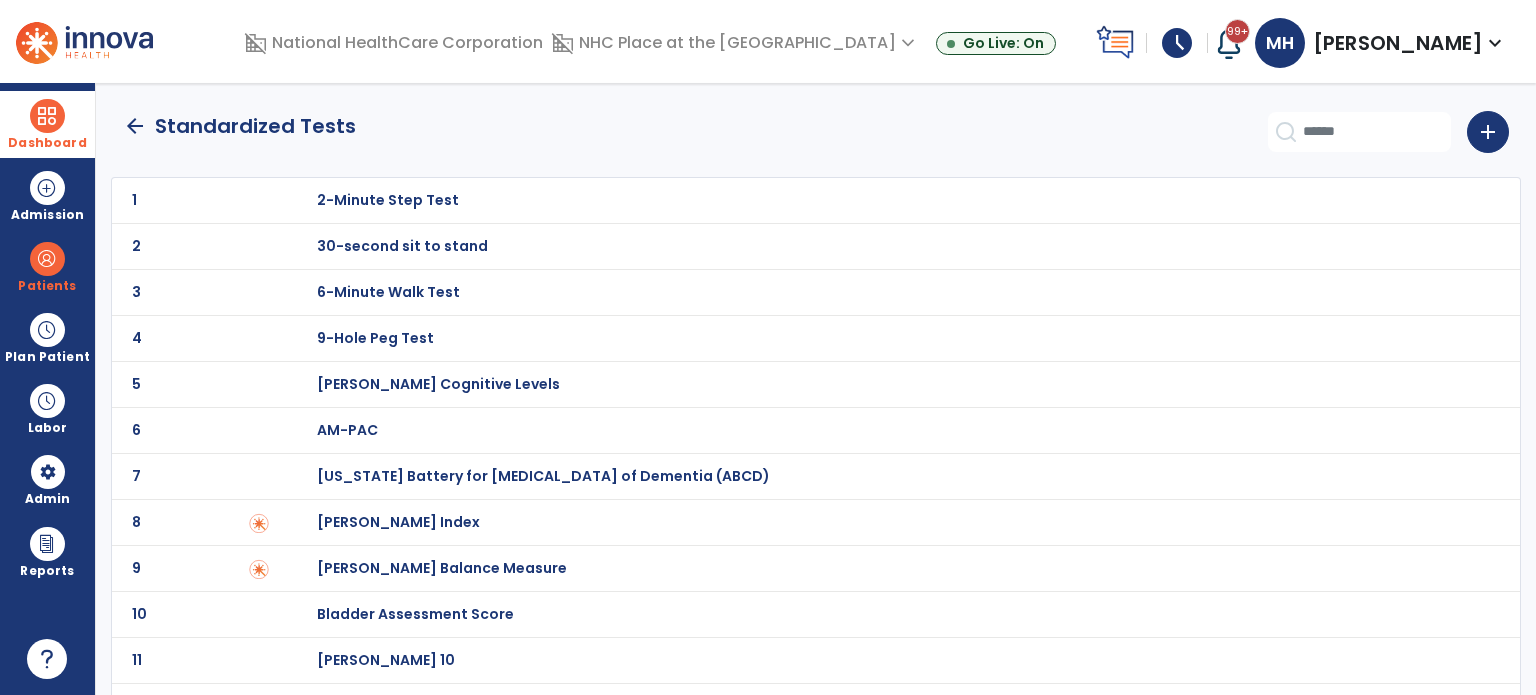 click on "[PERSON_NAME] Index" at bounding box center [388, 200] 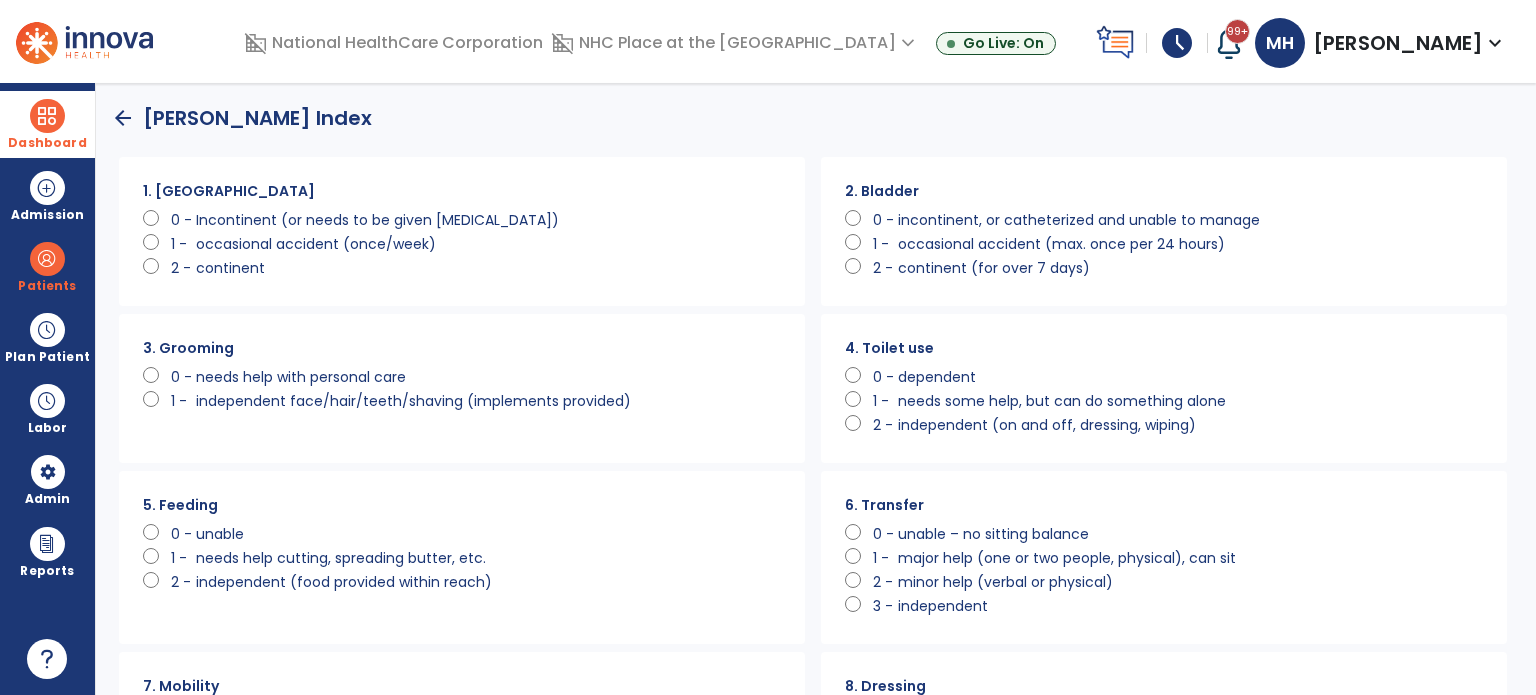 click on "occasional accident (once/week)" 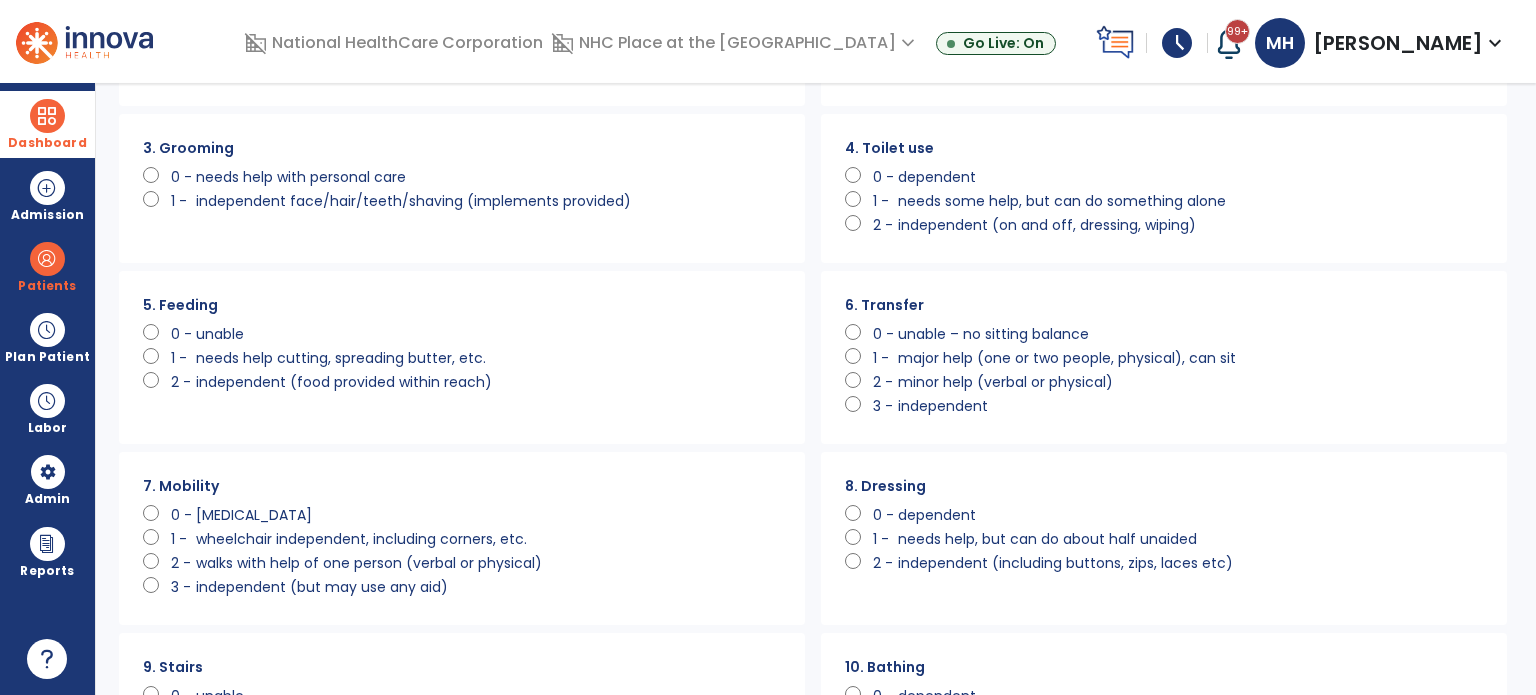 click on "needs help, but can do about half unaided" 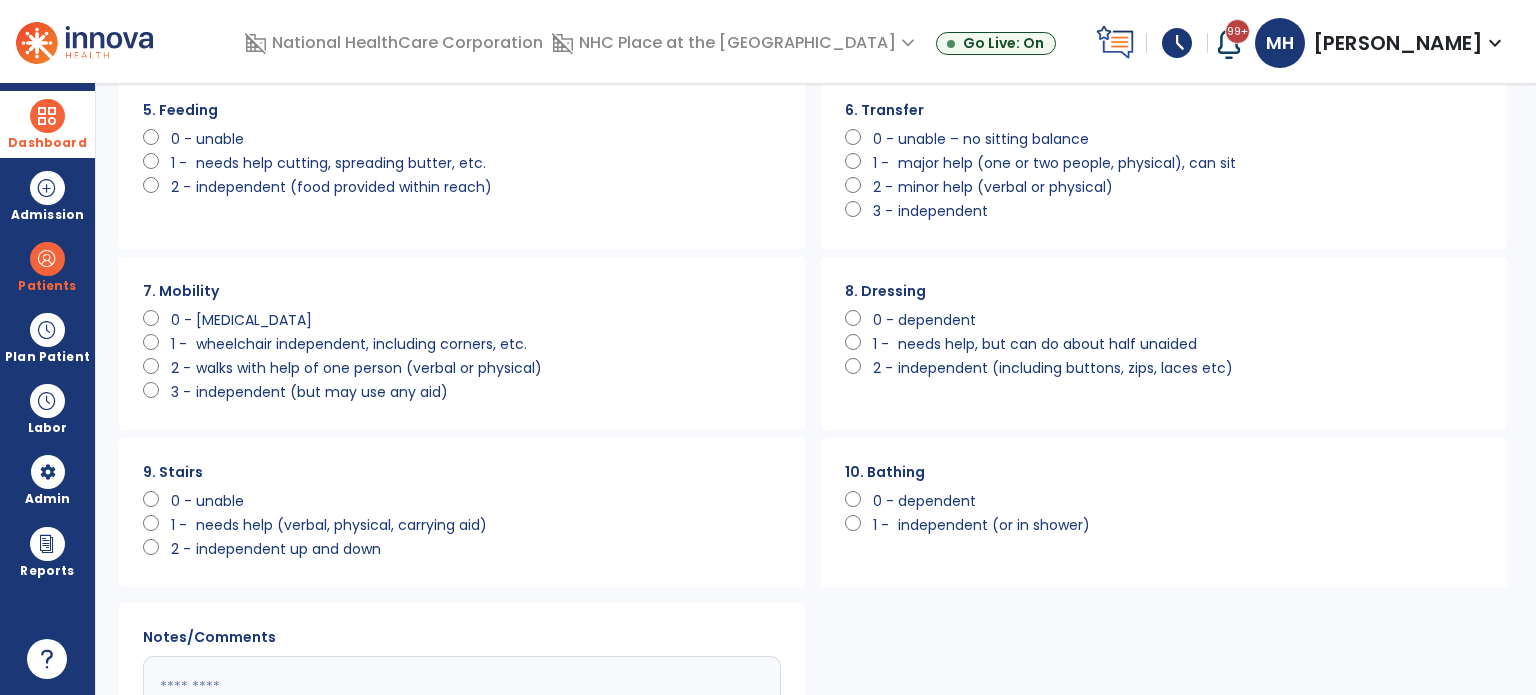 scroll, scrollTop: 400, scrollLeft: 0, axis: vertical 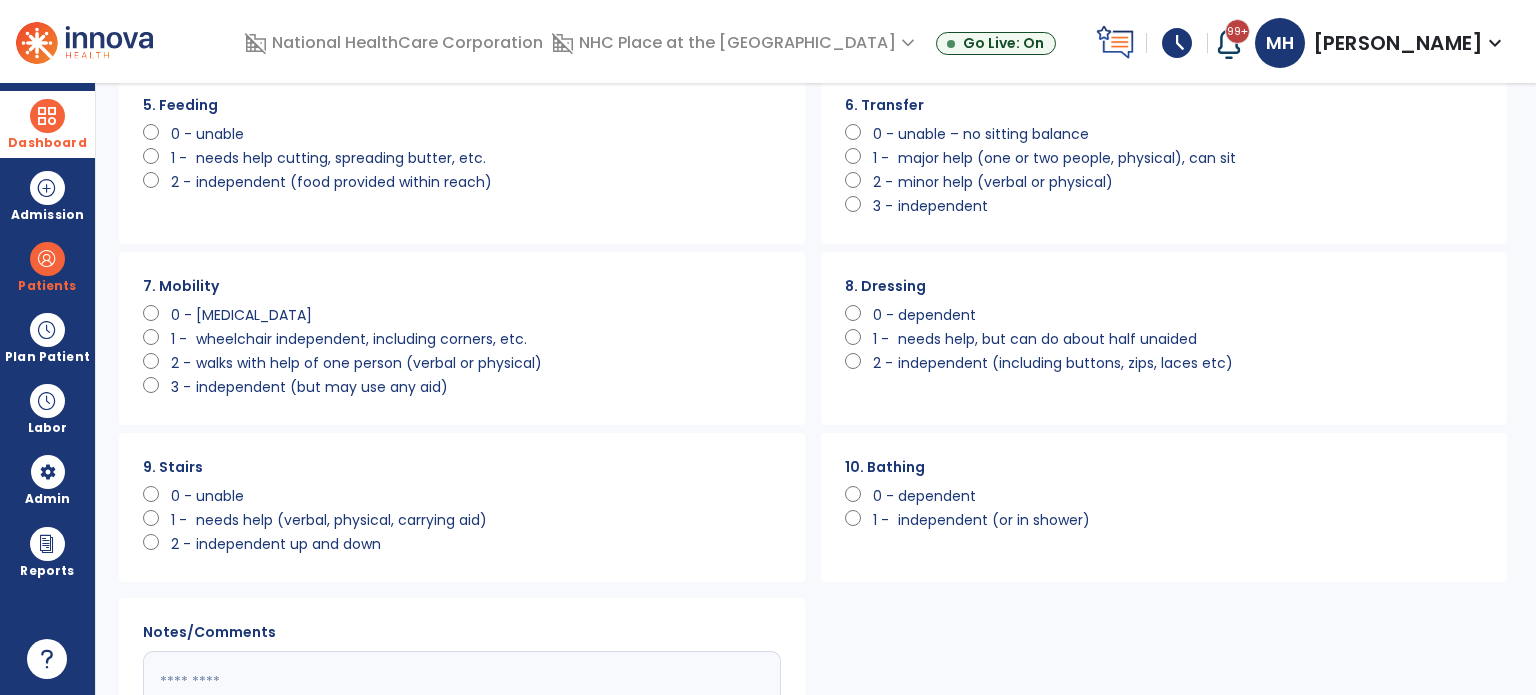 click on "unable" 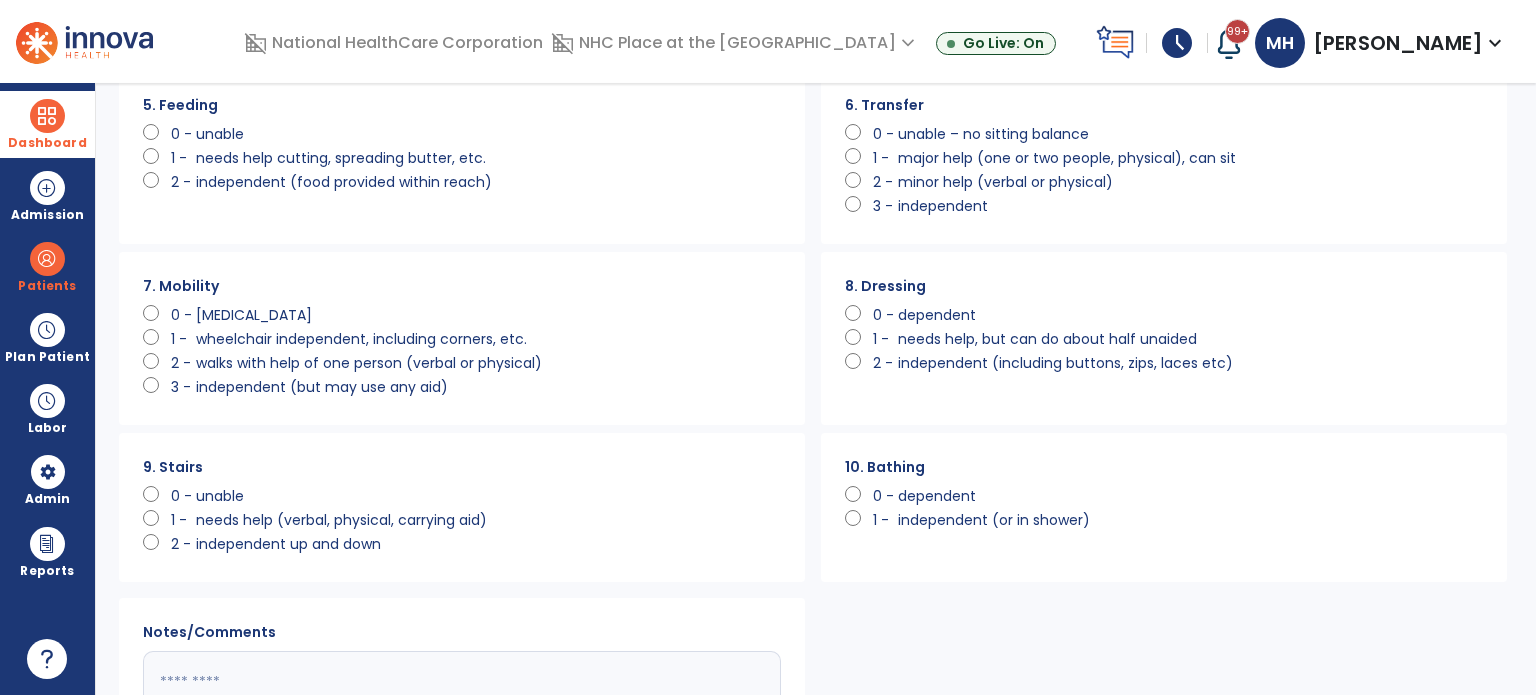 click on "dependent" 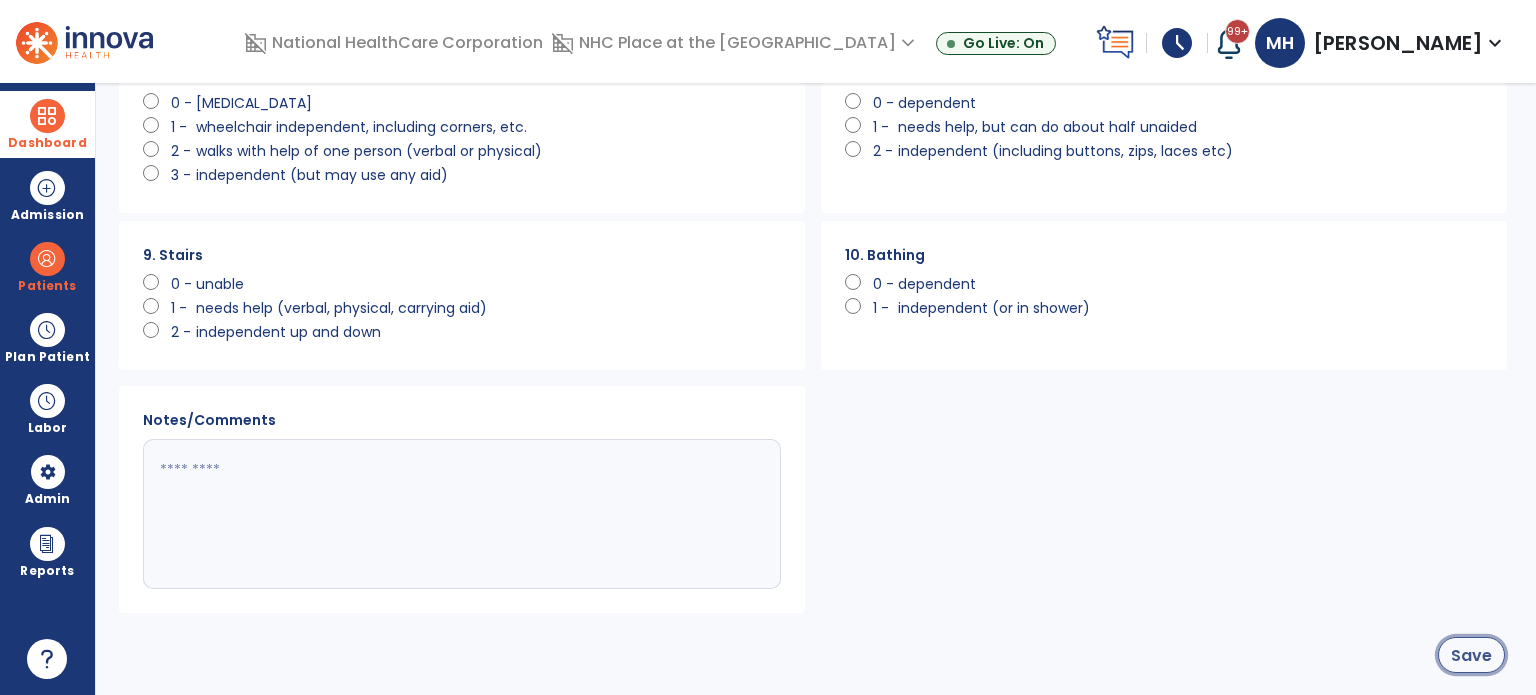 click on "Save" 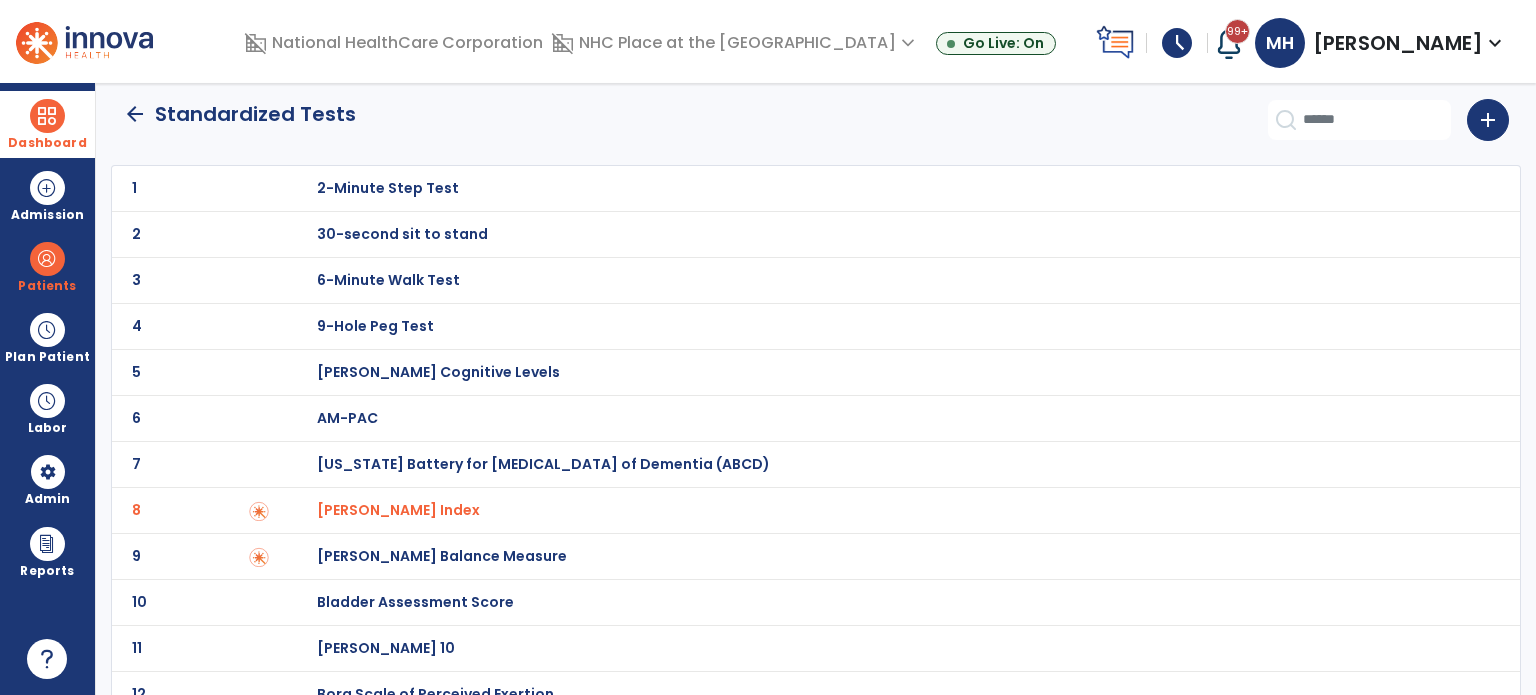 scroll, scrollTop: 0, scrollLeft: 0, axis: both 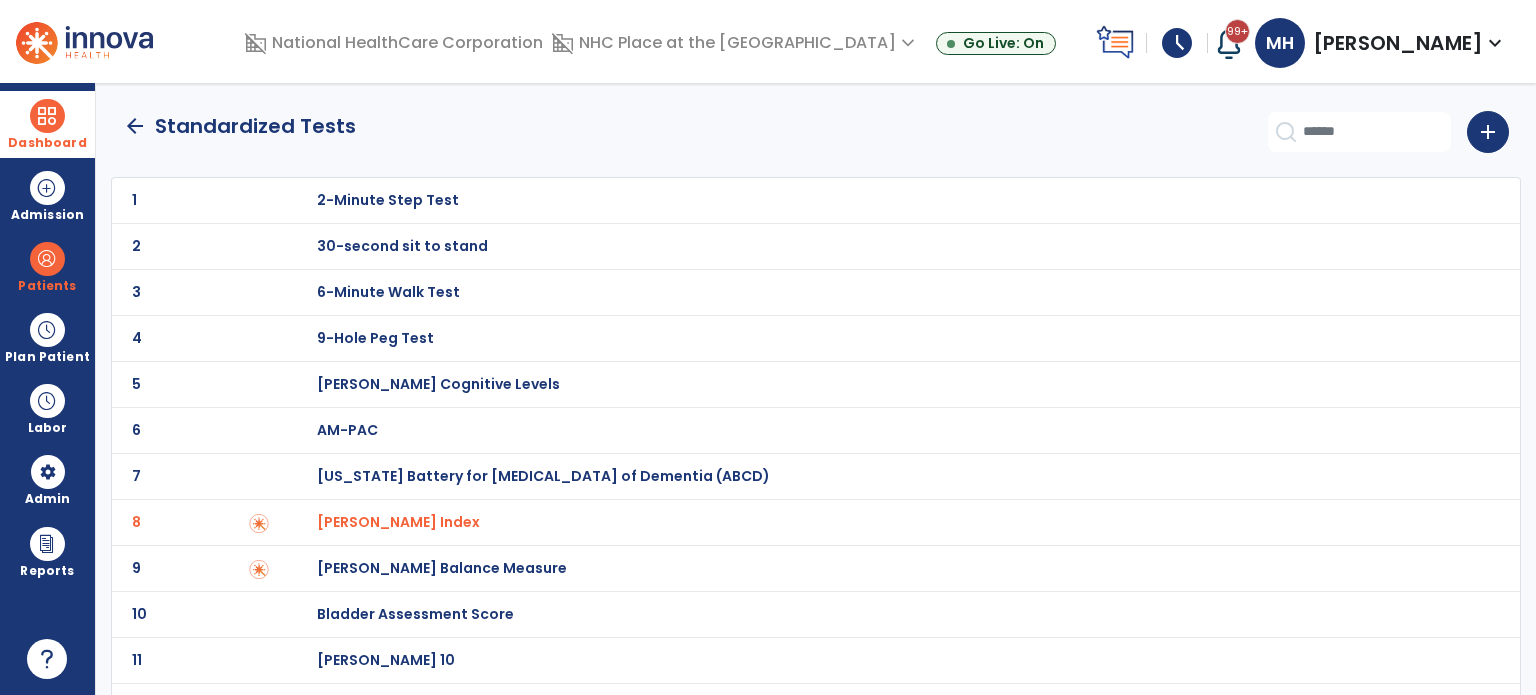 click on "arrow_back" 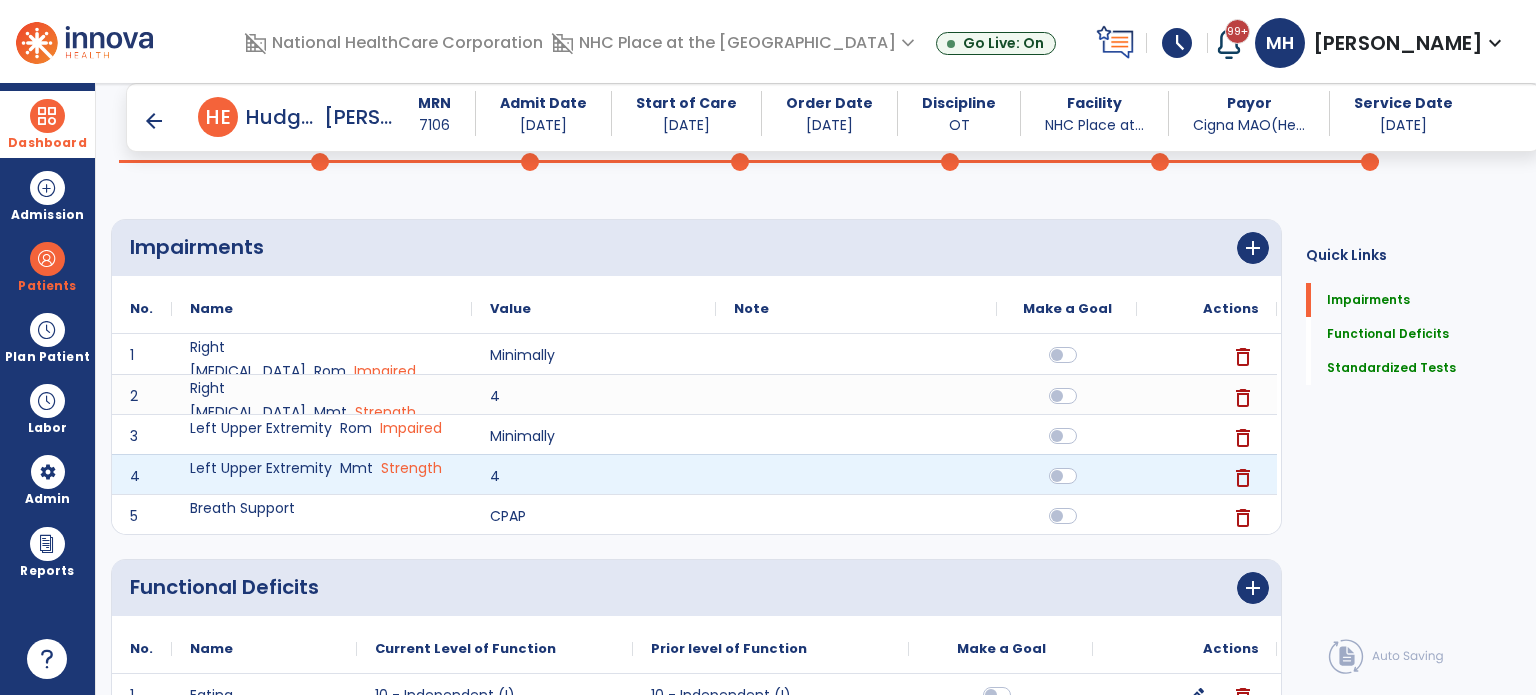 scroll, scrollTop: 0, scrollLeft: 0, axis: both 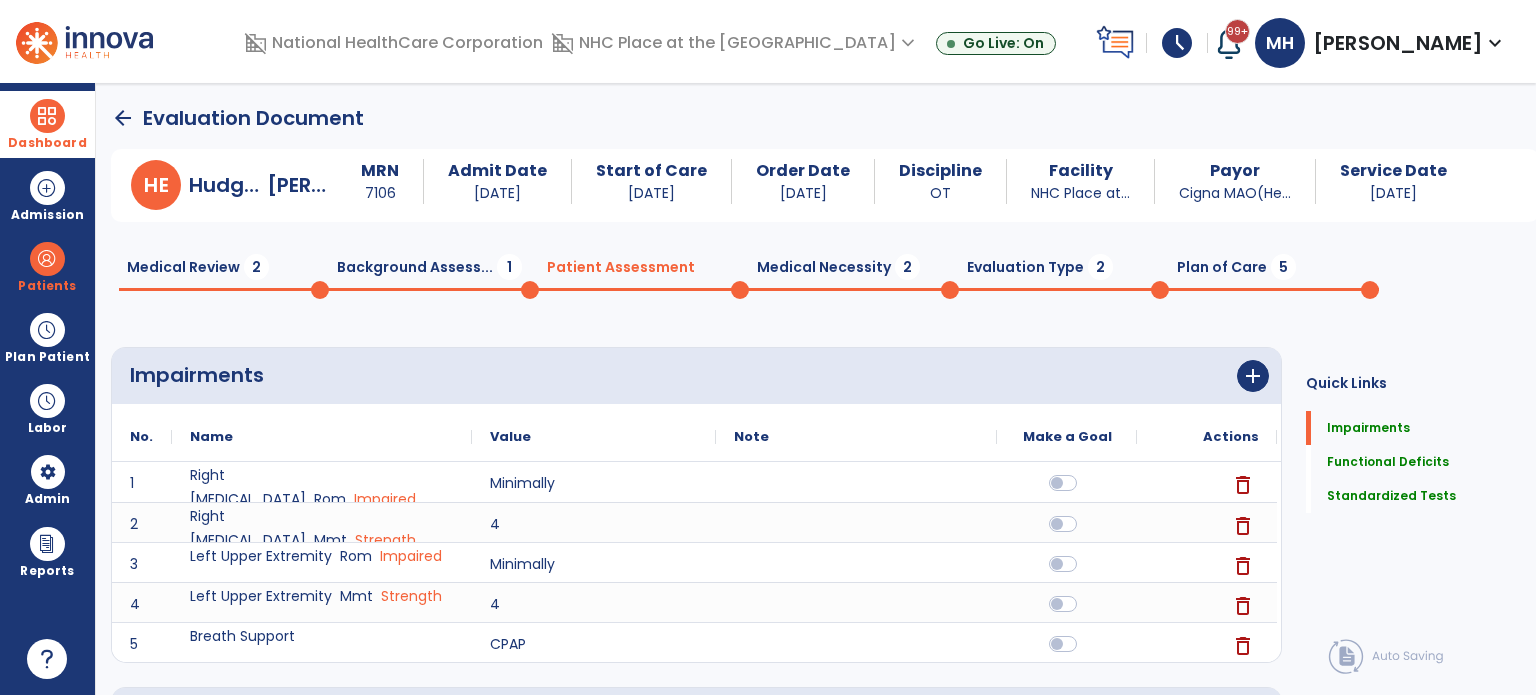click on "Medical Necessity  2" 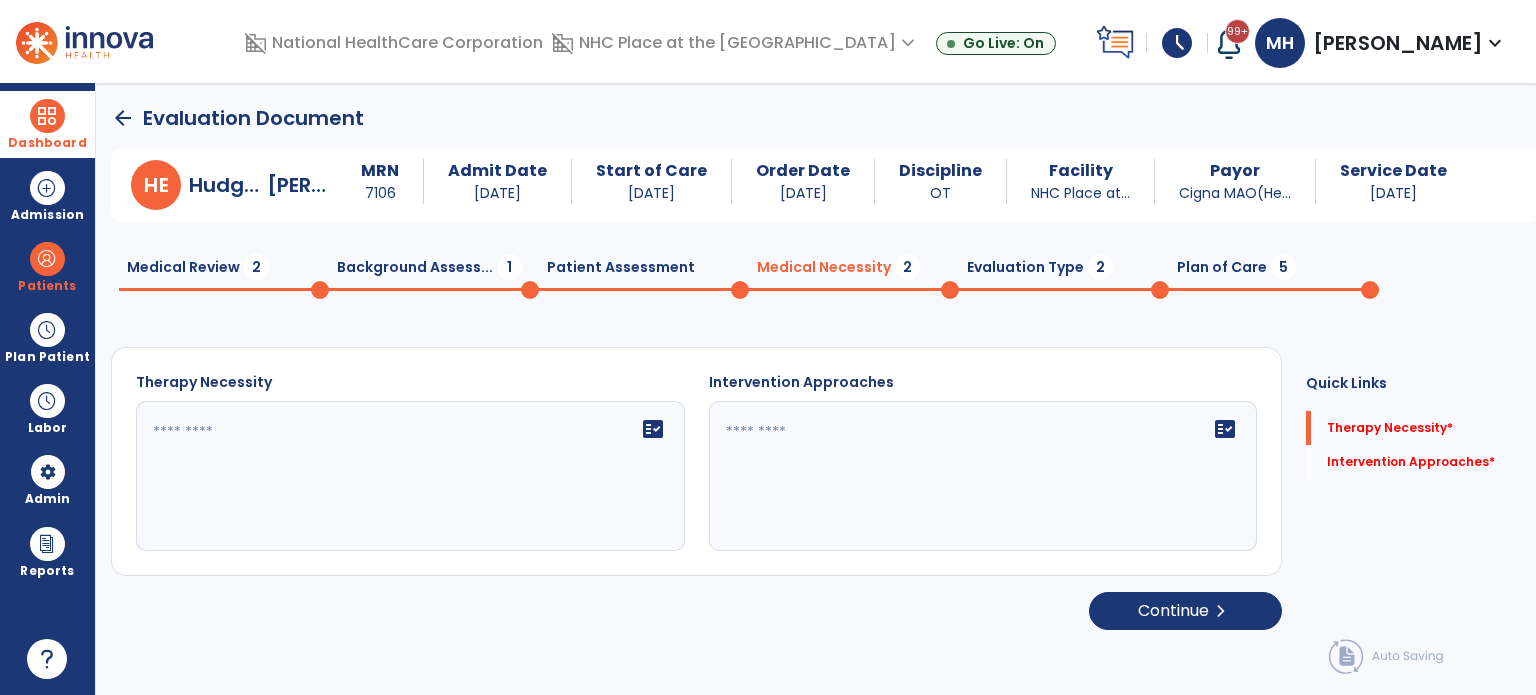 scroll, scrollTop: 0, scrollLeft: 0, axis: both 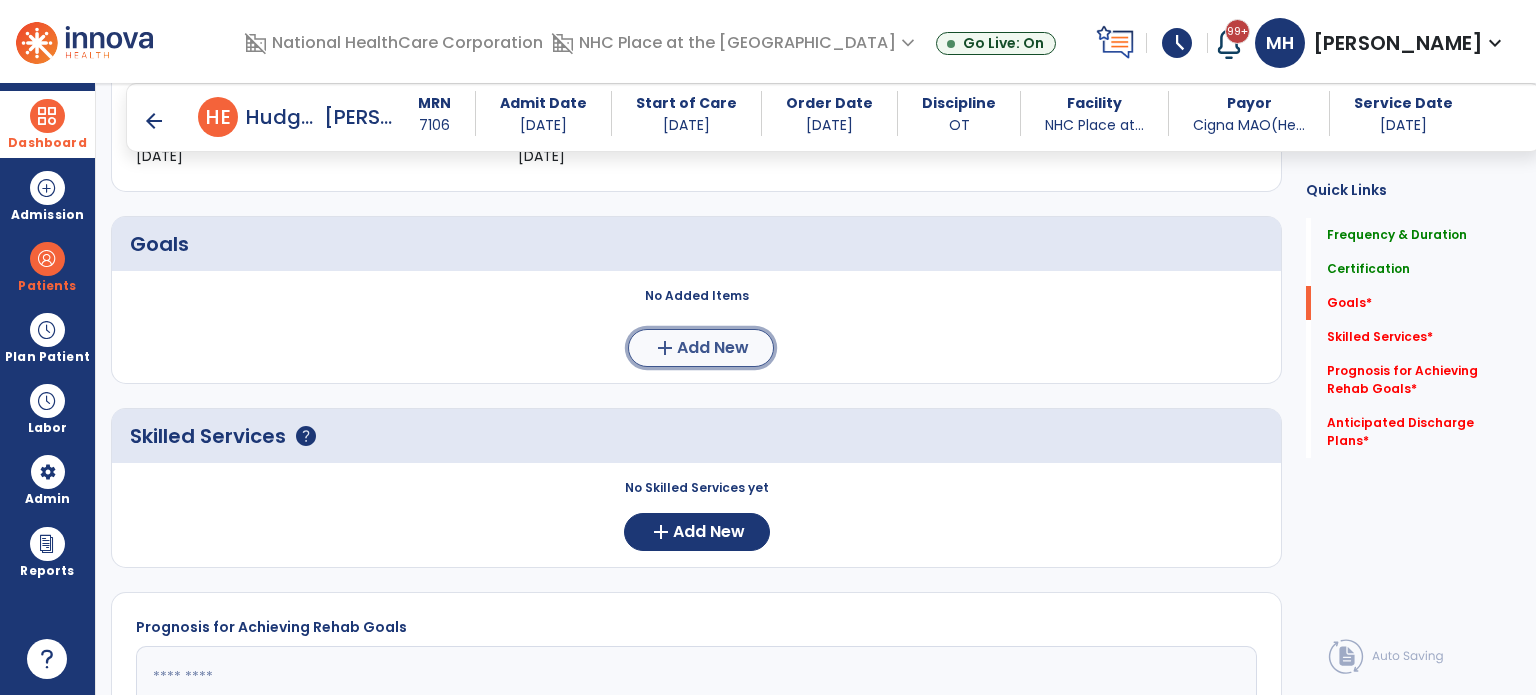 click on "add" at bounding box center [665, 348] 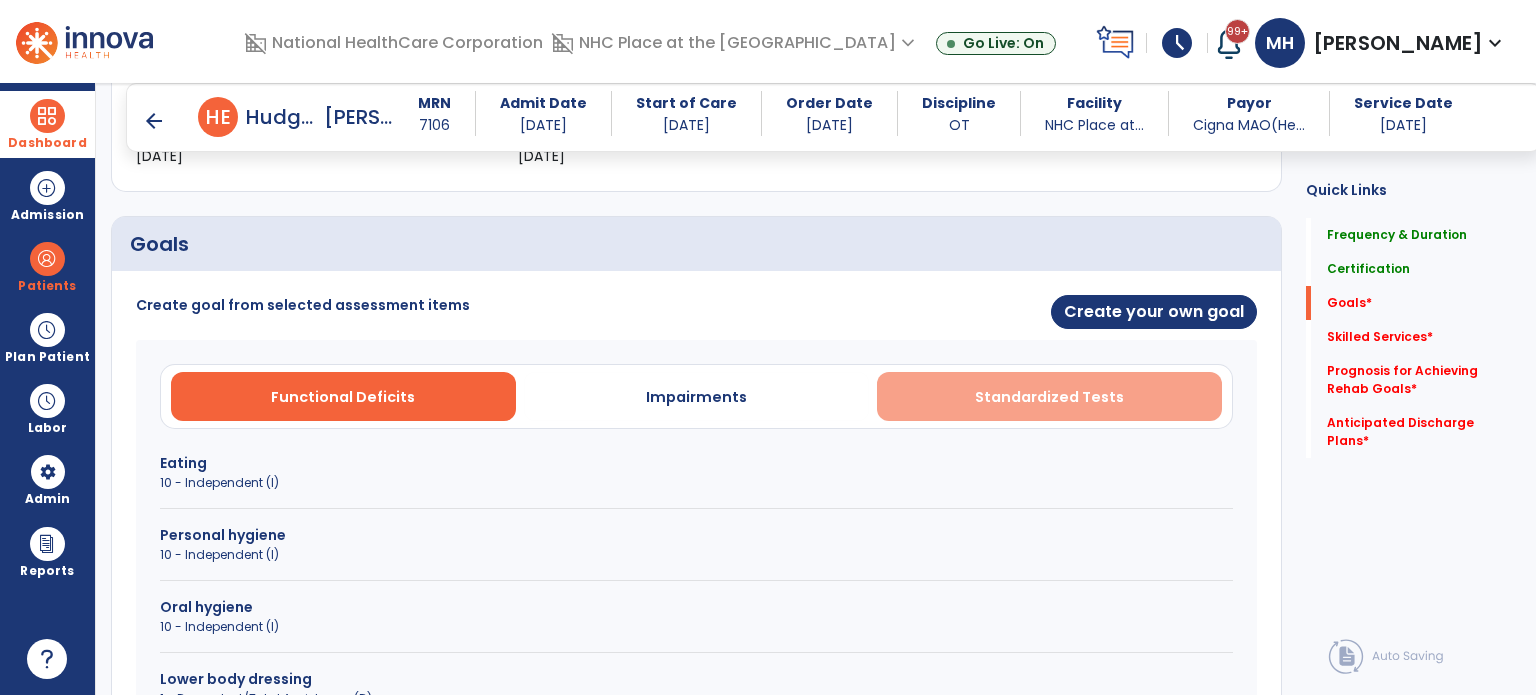 click on "Standardized Tests" at bounding box center (1049, 396) 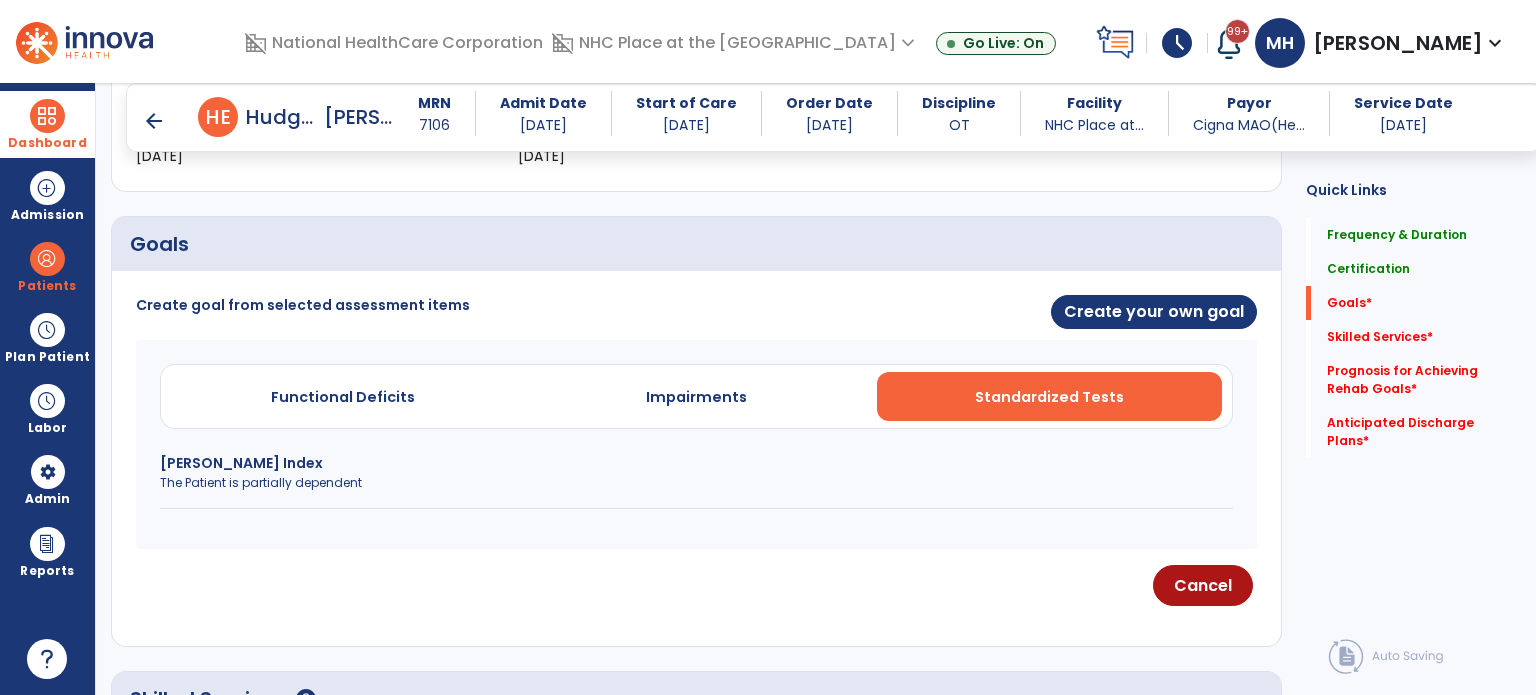 click on "The Patient is partially dependent" at bounding box center [696, 483] 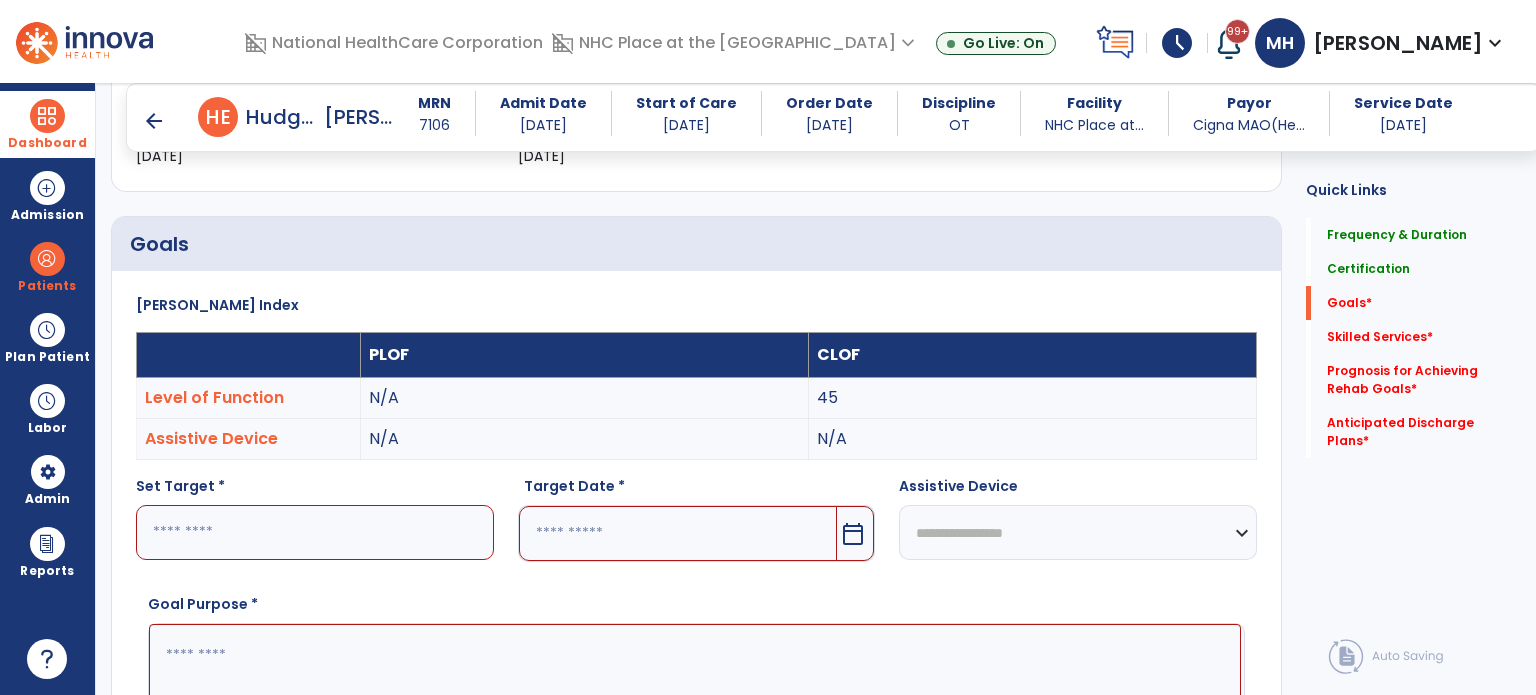 click at bounding box center [678, 533] 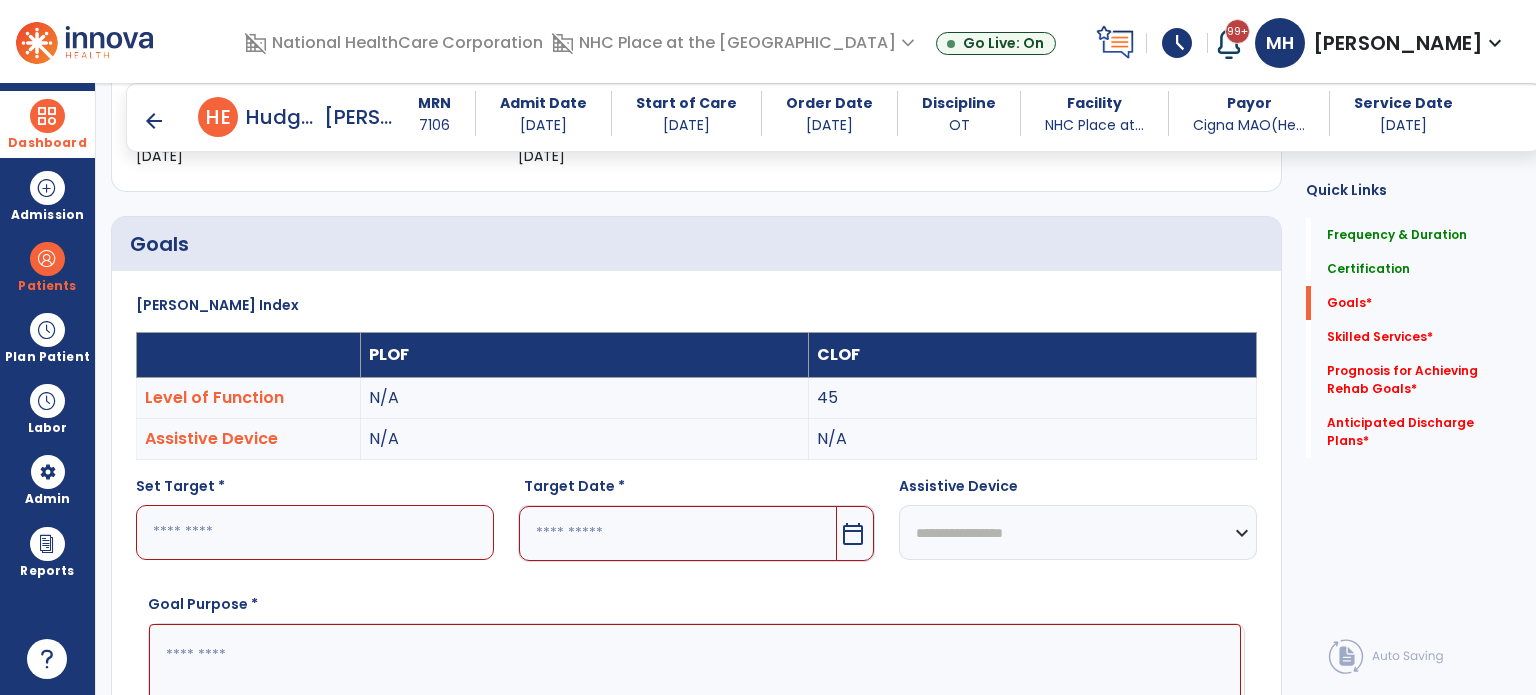 scroll, scrollTop: 420, scrollLeft: 0, axis: vertical 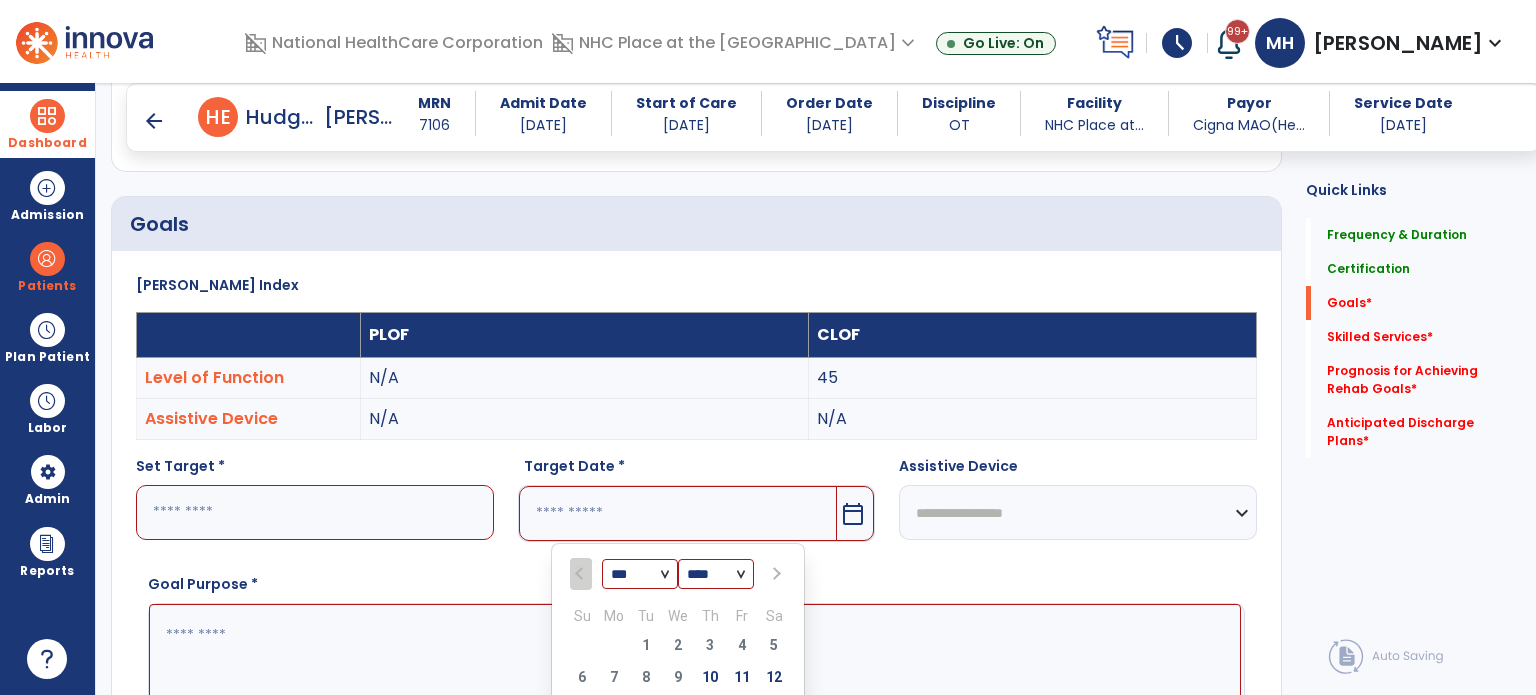 click at bounding box center (774, 574) 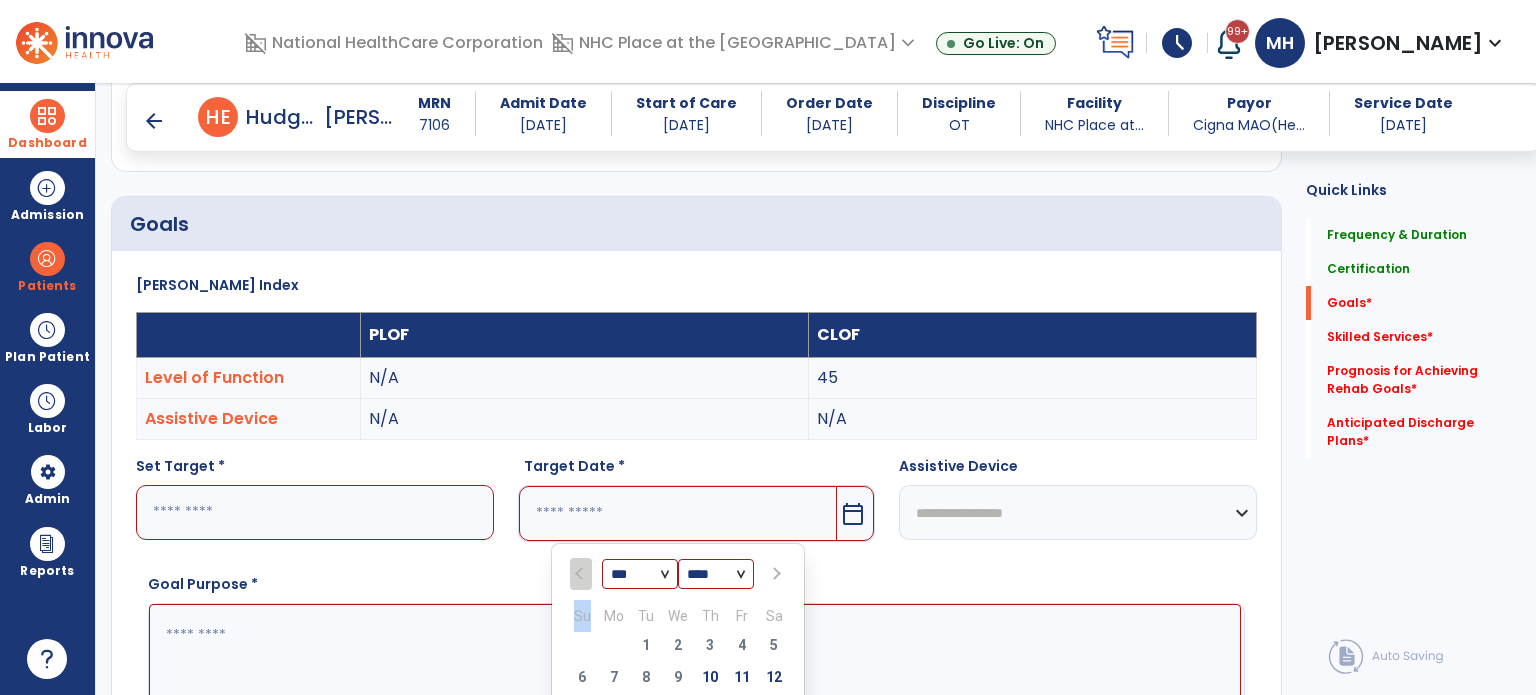 click at bounding box center [774, 574] 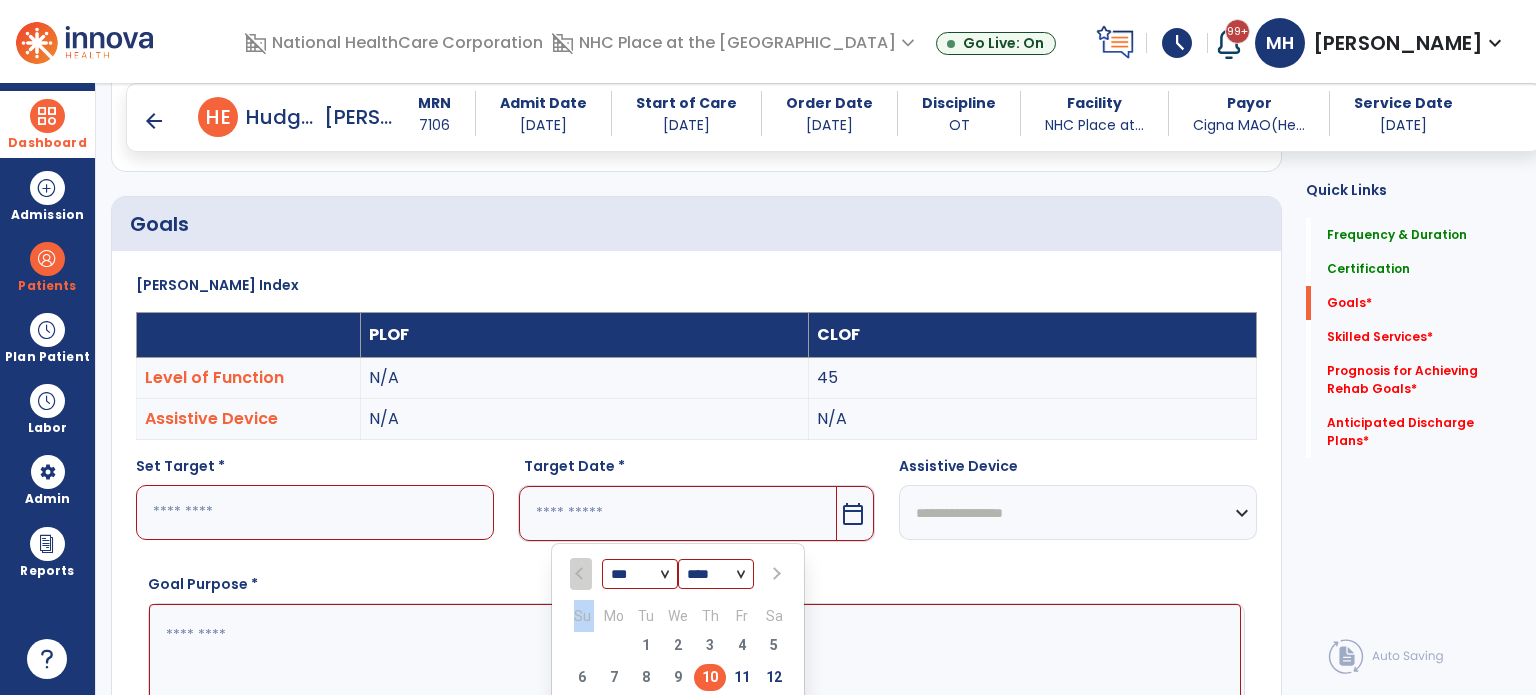 click at bounding box center [774, 574] 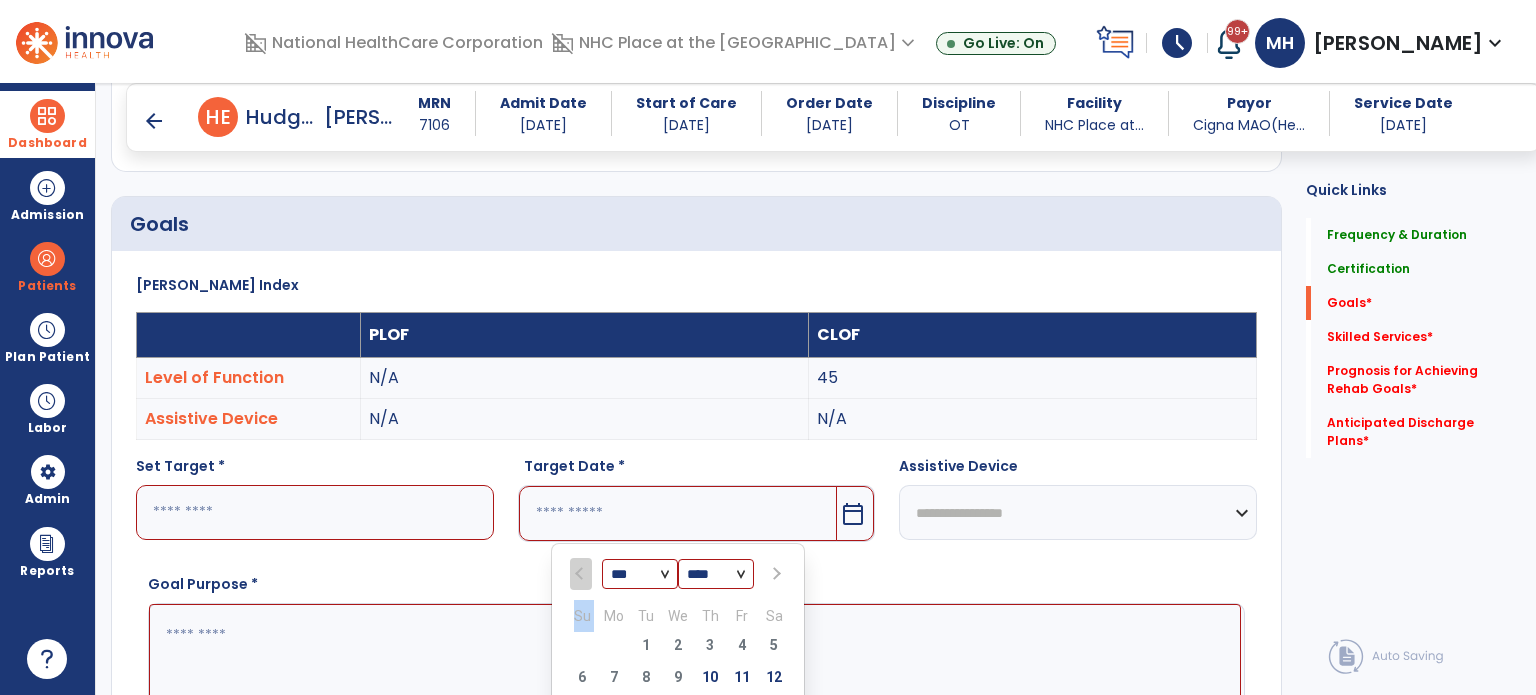 click at bounding box center (774, 574) 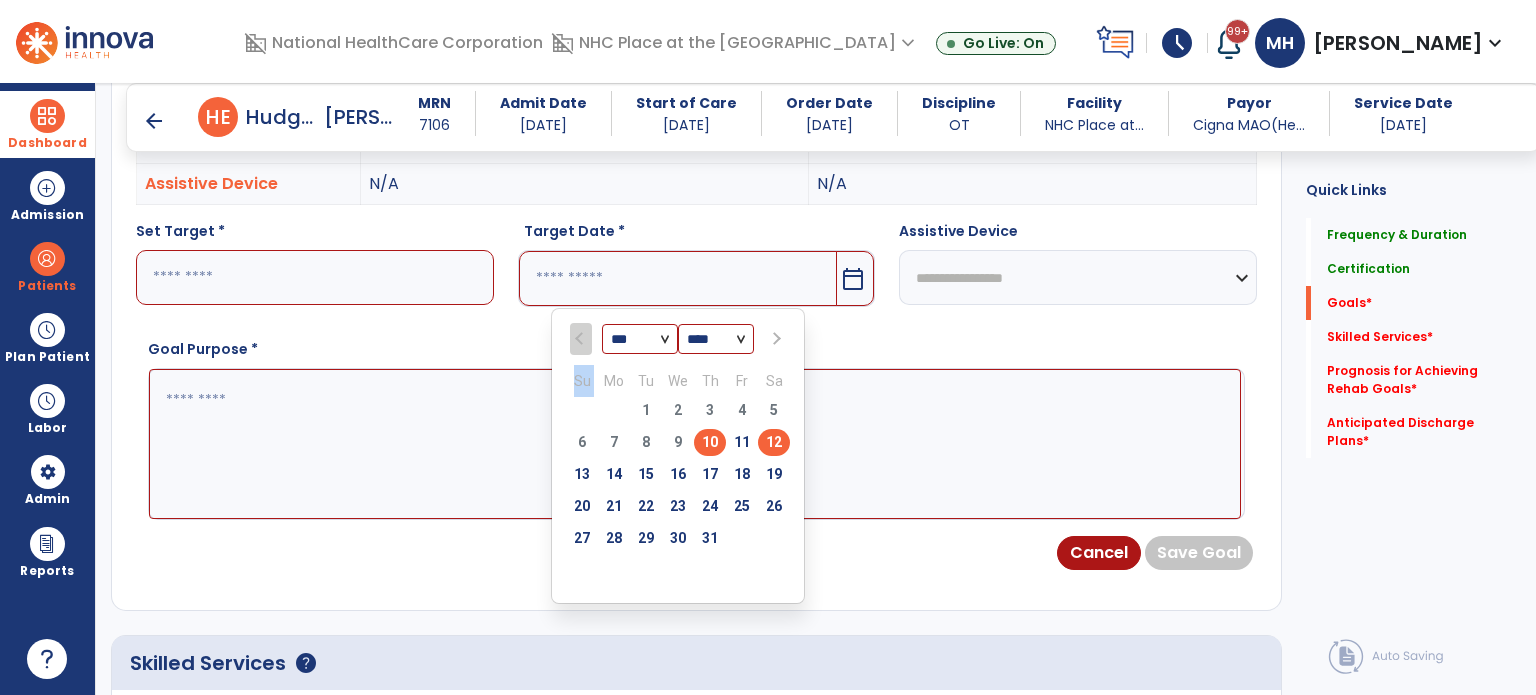 scroll, scrollTop: 720, scrollLeft: 0, axis: vertical 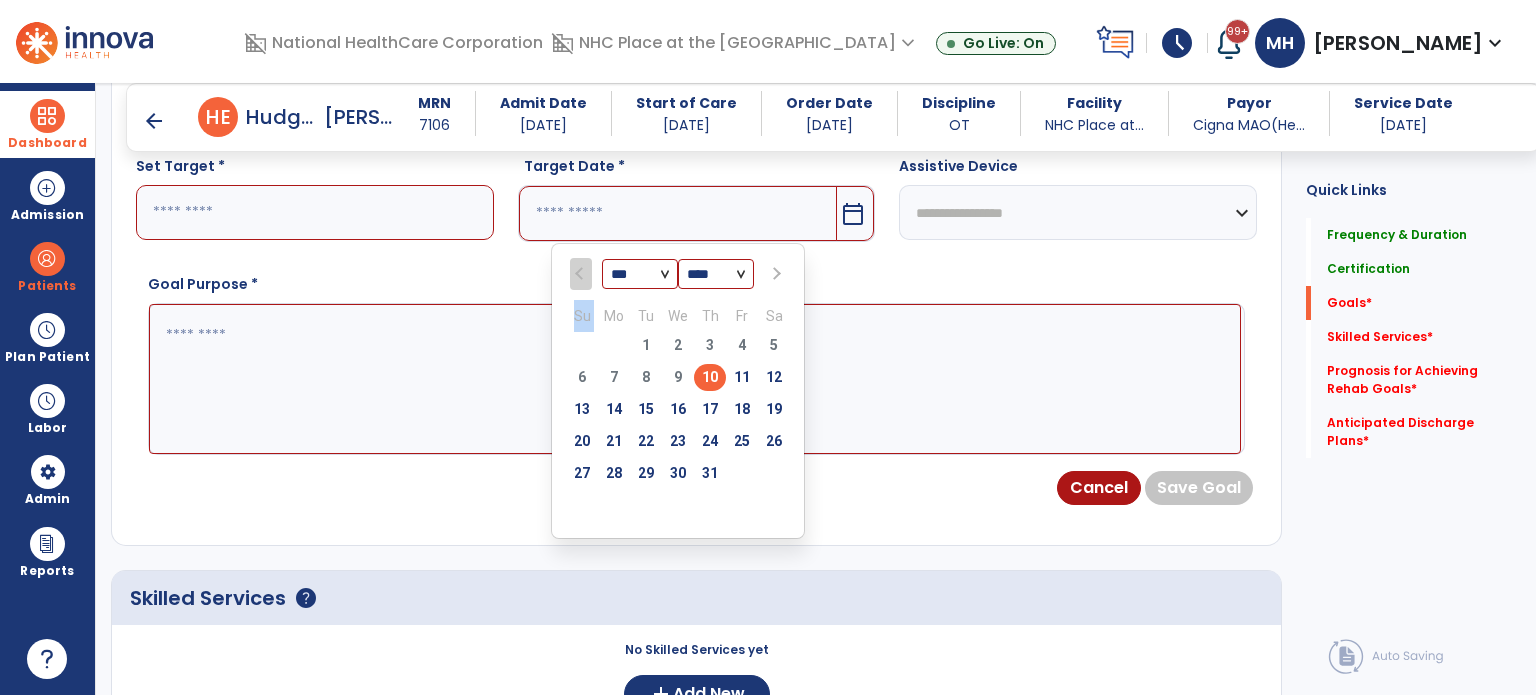 click at bounding box center [775, 274] 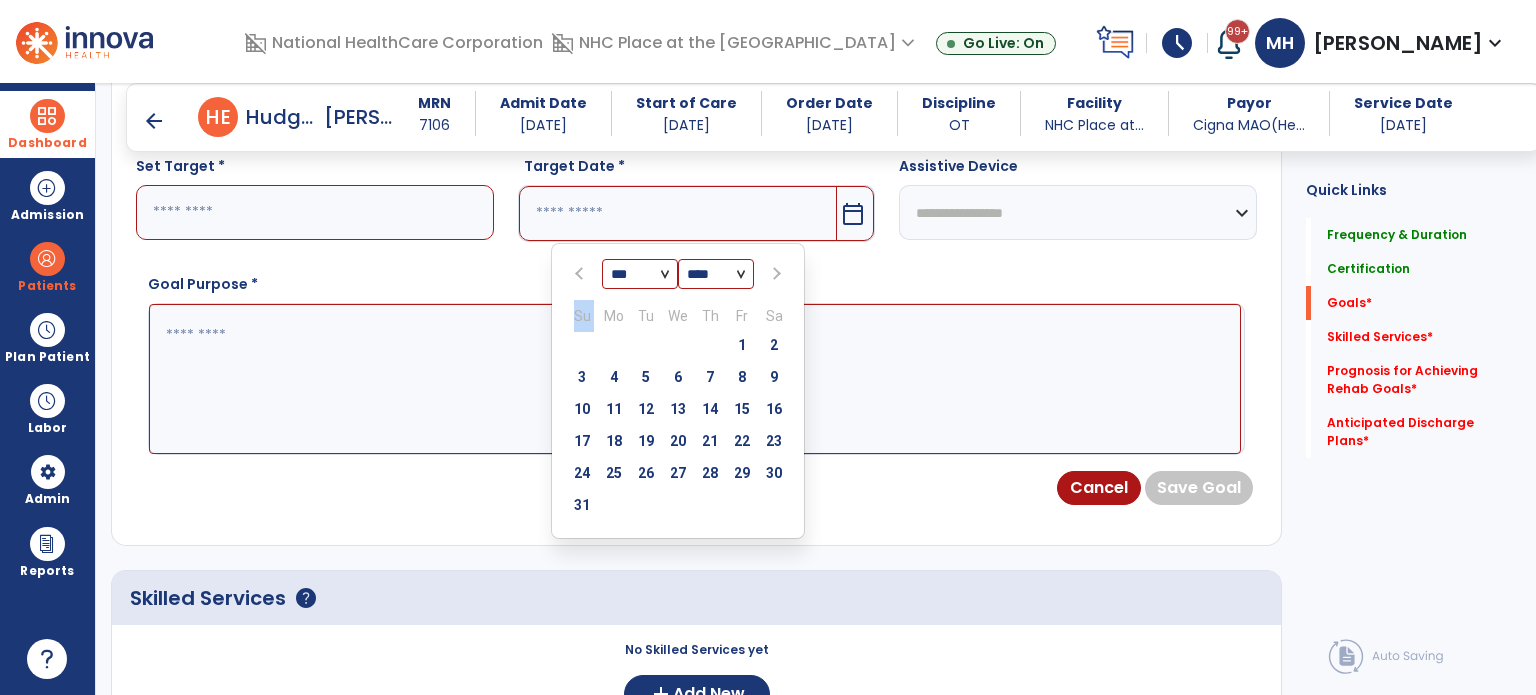 click at bounding box center (775, 274) 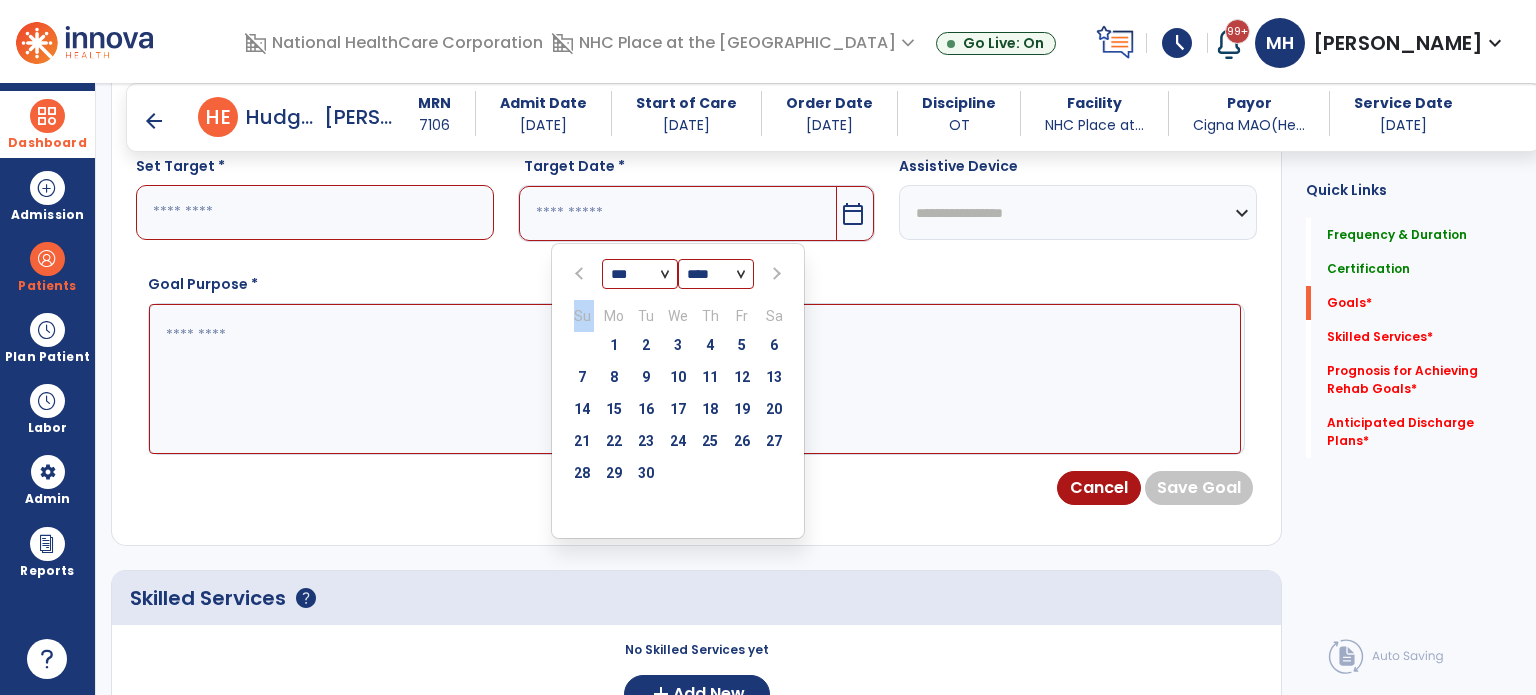 click at bounding box center [775, 274] 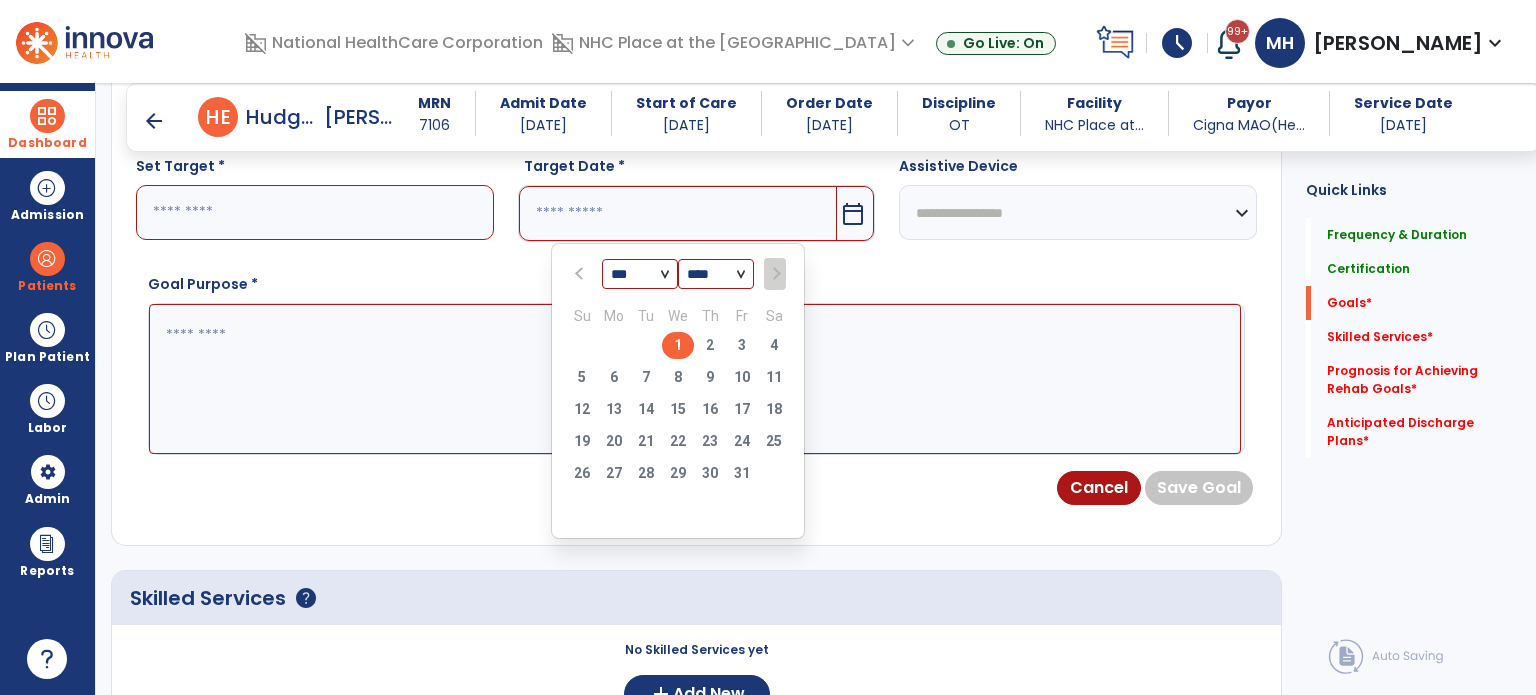 click on "1" at bounding box center (678, 345) 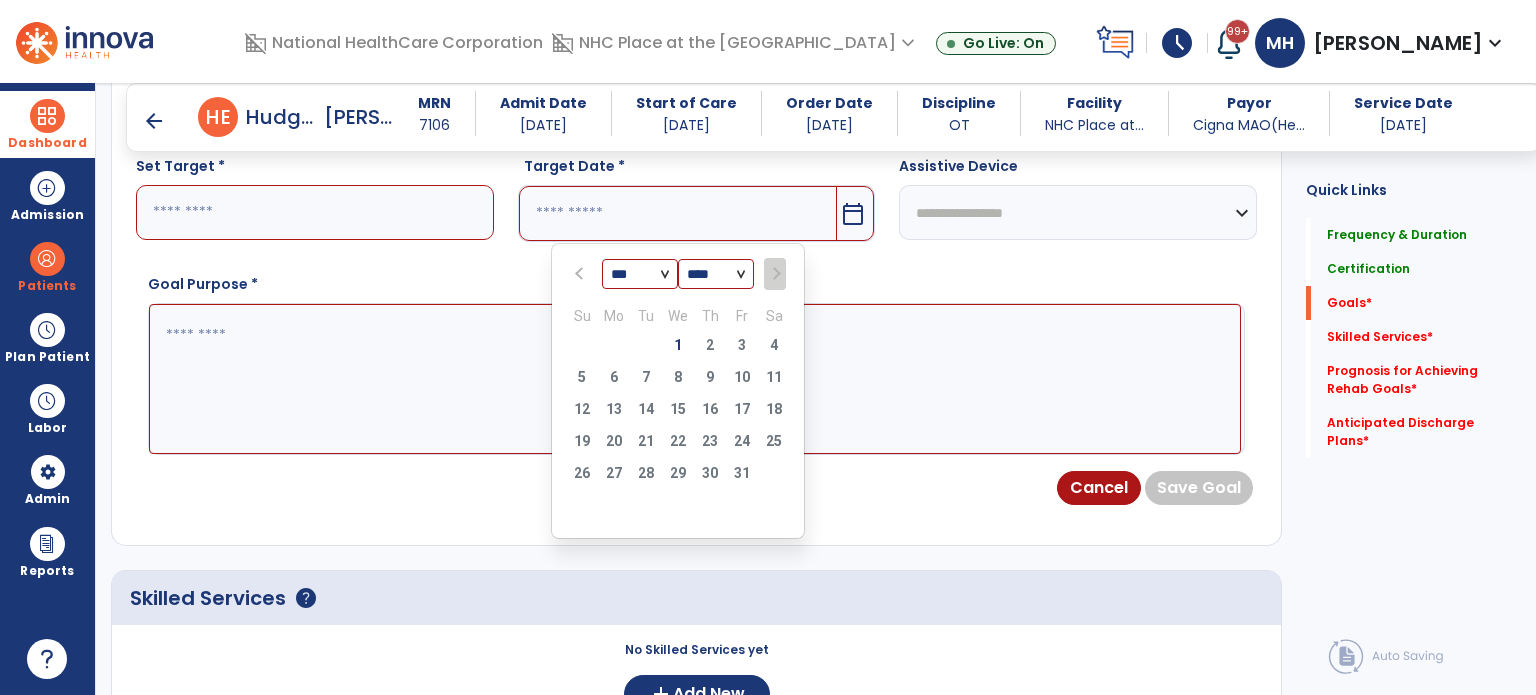 type on "*********" 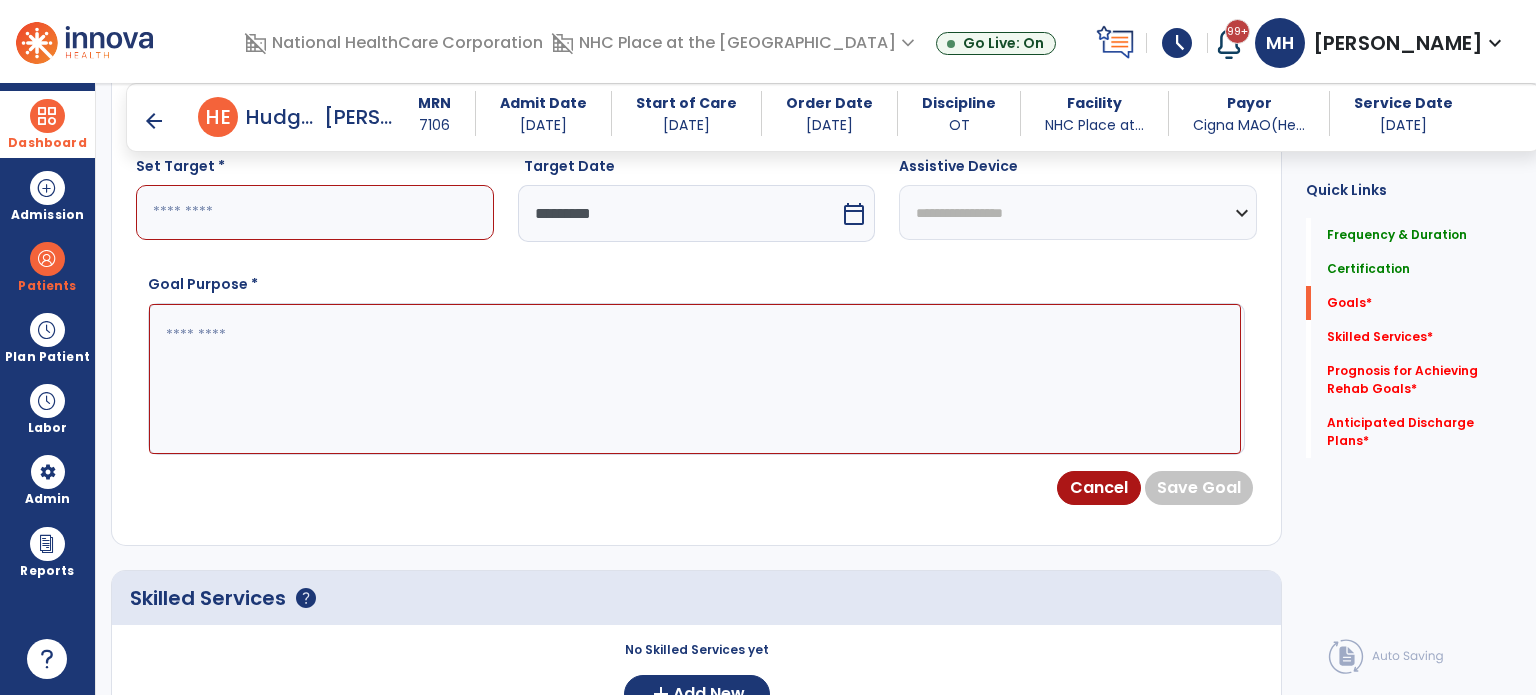 click at bounding box center [315, 212] 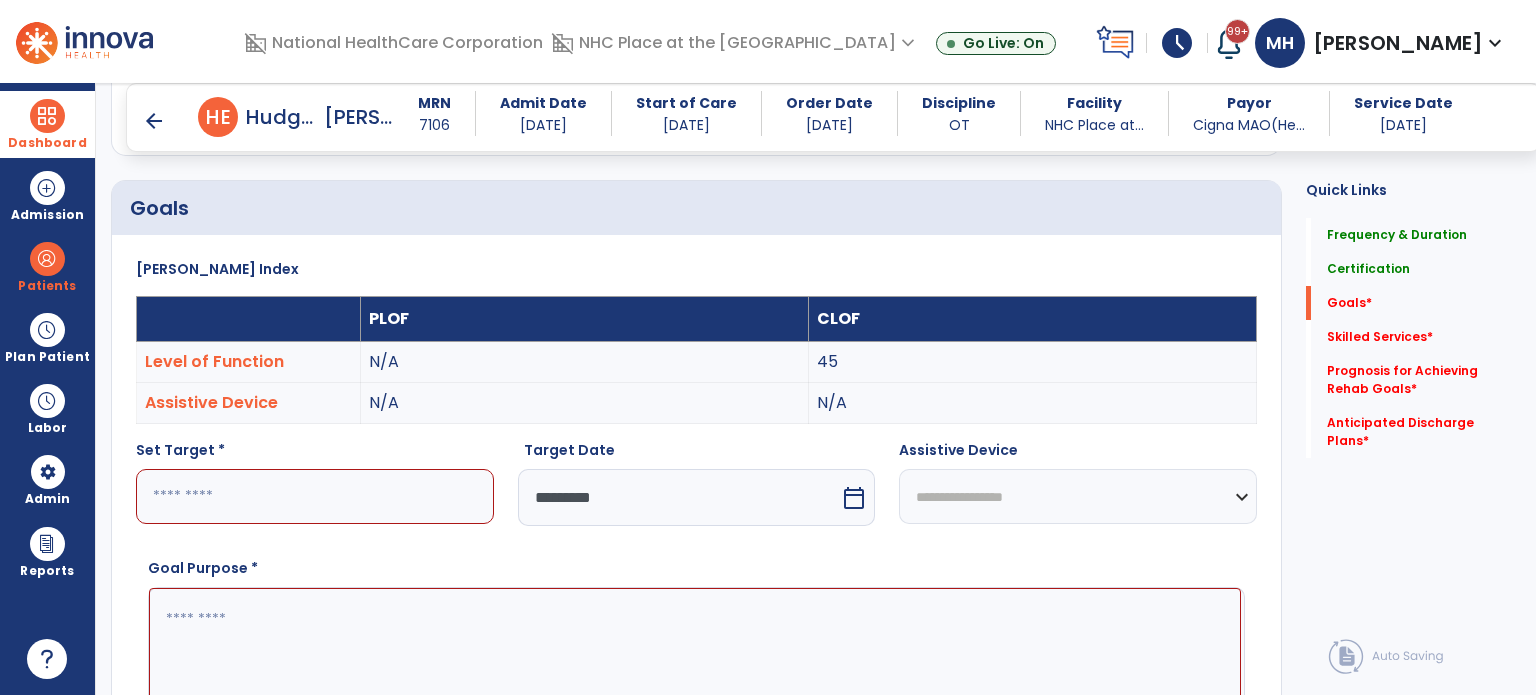 scroll, scrollTop: 420, scrollLeft: 0, axis: vertical 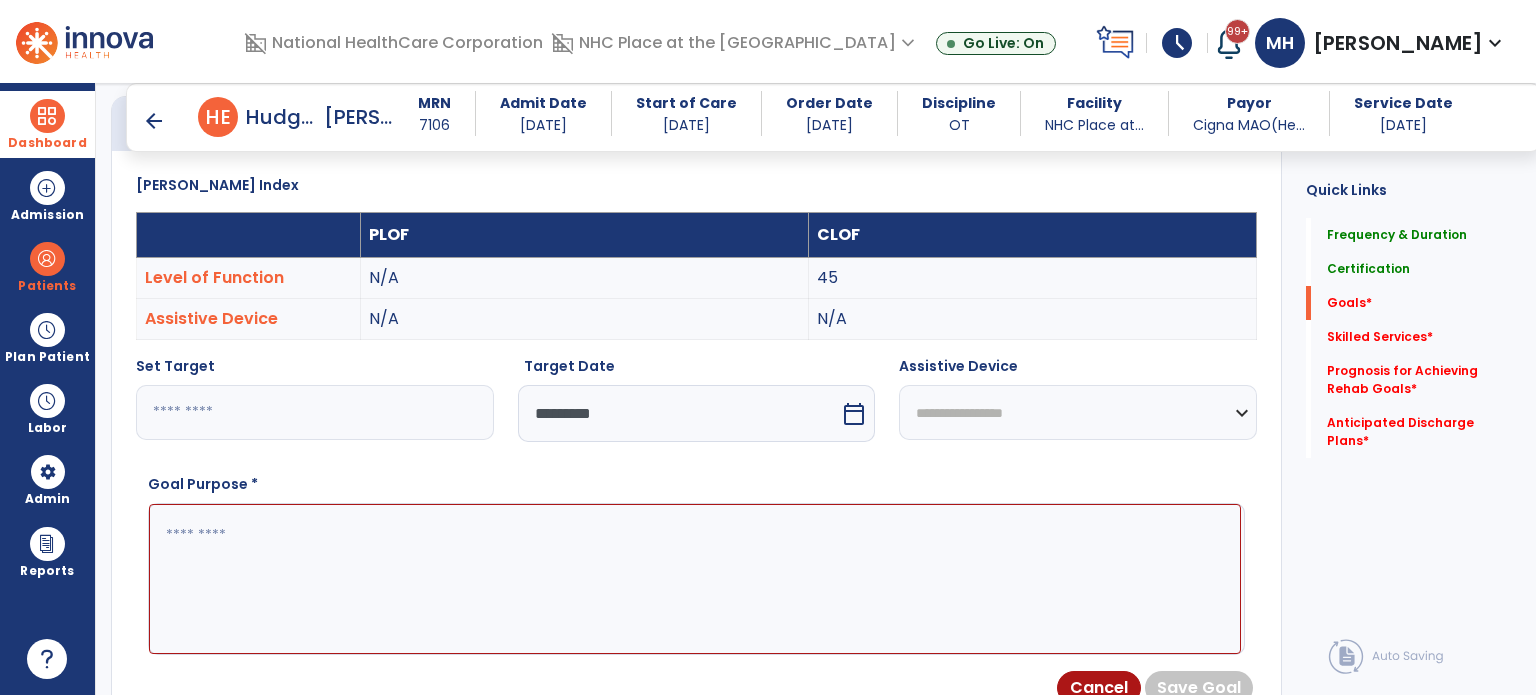 type on "**" 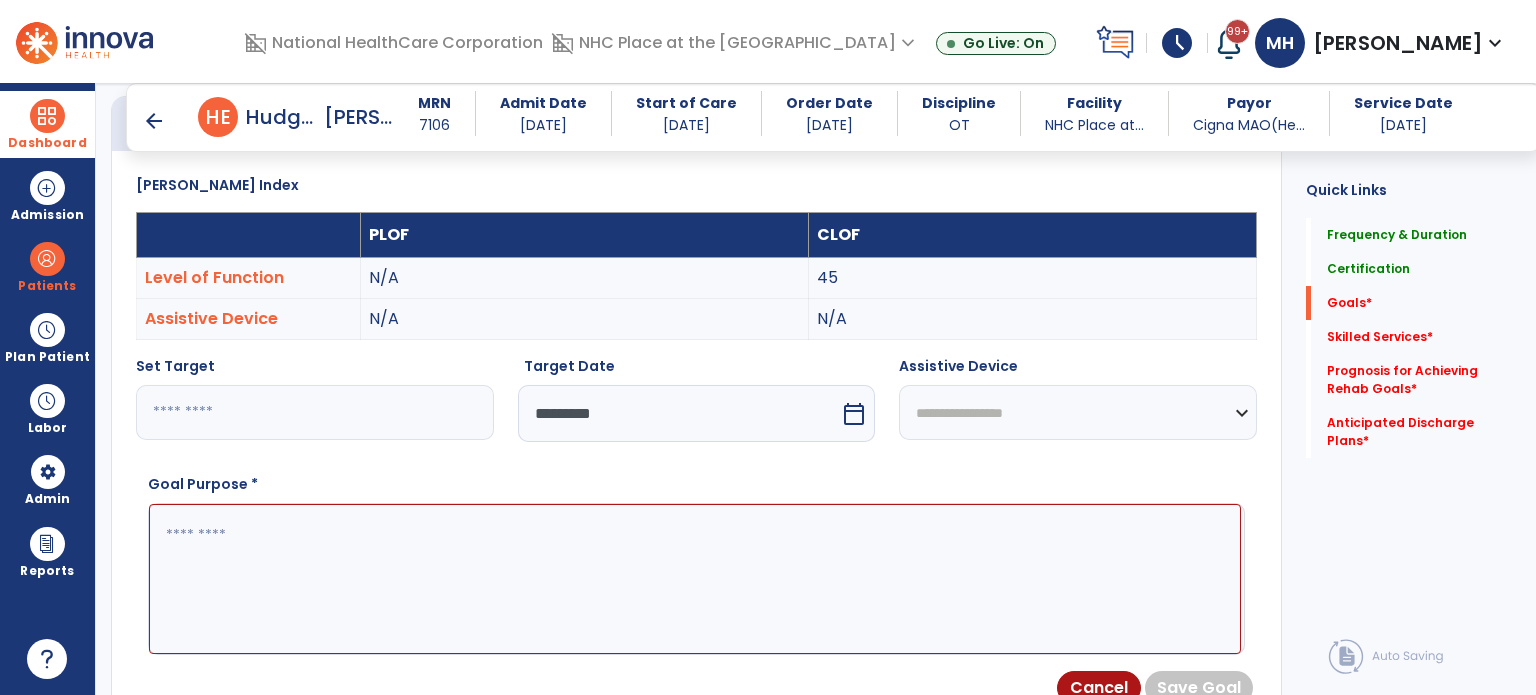 click at bounding box center (695, 579) 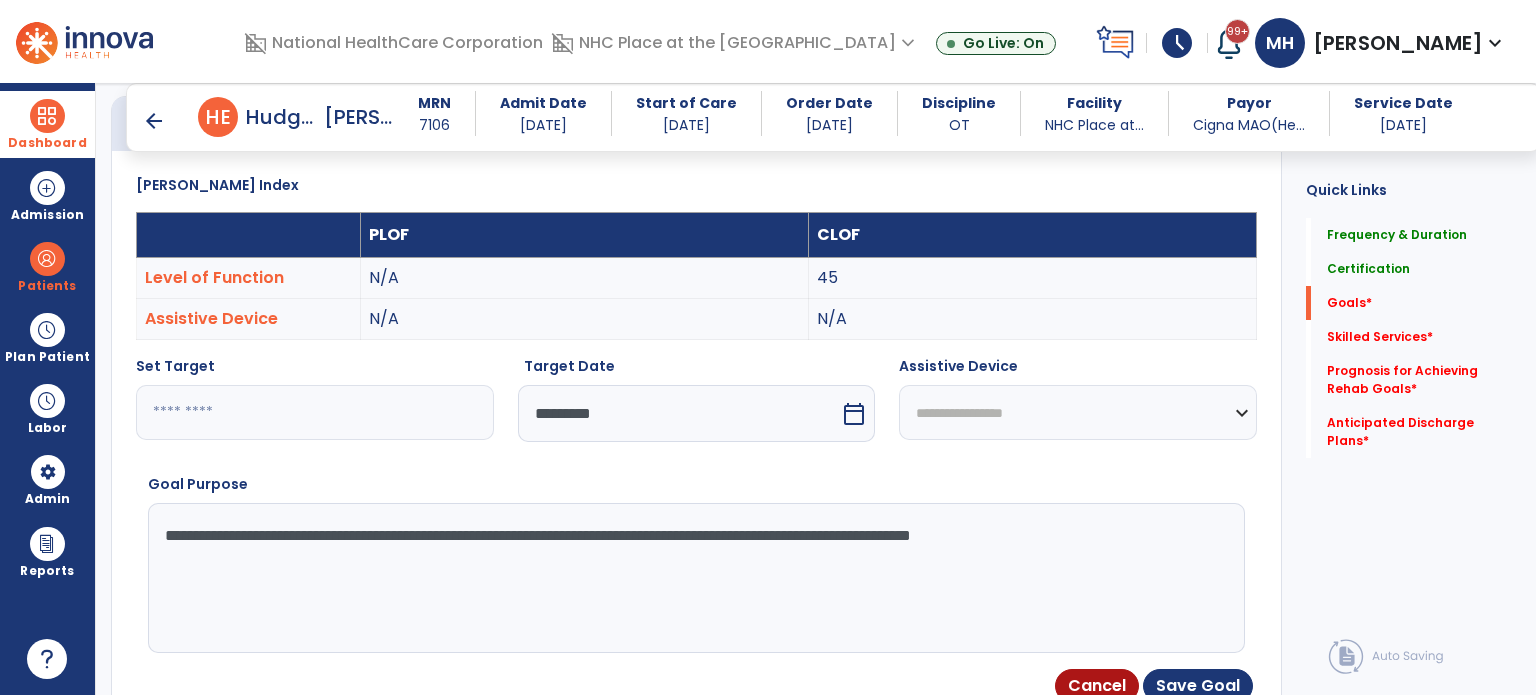 click on "**********" at bounding box center [695, 578] 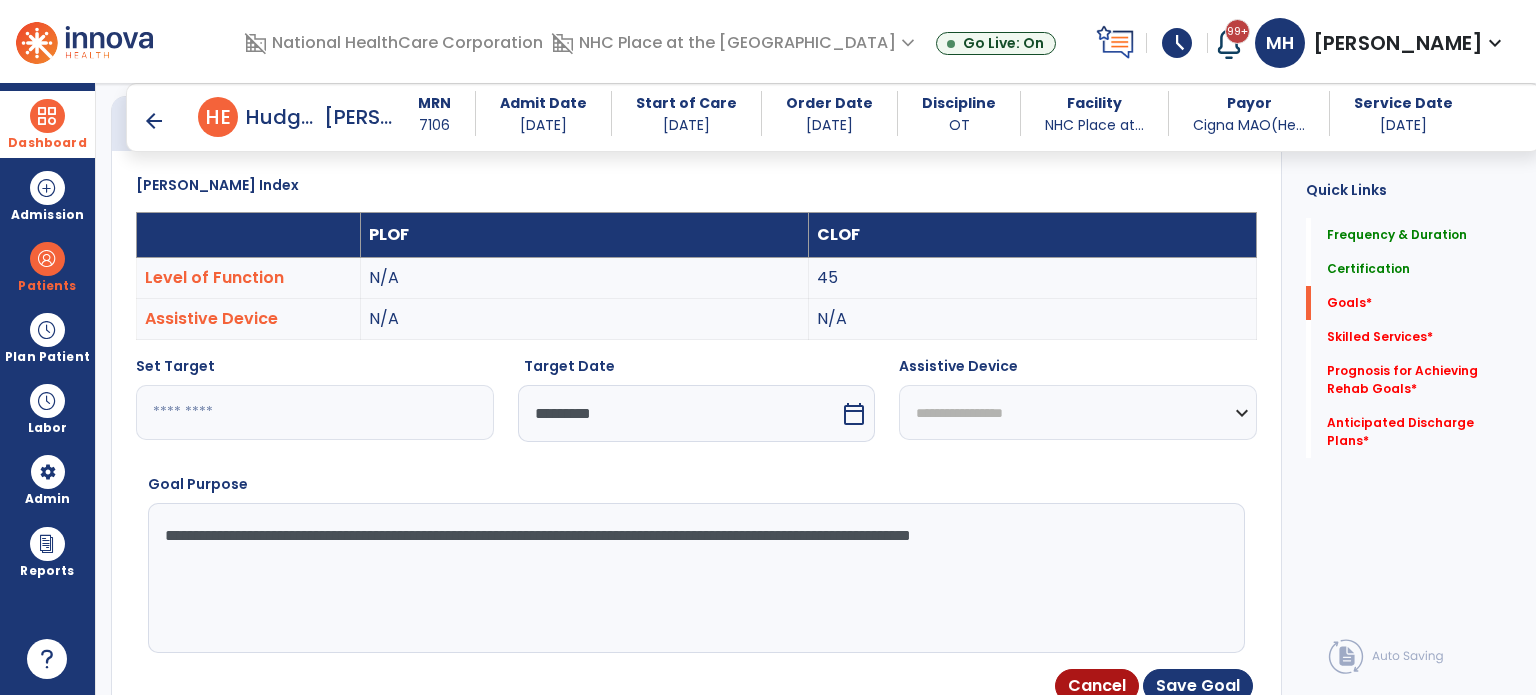 click on "**********" at bounding box center (695, 578) 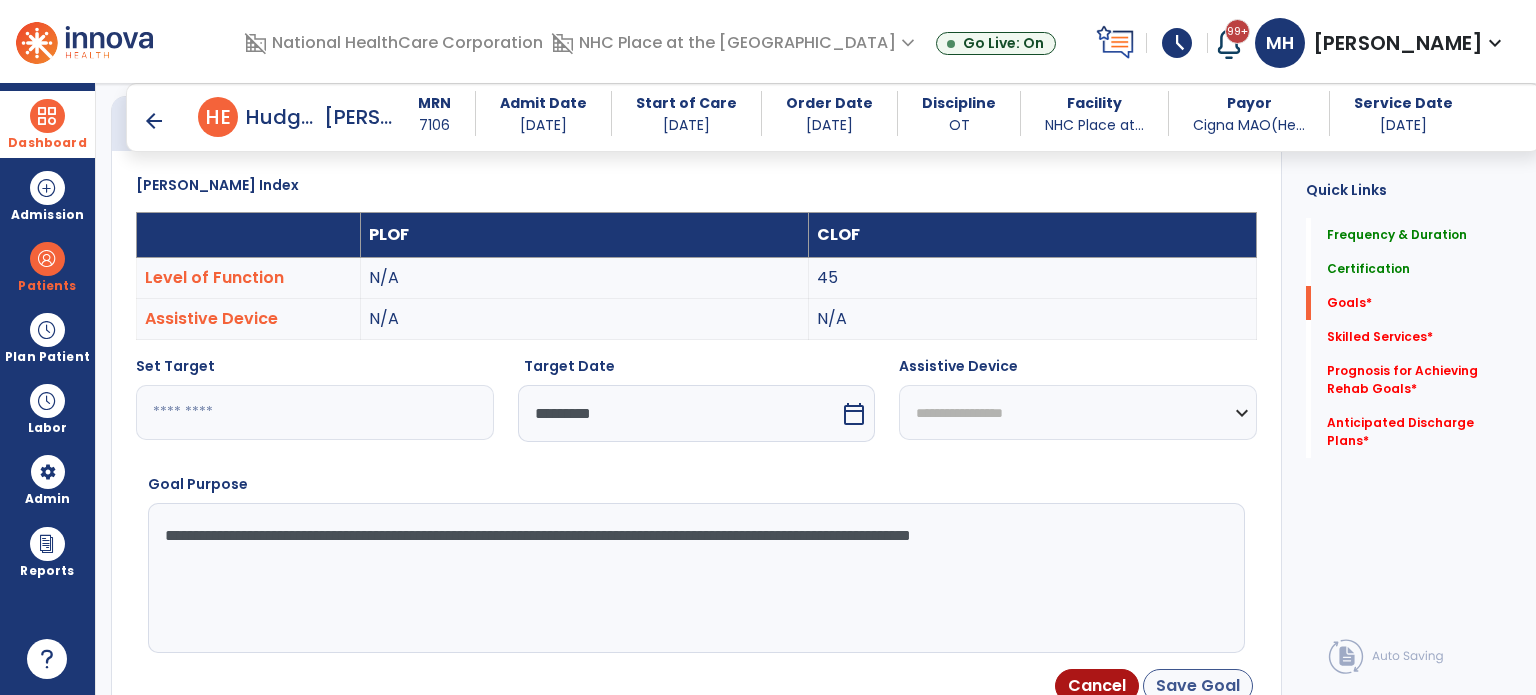 type on "**********" 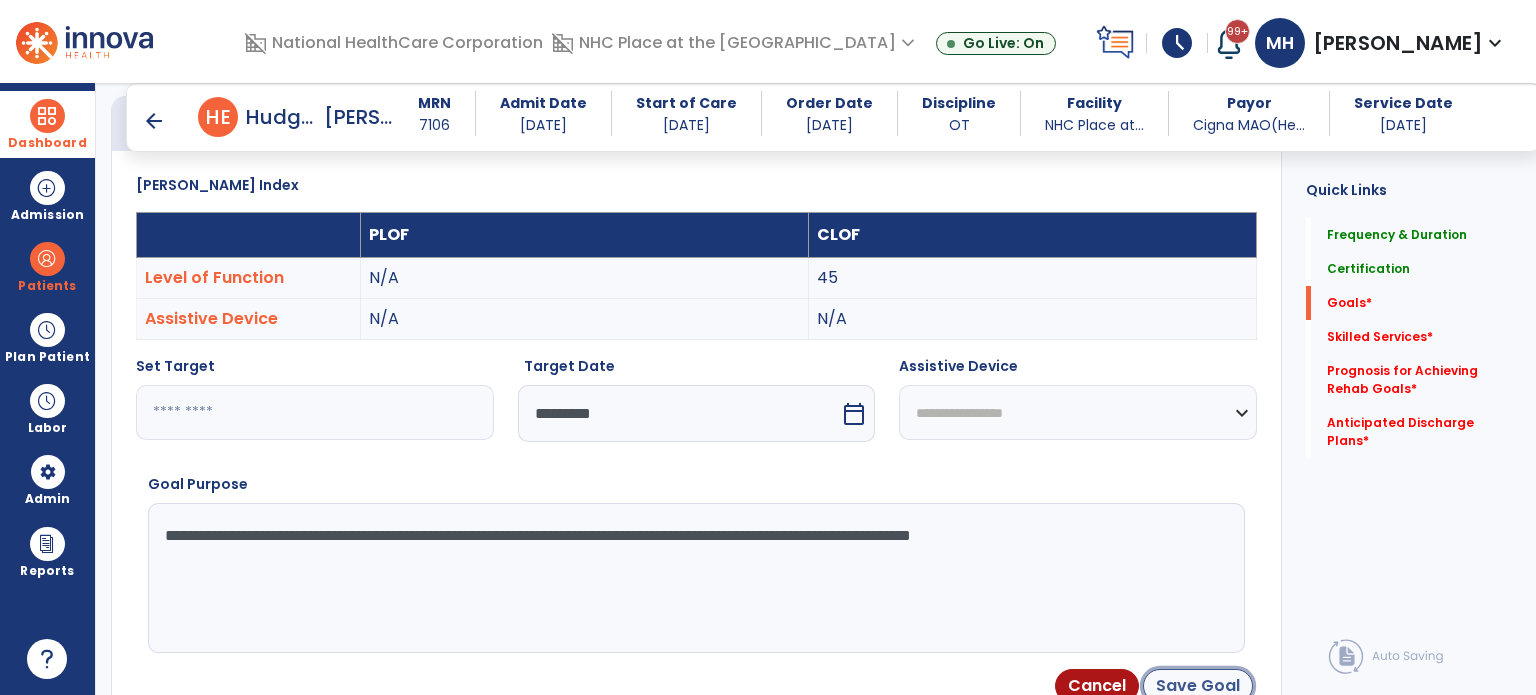 click on "Save Goal" at bounding box center [1198, 686] 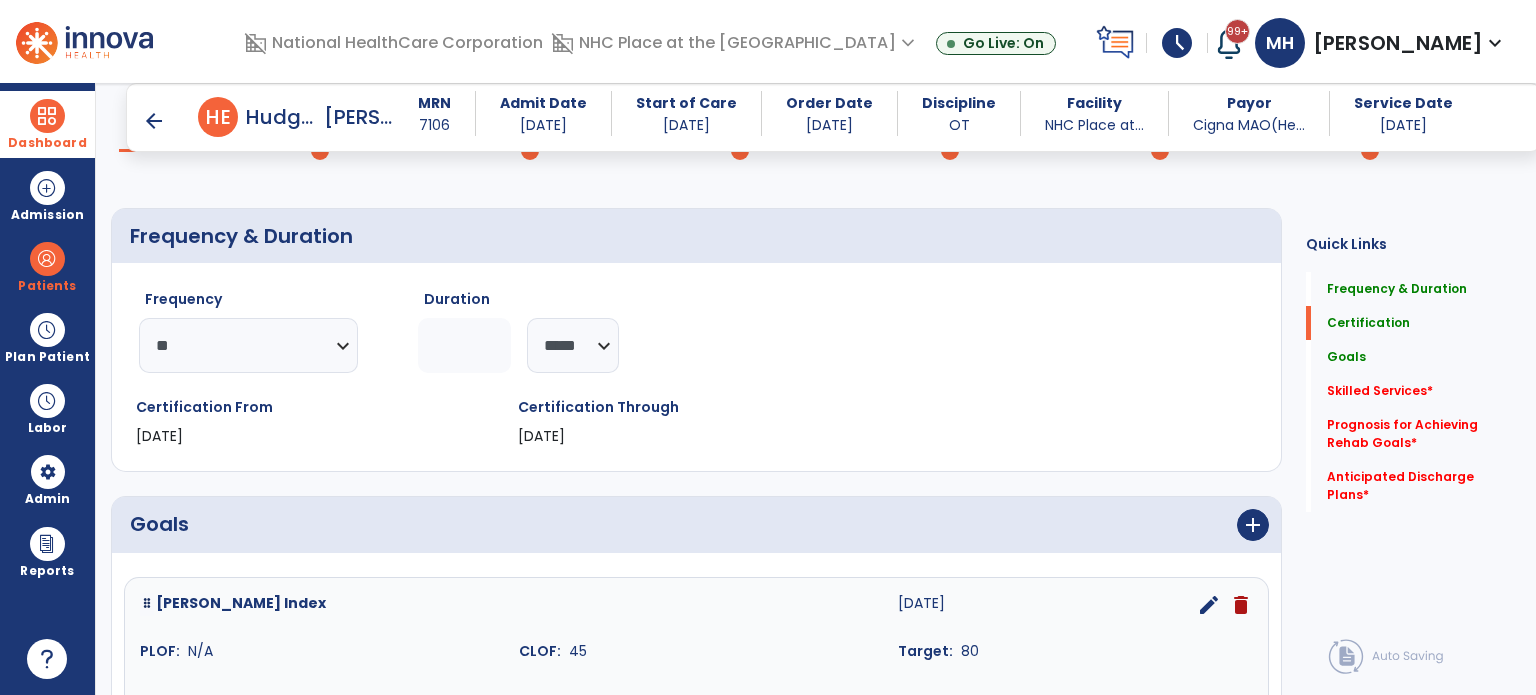 scroll, scrollTop: 0, scrollLeft: 0, axis: both 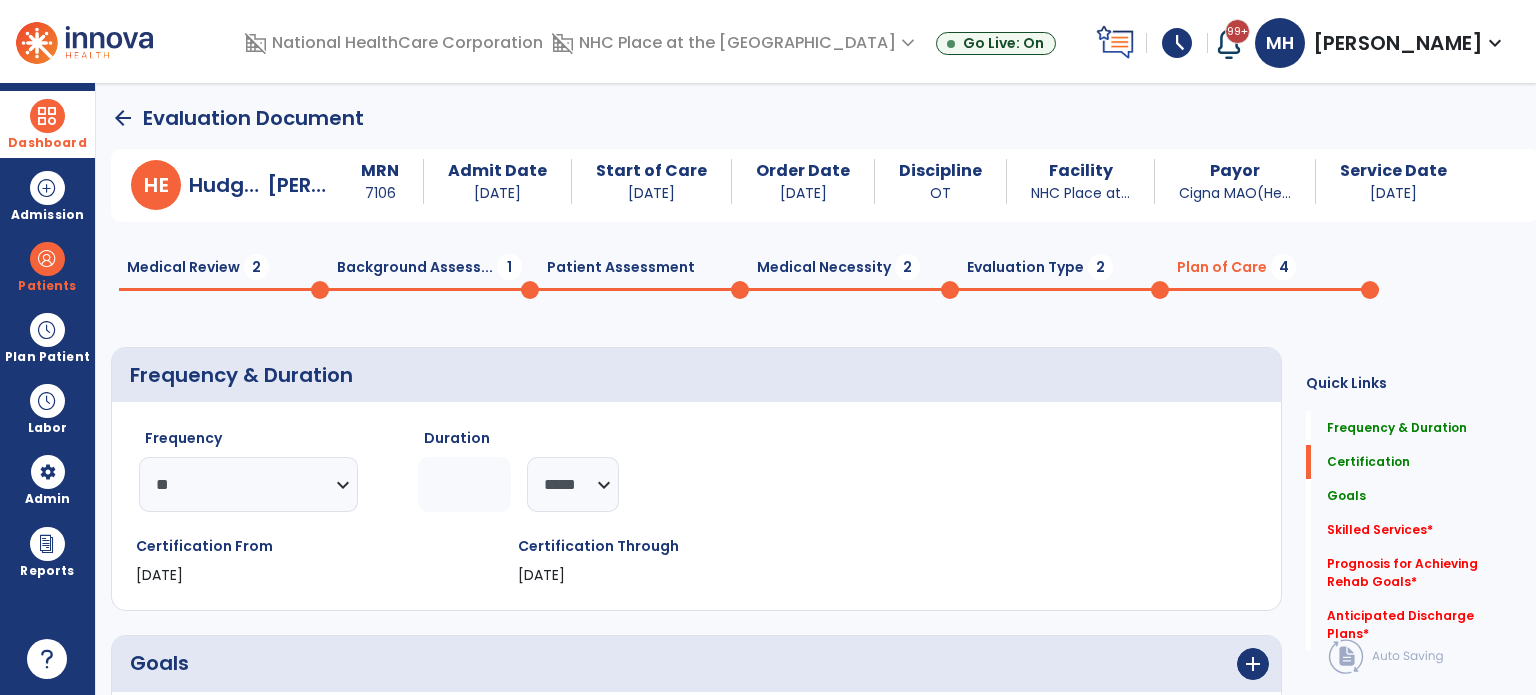 click on "Patient Assessment  0" 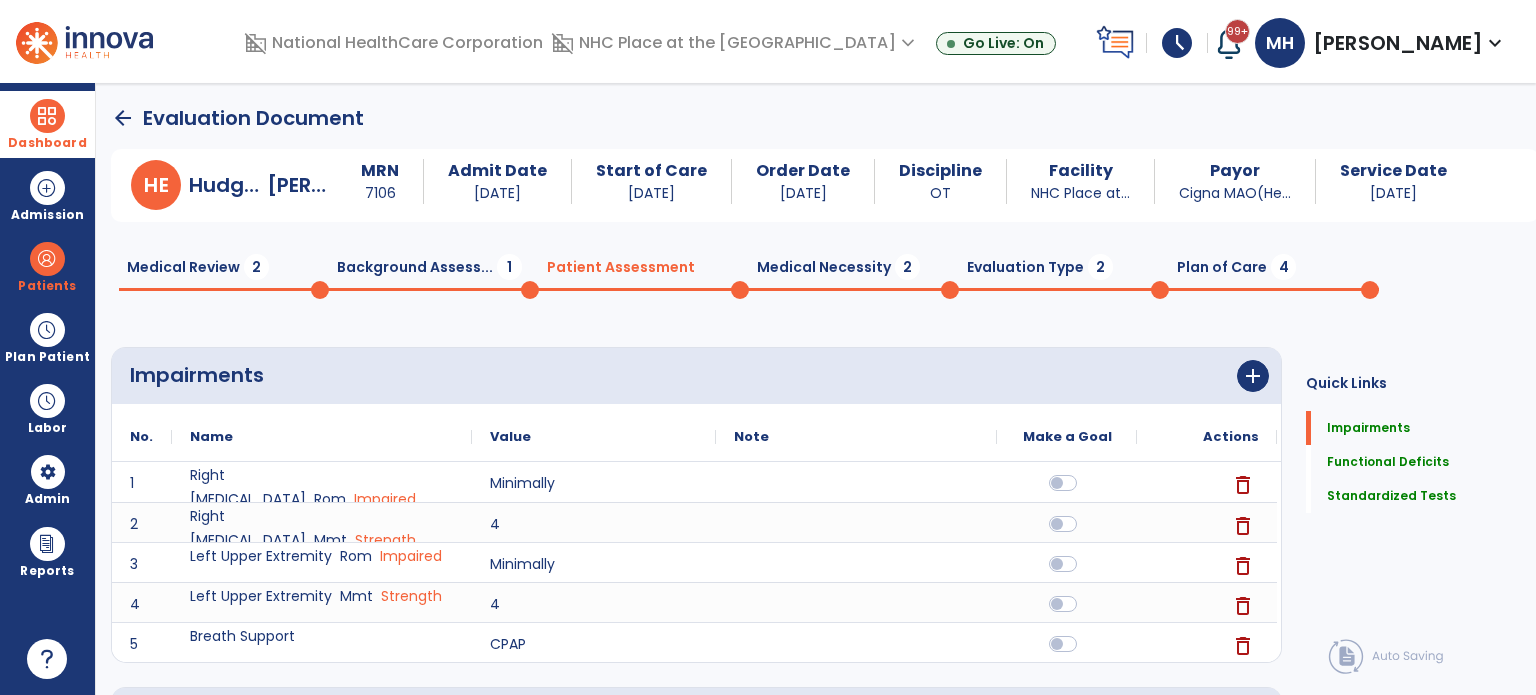 click on "Medical Necessity  2" 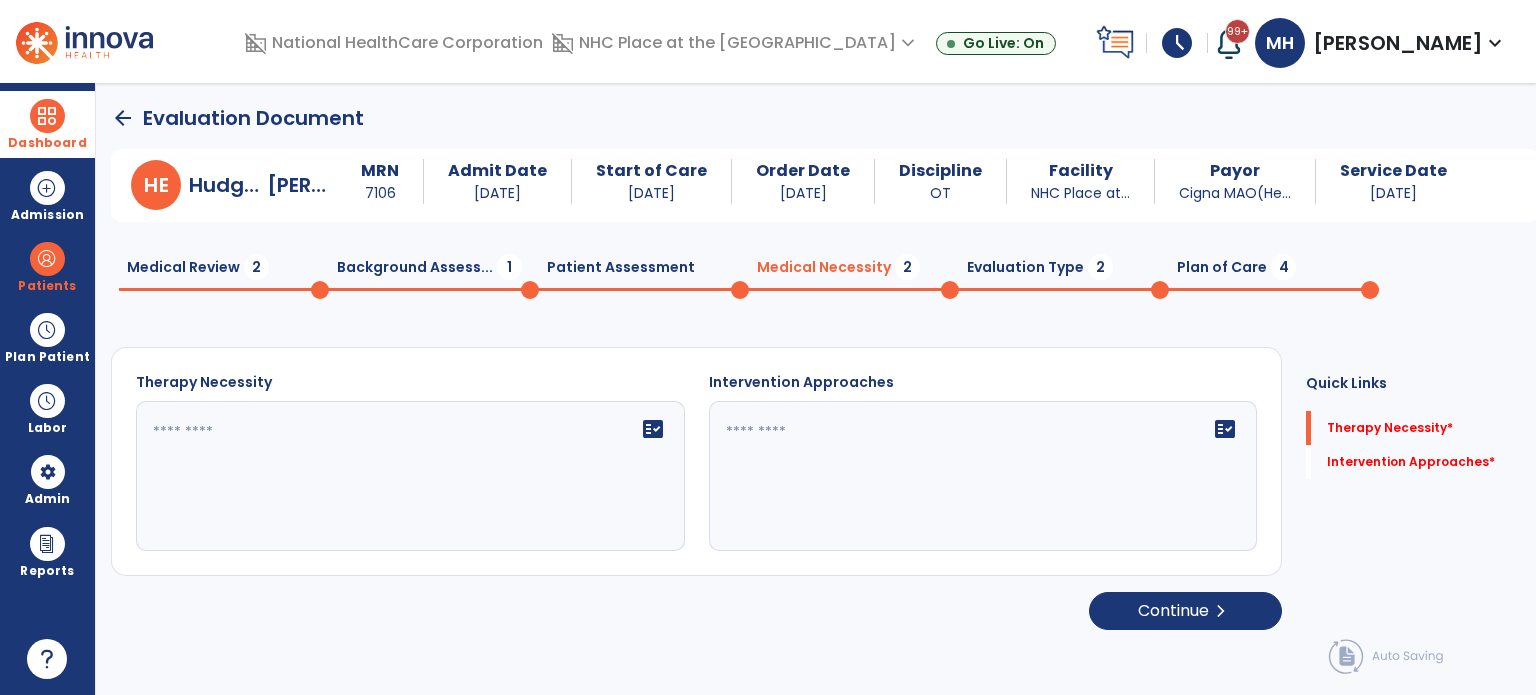 click on "fact_check" 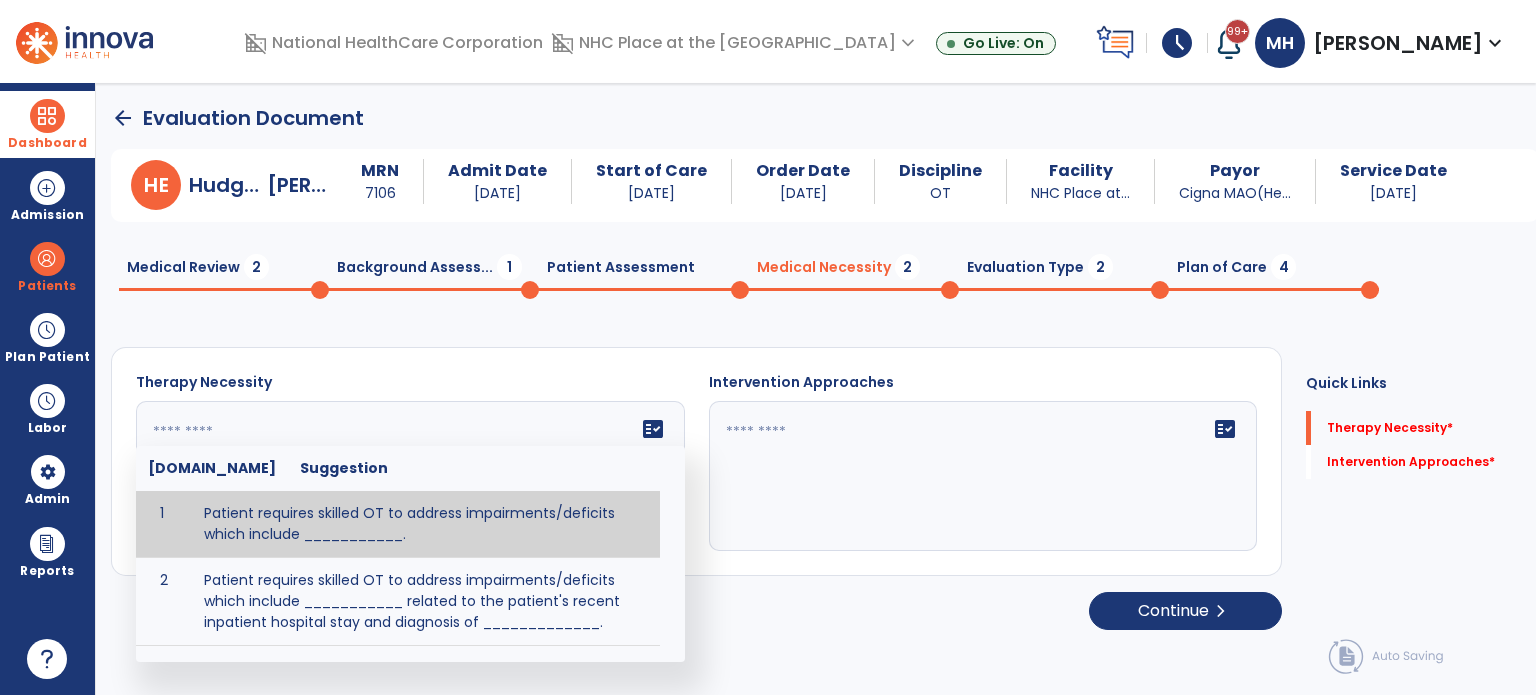 type on "**********" 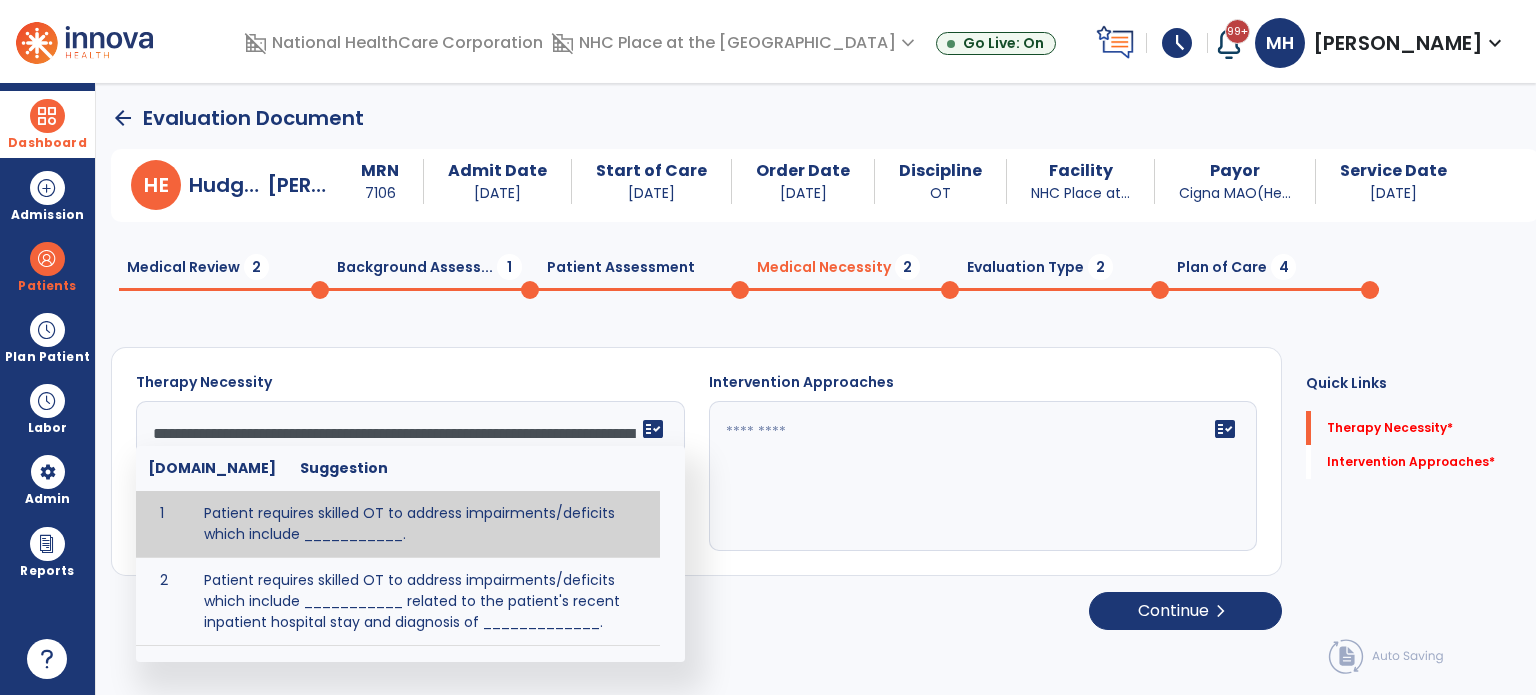 drag, startPoint x: 335, startPoint y: 508, endPoint x: 1069, endPoint y: 427, distance: 738.4558 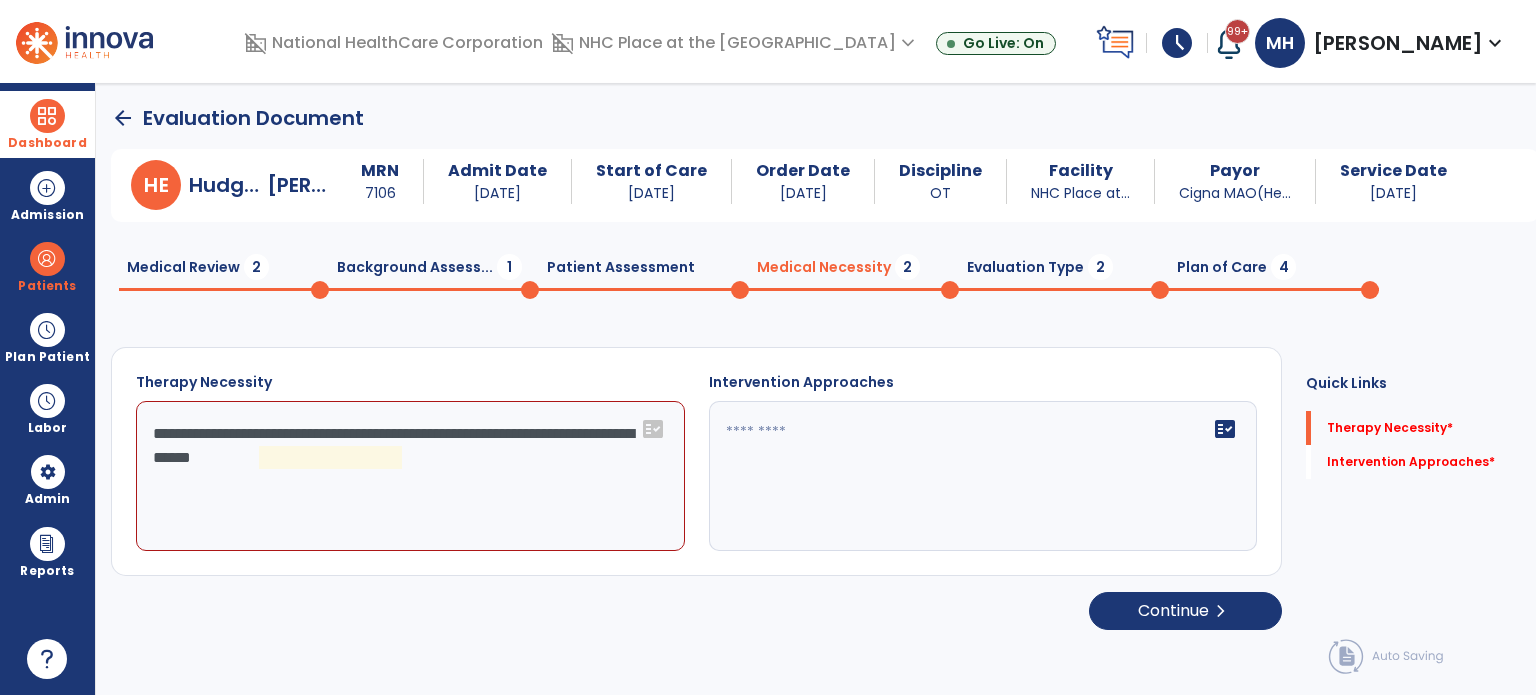 click 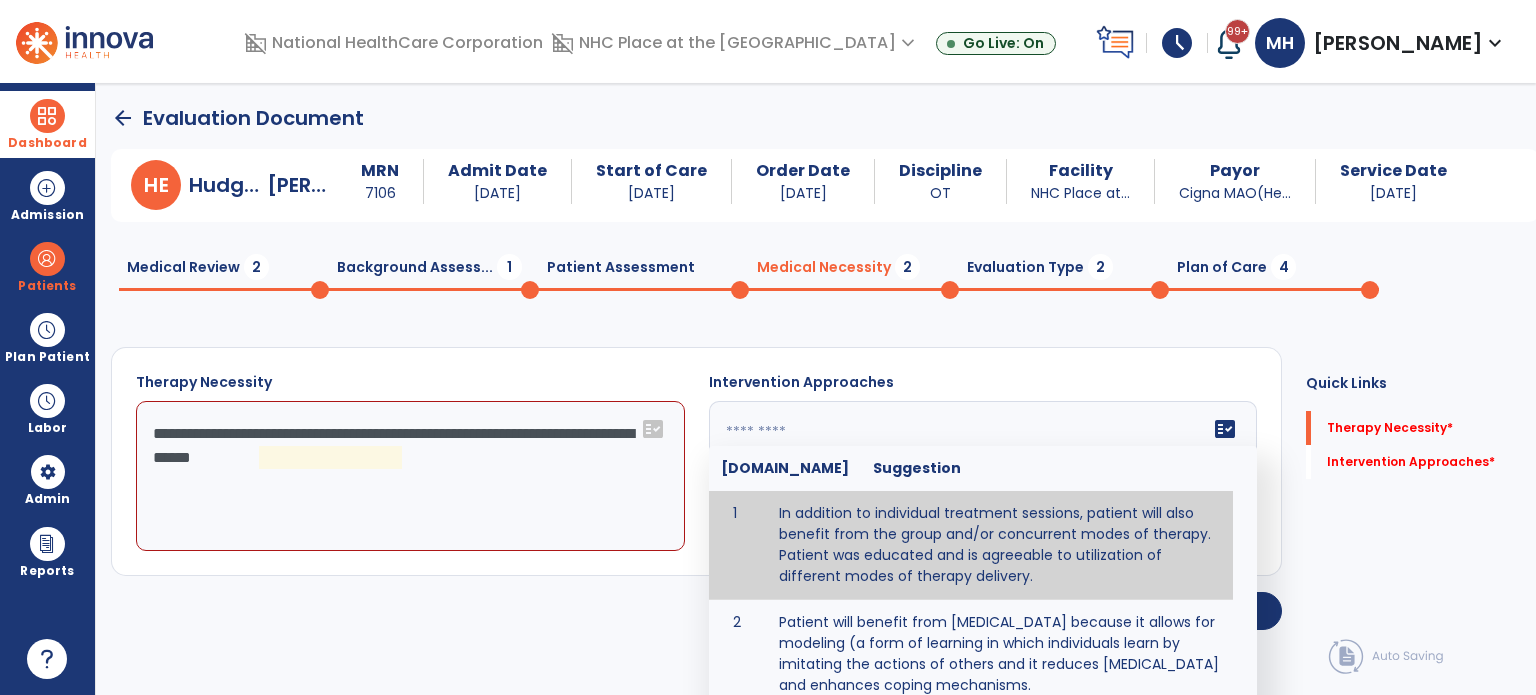 type on "**********" 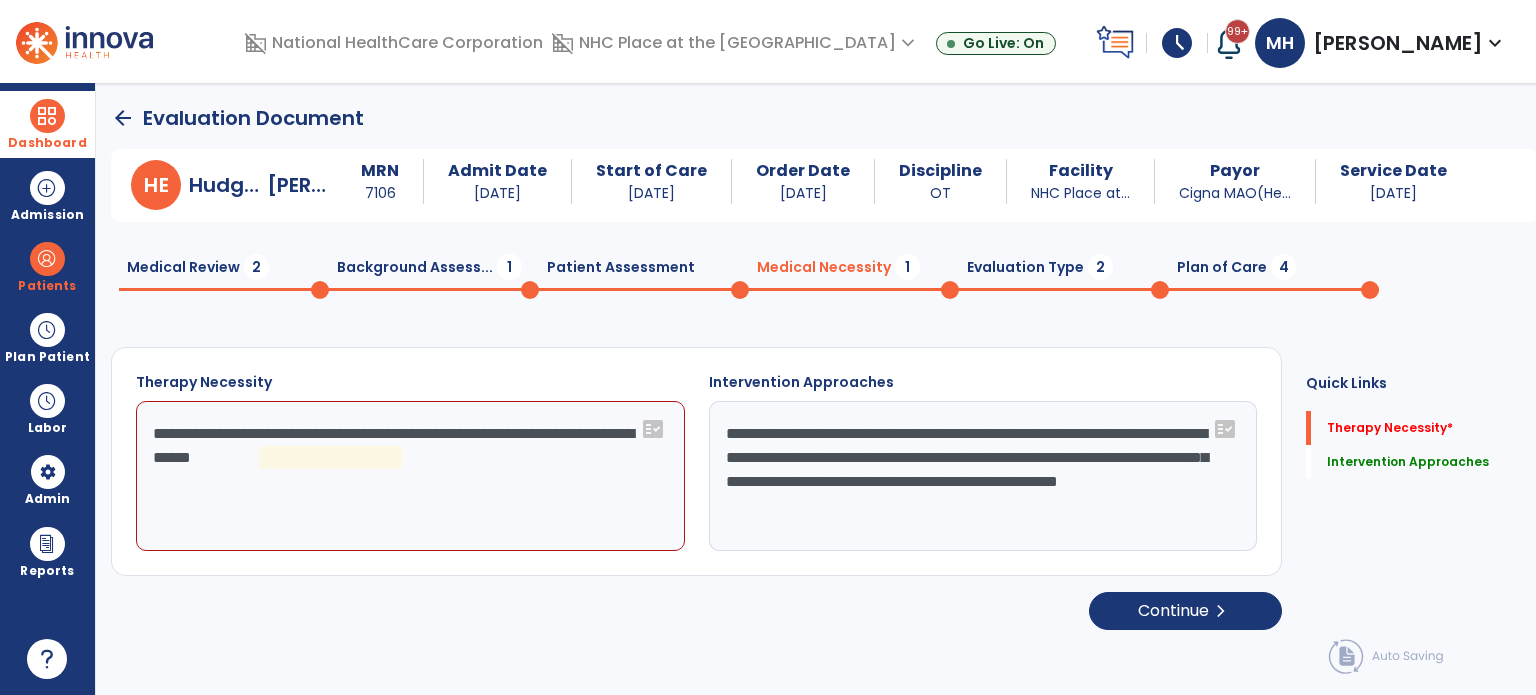 click on "**********" 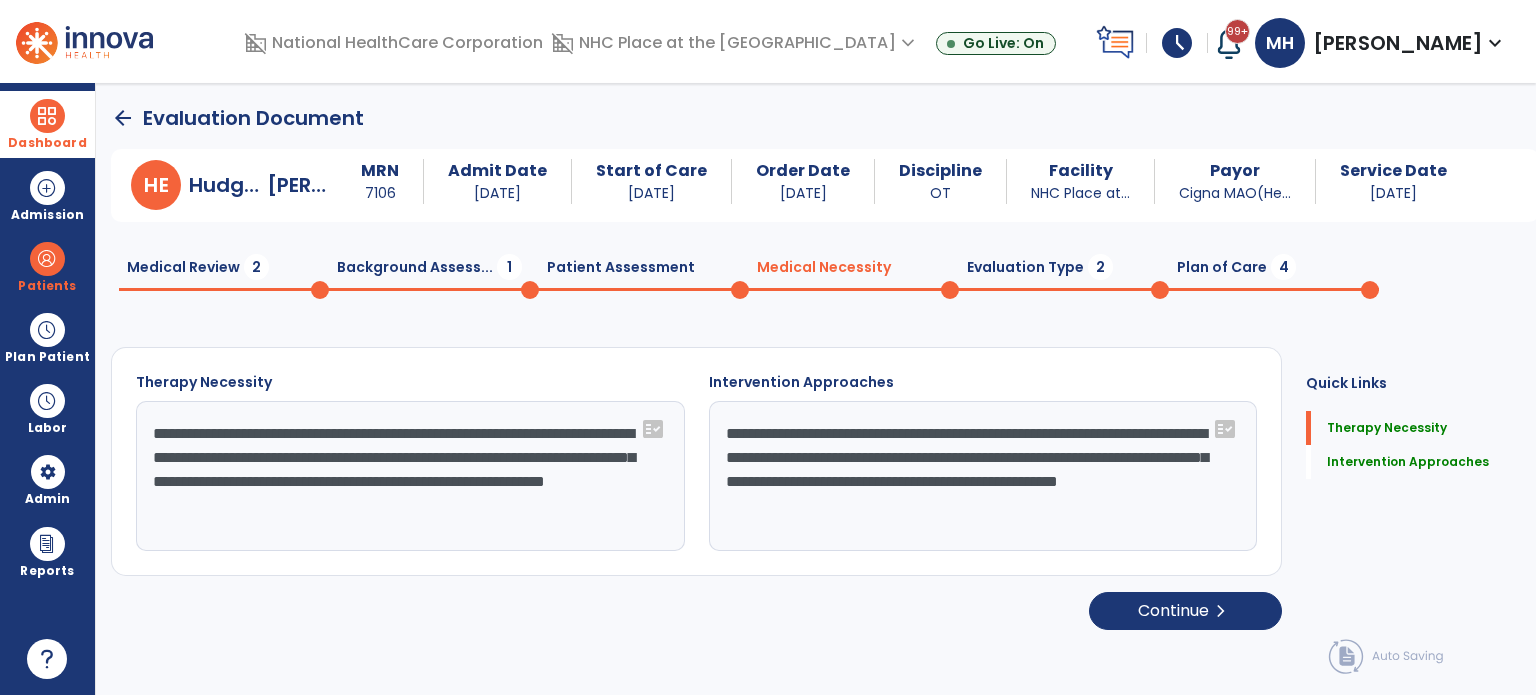 click on "**********" 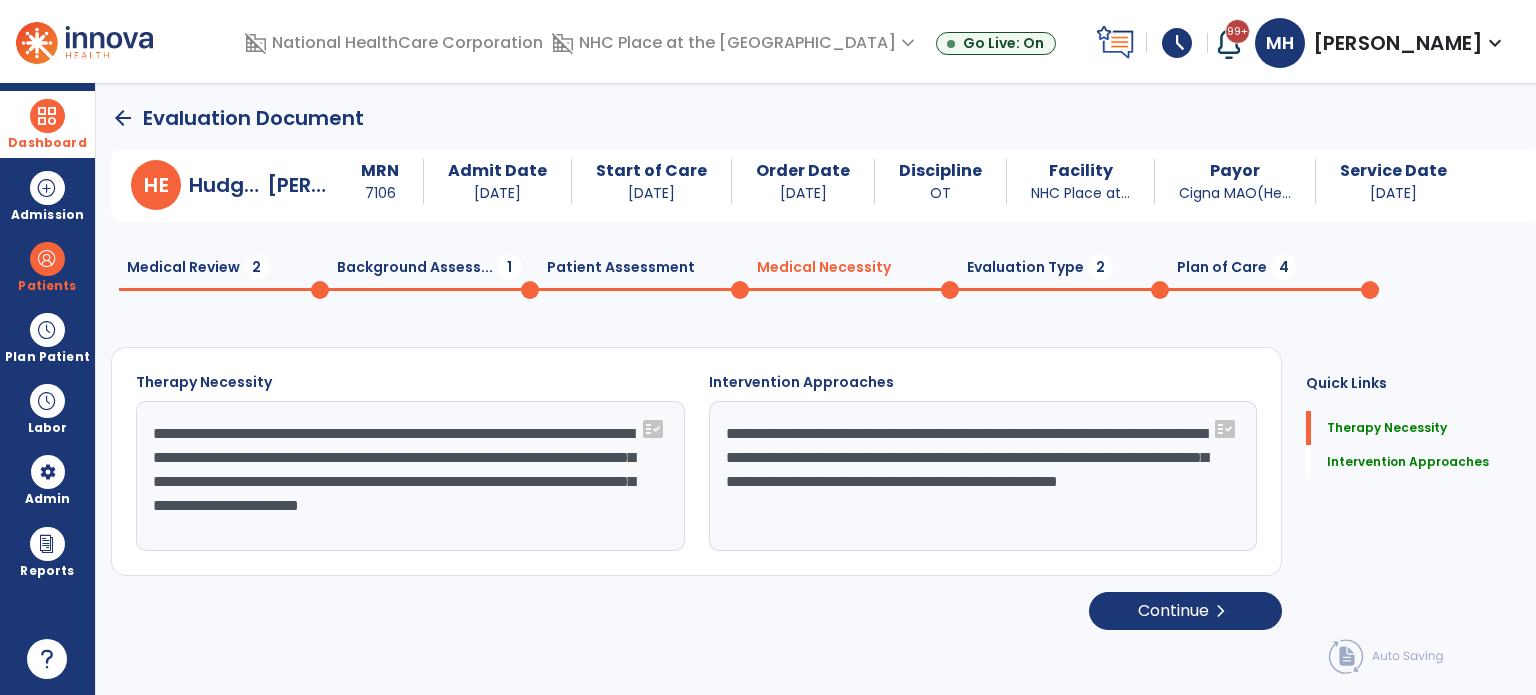 type on "**********" 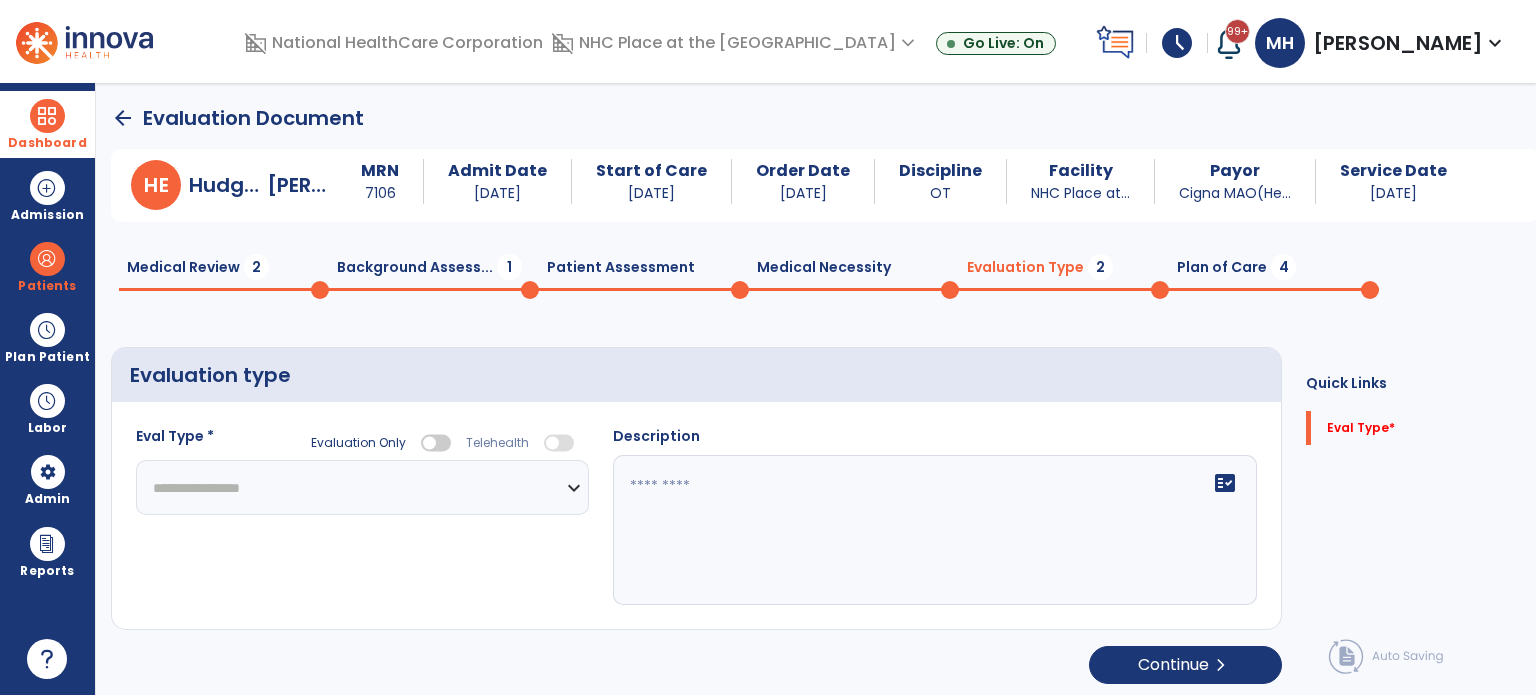 click on "**********" 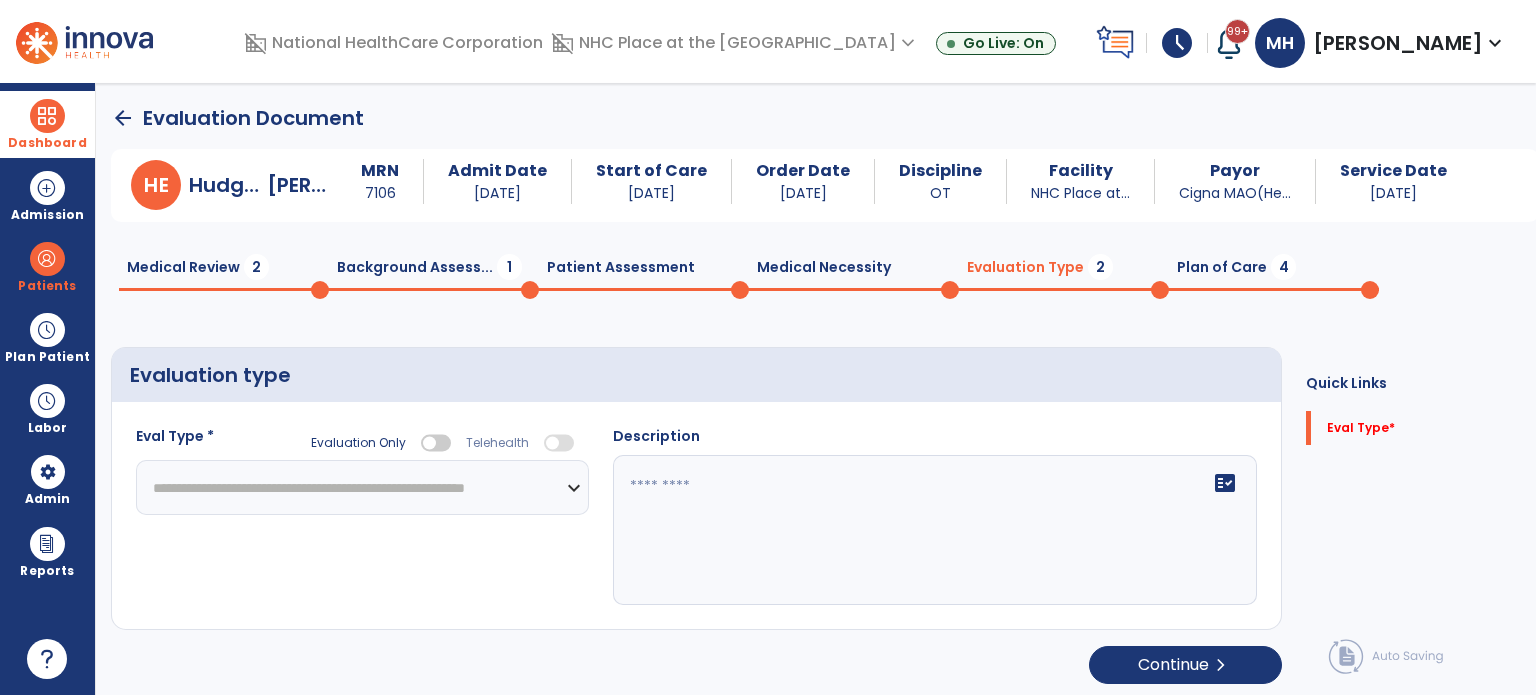 click on "**********" 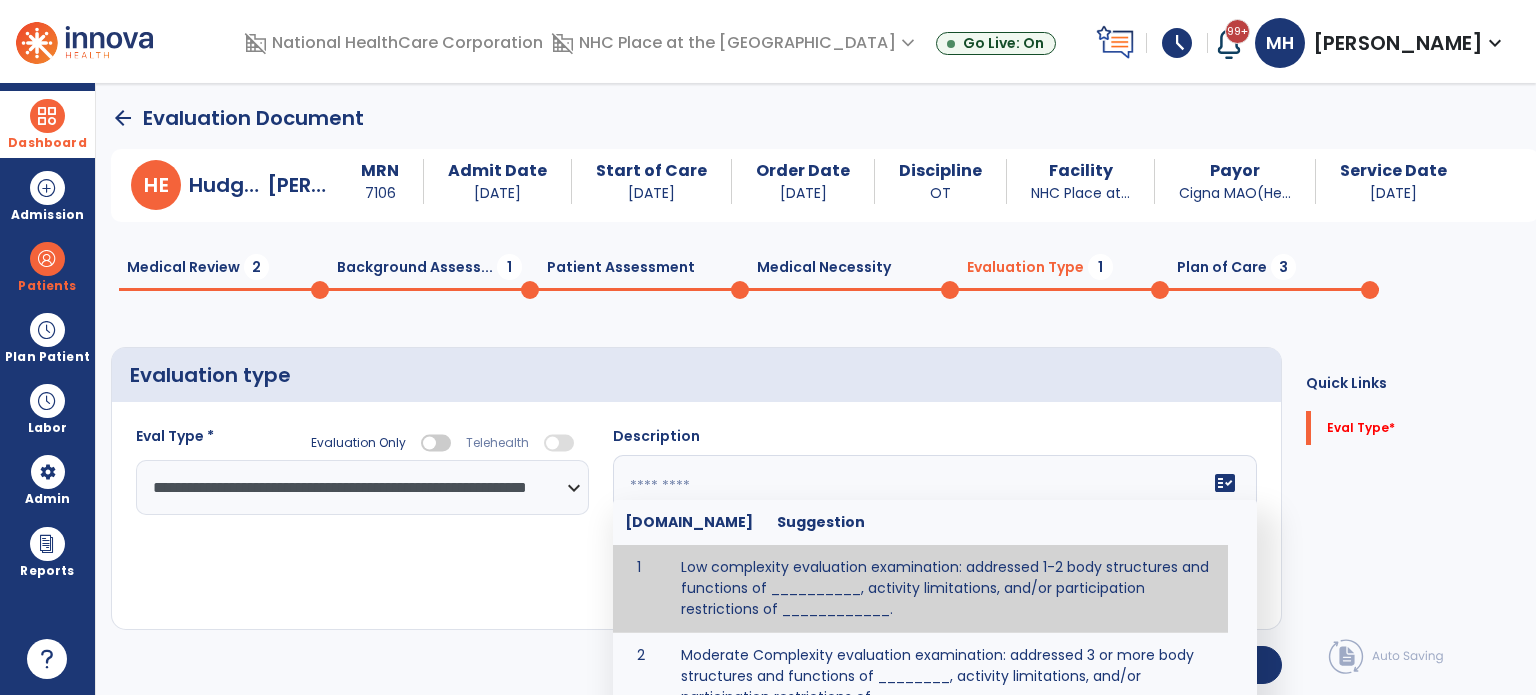 click on "fact_check  [DOMAIN_NAME] Suggestion 1 Low complexity evaluation examination: addressed 1-2 body structures and functions of __________, activity limitations, and/or participation restrictions of ____________. 2 Moderate Complexity evaluation examination: addressed 3 or more body structures and functions of ________, activity limitations, and/or participation restrictions of _______. 3 High Complexity evaluation examination: addressed 4 or more body structures and functions of _______, activity limitations, and/or participation restrictions of _________" 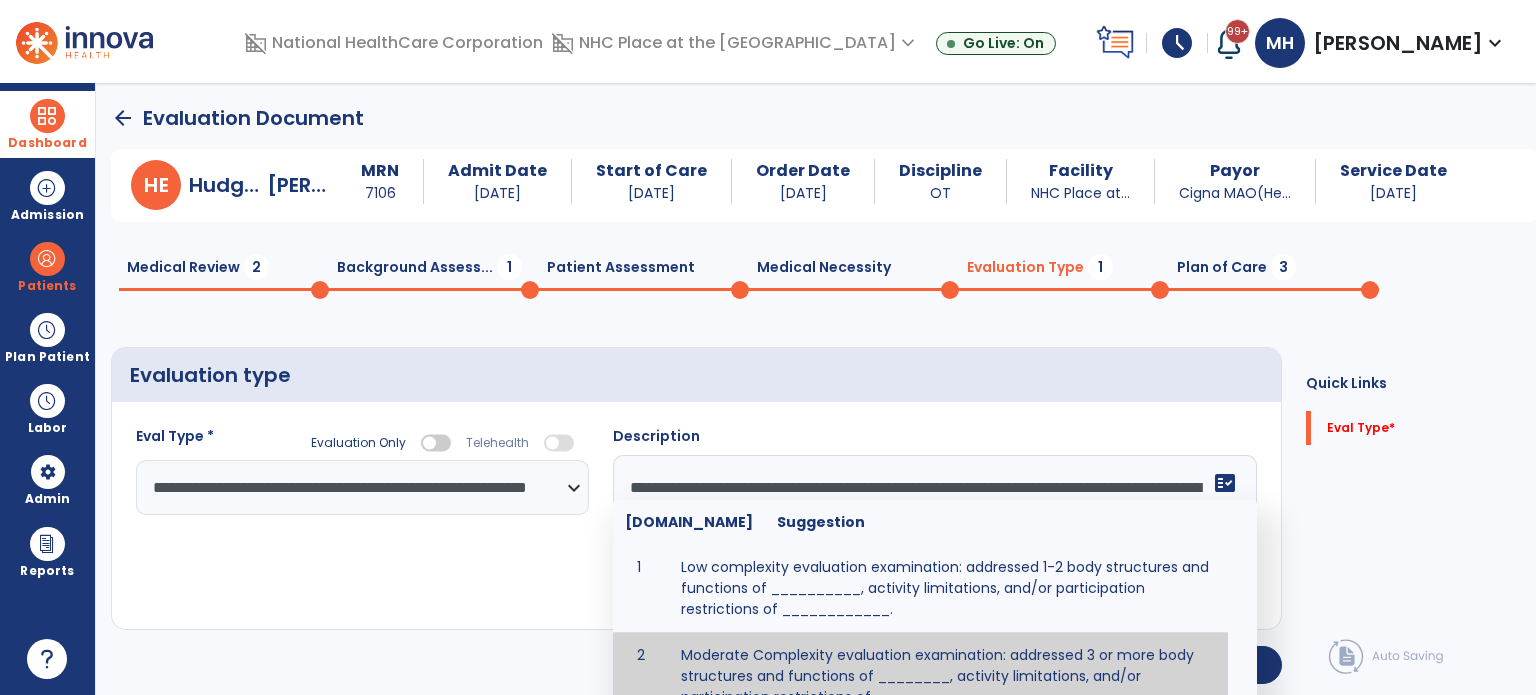 drag, startPoint x: 818, startPoint y: 659, endPoint x: 816, endPoint y: 608, distance: 51.0392 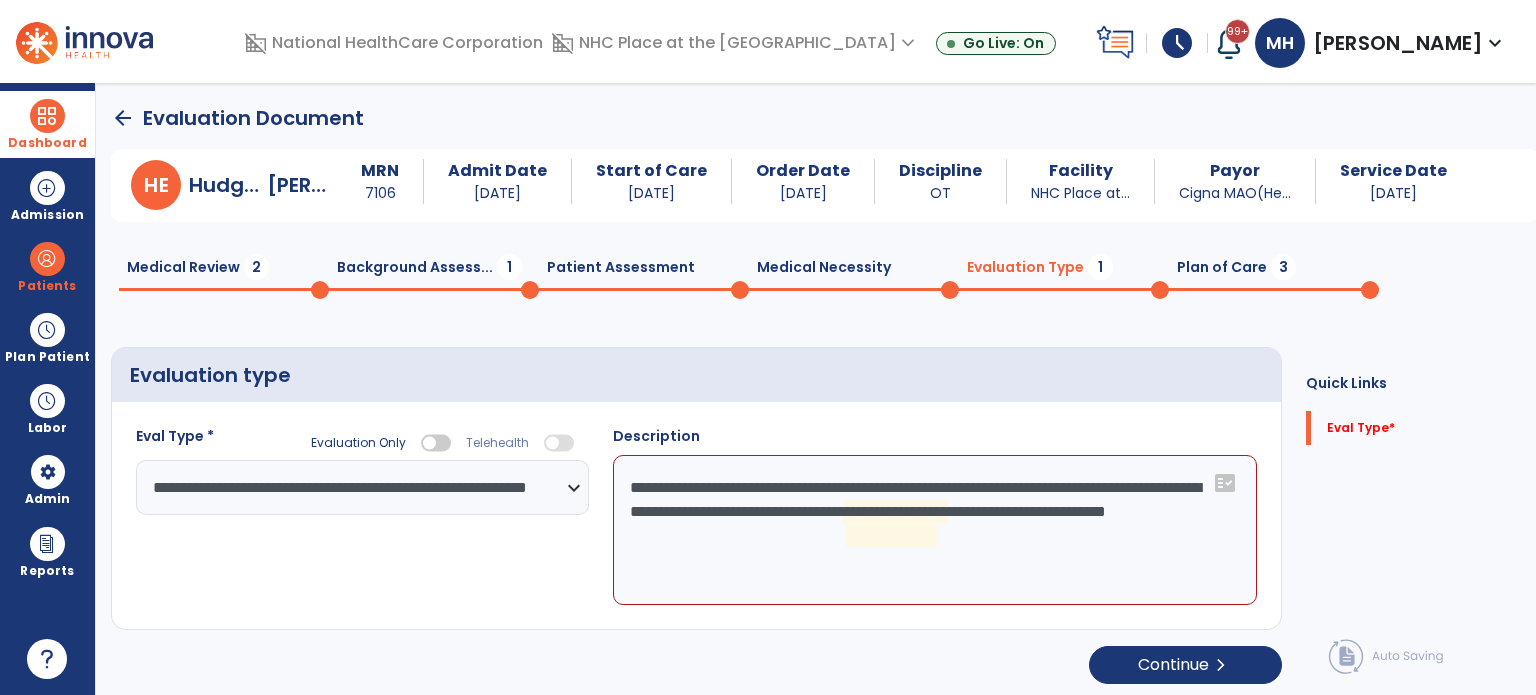 click on "**********" 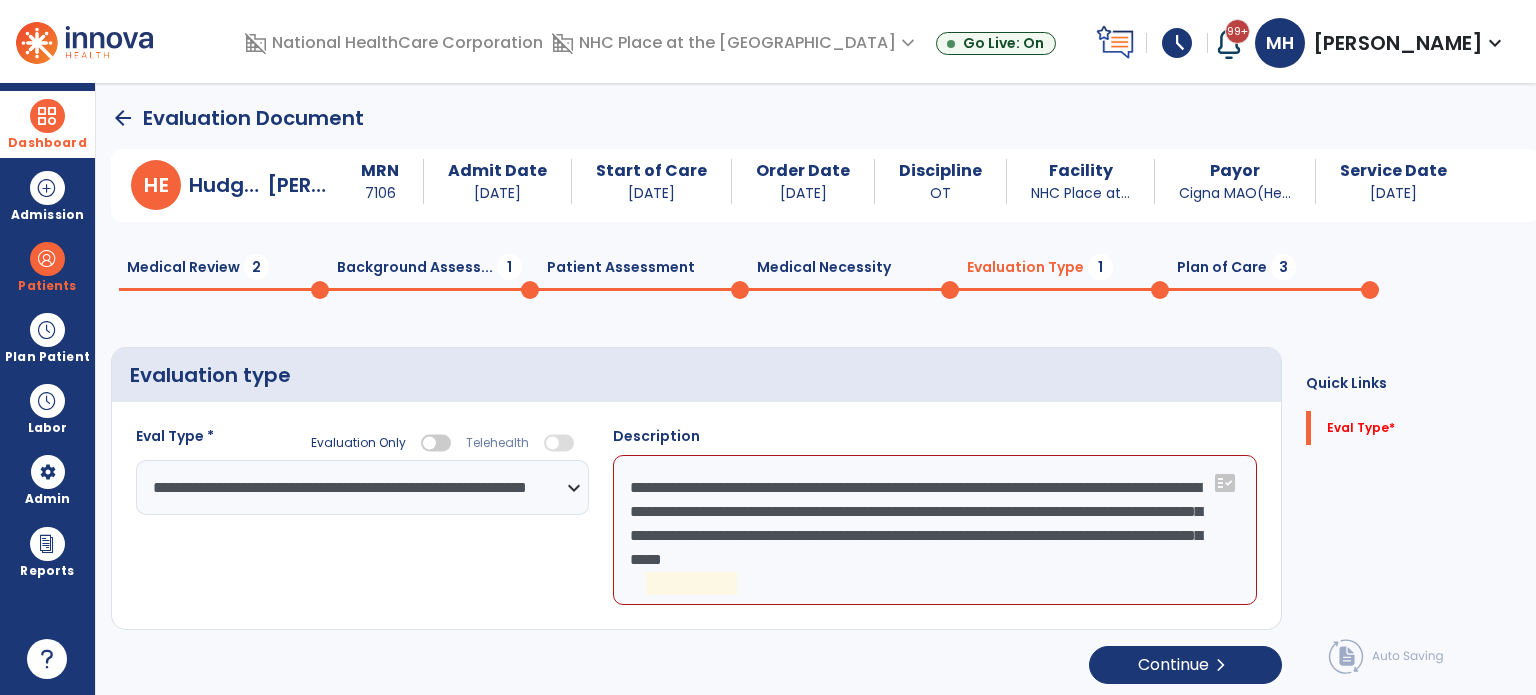 click on "**********" 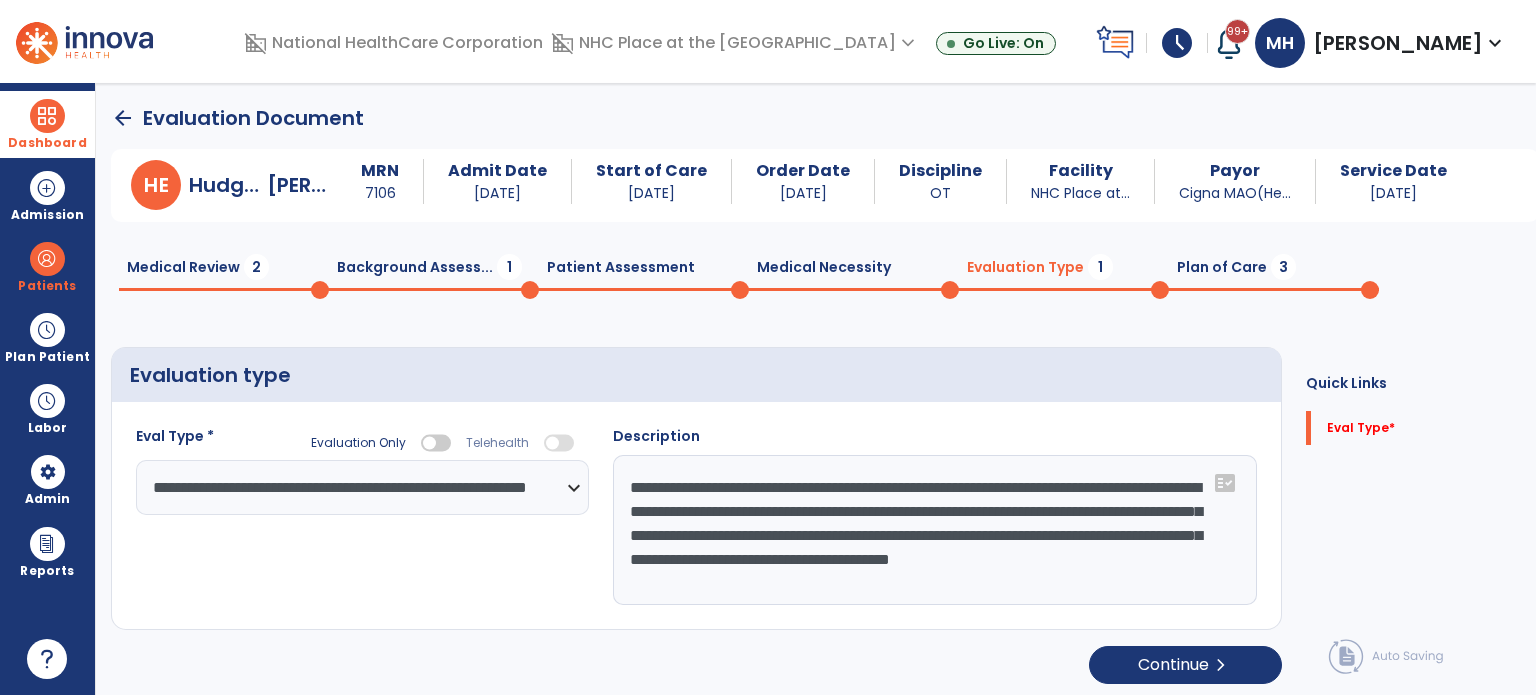 scroll, scrollTop: 15, scrollLeft: 0, axis: vertical 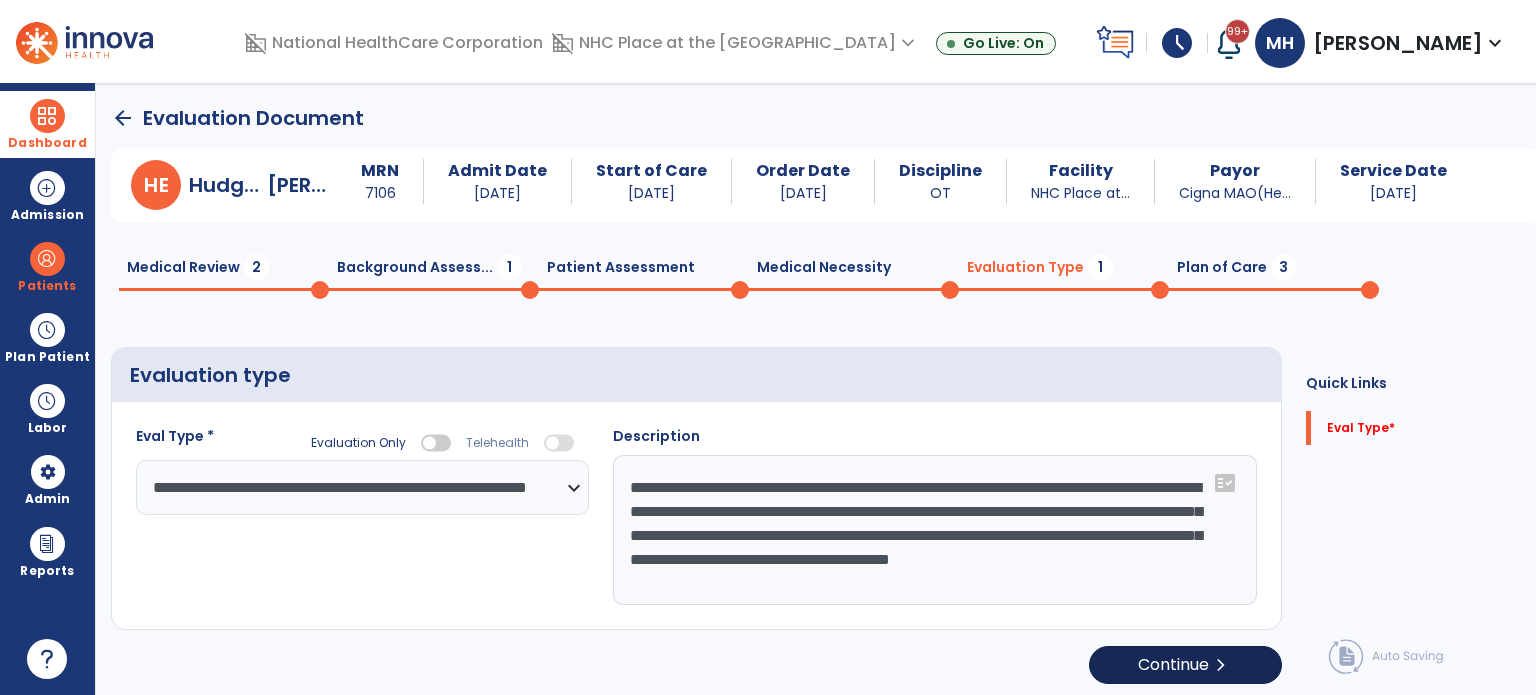 type on "**********" 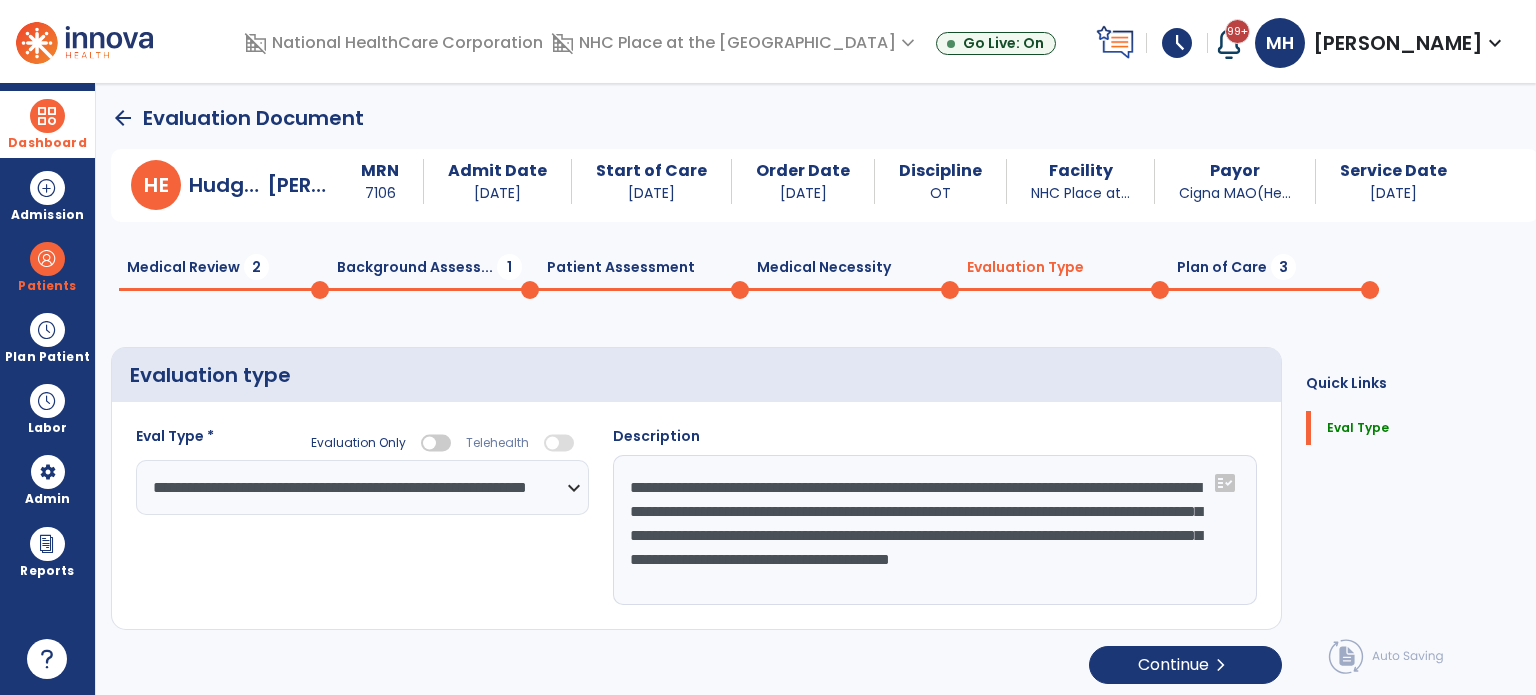 click on "Plan of Care  3" 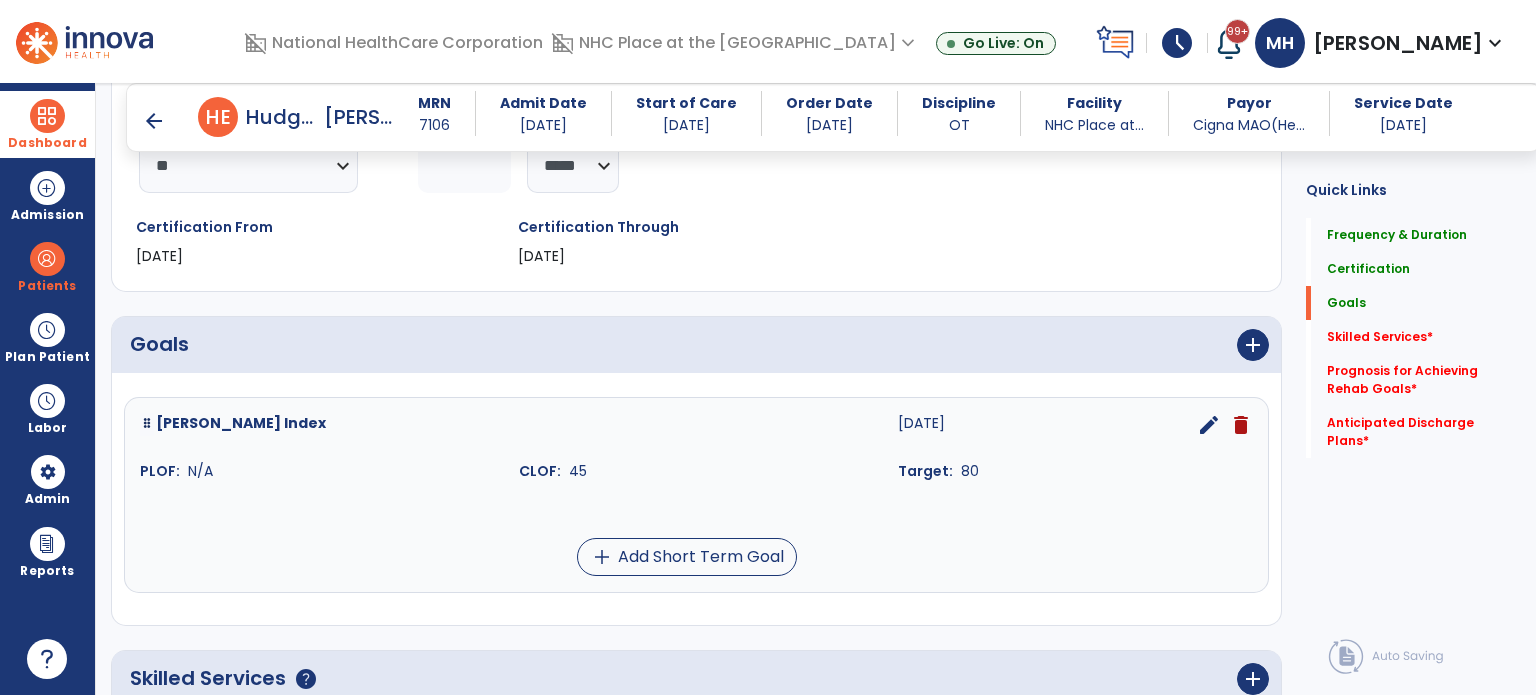 scroll, scrollTop: 700, scrollLeft: 0, axis: vertical 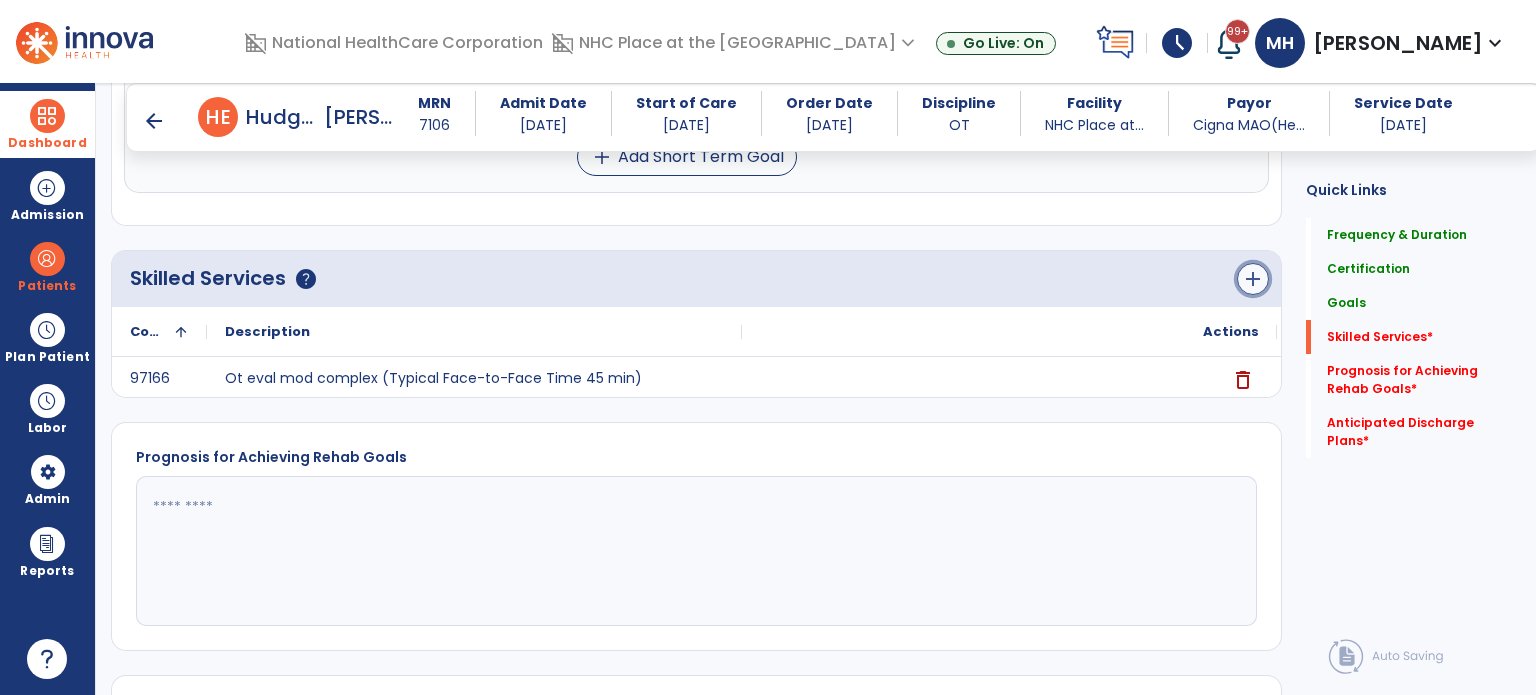 click on "add" 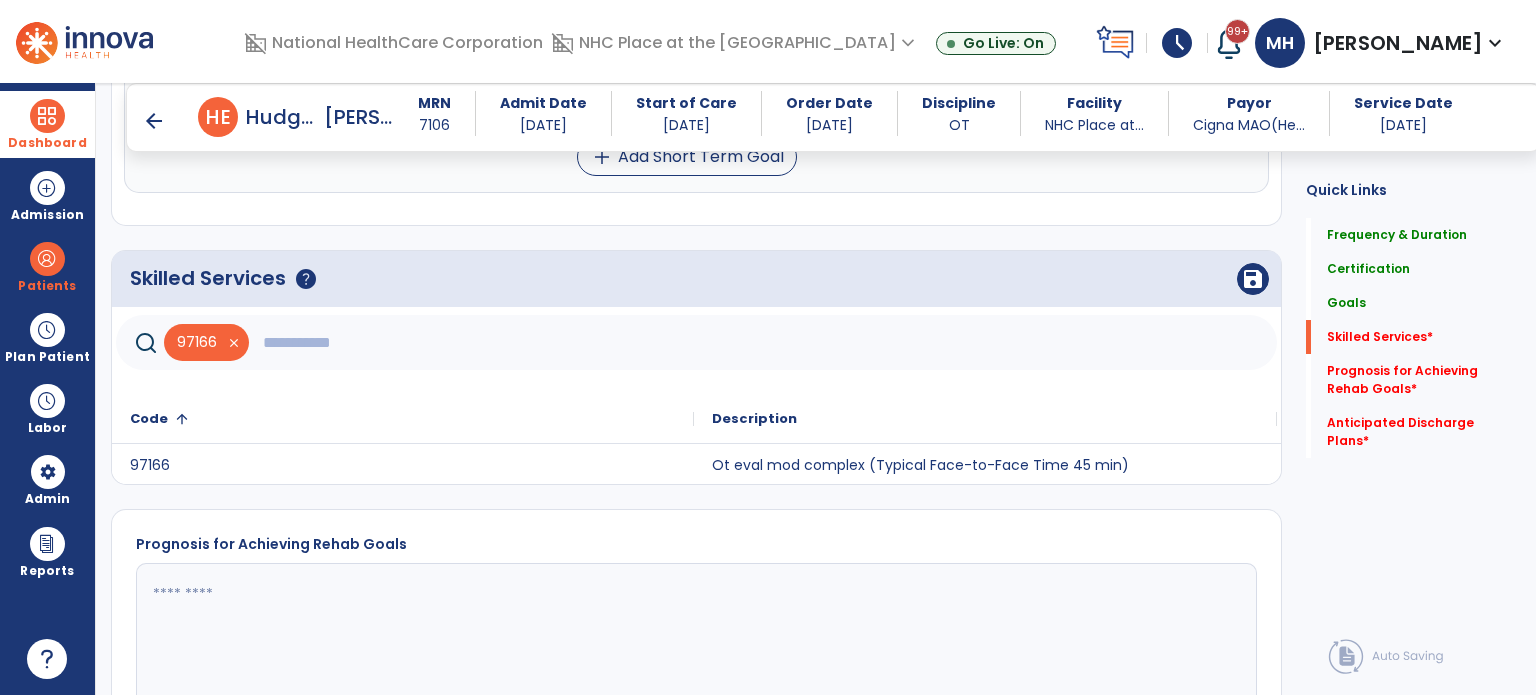 click 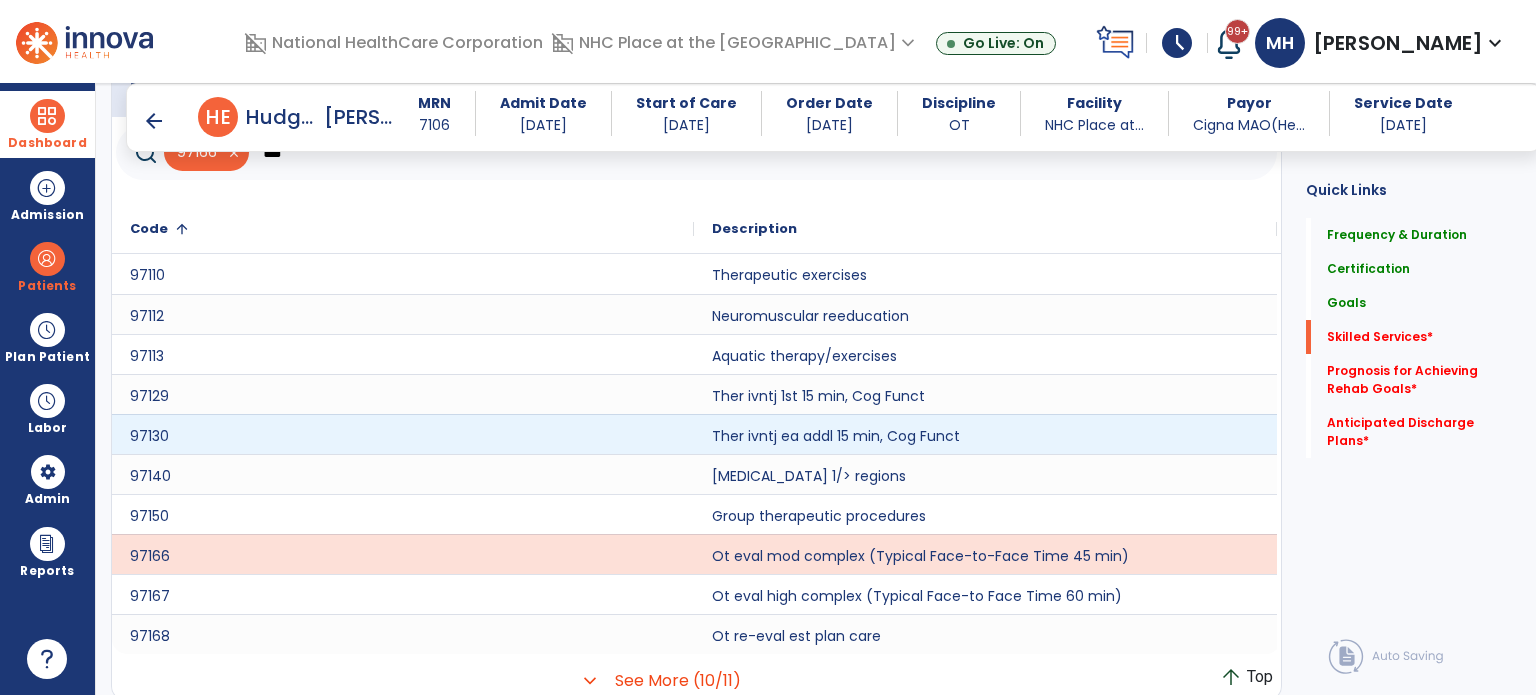 scroll, scrollTop: 894, scrollLeft: 0, axis: vertical 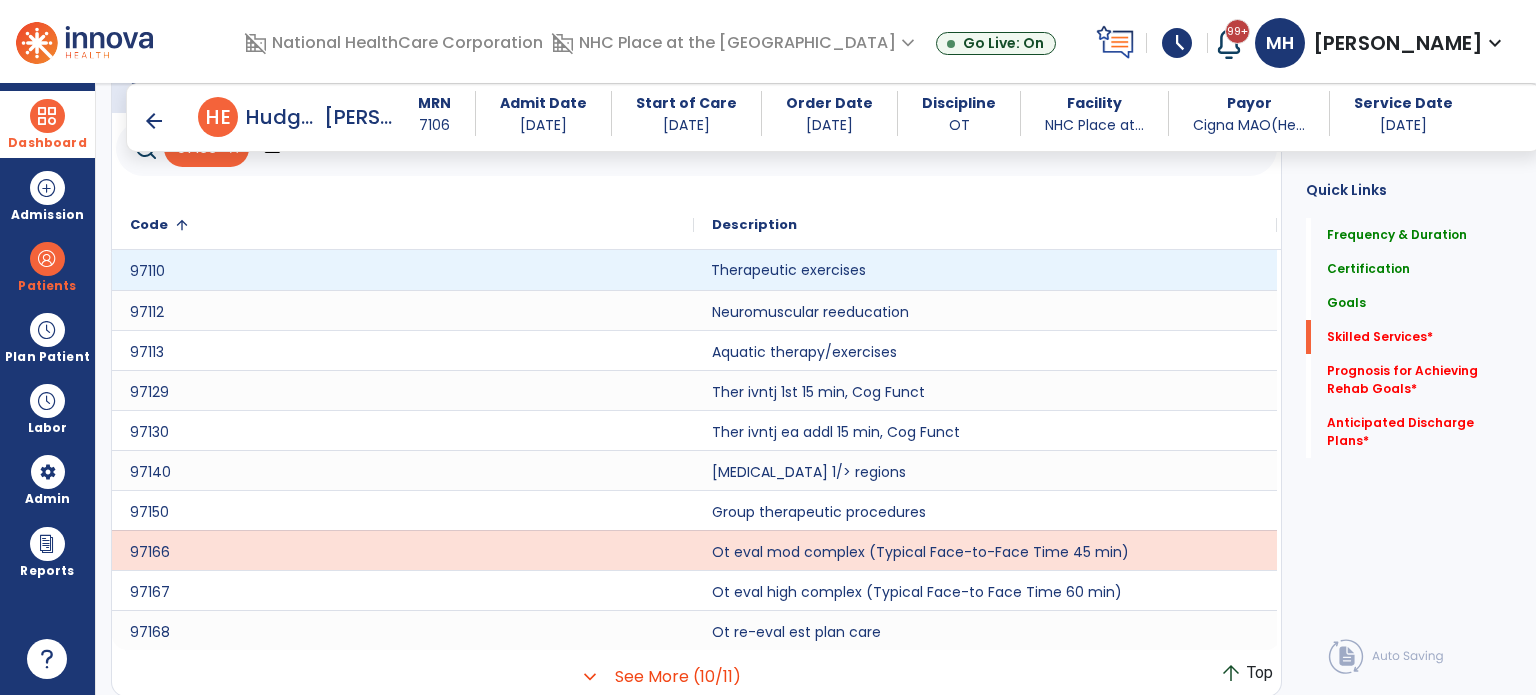 click on "Therapeutic exercises" 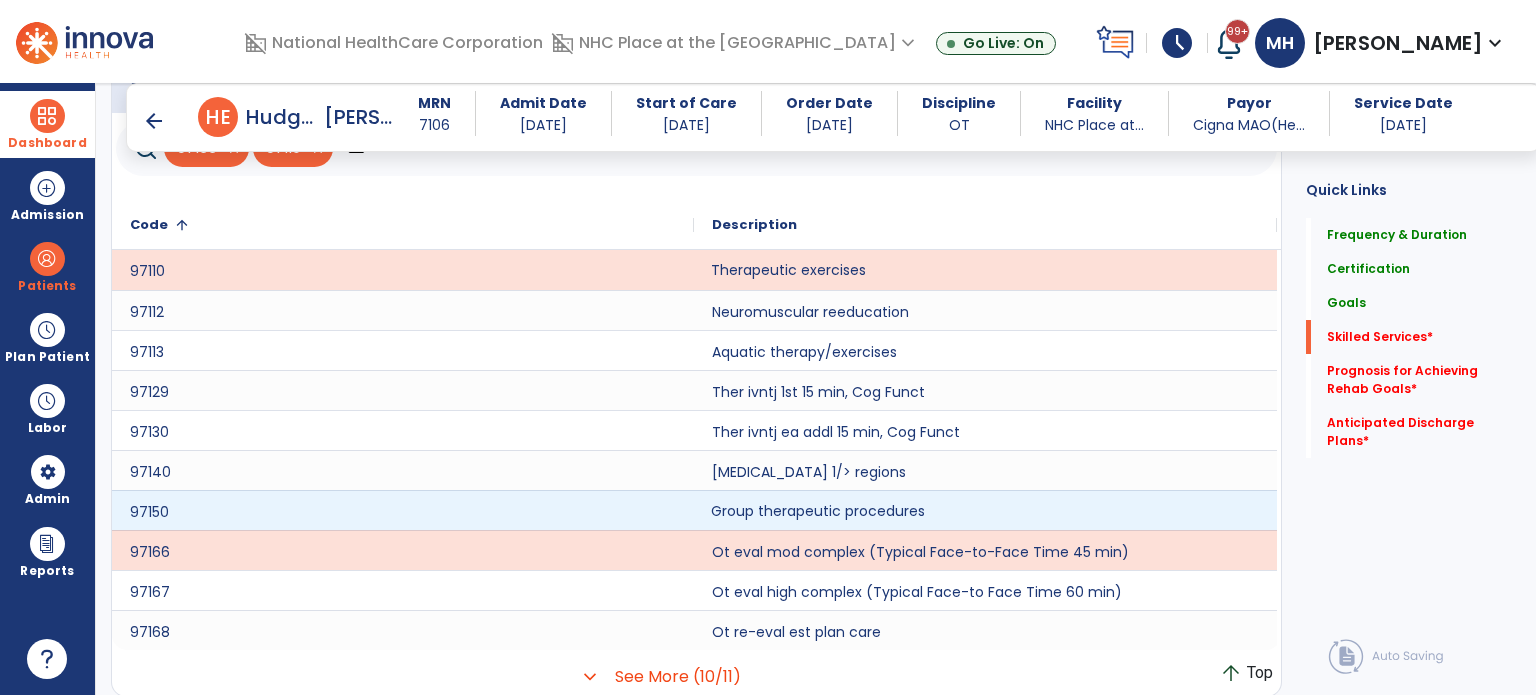 click on "Group therapeutic procedures" 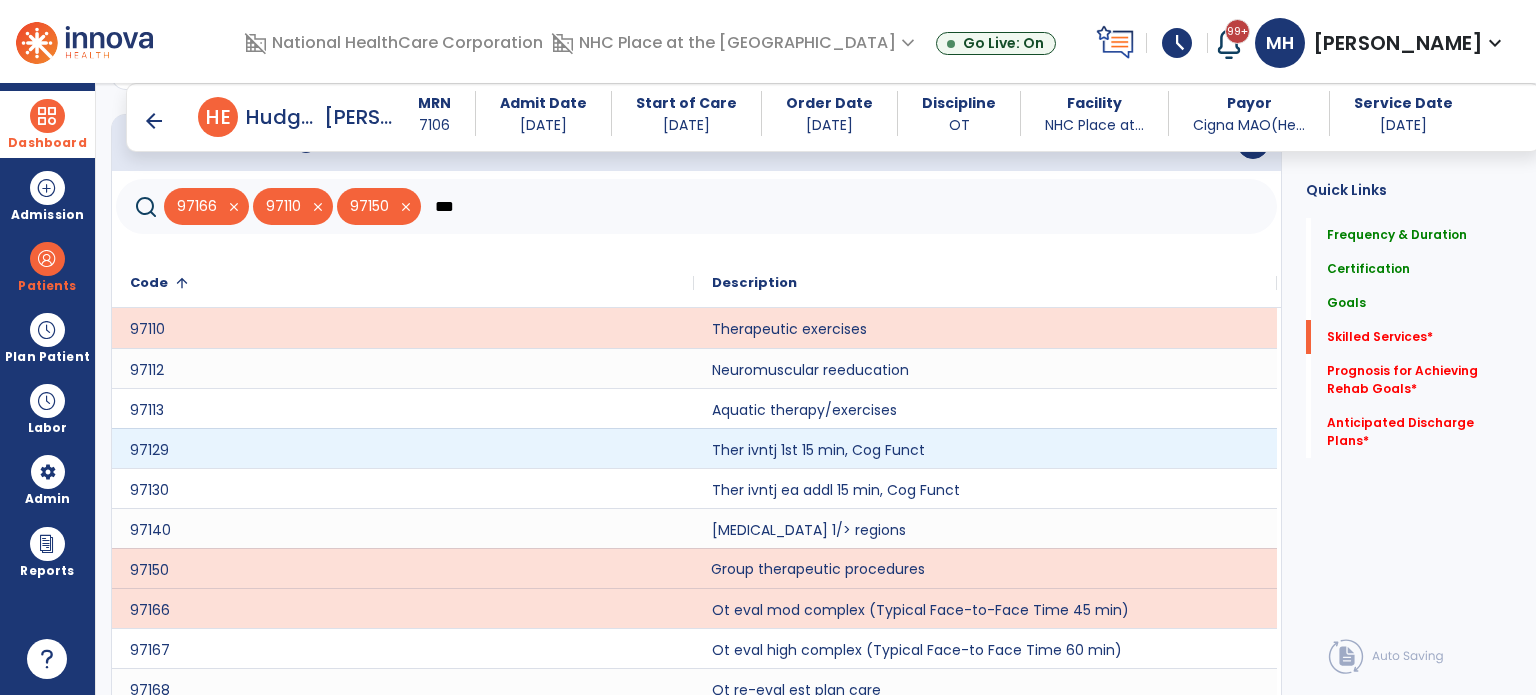scroll, scrollTop: 794, scrollLeft: 0, axis: vertical 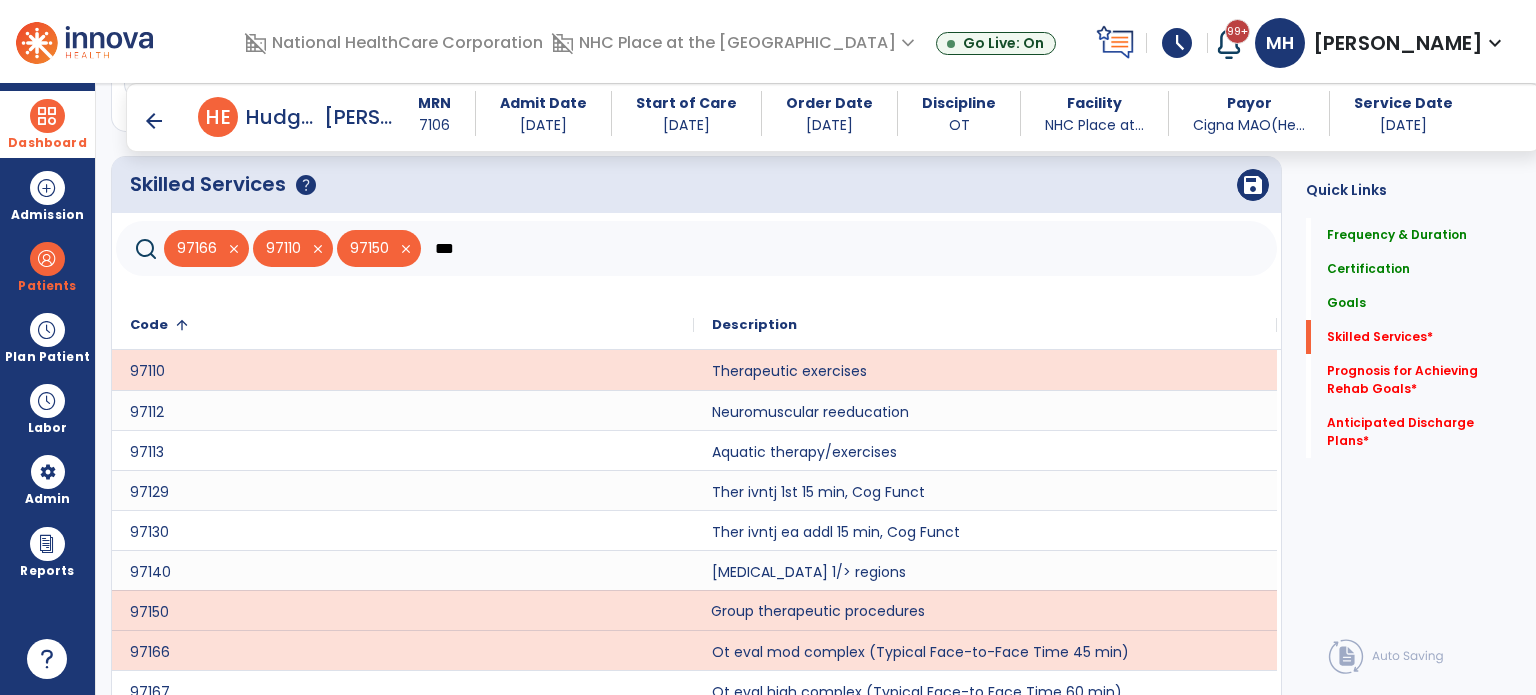 click on "***" 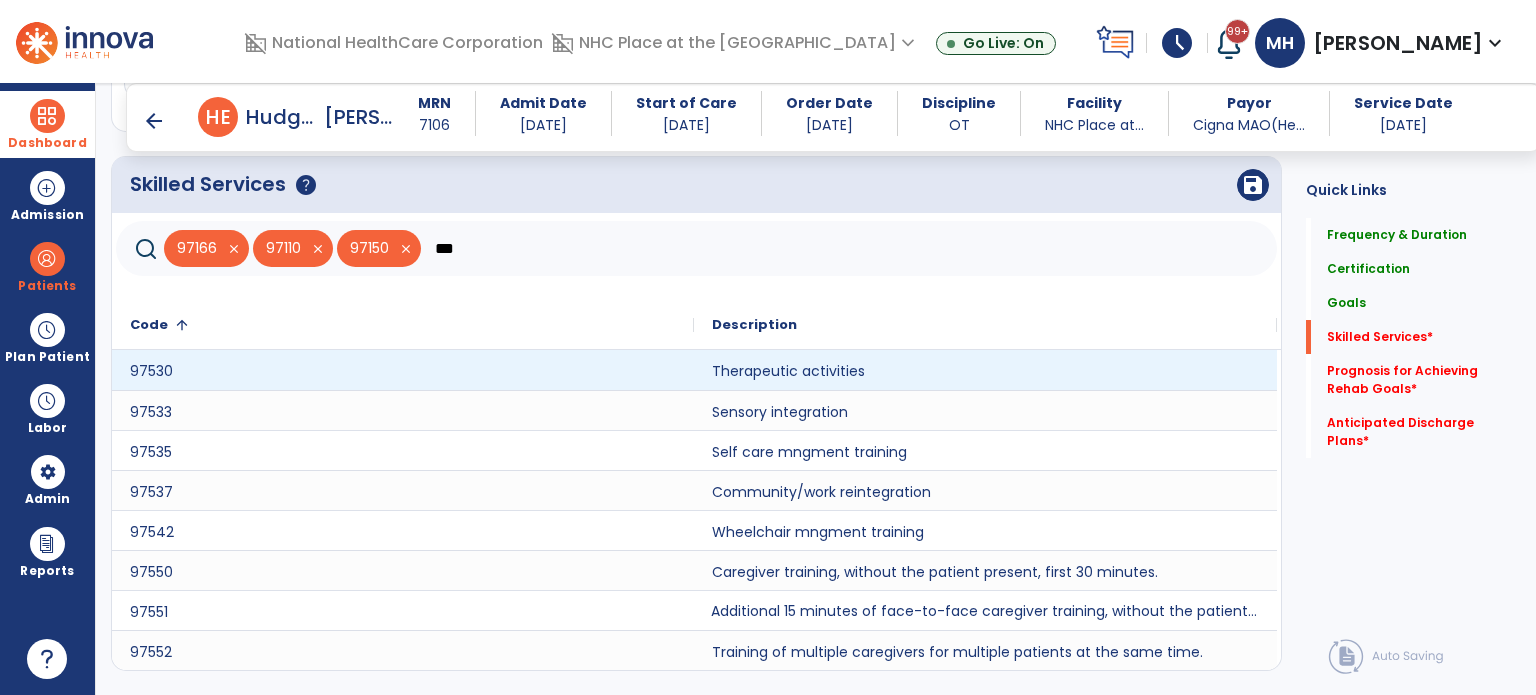 type on "***" 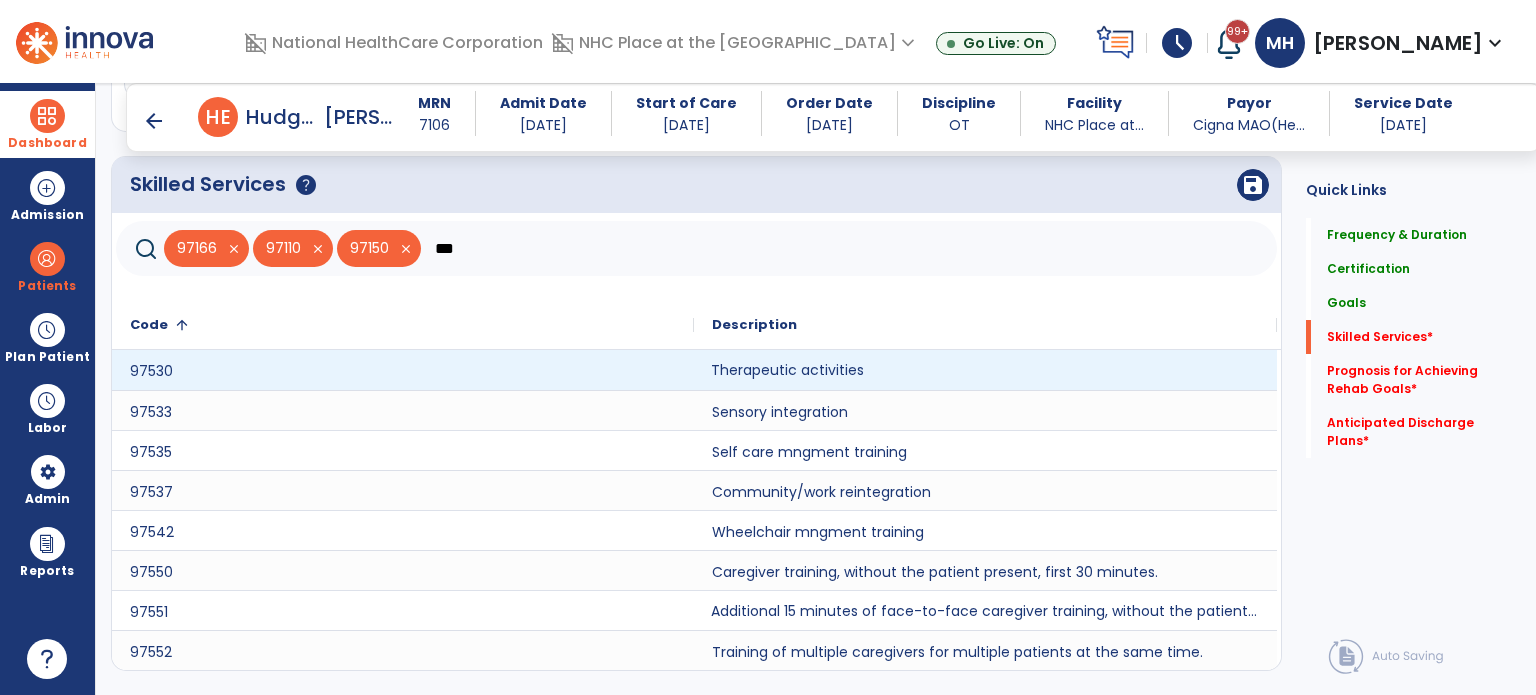 click on "Therapeutic activities" 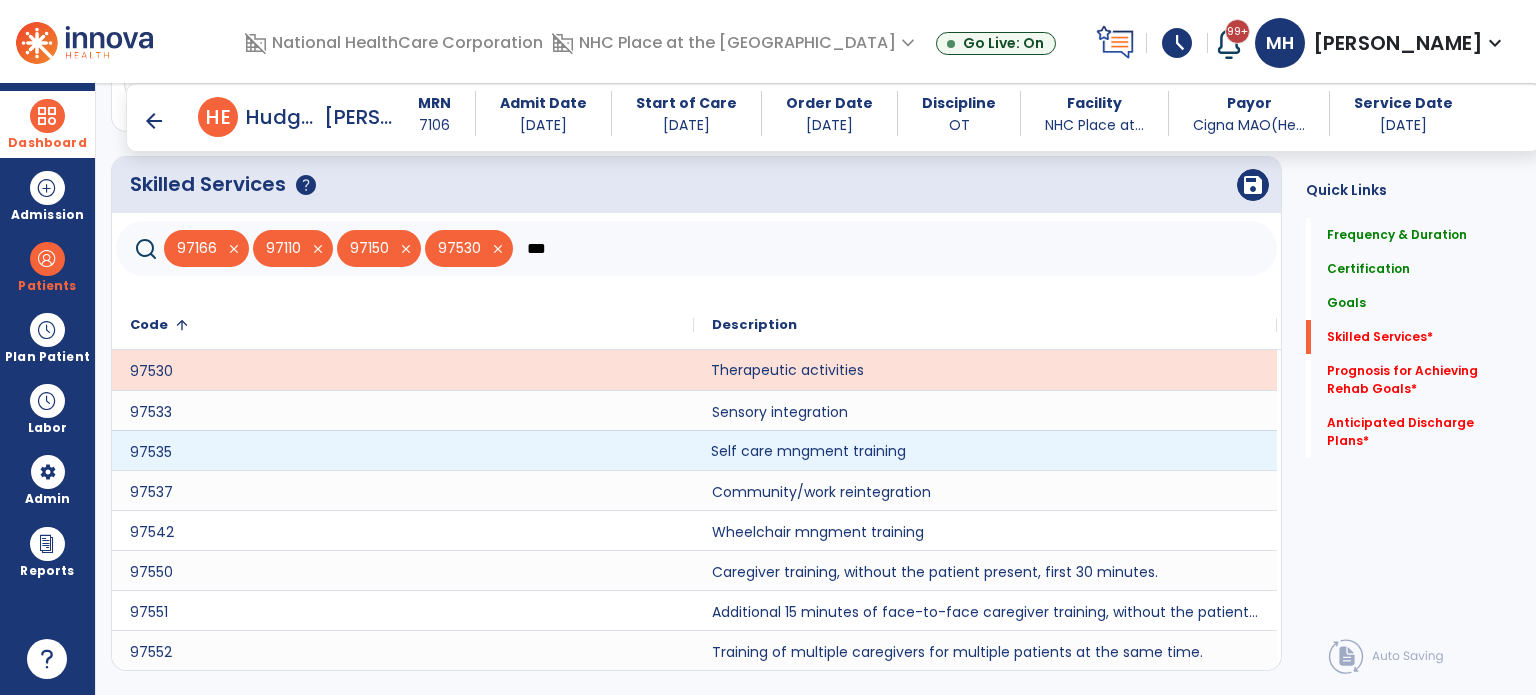 click on "Self care mngment training" 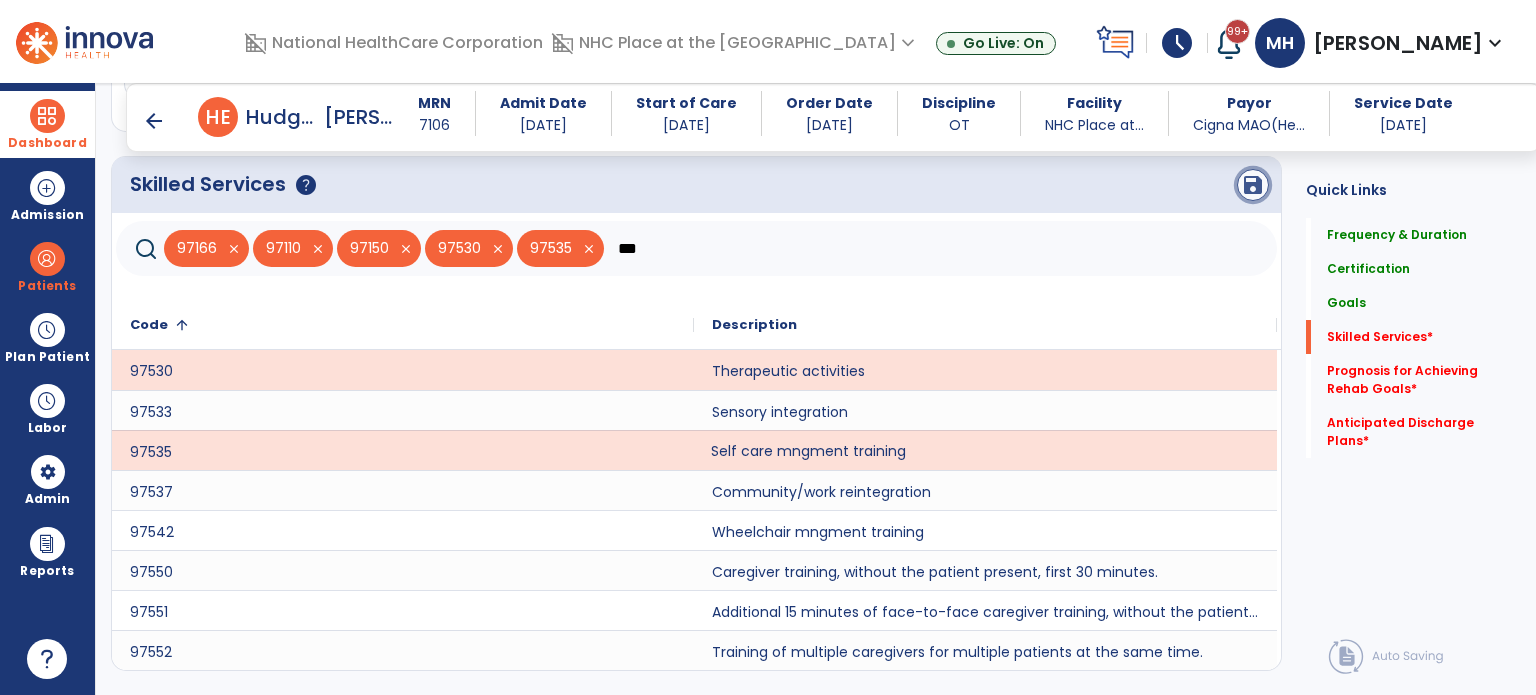 click on "save" 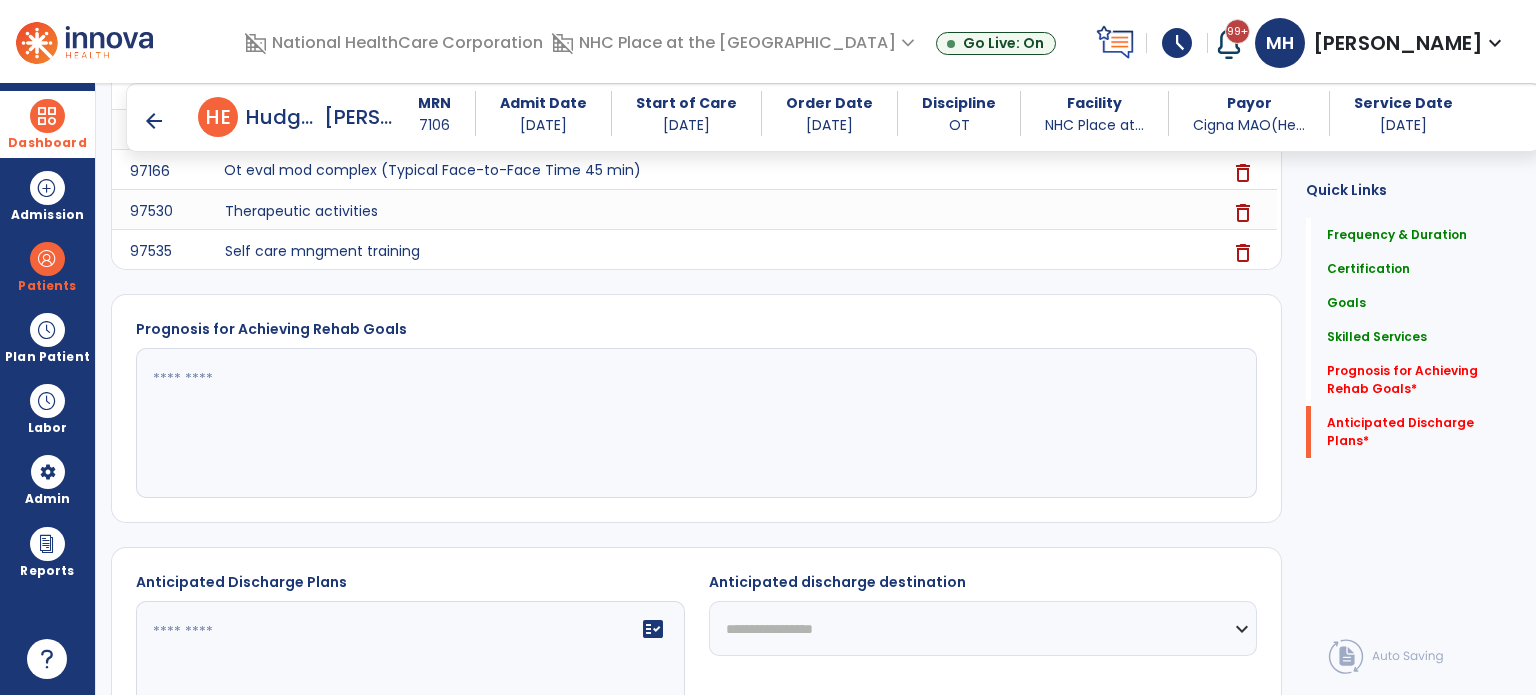 scroll, scrollTop: 1091, scrollLeft: 0, axis: vertical 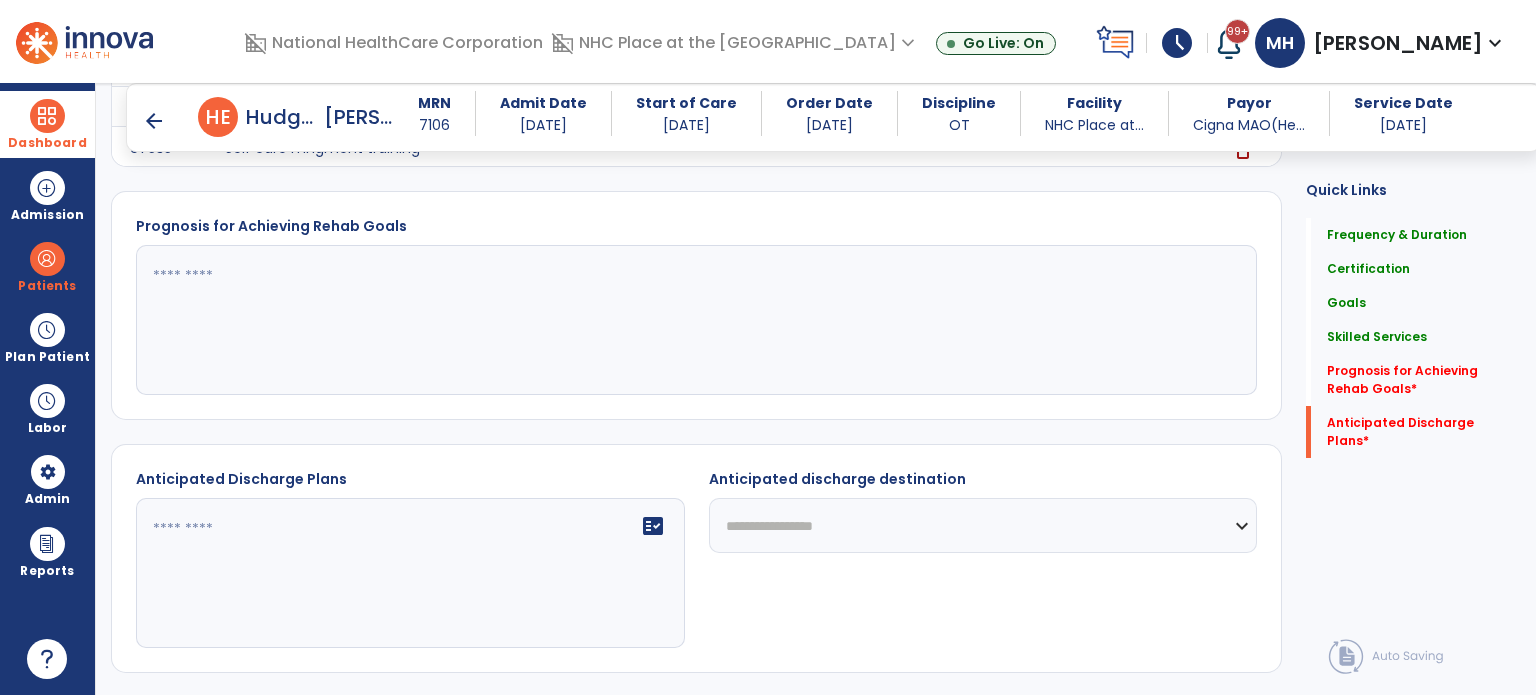 click 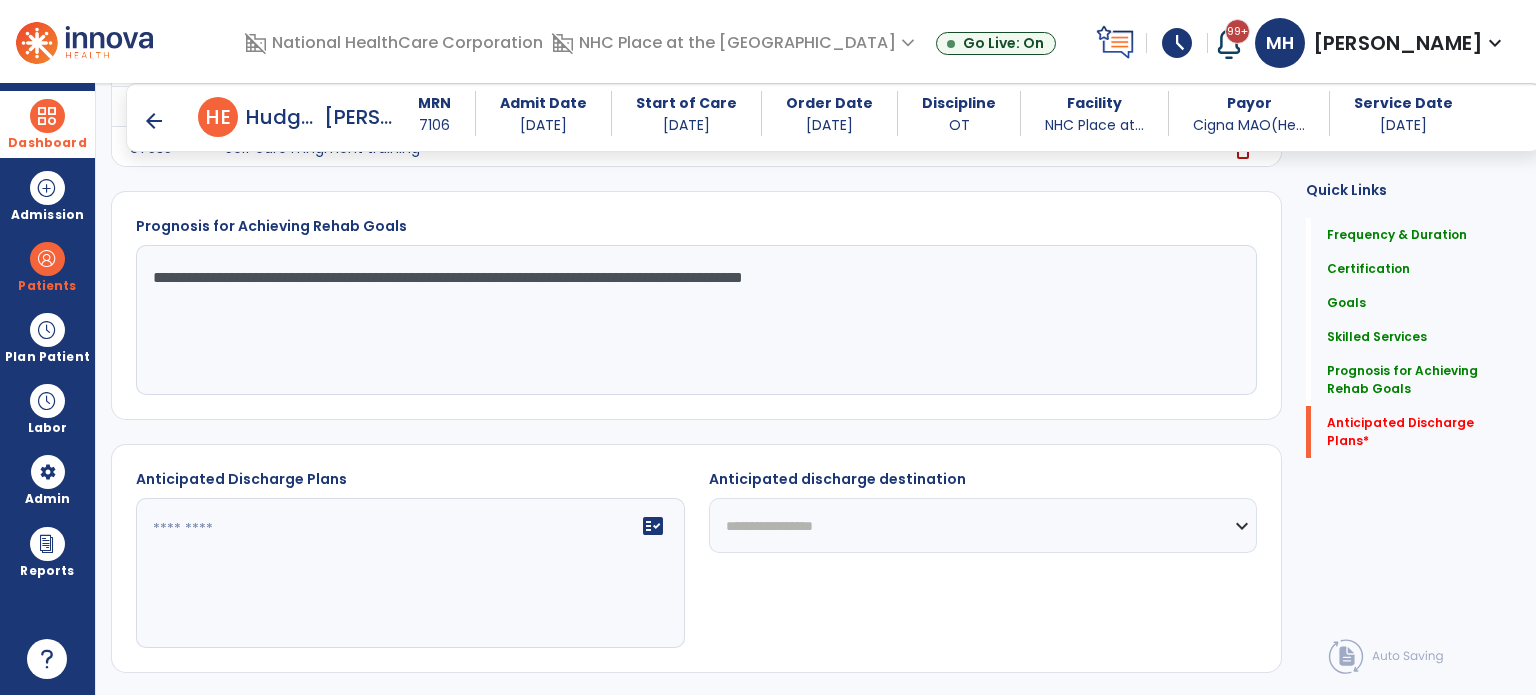 type on "**********" 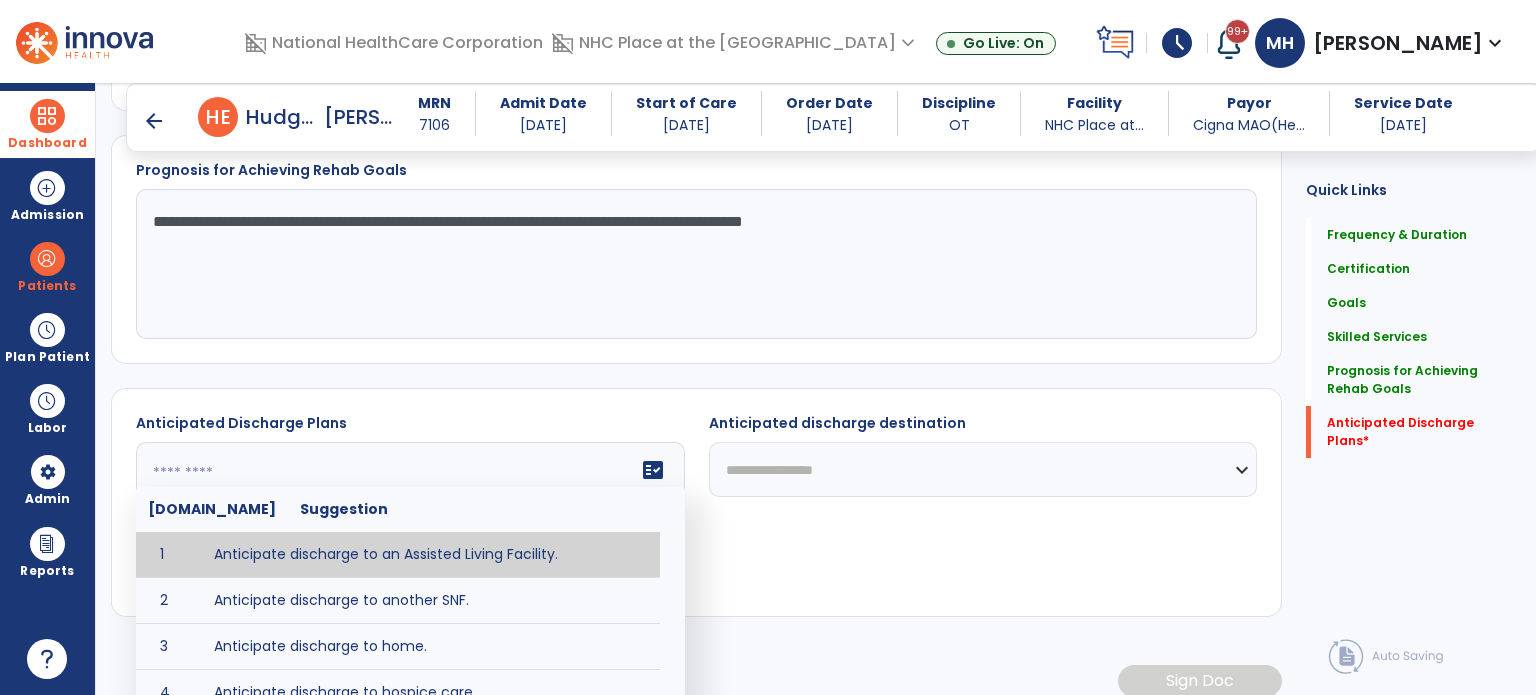scroll, scrollTop: 1248, scrollLeft: 0, axis: vertical 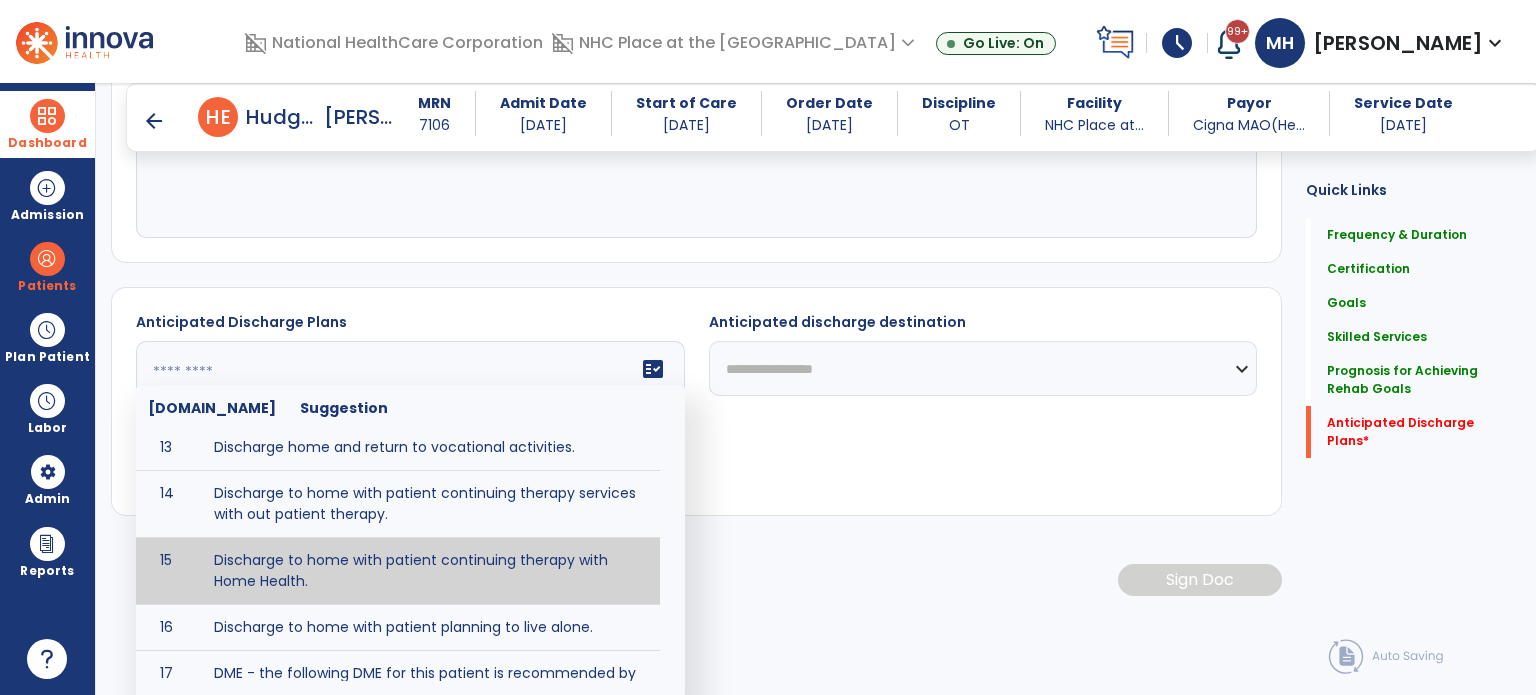 type on "**********" 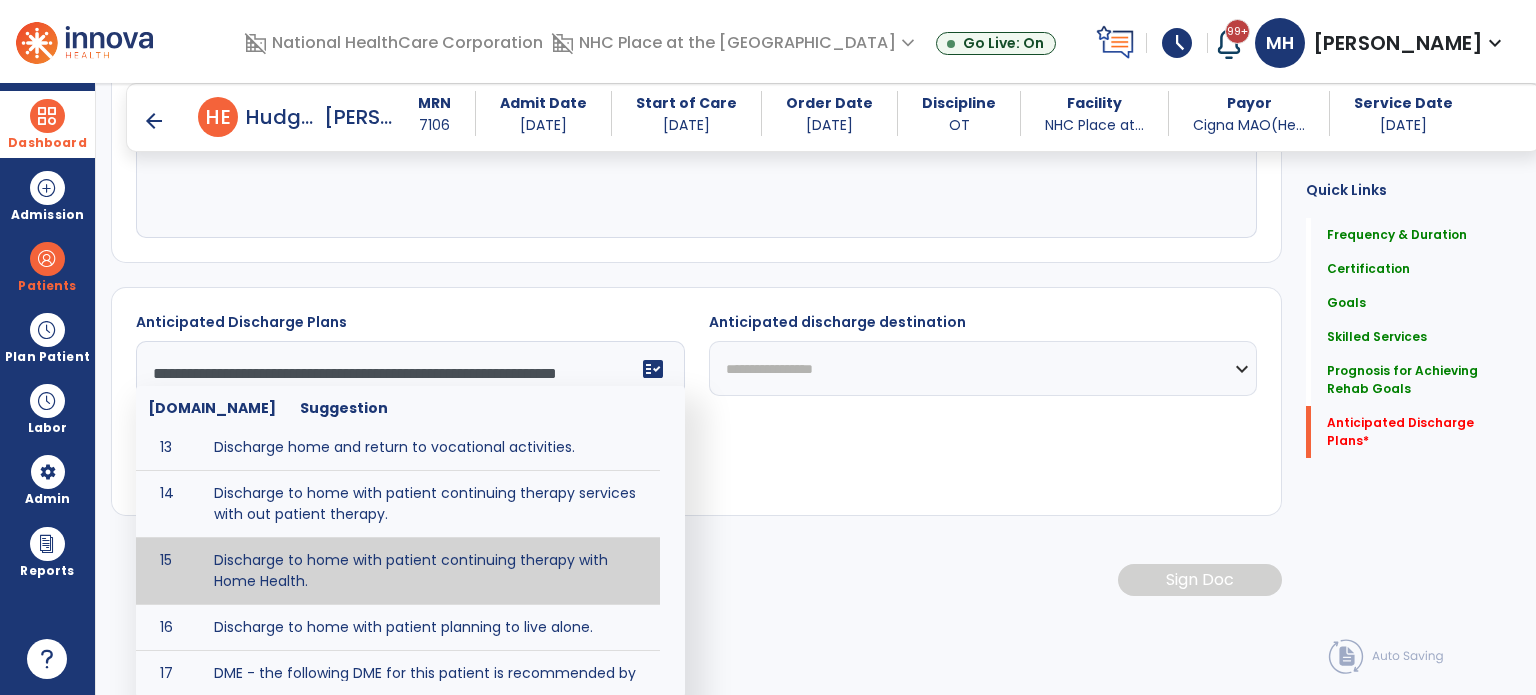 scroll, scrollTop: 1162, scrollLeft: 0, axis: vertical 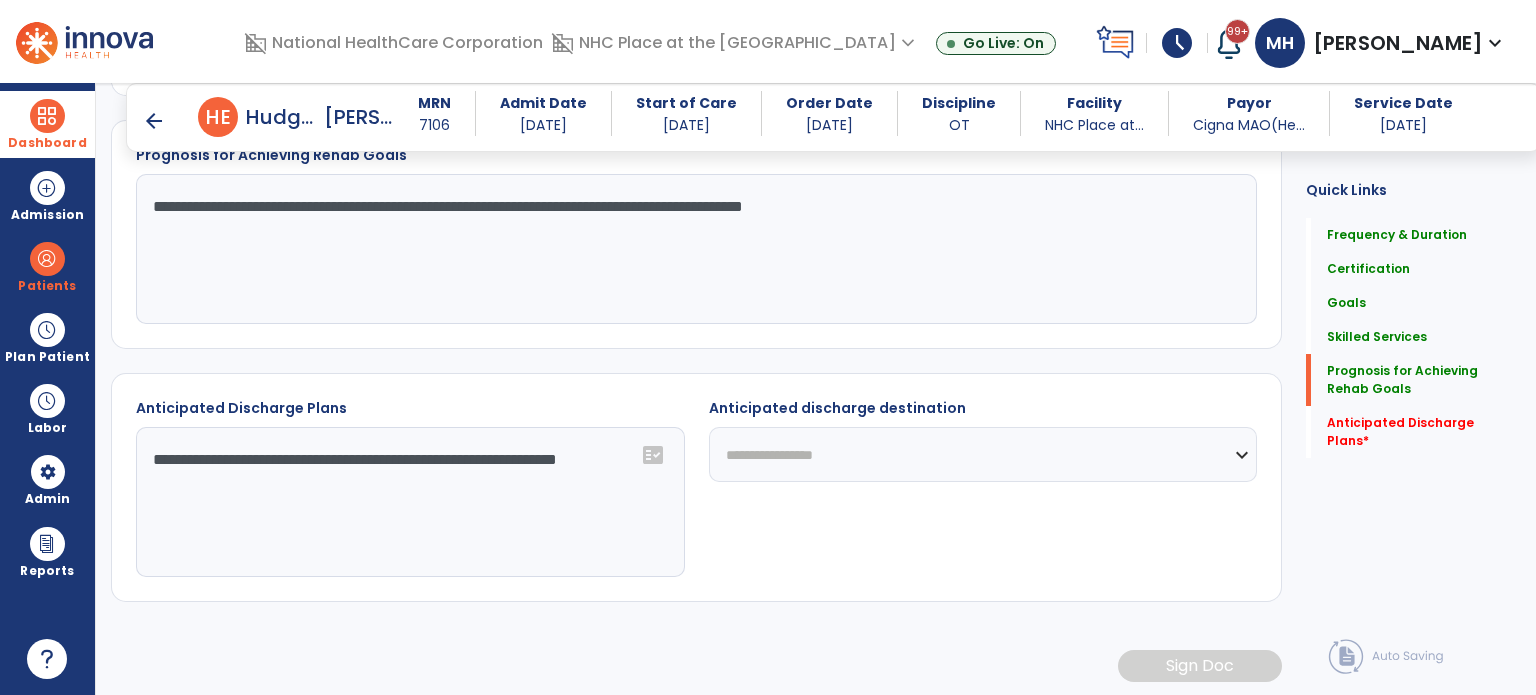 click on "**********" 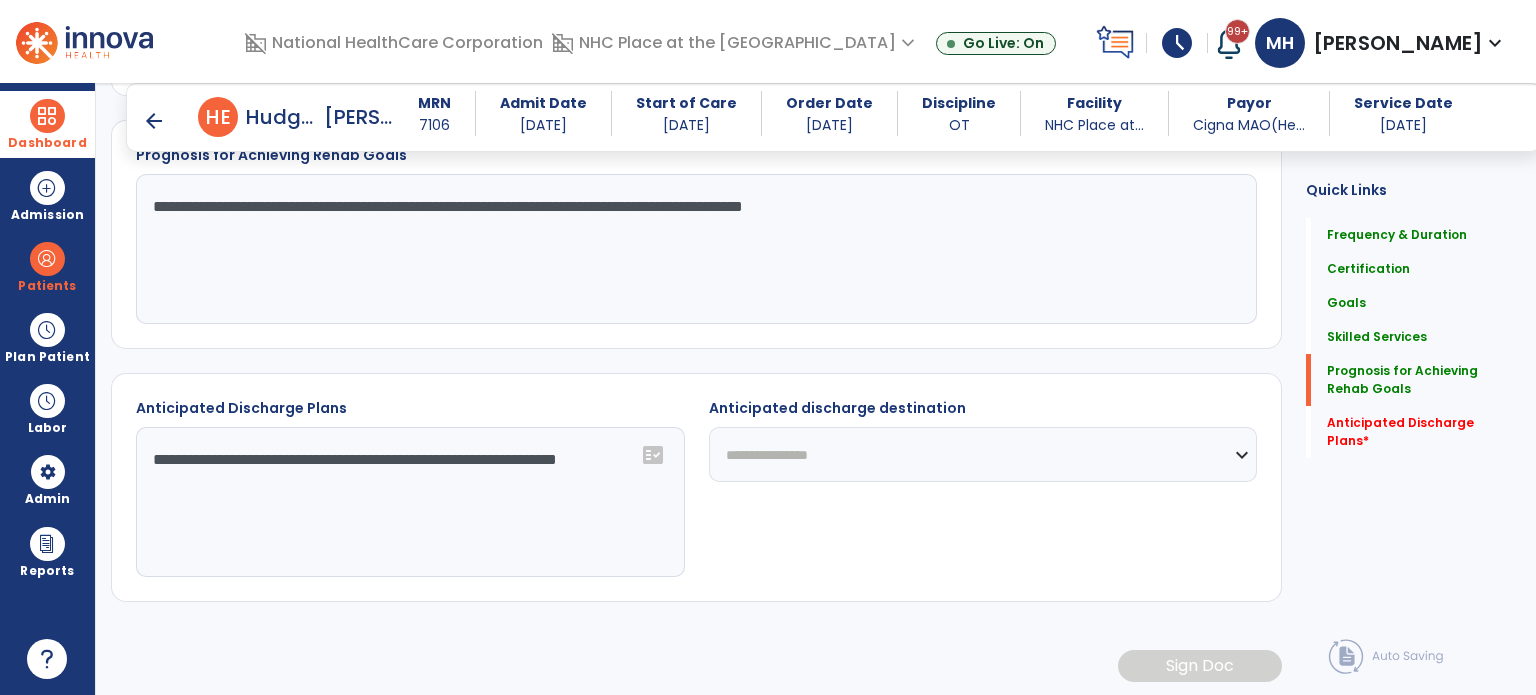 click on "**********" 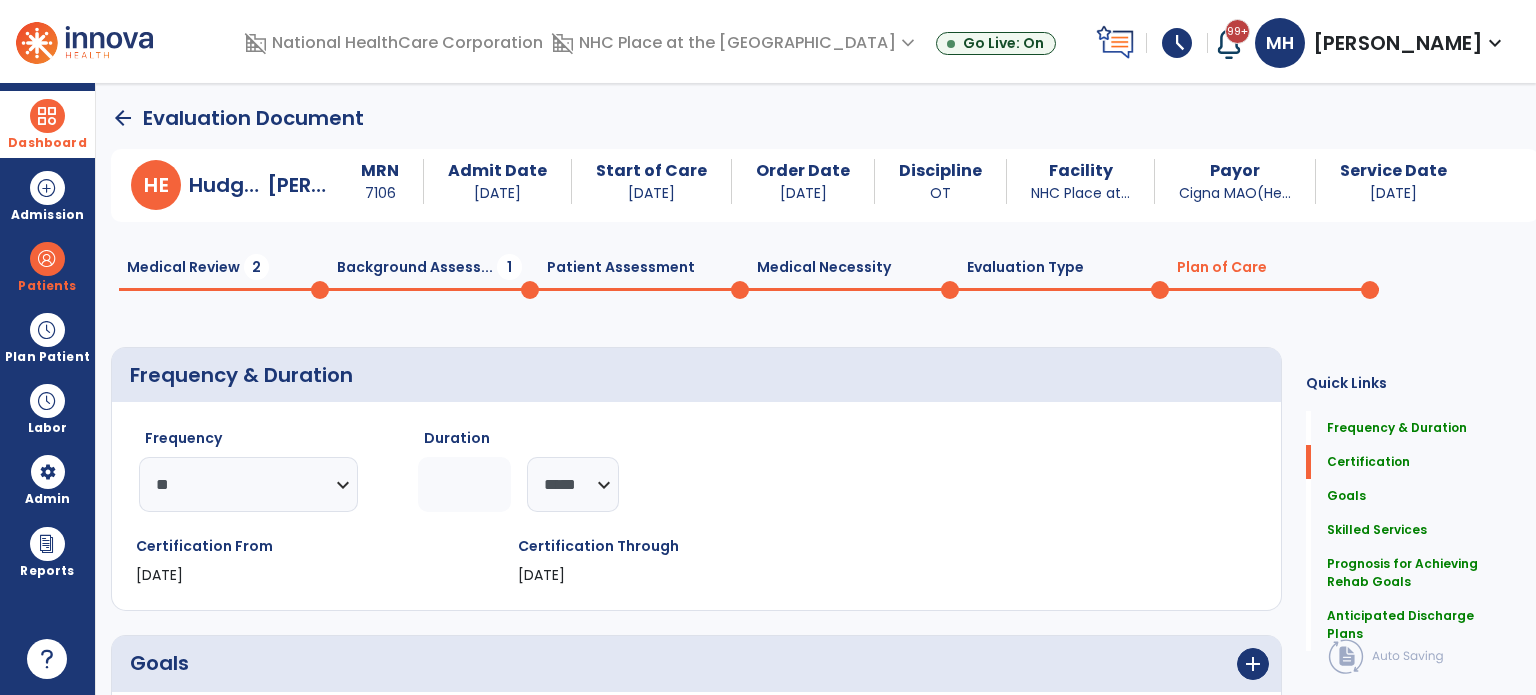 scroll, scrollTop: 400, scrollLeft: 0, axis: vertical 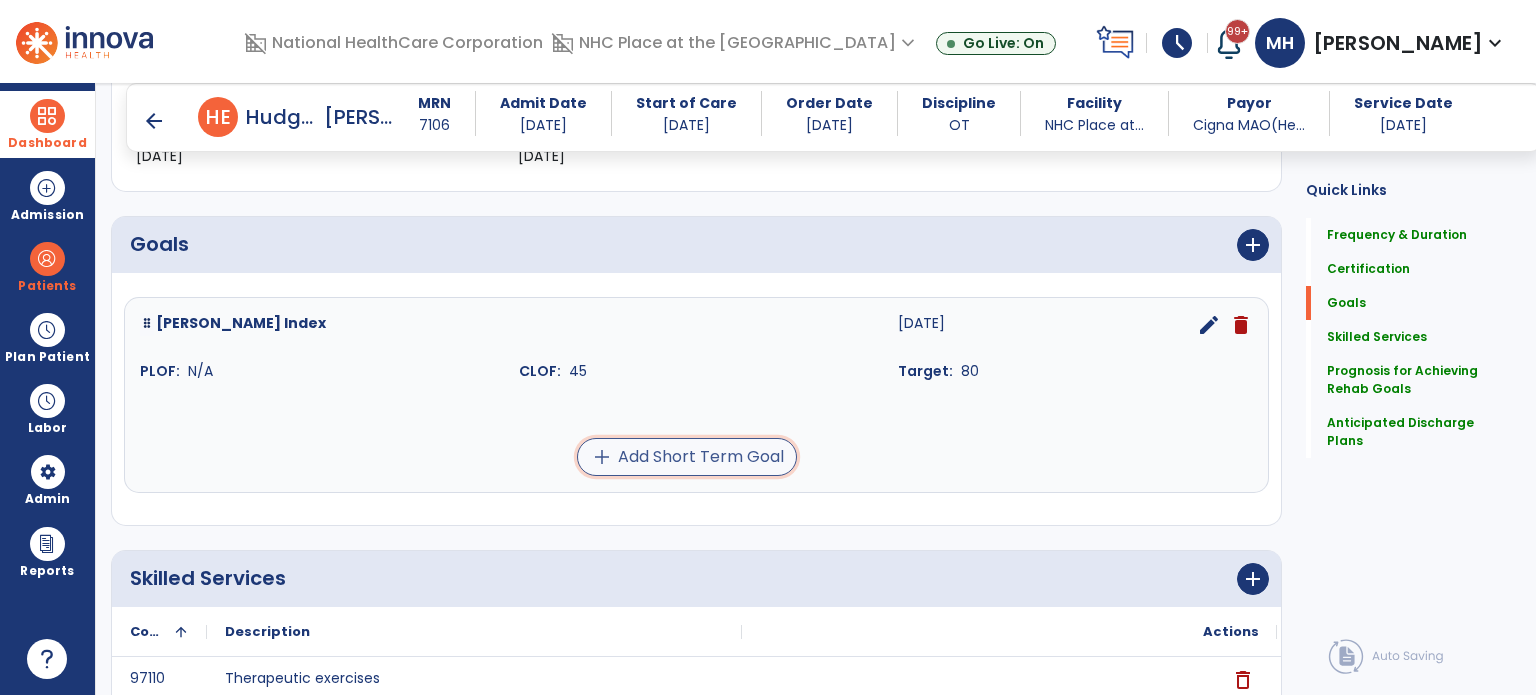 click on "add  Add Short Term Goal" at bounding box center (687, 457) 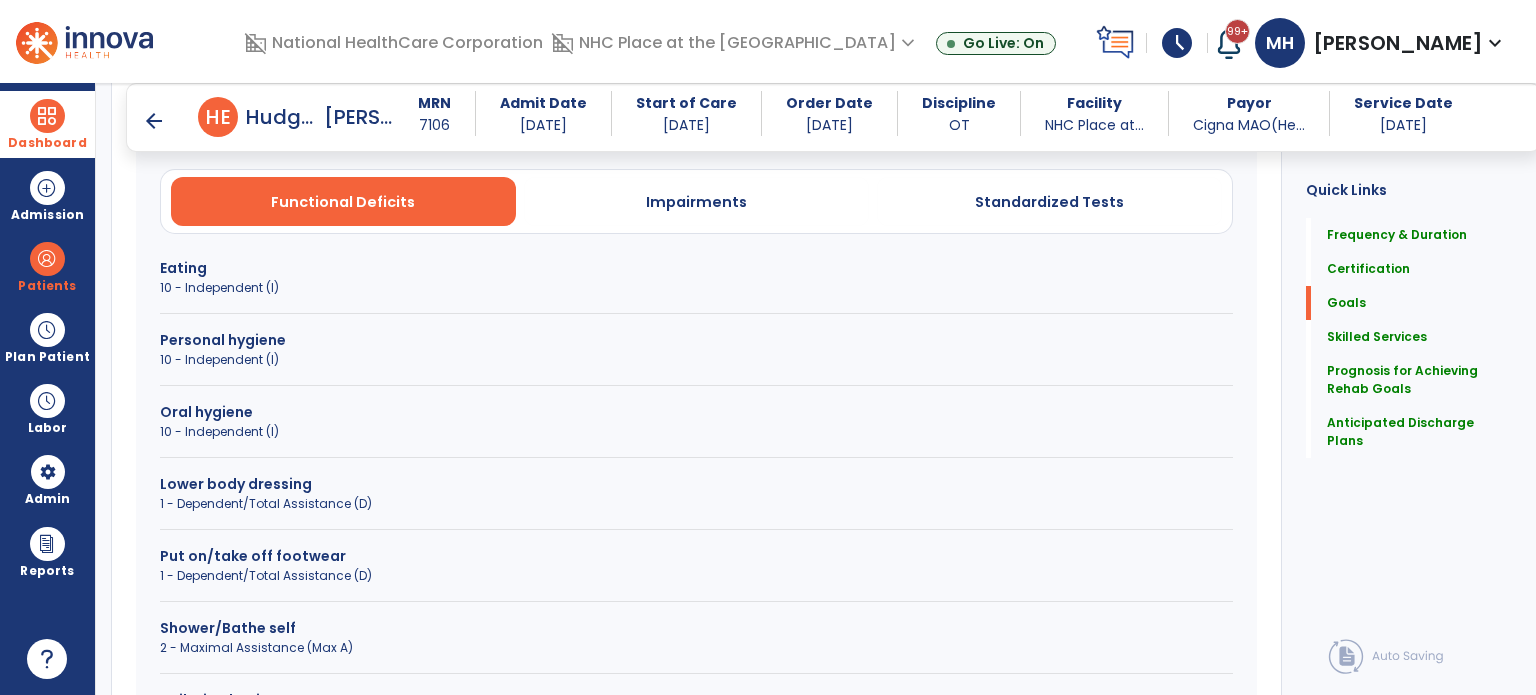 scroll, scrollTop: 600, scrollLeft: 0, axis: vertical 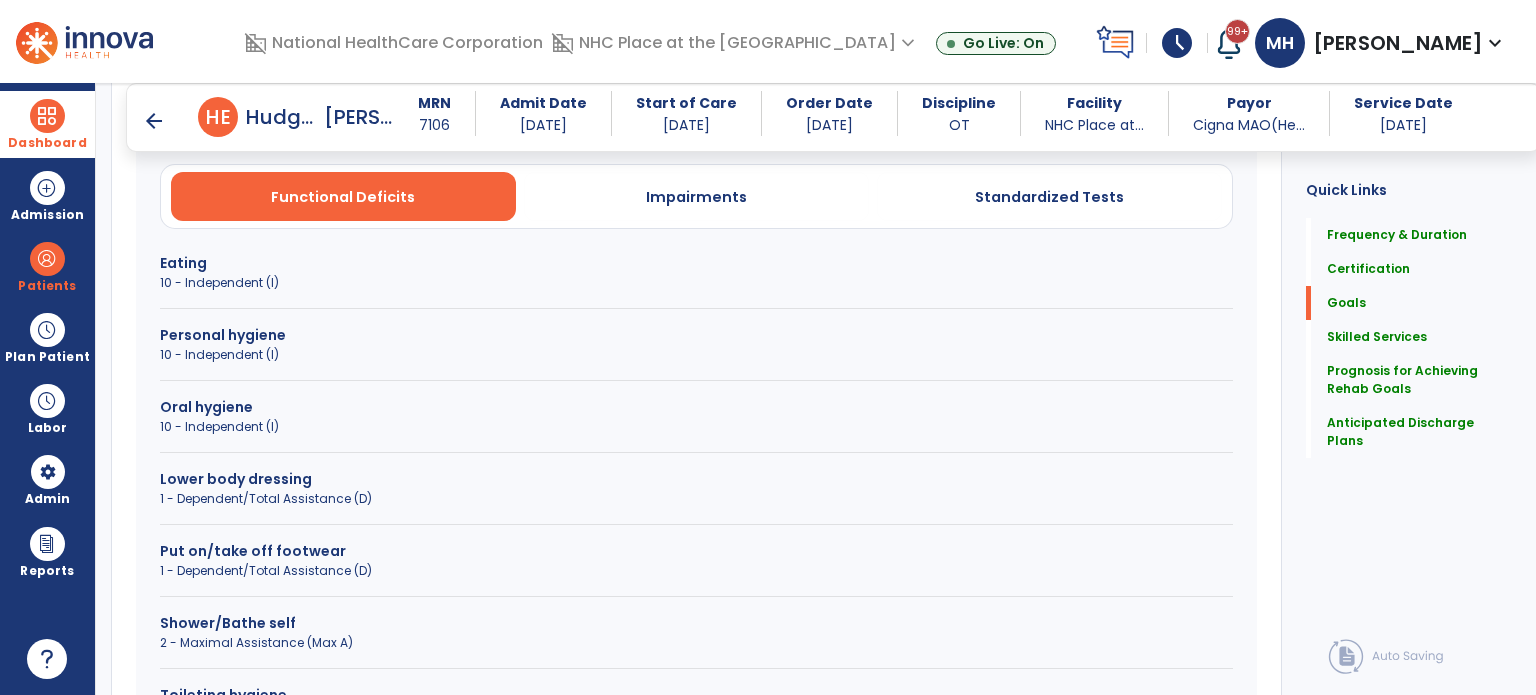 click on "Lower body dressing" at bounding box center (696, 479) 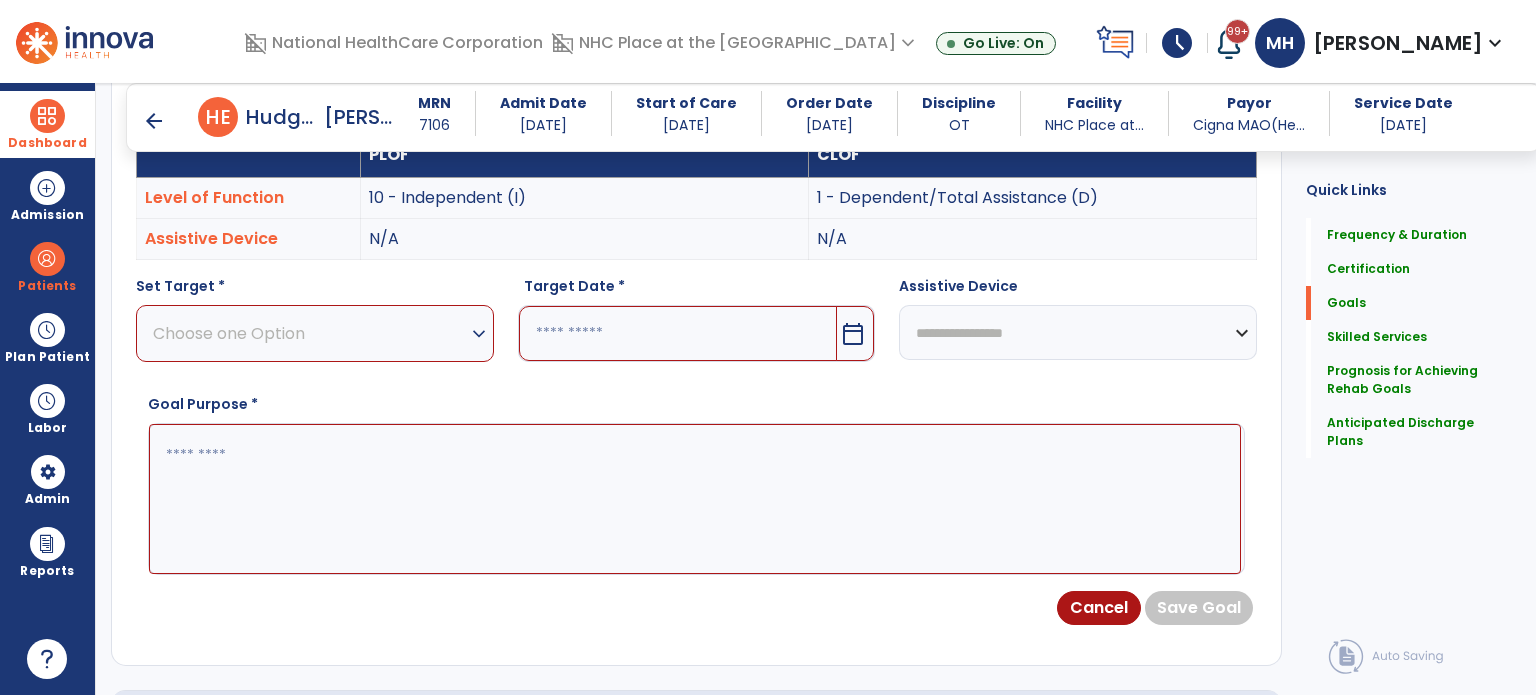 click on "Choose one Option" at bounding box center (310, 333) 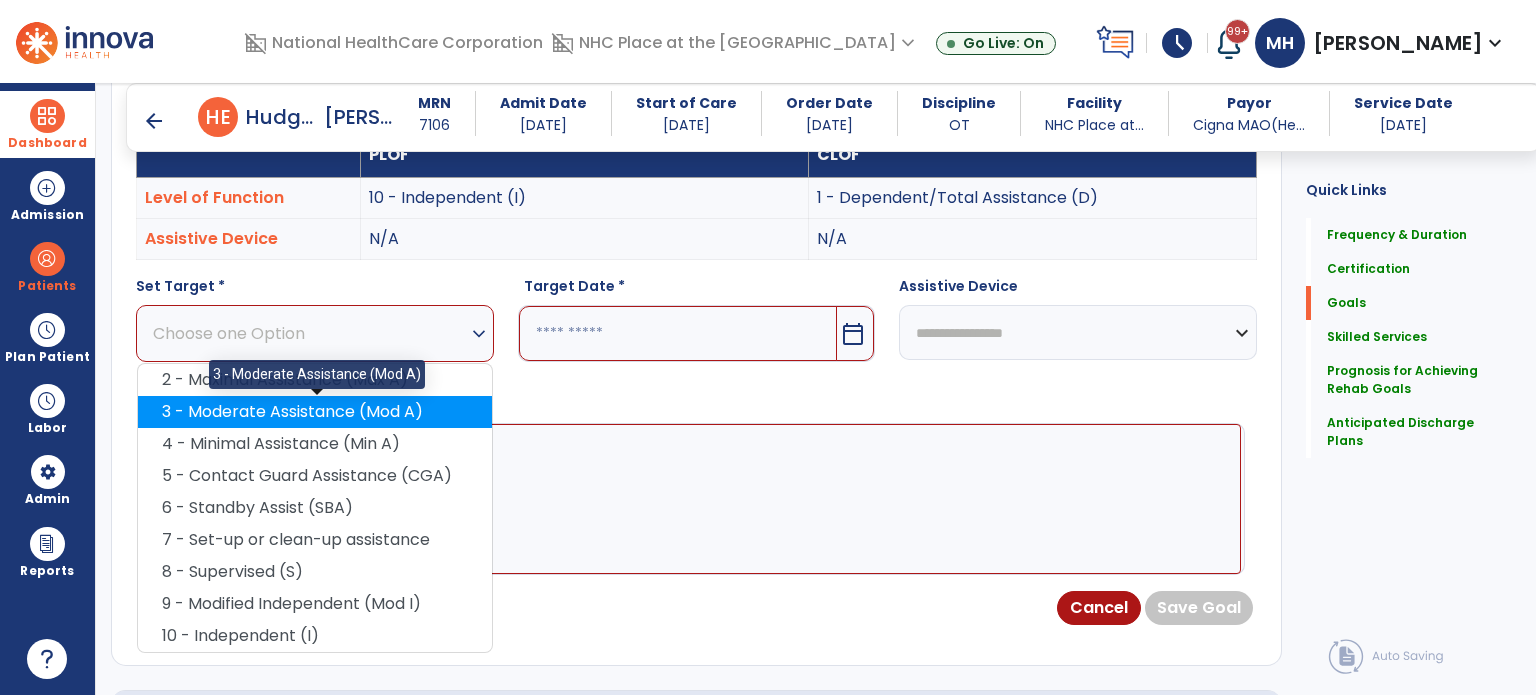 click on "3 - Moderate Assistance (Mod A)" at bounding box center (315, 412) 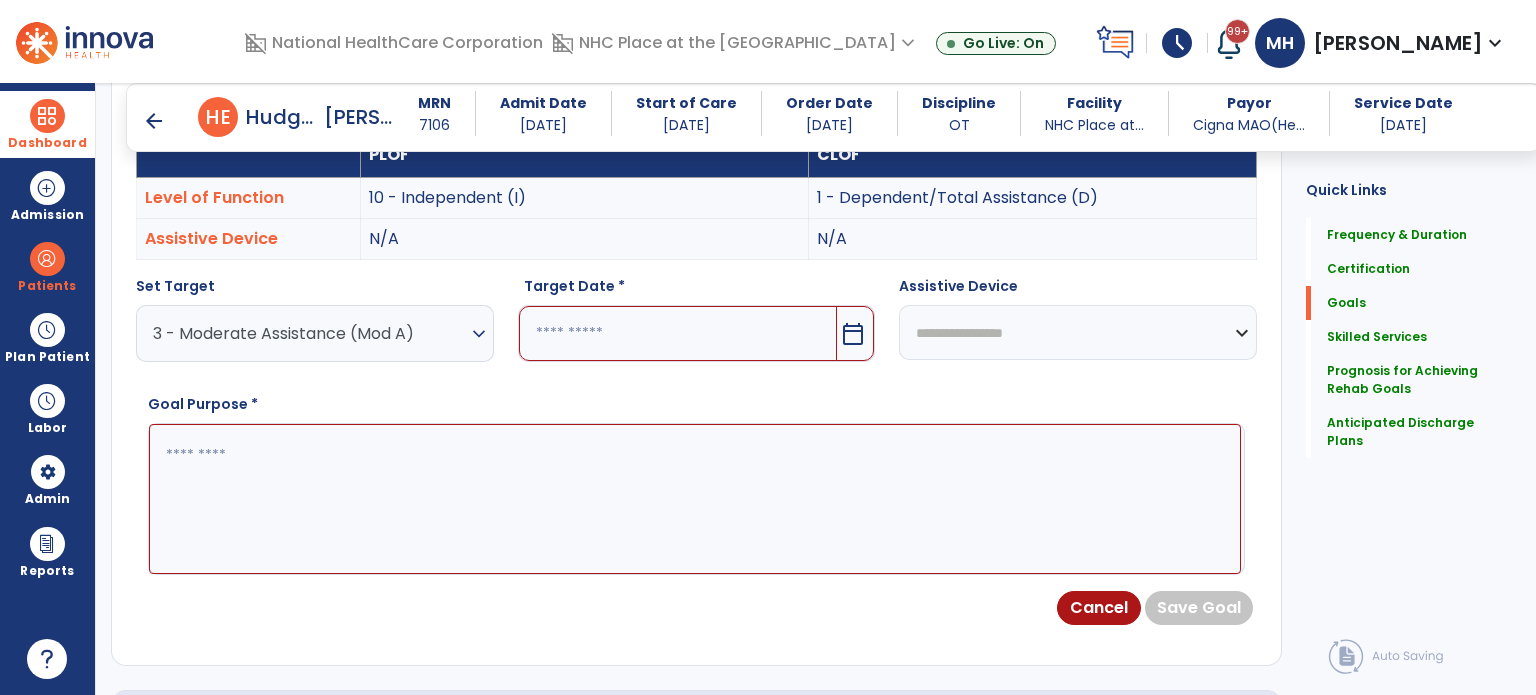 drag, startPoint x: 924, startPoint y: 344, endPoint x: 896, endPoint y: 355, distance: 30.083218 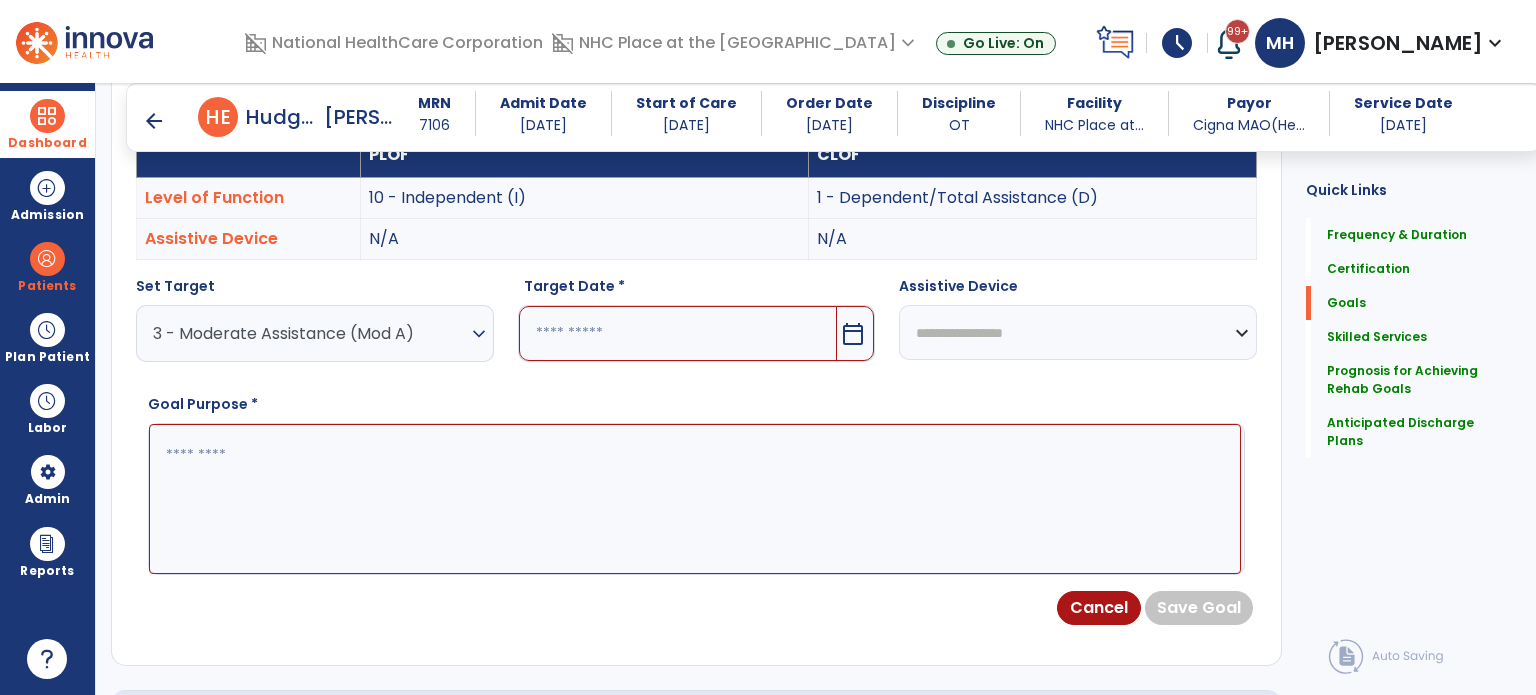 select on "*******" 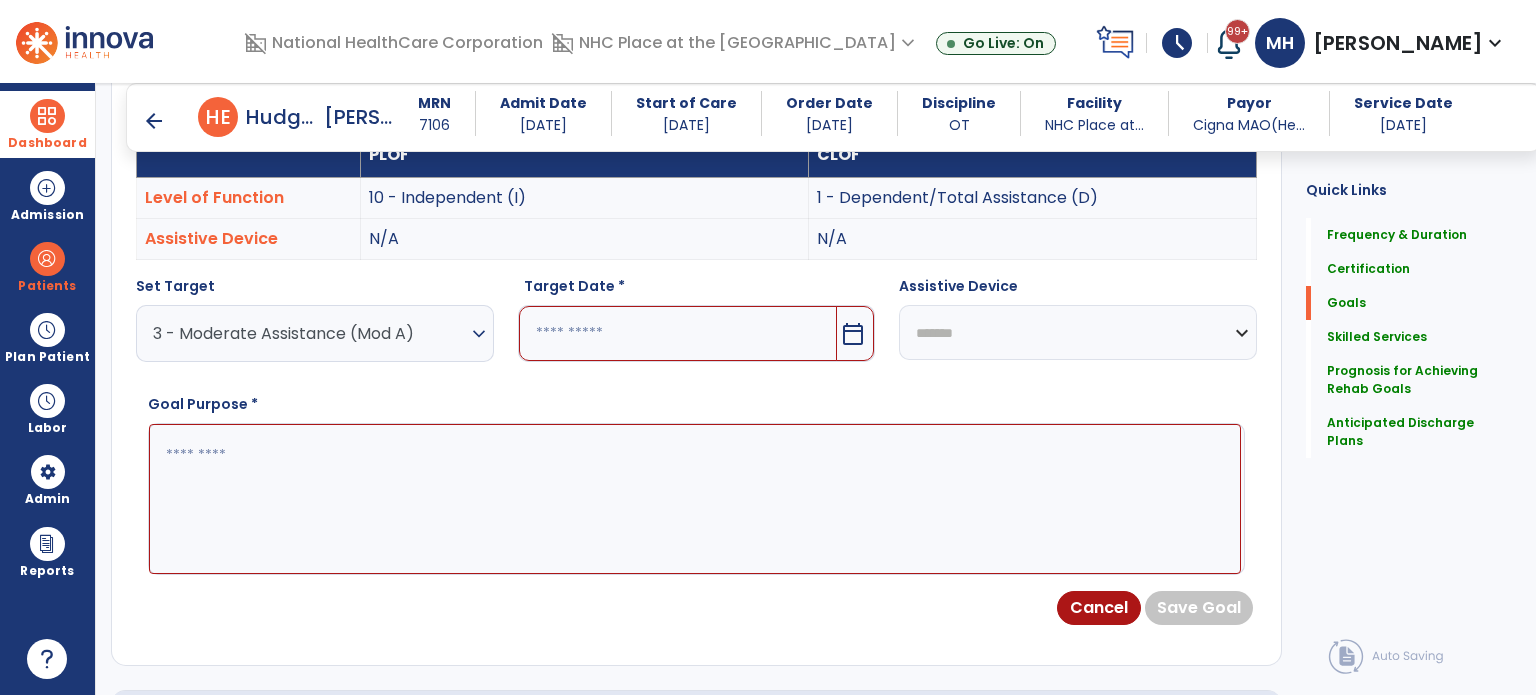 click on "**********" at bounding box center (1078, 332) 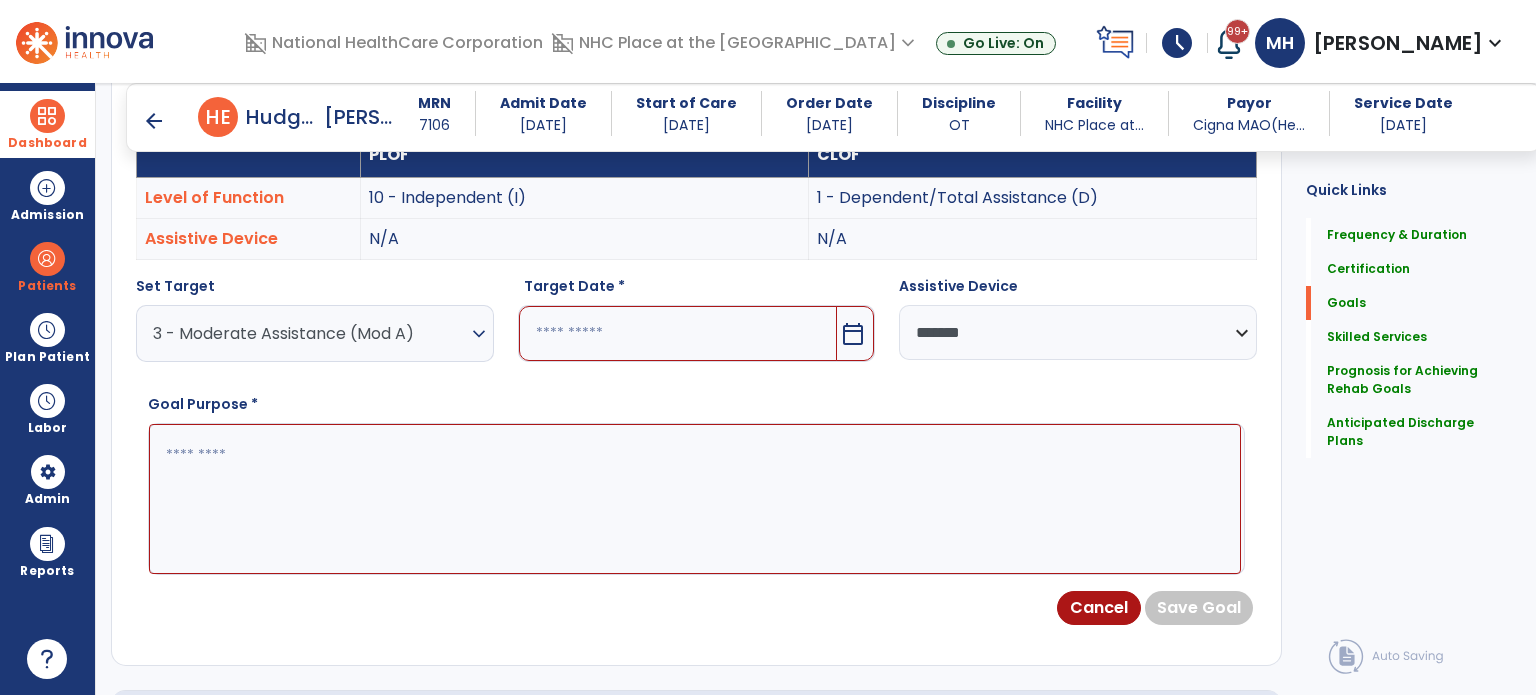 click at bounding box center [678, 333] 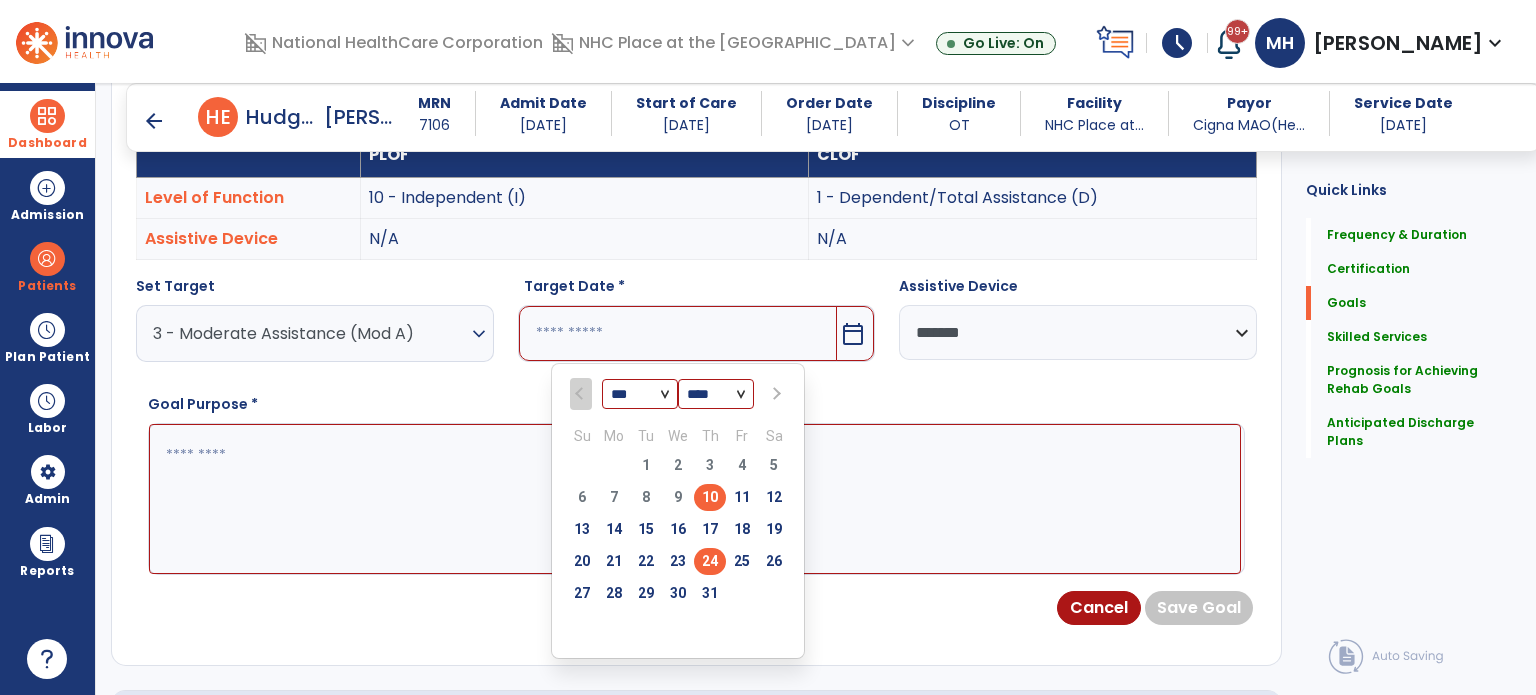 click on "24" at bounding box center [710, 561] 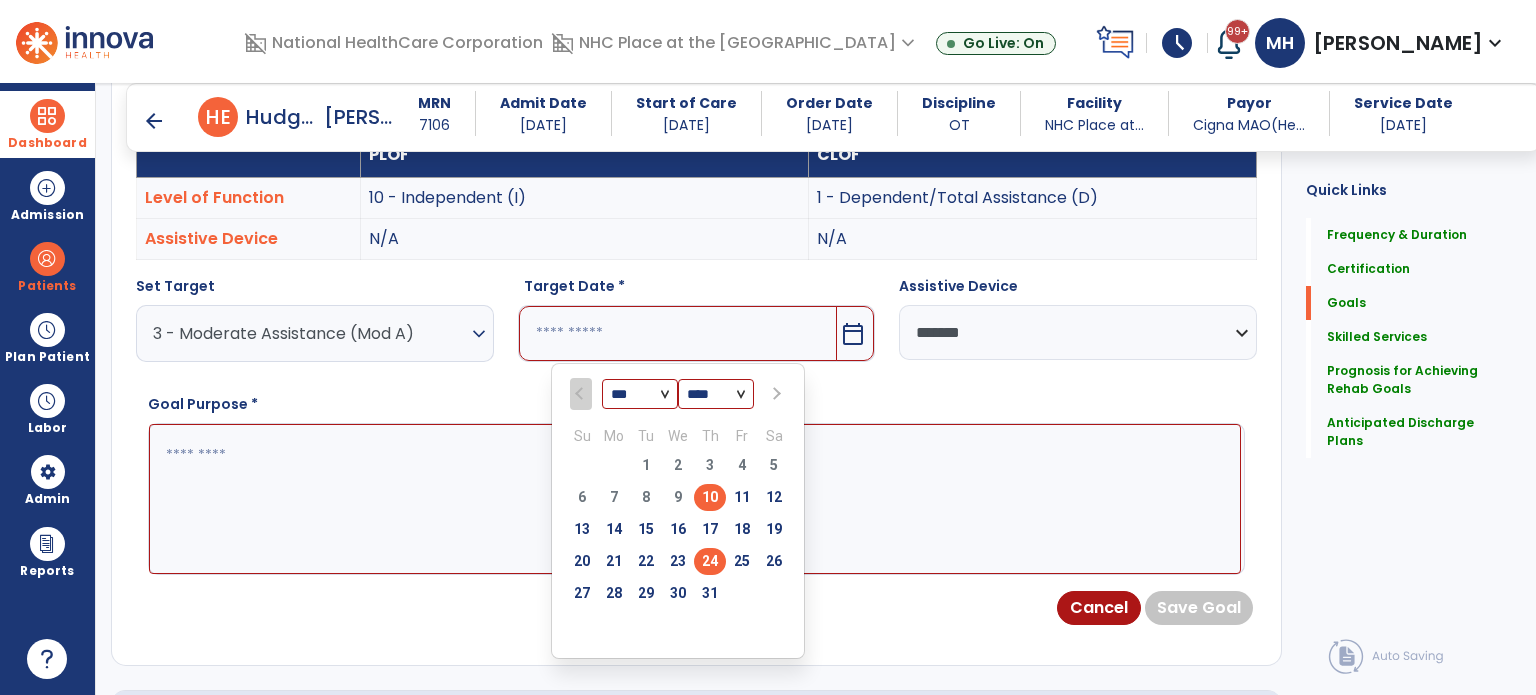 type on "*********" 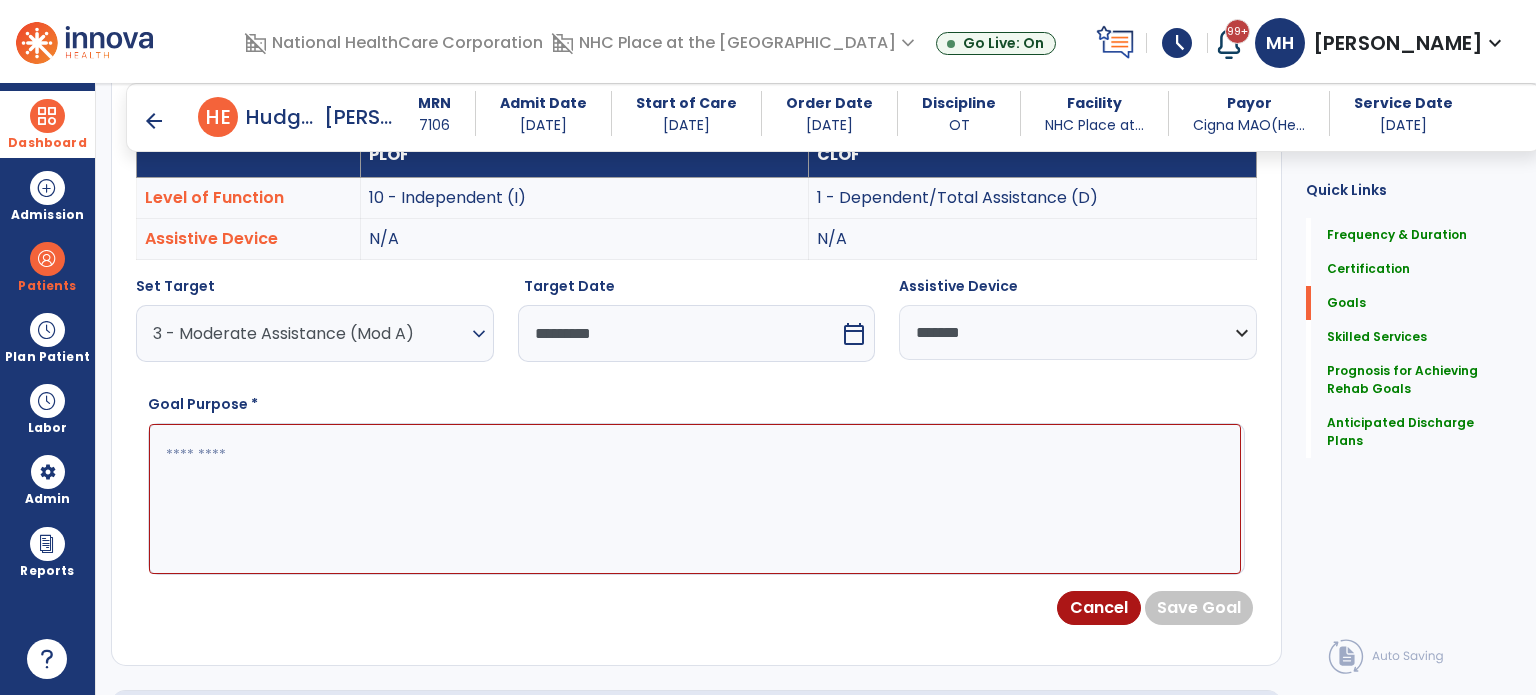 click at bounding box center (695, 499) 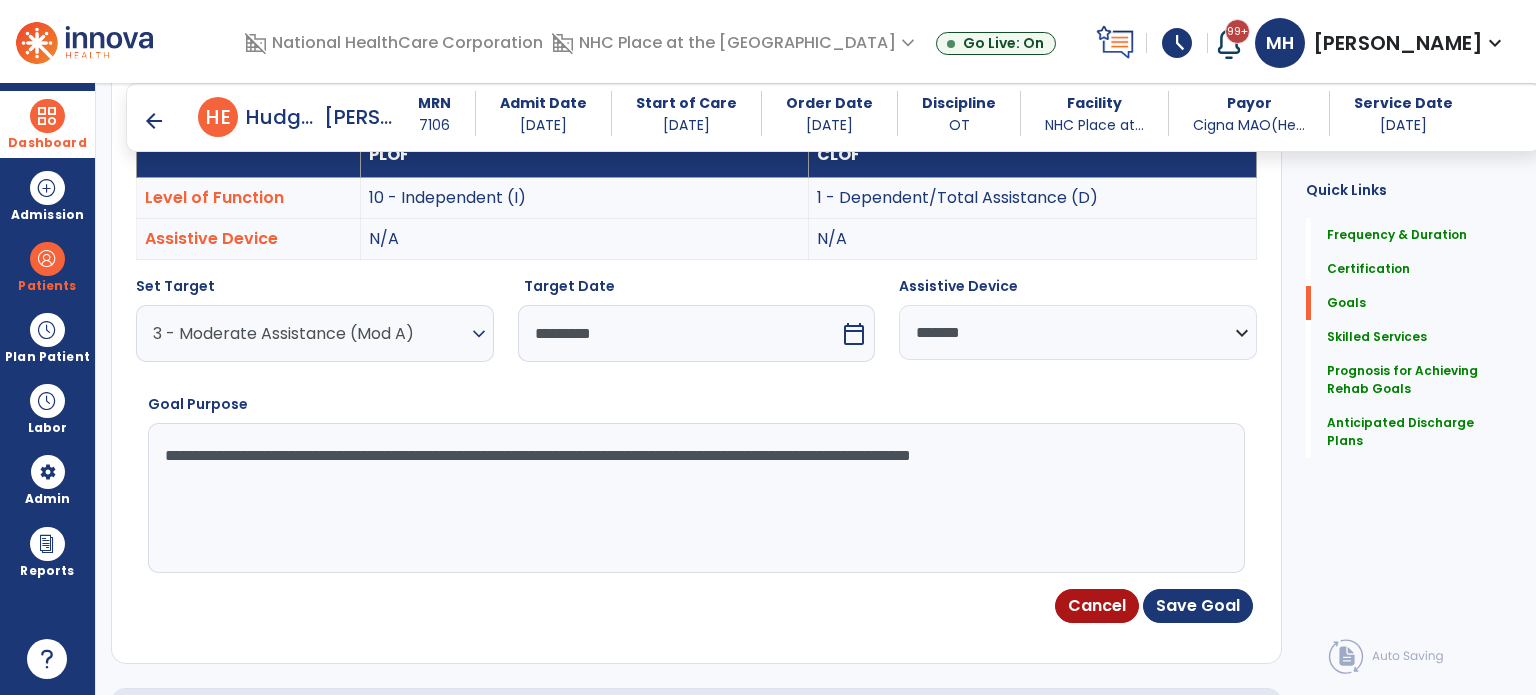 drag, startPoint x: 904, startPoint y: 471, endPoint x: 643, endPoint y: 483, distance: 261.27573 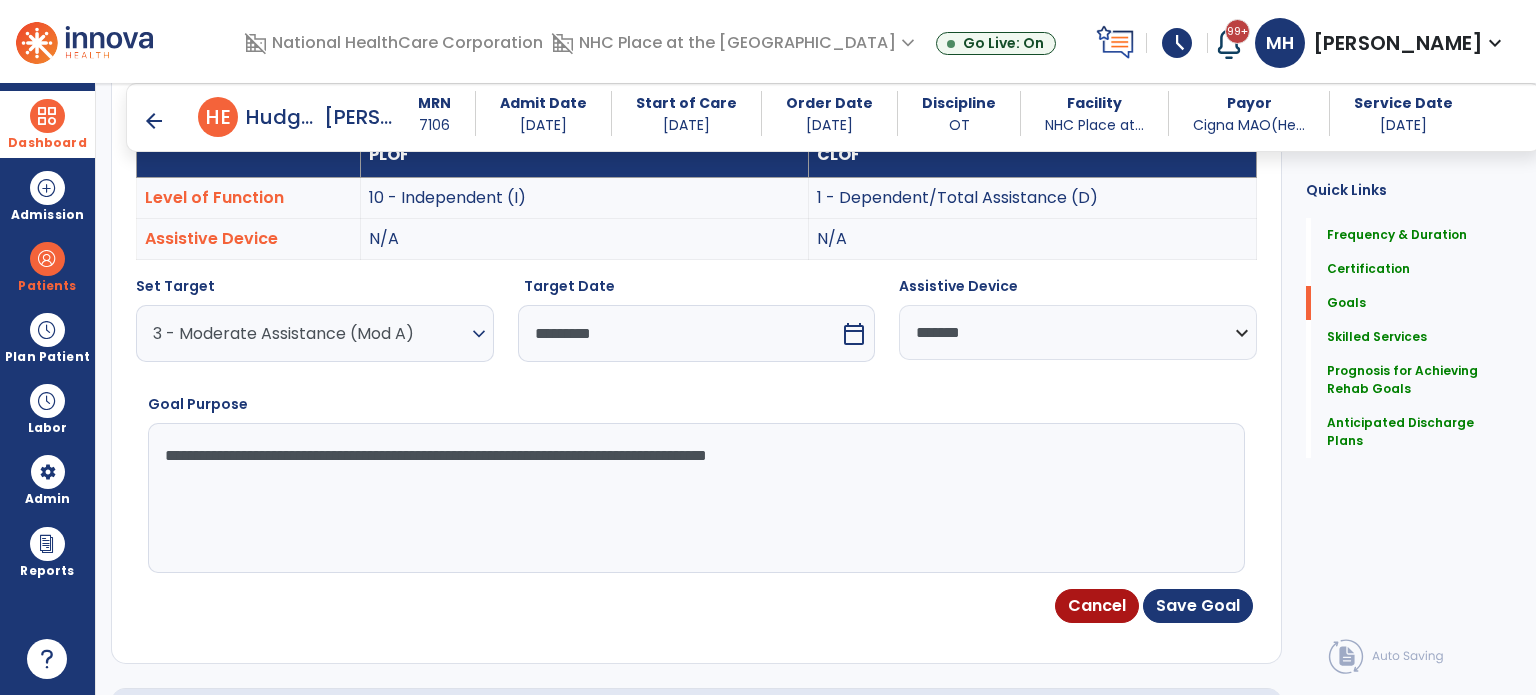 drag, startPoint x: 957, startPoint y: 444, endPoint x: 166, endPoint y: 478, distance: 791.7304 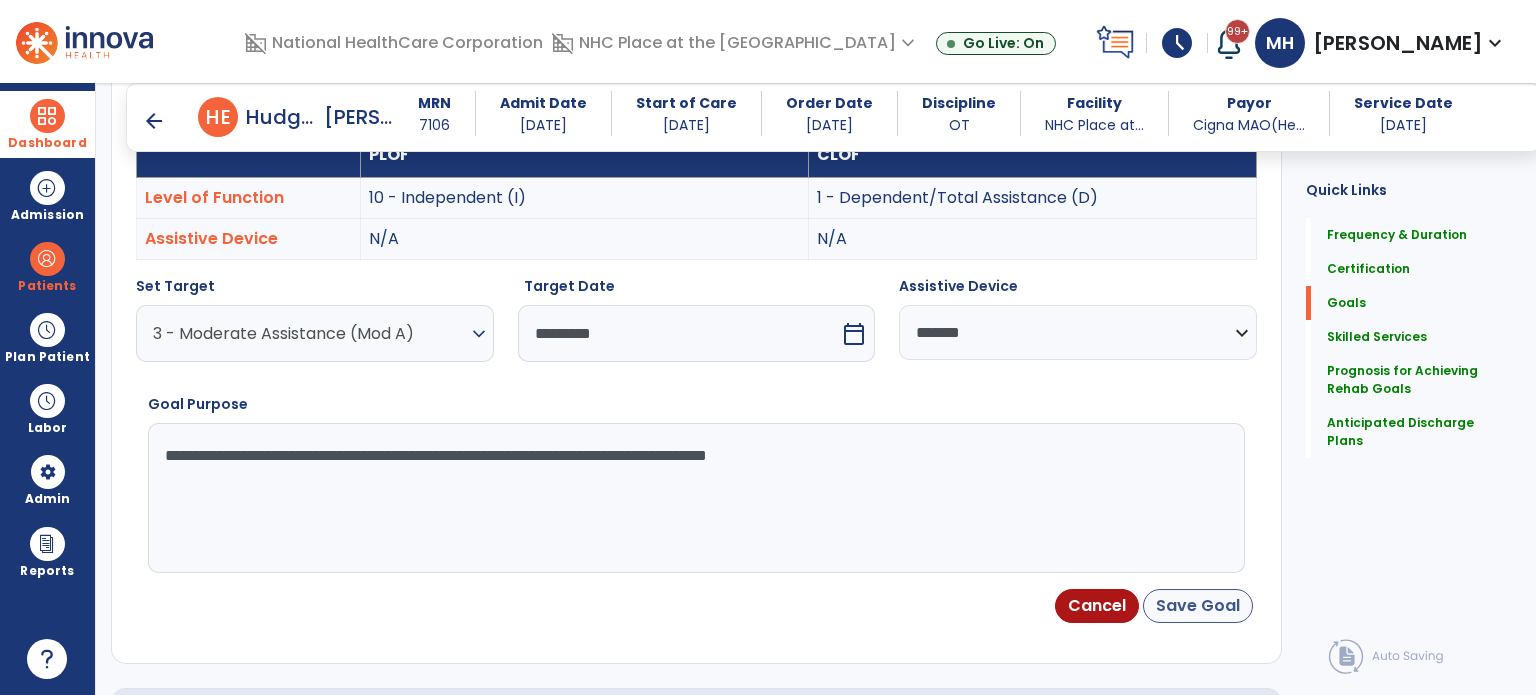 type on "**********" 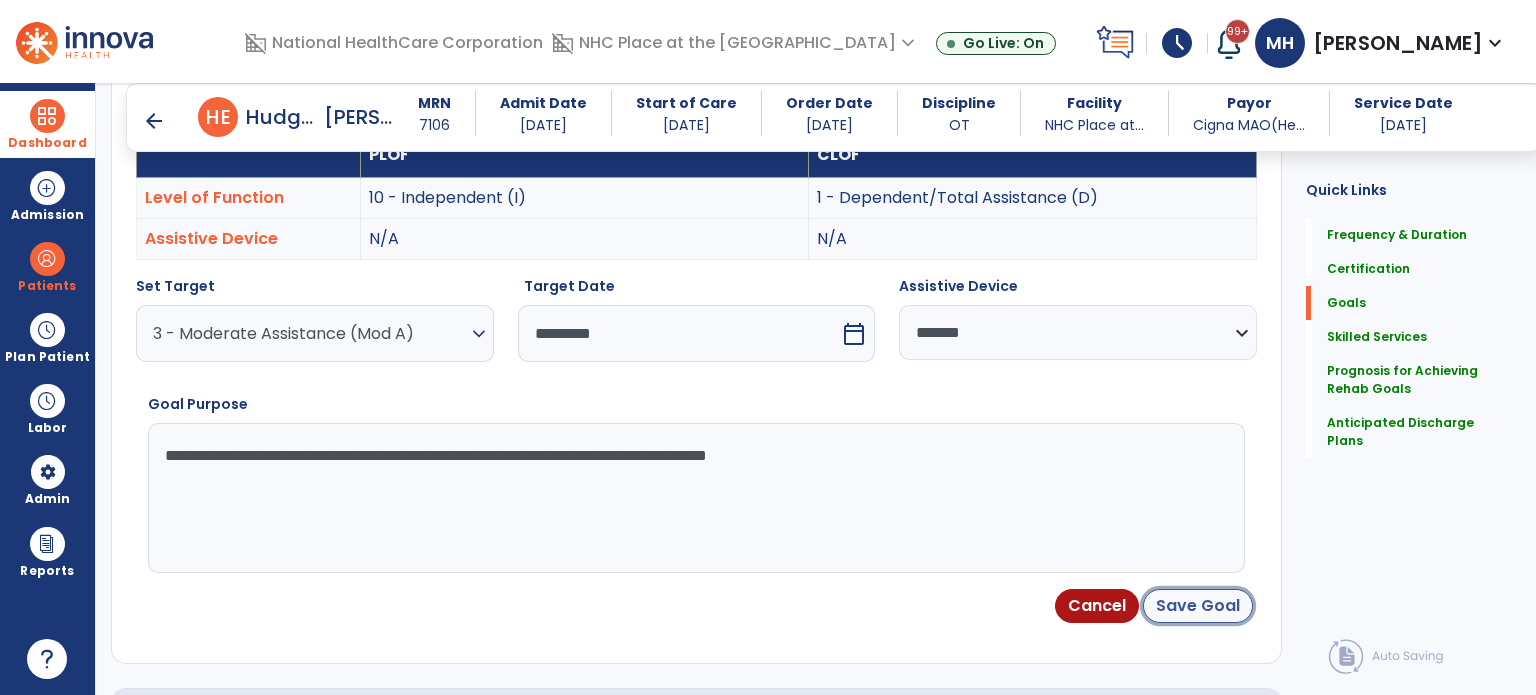 click on "Save Goal" at bounding box center [1198, 606] 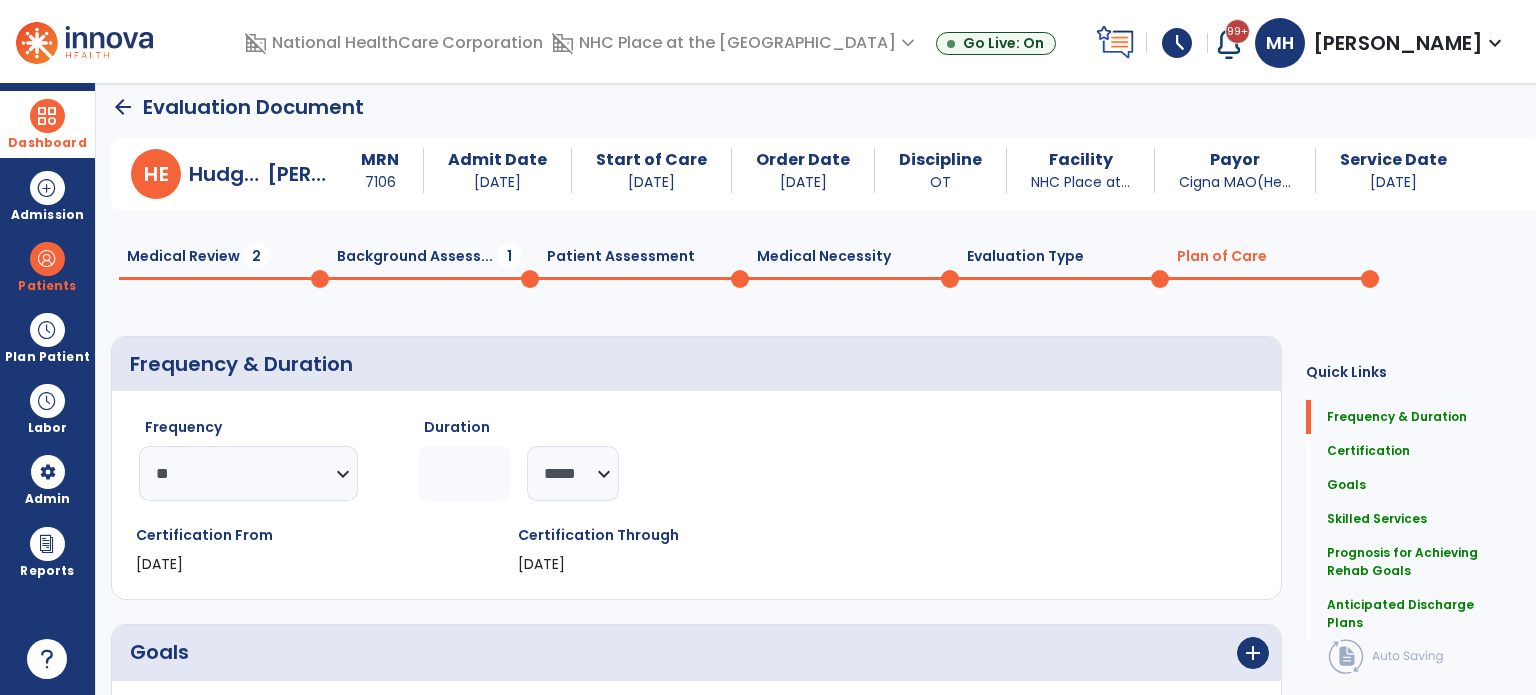 scroll, scrollTop: 411, scrollLeft: 0, axis: vertical 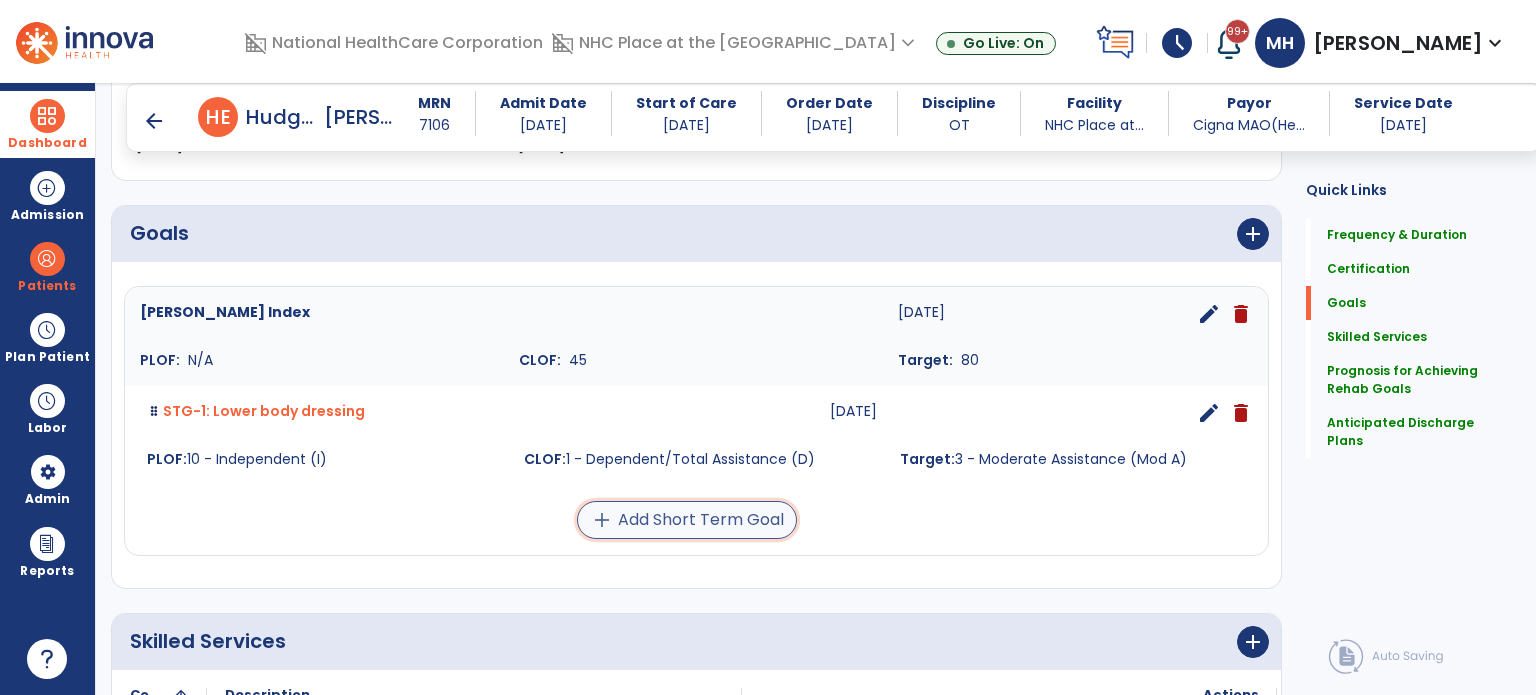 click on "add  Add Short Term Goal" at bounding box center [687, 520] 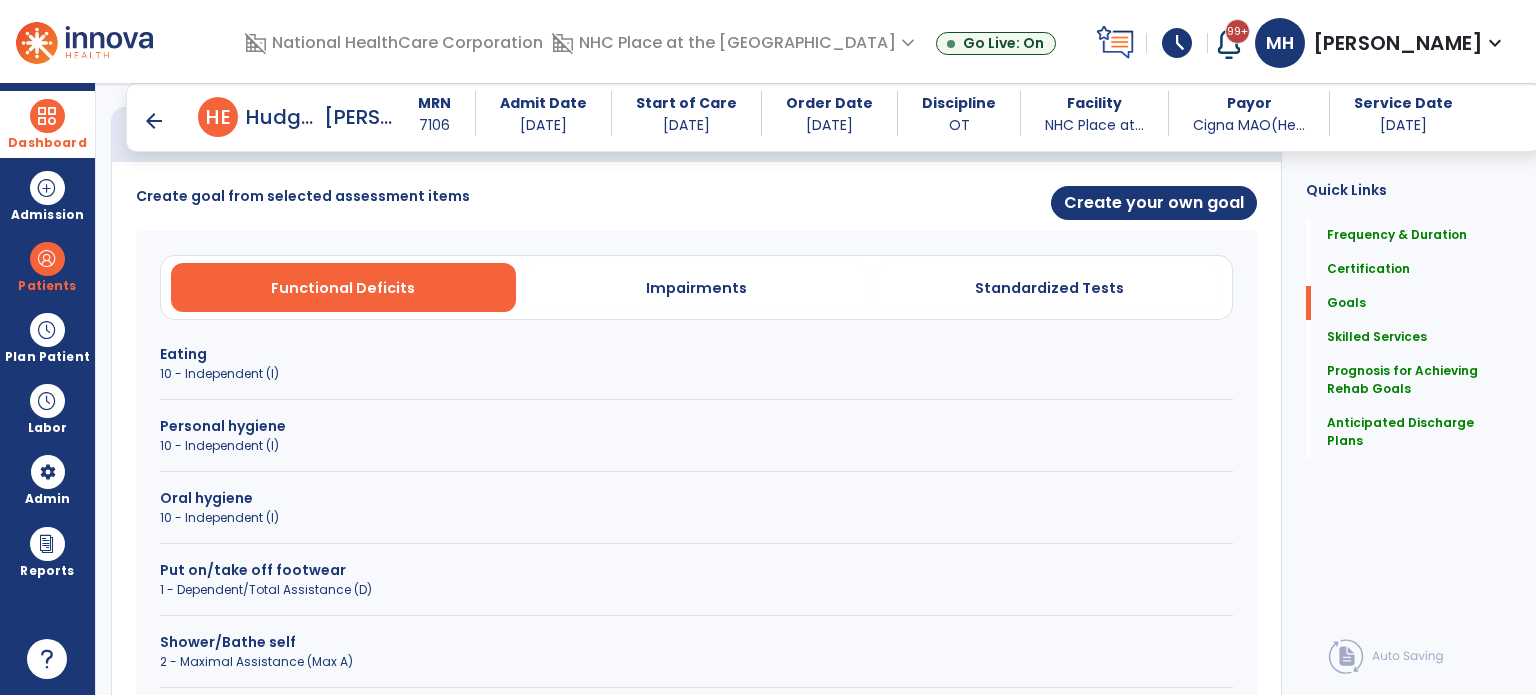 scroll, scrollTop: 611, scrollLeft: 0, axis: vertical 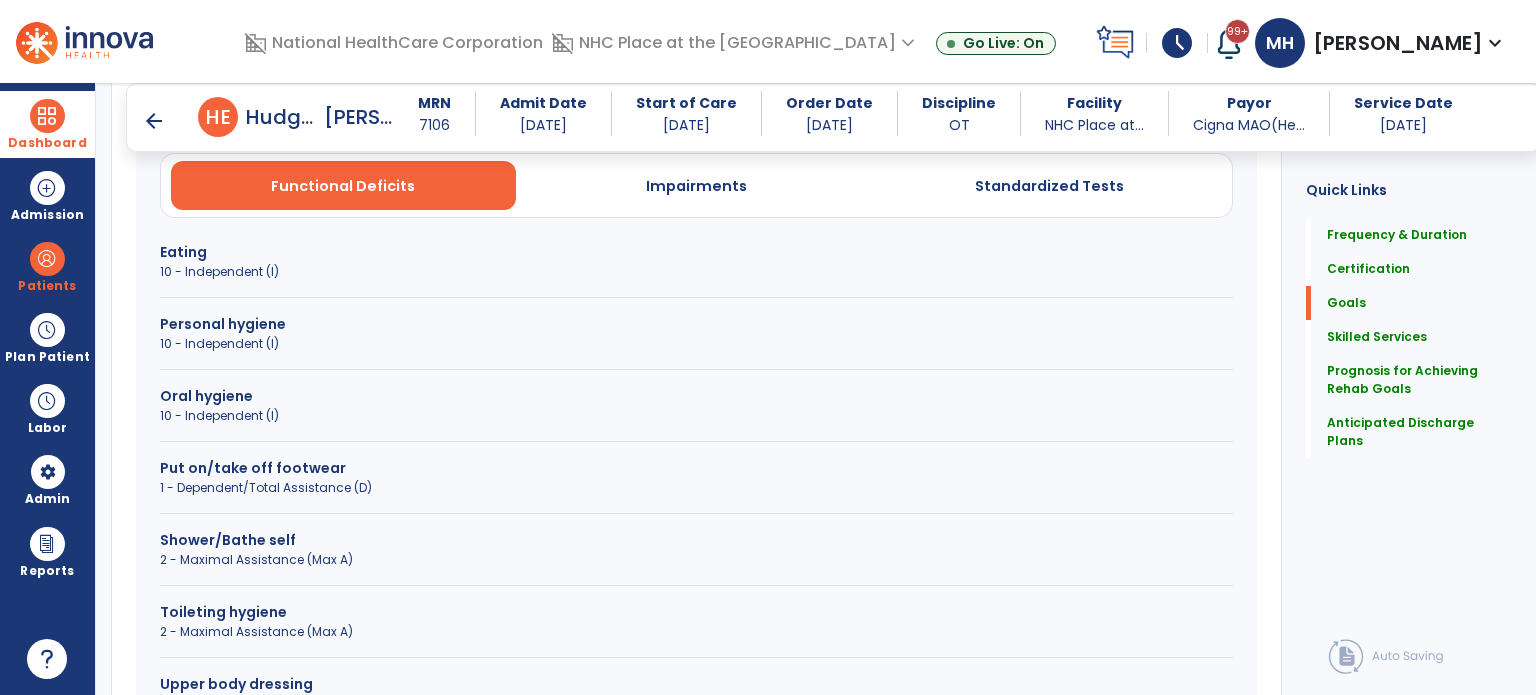 click on "1 - Dependent/Total Assistance (D)" at bounding box center (696, 488) 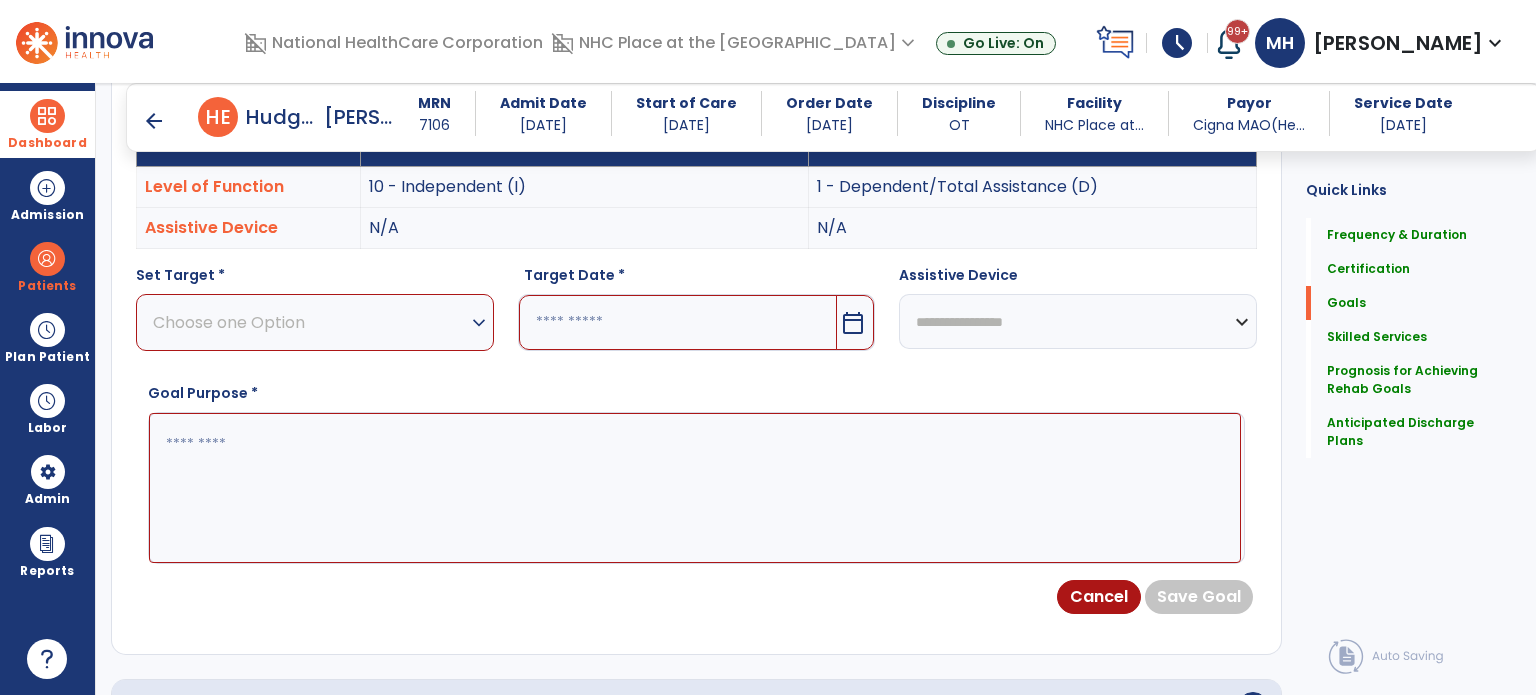 click on "Choose one Option" at bounding box center (310, 322) 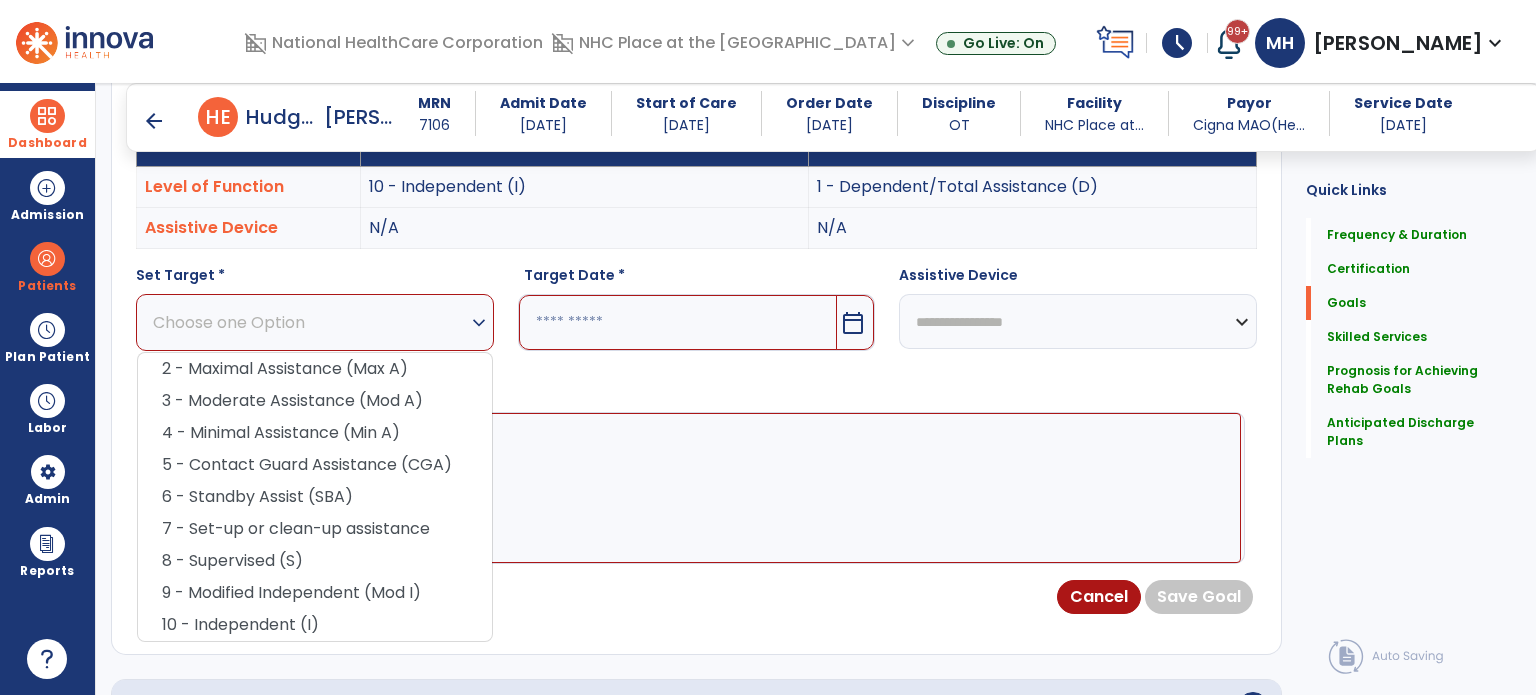 click on "3 - Moderate Assistance (Mod A)" at bounding box center (315, 401) 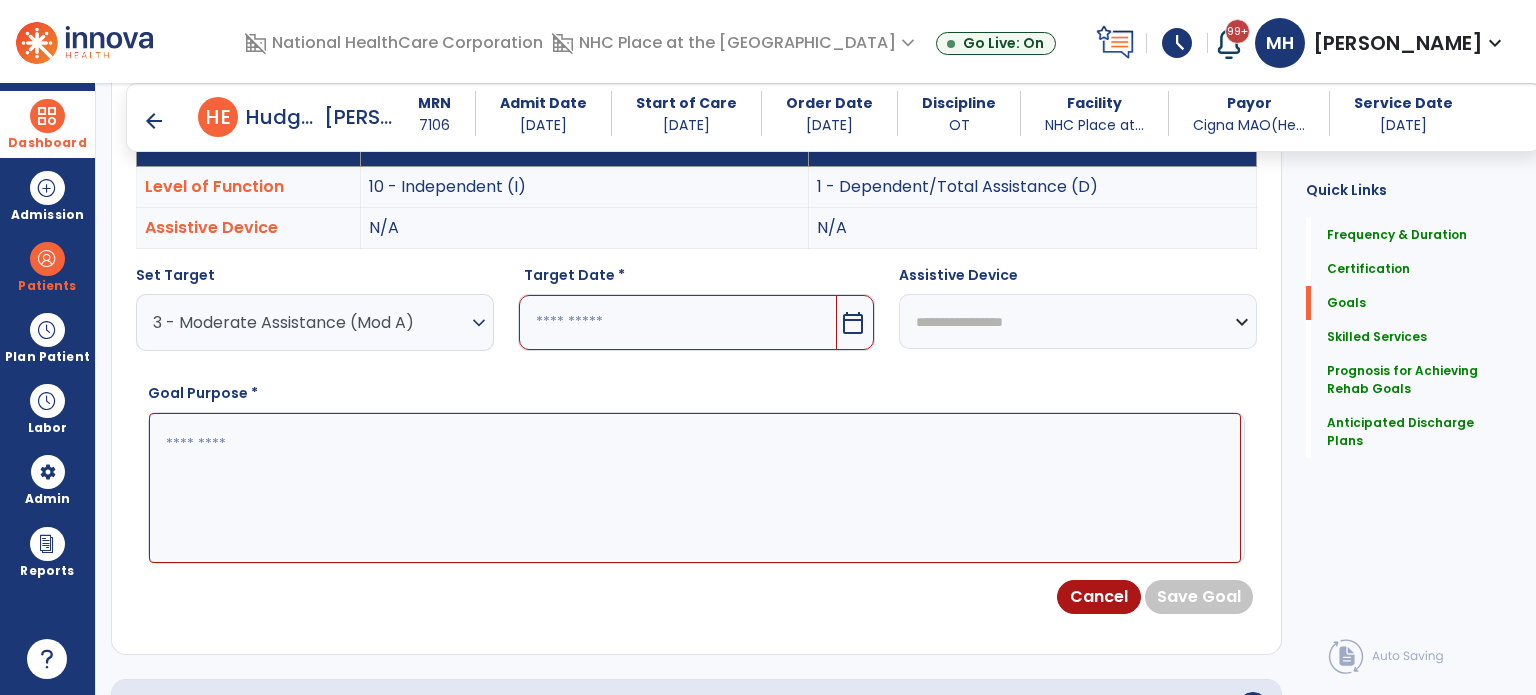 click on "**********" at bounding box center [1078, 321] 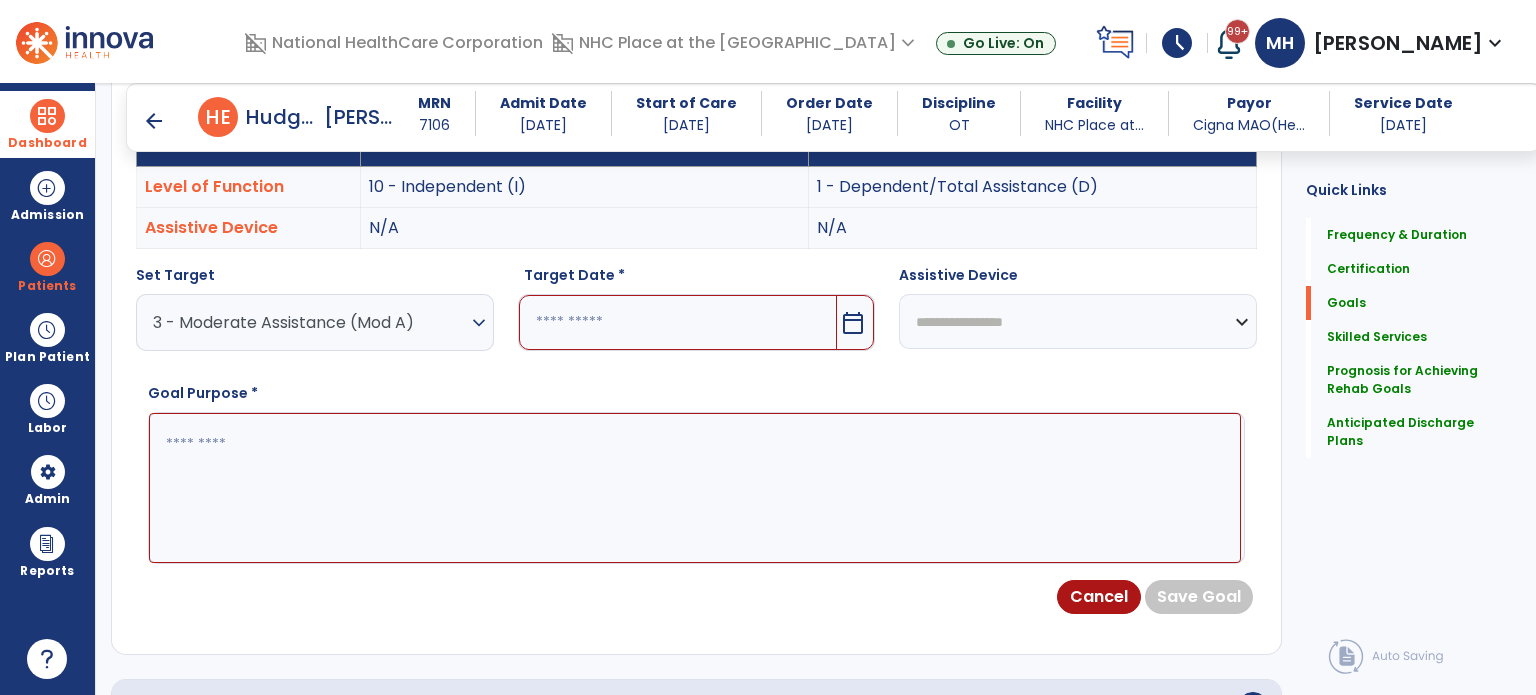 select on "********" 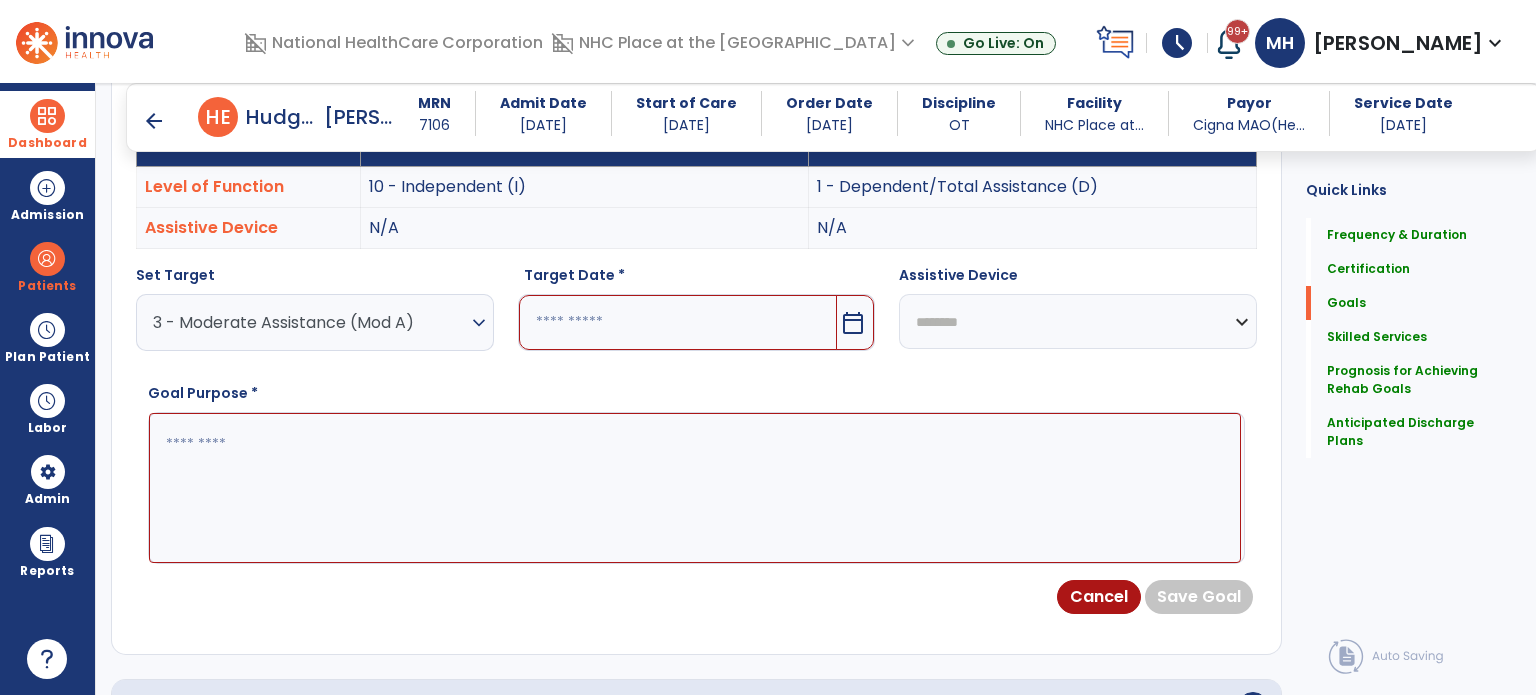 click on "**********" at bounding box center (1078, 321) 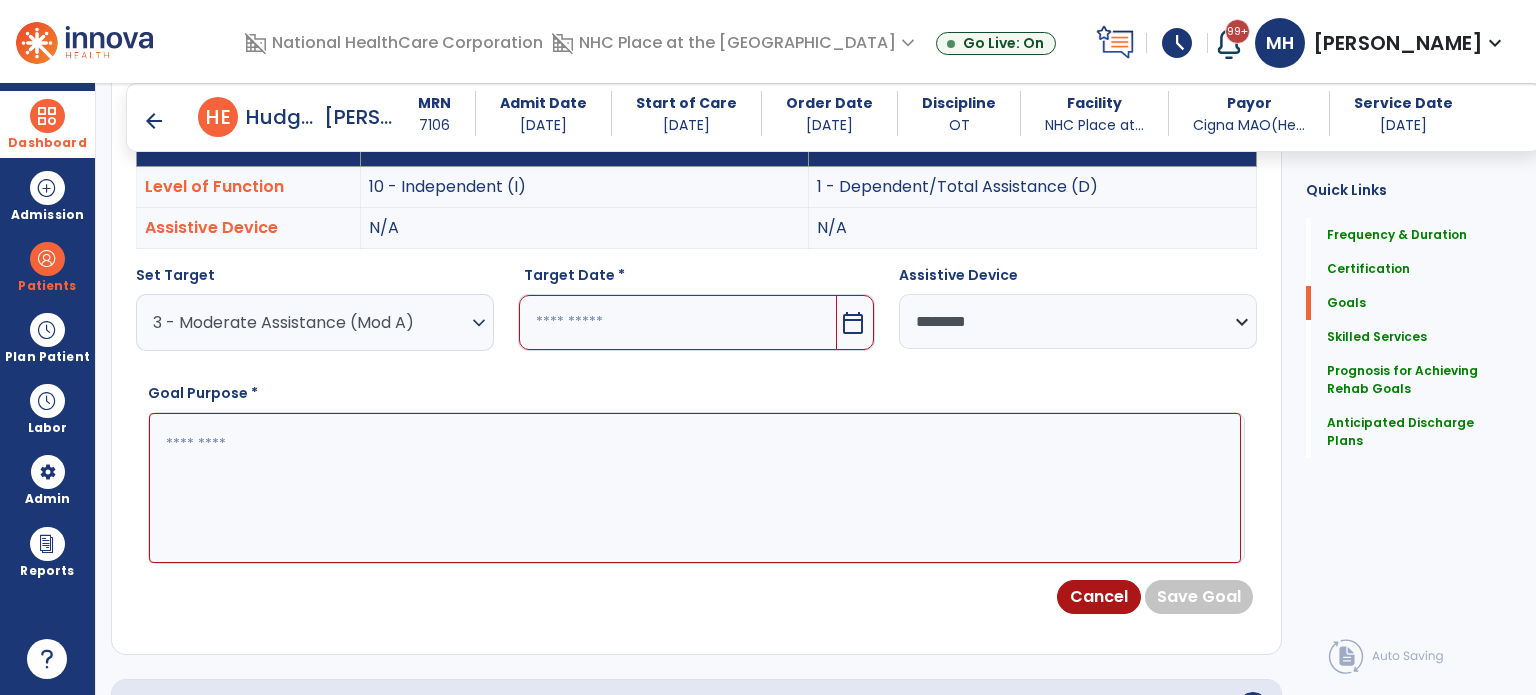 click at bounding box center [678, 322] 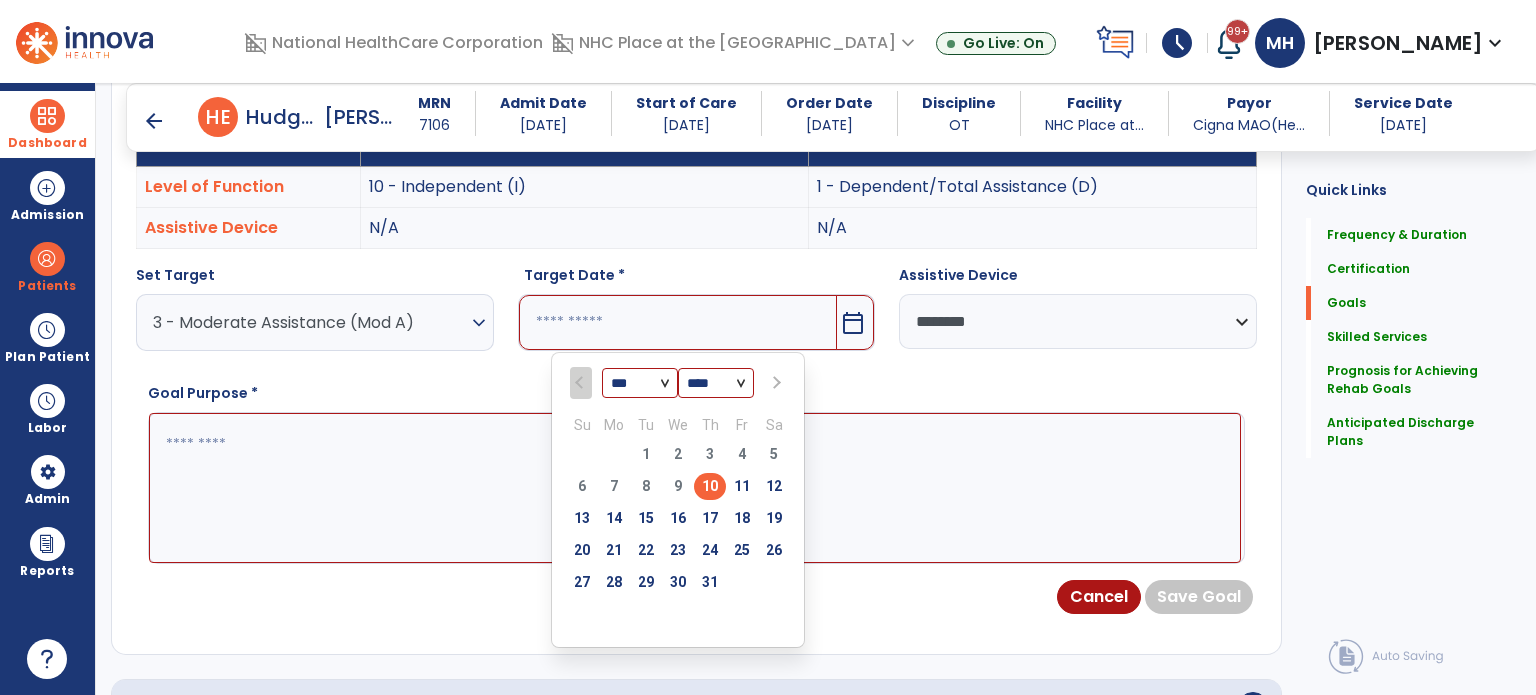 click on "24" at bounding box center (710, 553) 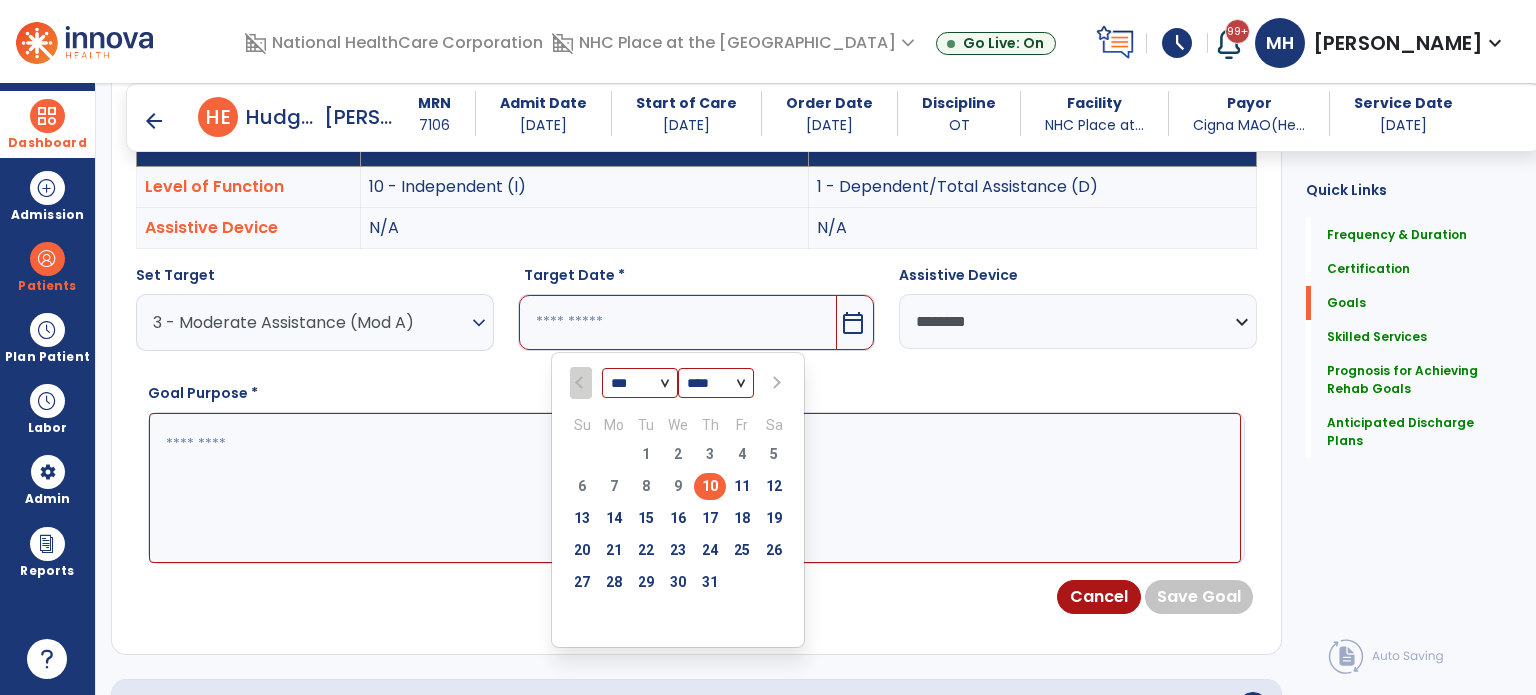 type on "*********" 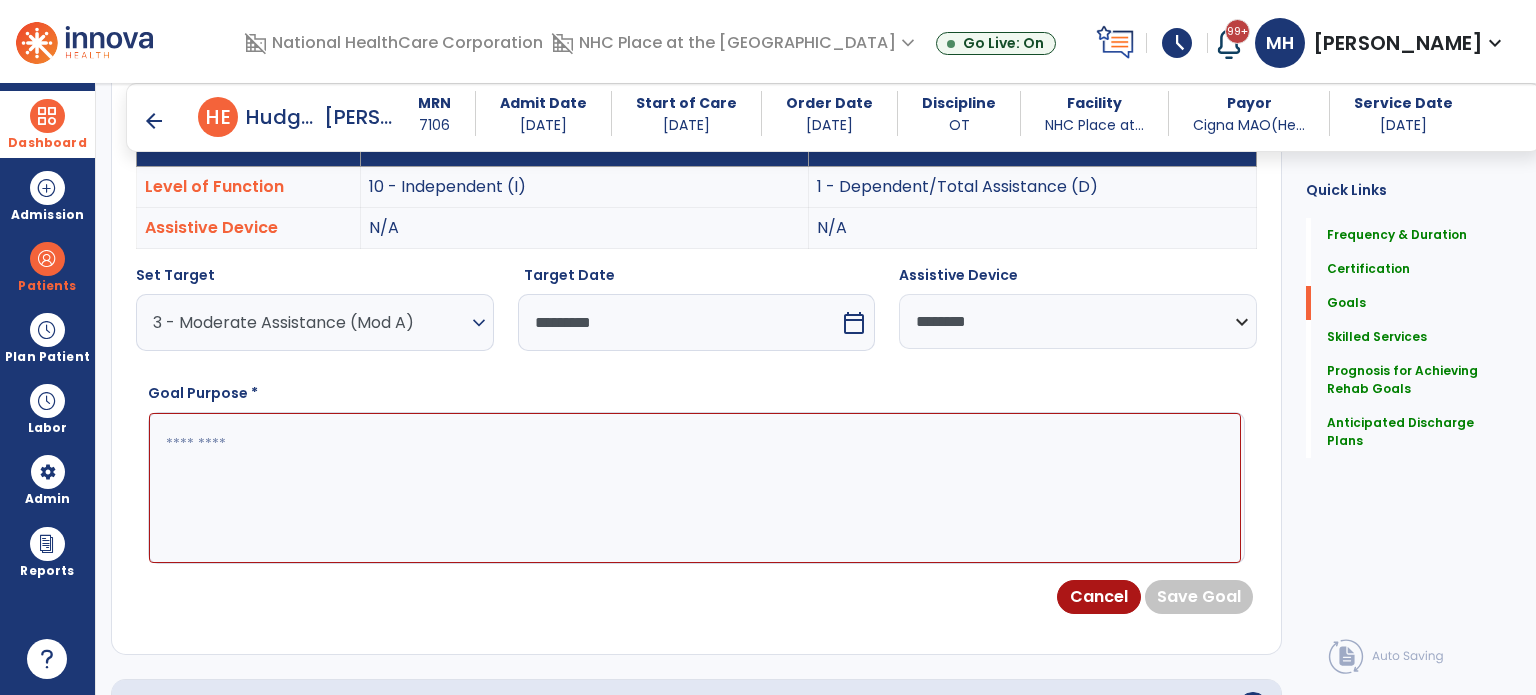 click on "*********" at bounding box center [679, 322] 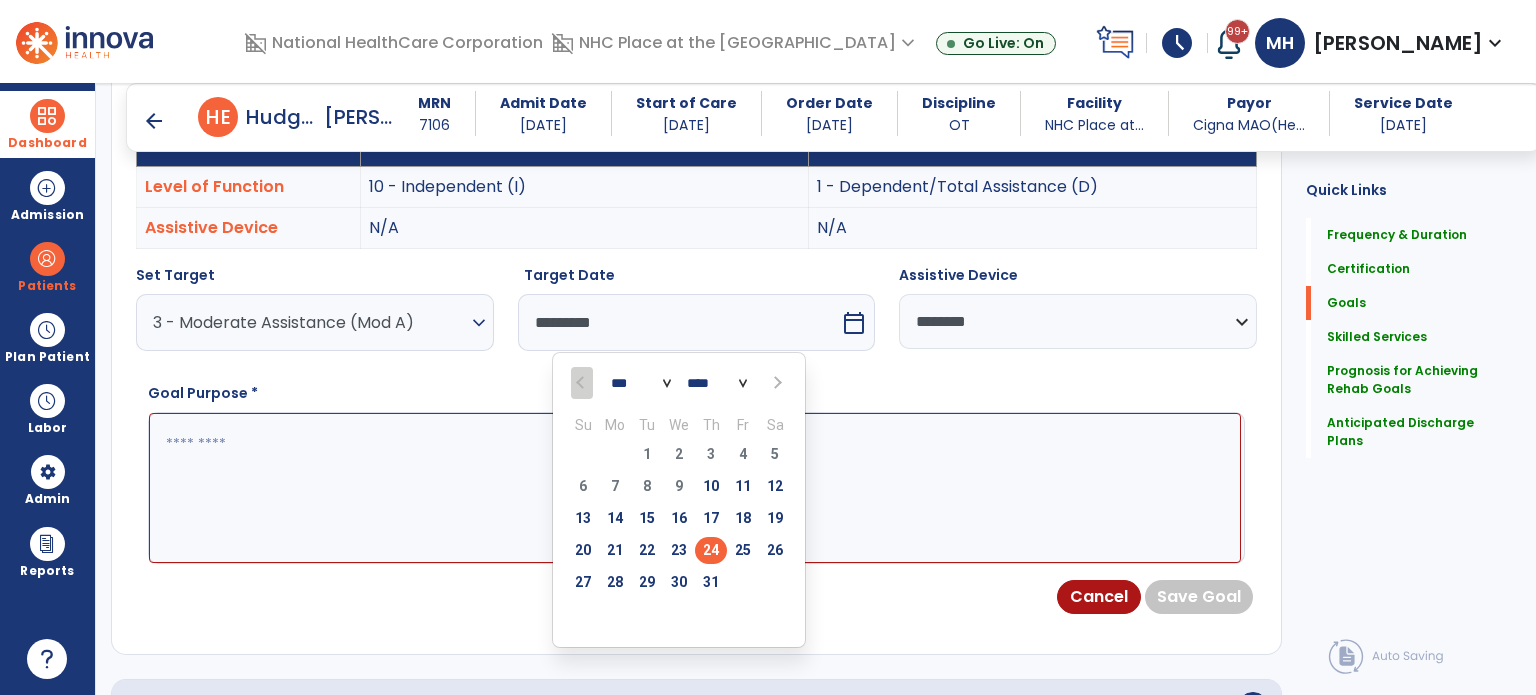 click at bounding box center [695, 488] 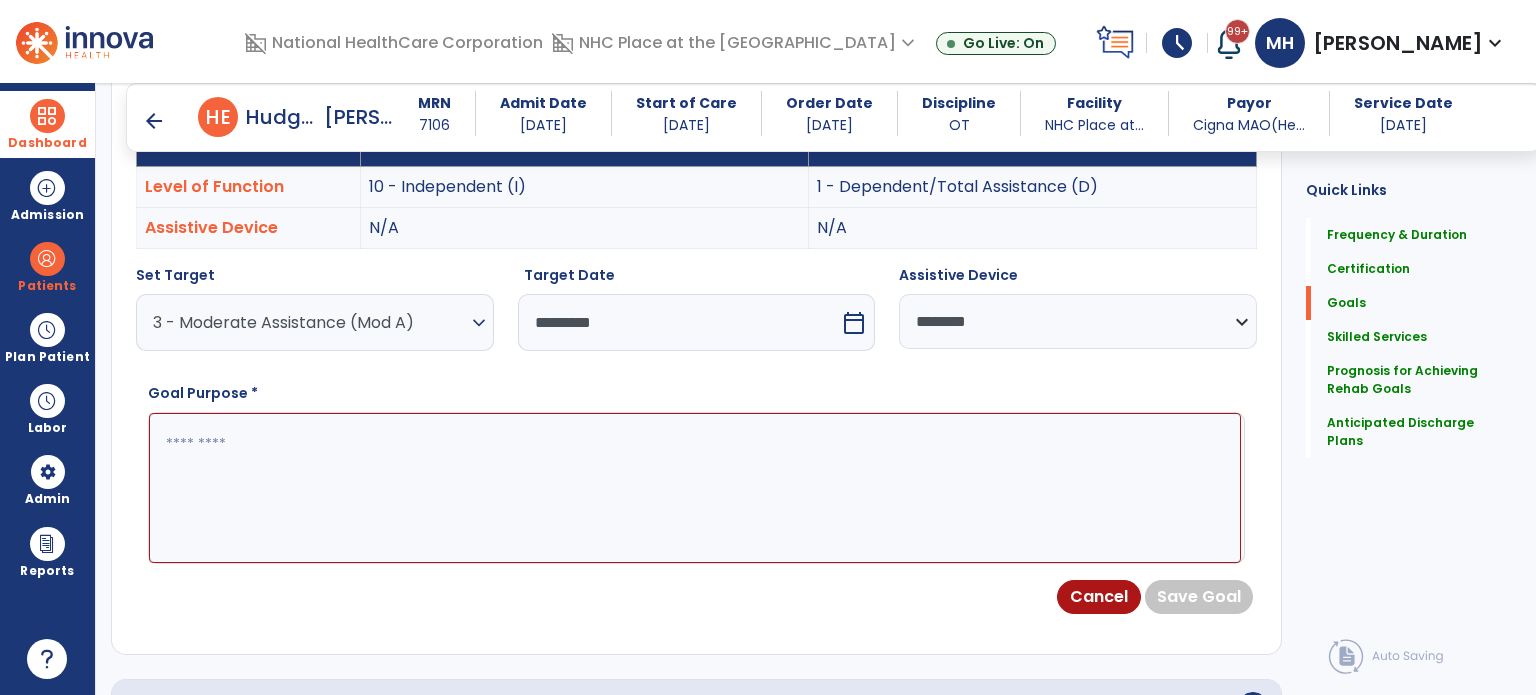 click at bounding box center [695, 488] 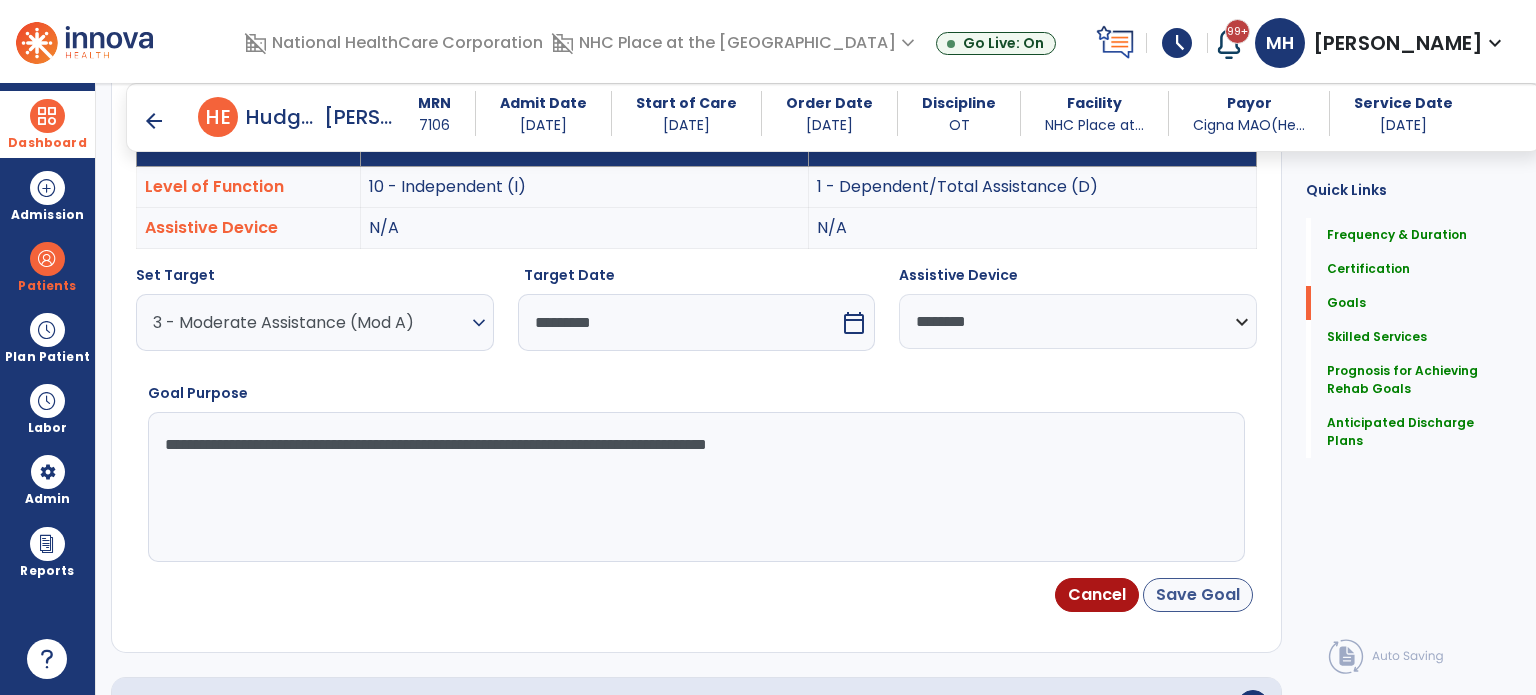 type on "**********" 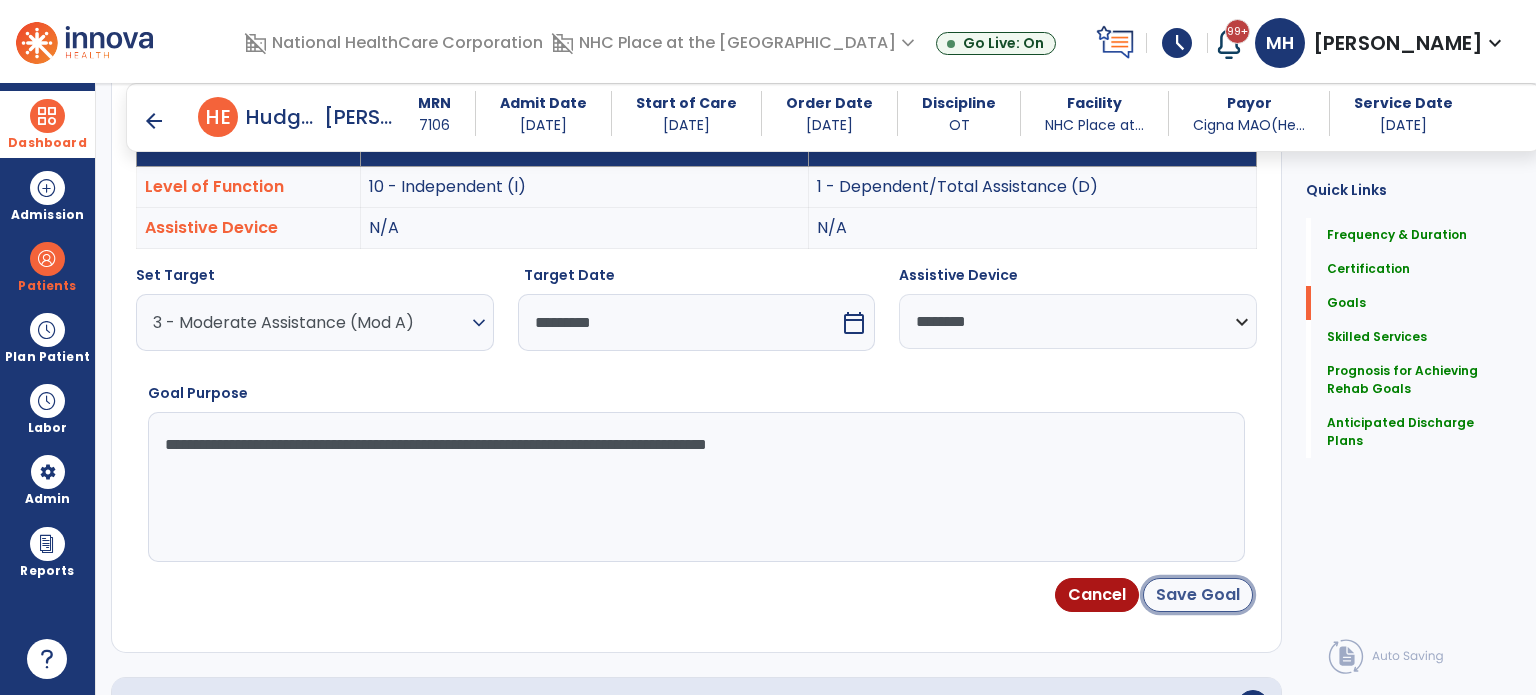 click on "Save Goal" at bounding box center [1198, 595] 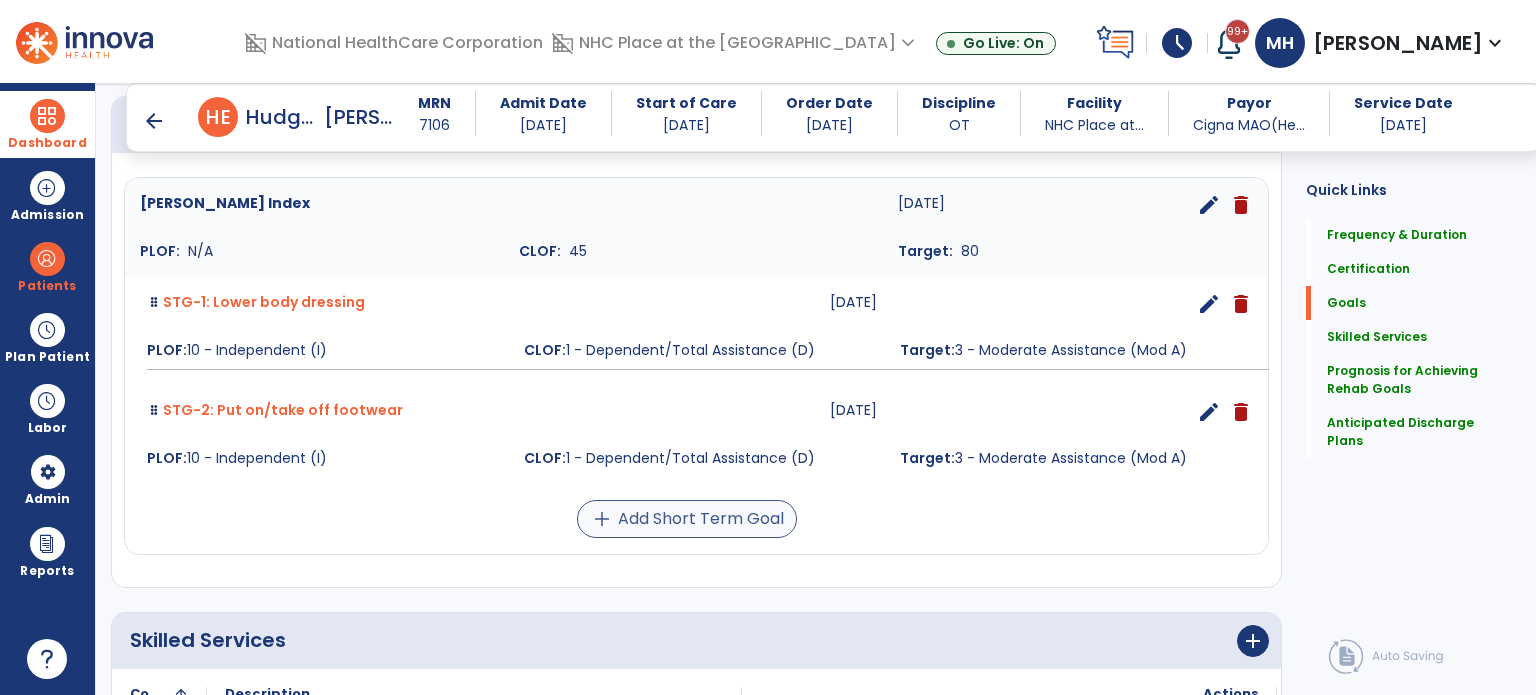 scroll, scrollTop: 523, scrollLeft: 0, axis: vertical 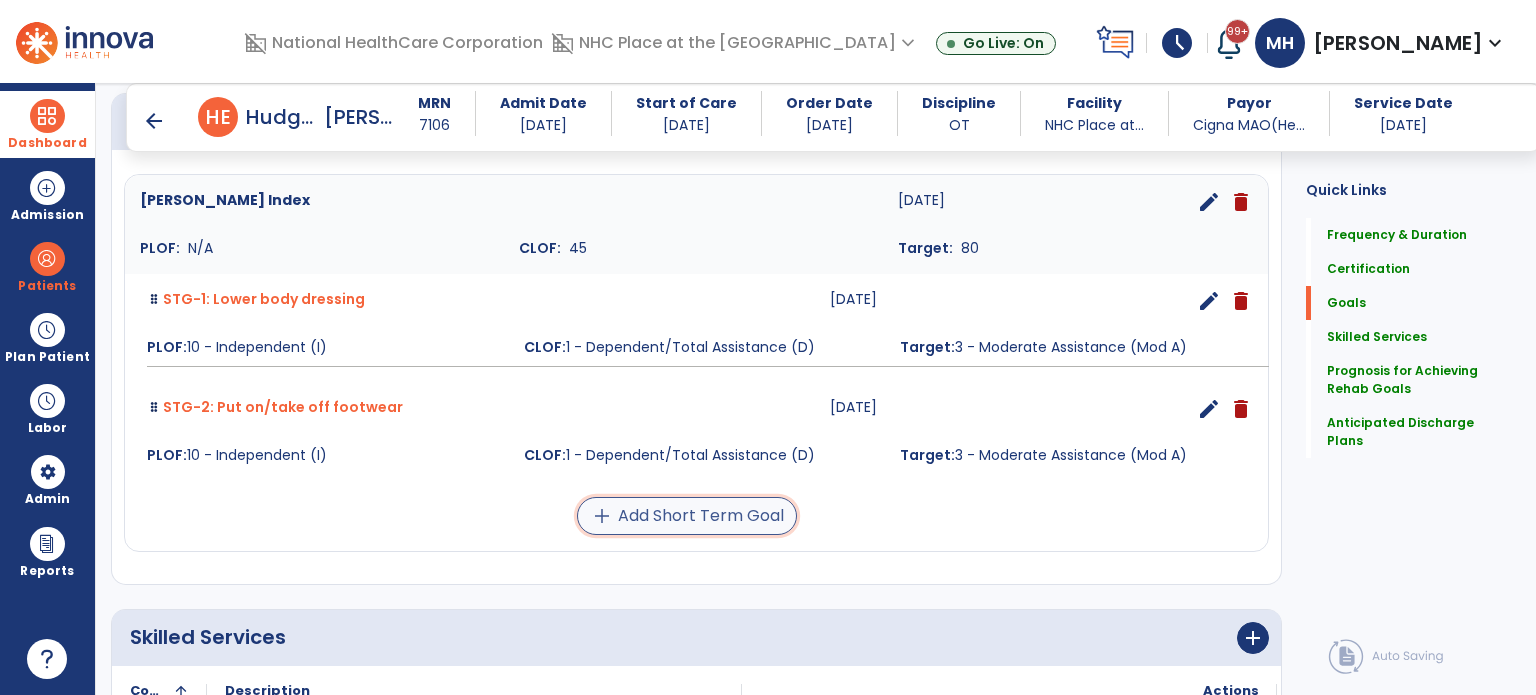 click on "add  Add Short Term Goal" at bounding box center [687, 516] 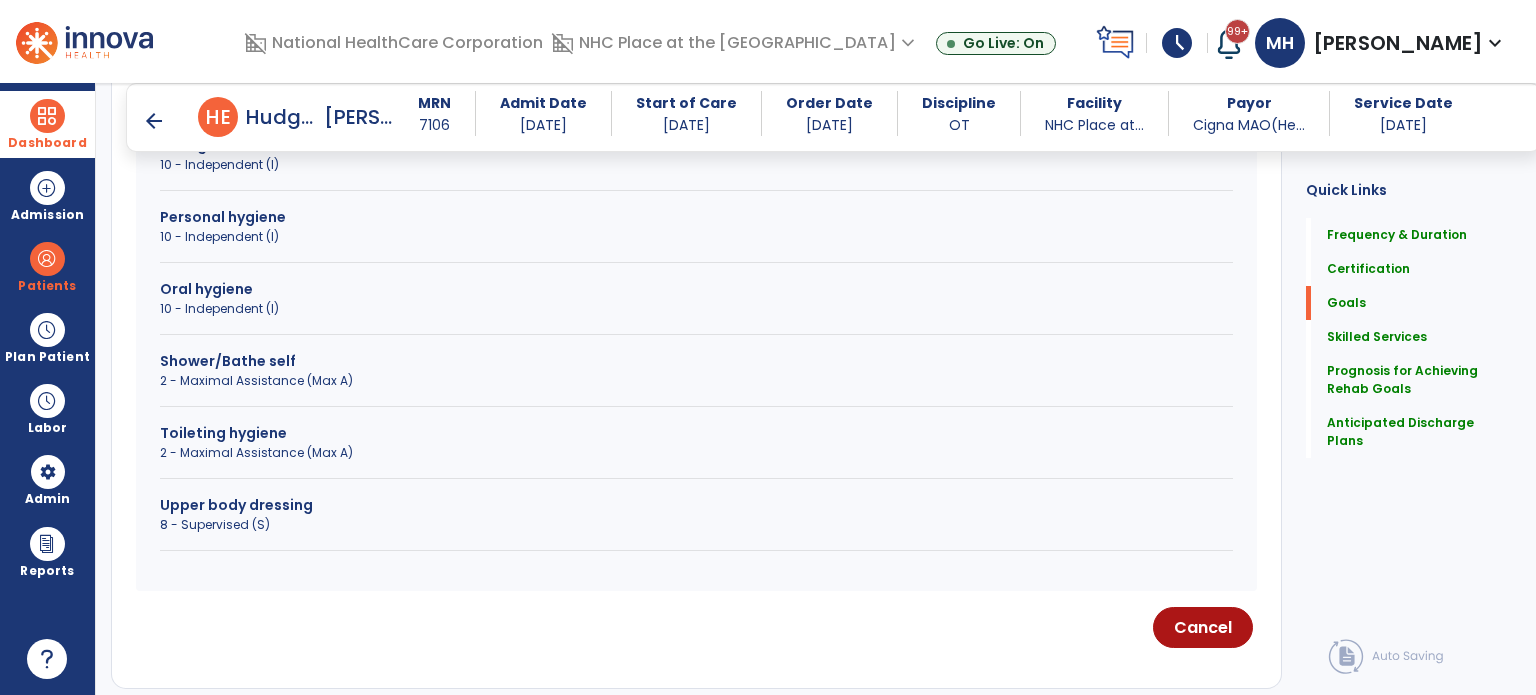 scroll, scrollTop: 723, scrollLeft: 0, axis: vertical 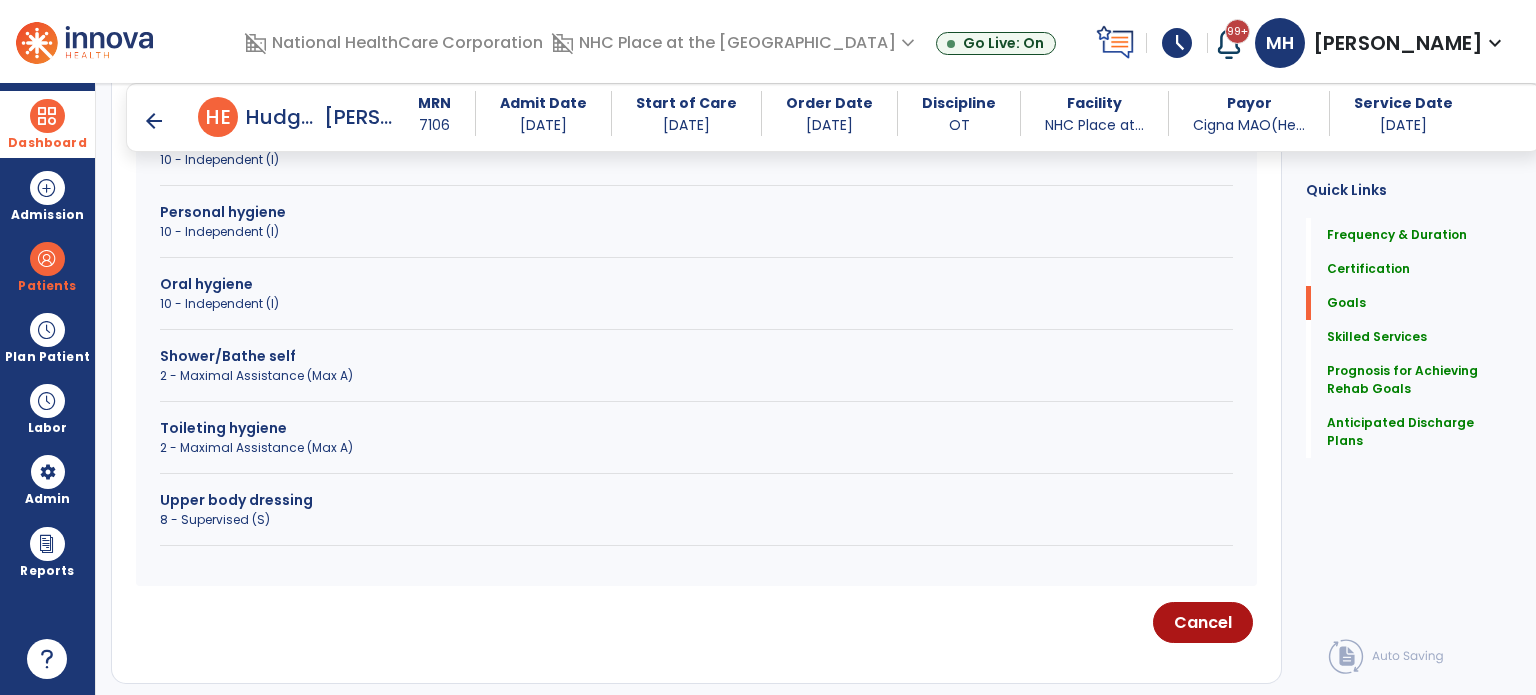 click on "Toileting hygiene" at bounding box center (696, 428) 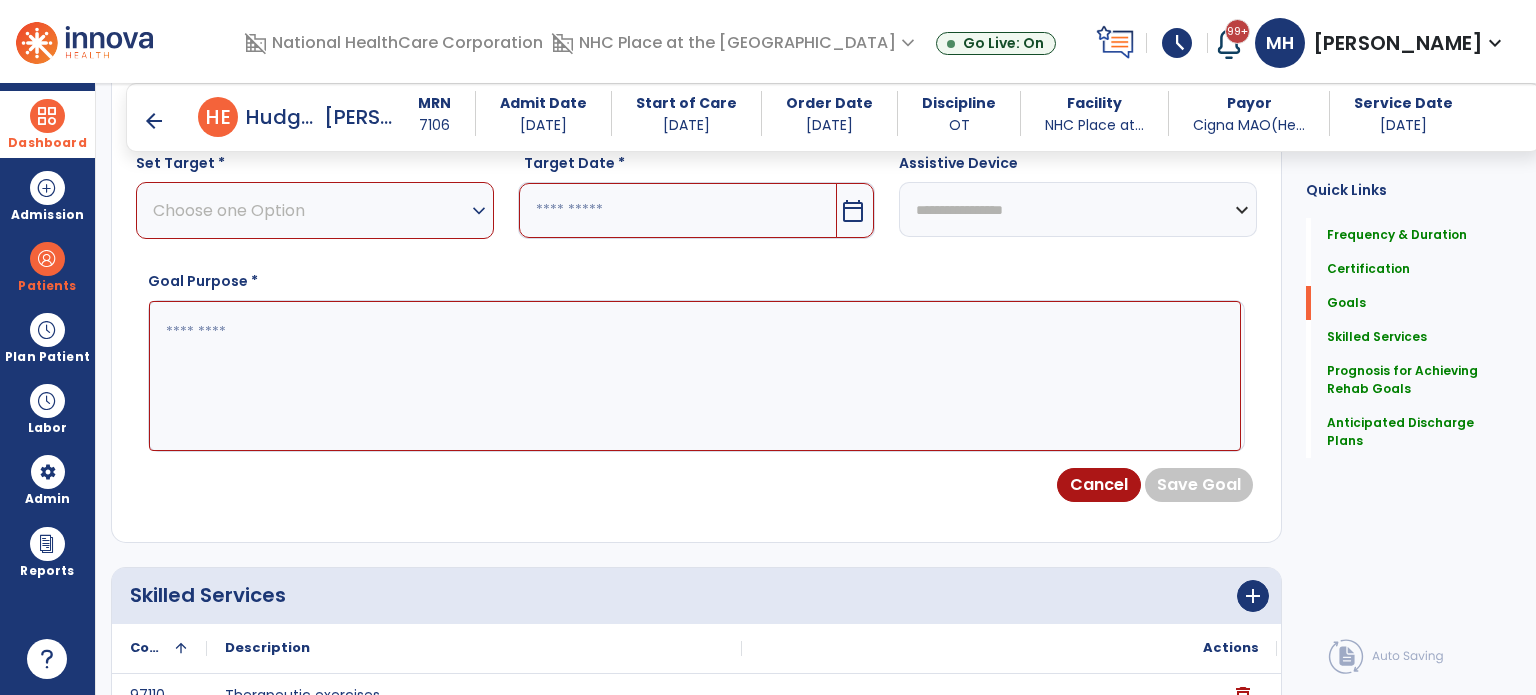 click on "Choose one Option   expand_more" at bounding box center [315, 210] 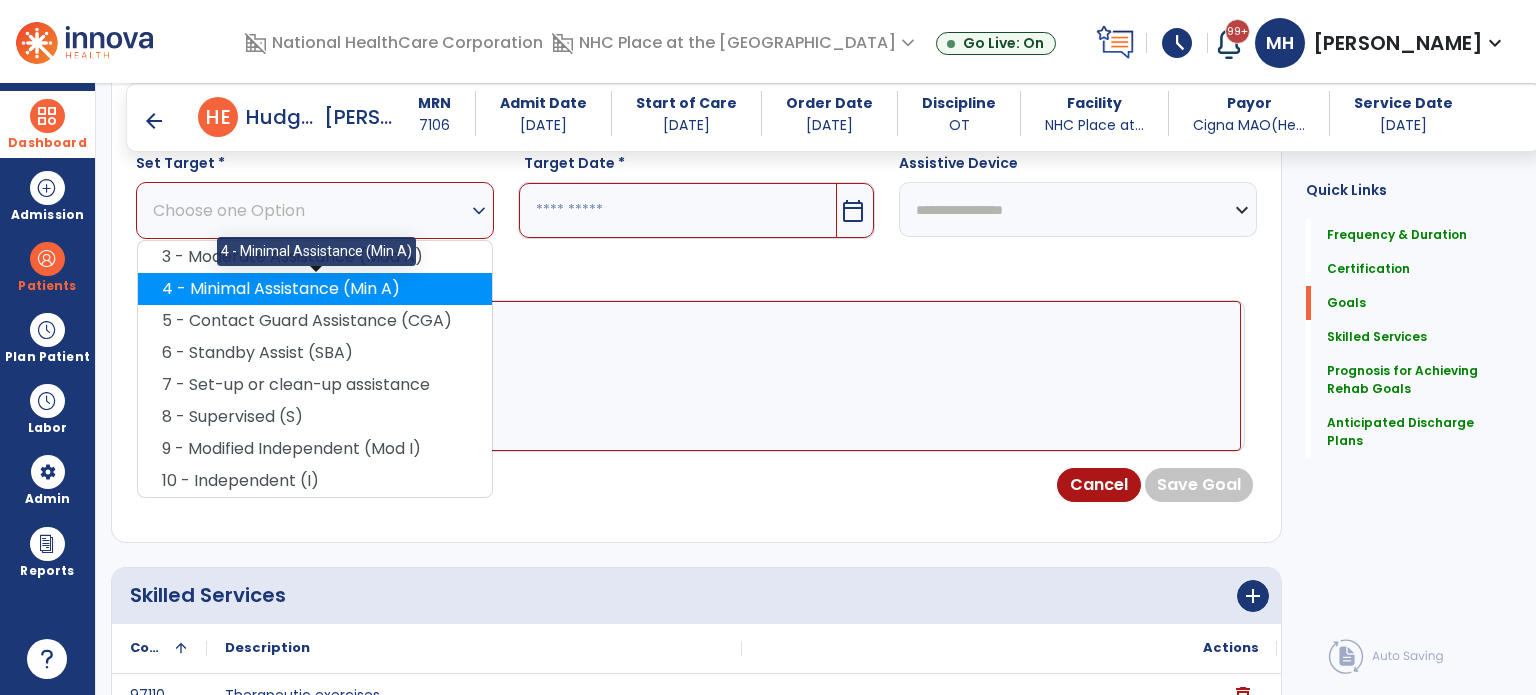 click on "4 - Minimal Assistance (Min A)" at bounding box center (315, 289) 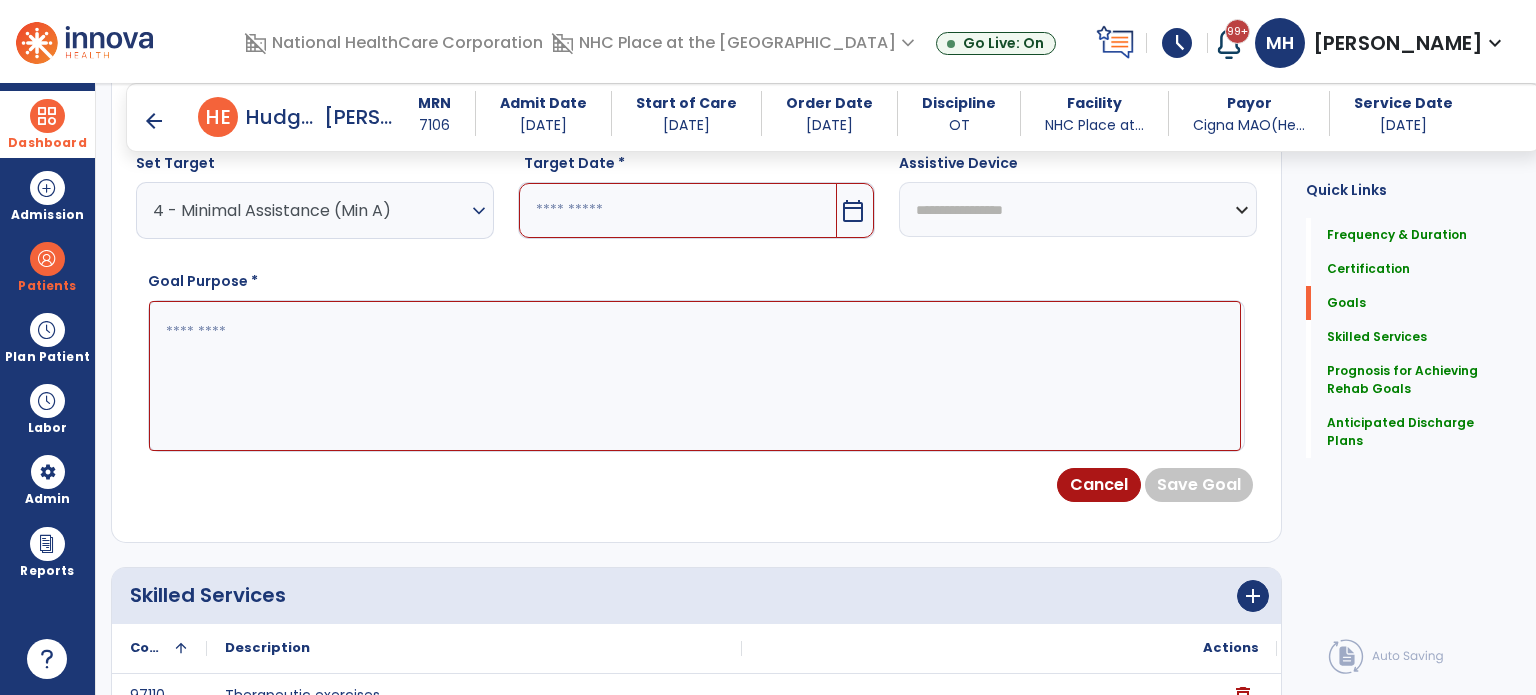 click at bounding box center (678, 210) 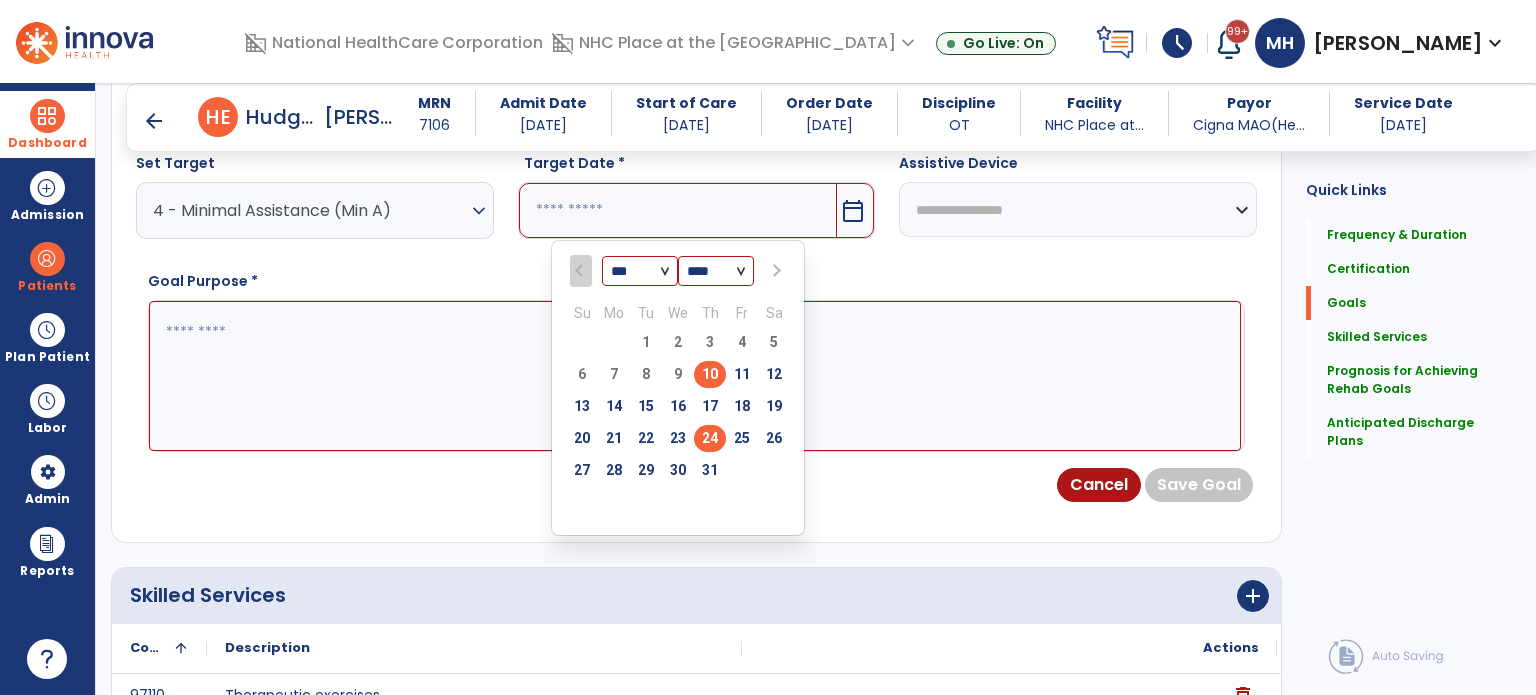 click on "24" at bounding box center [710, 438] 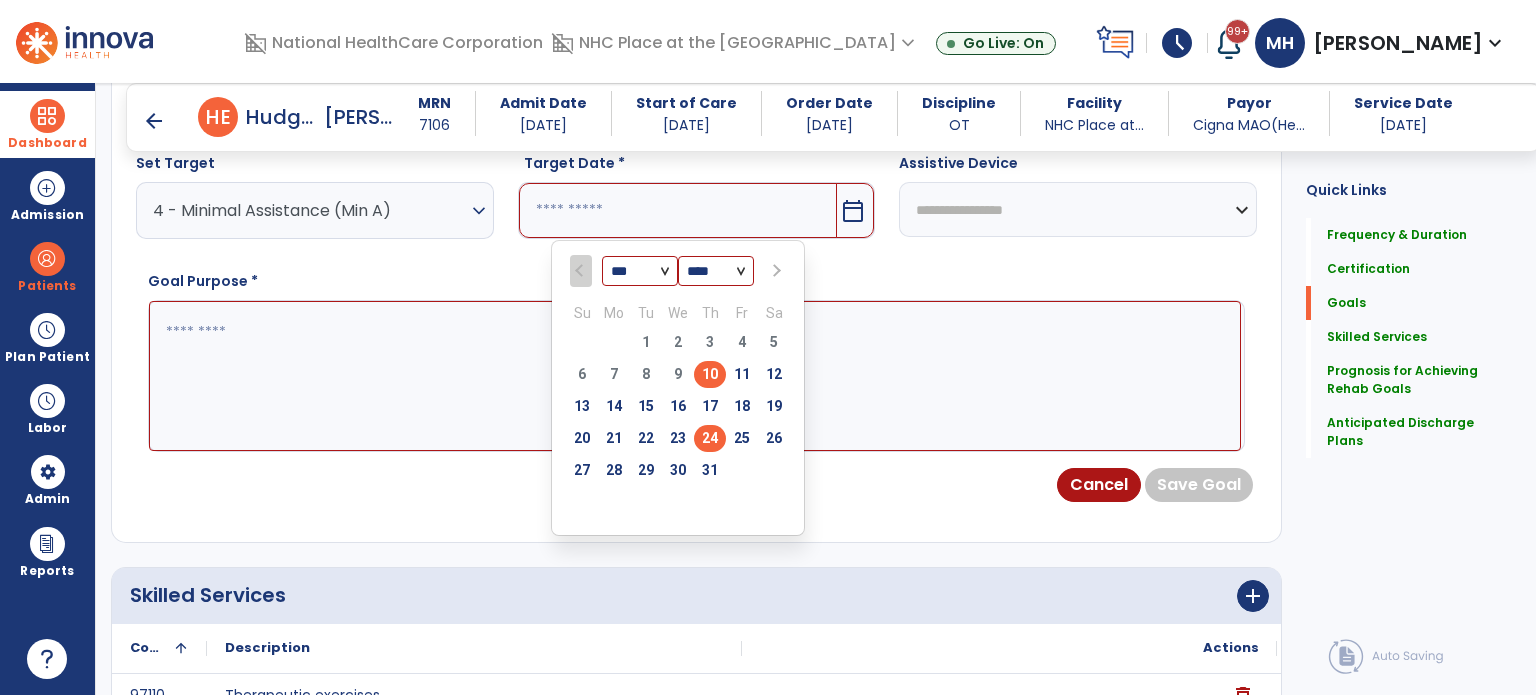 type on "*********" 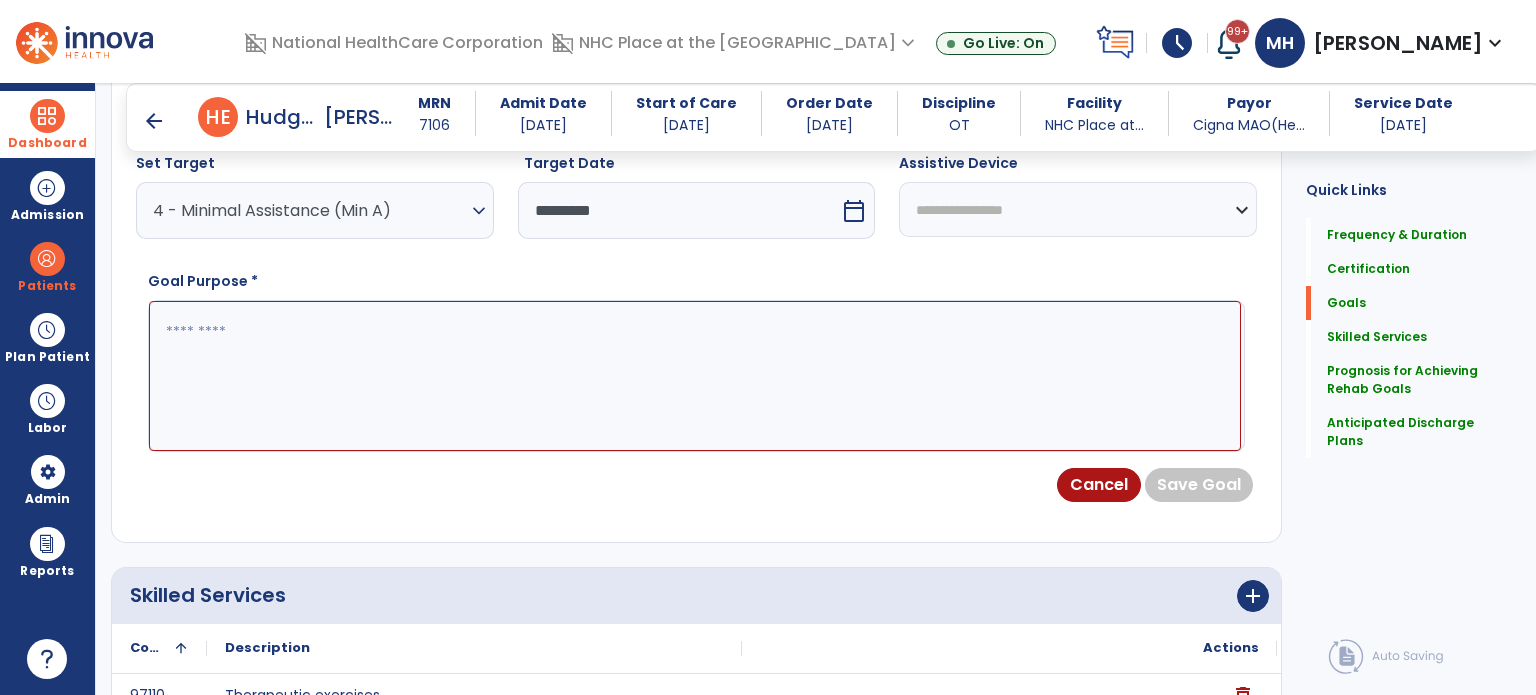 click at bounding box center [695, 376] 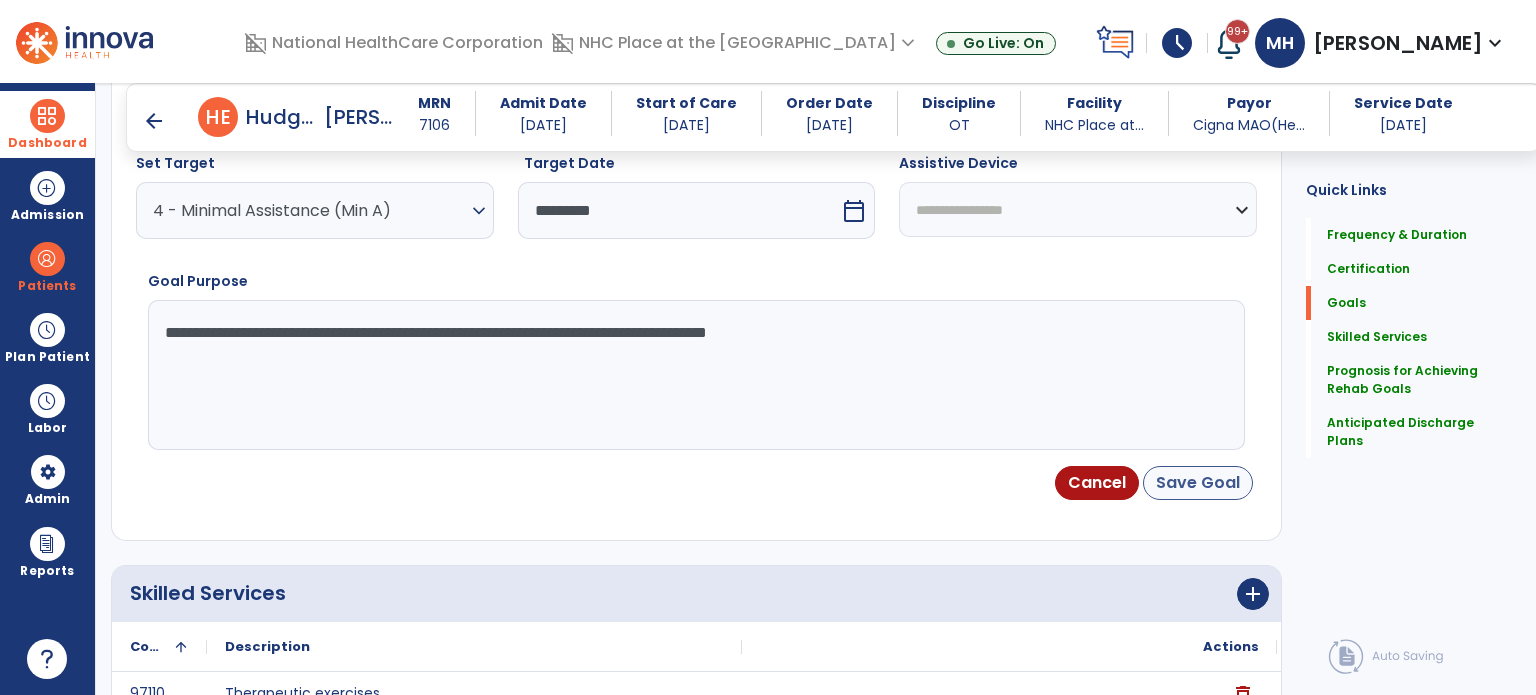 type on "**********" 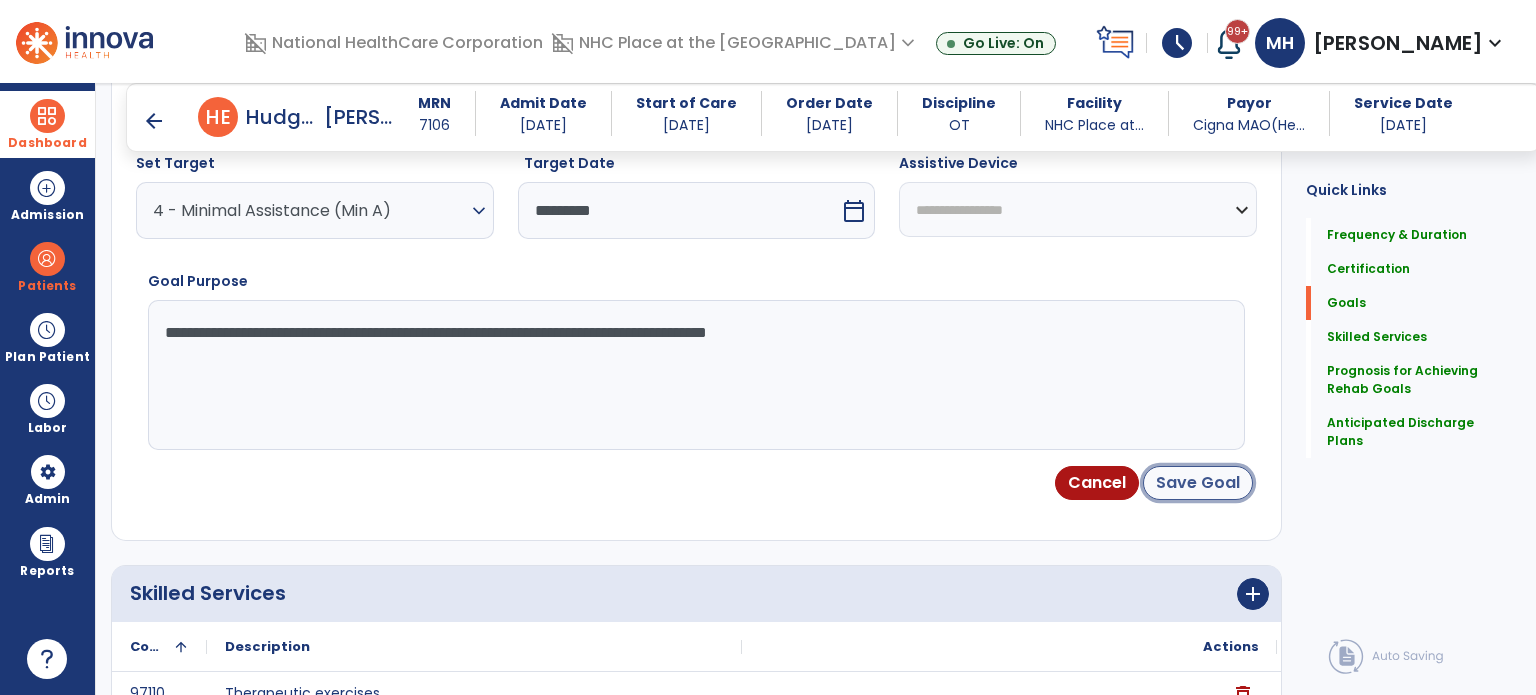 click on "Save Goal" at bounding box center (1198, 483) 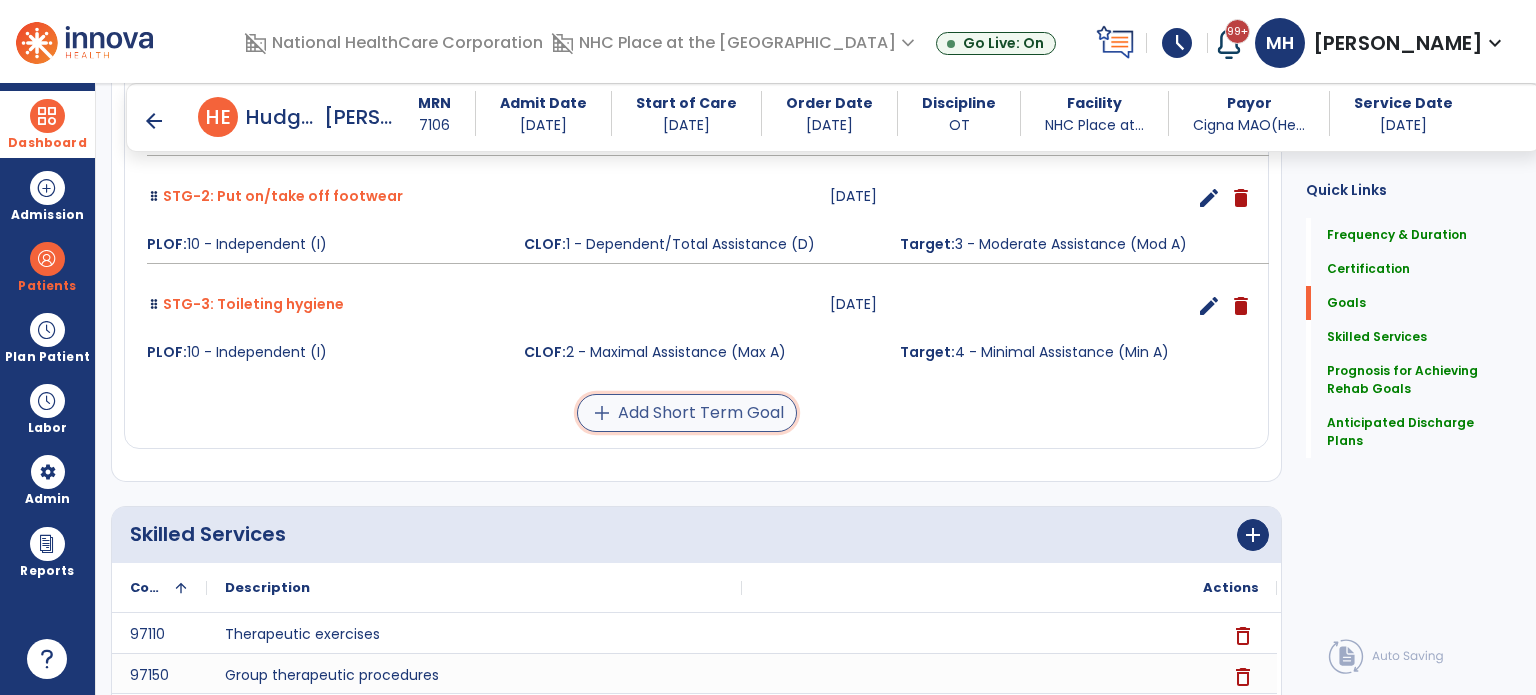 click on "add  Add Short Term Goal" at bounding box center (687, 413) 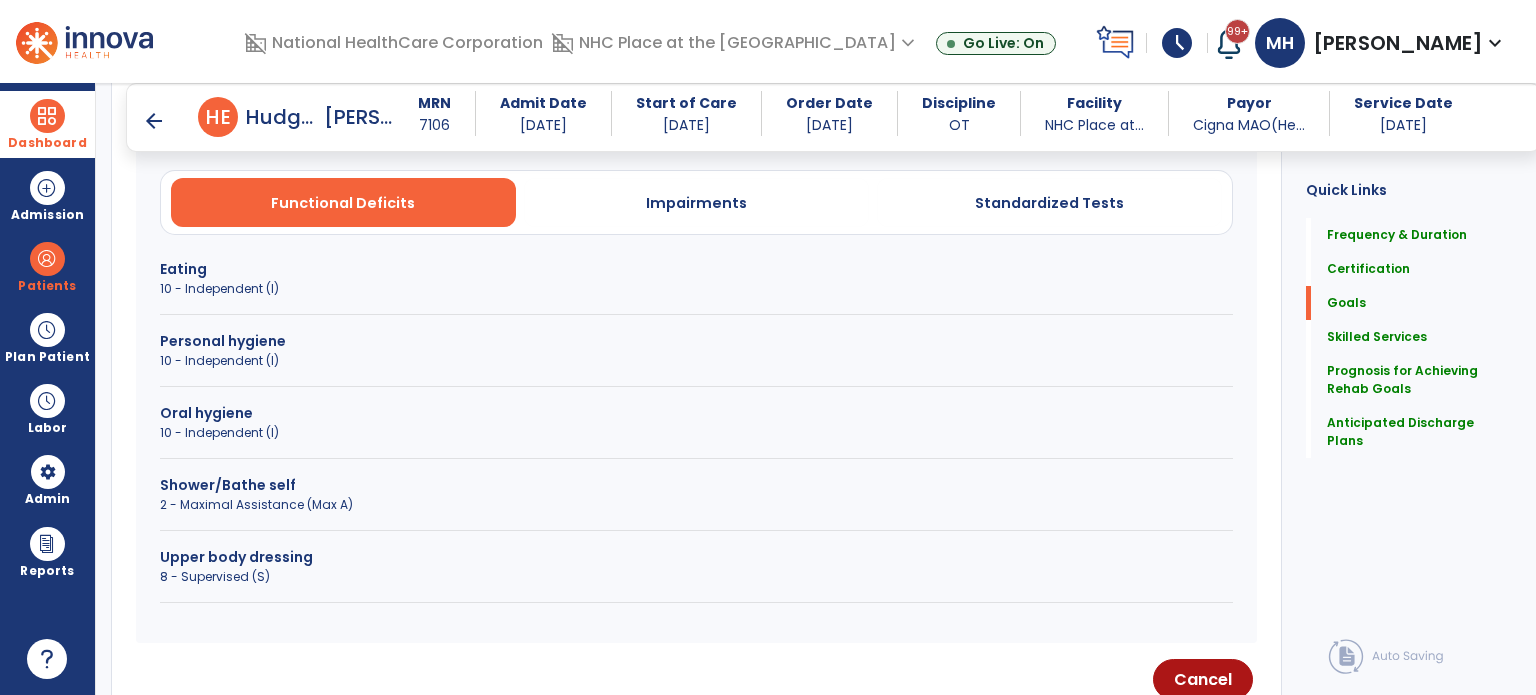scroll, scrollTop: 394, scrollLeft: 0, axis: vertical 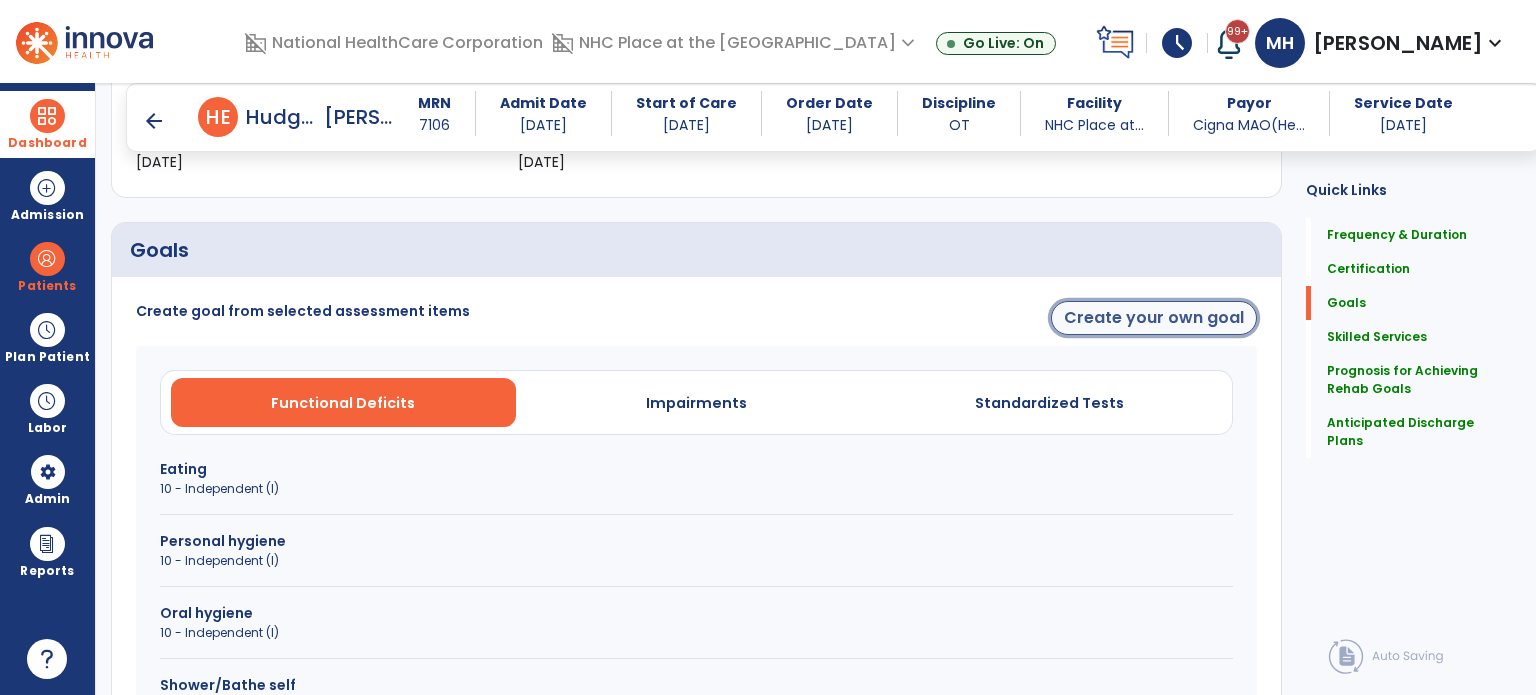 click on "Create your own goal" at bounding box center [1154, 318] 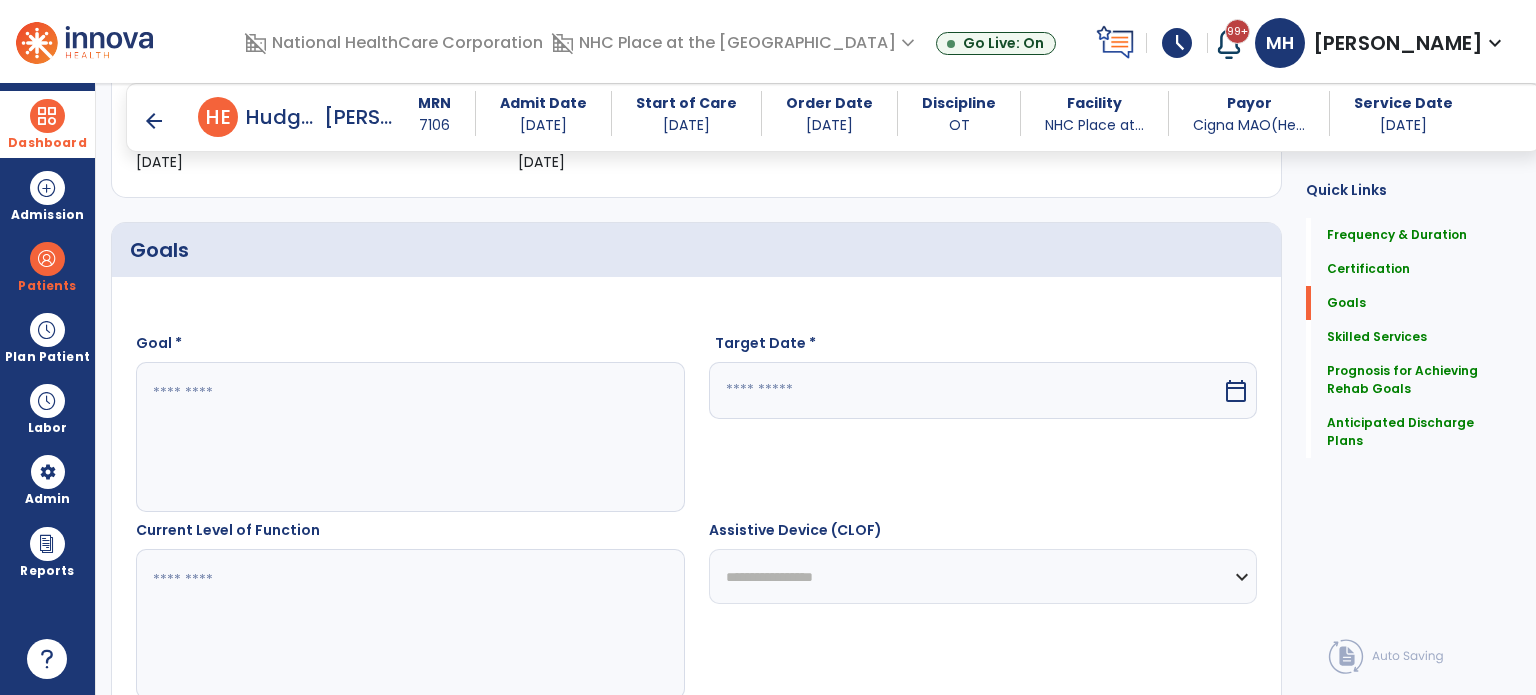 click at bounding box center [409, 437] 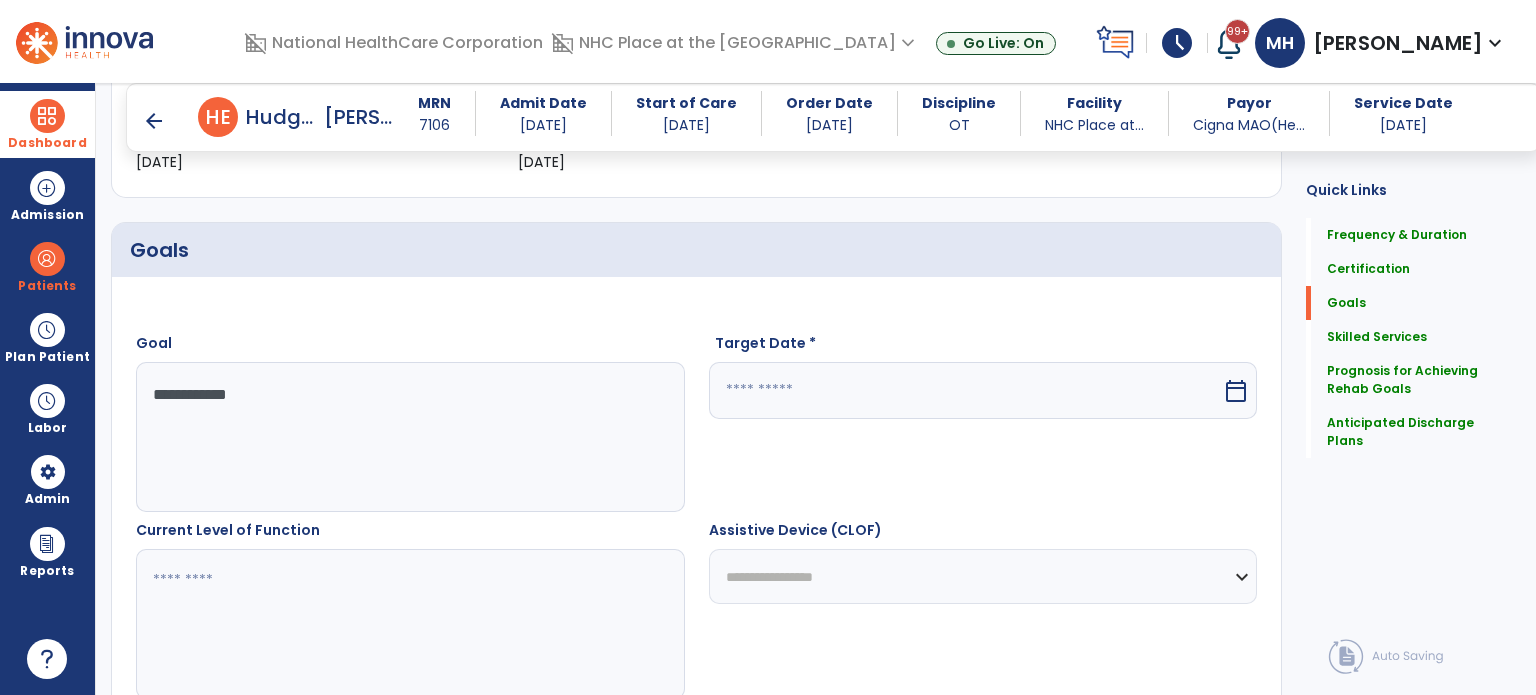 type on "**********" 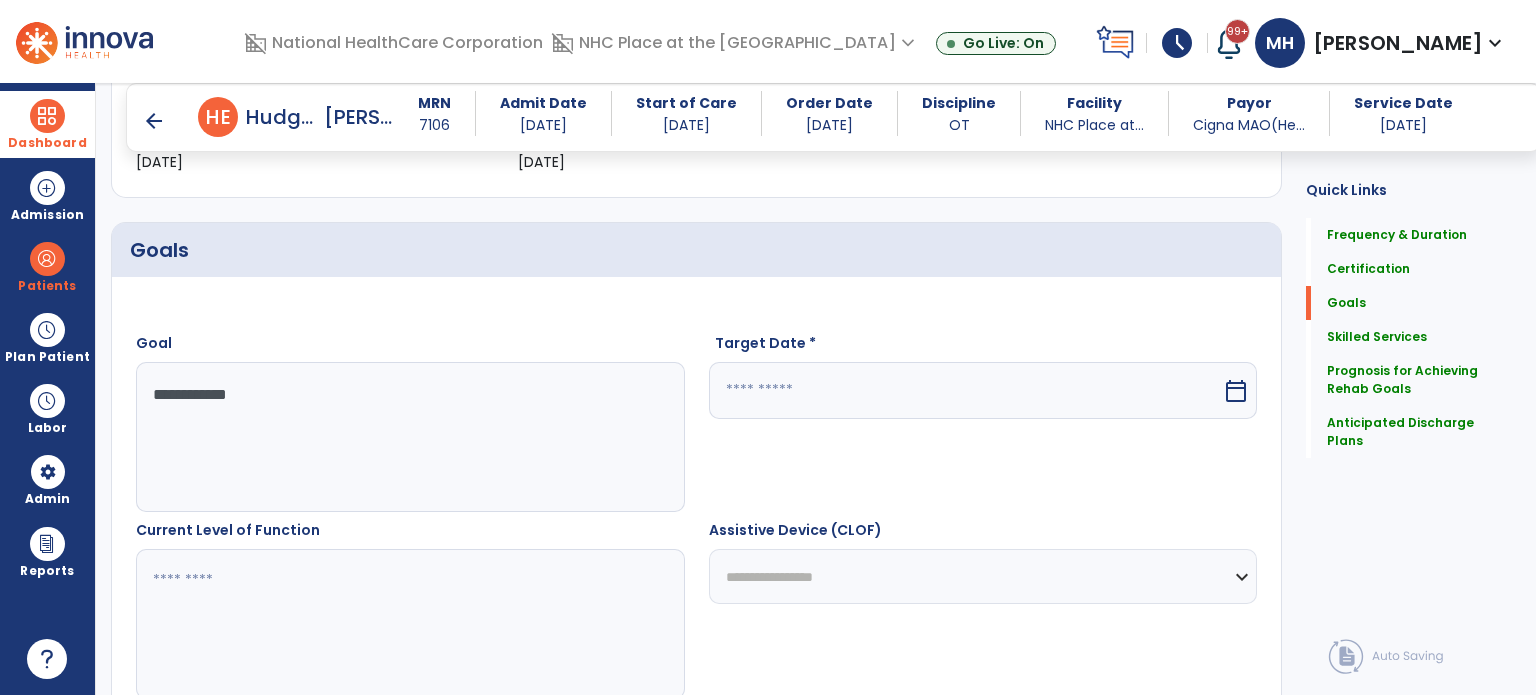click at bounding box center (409, 624) 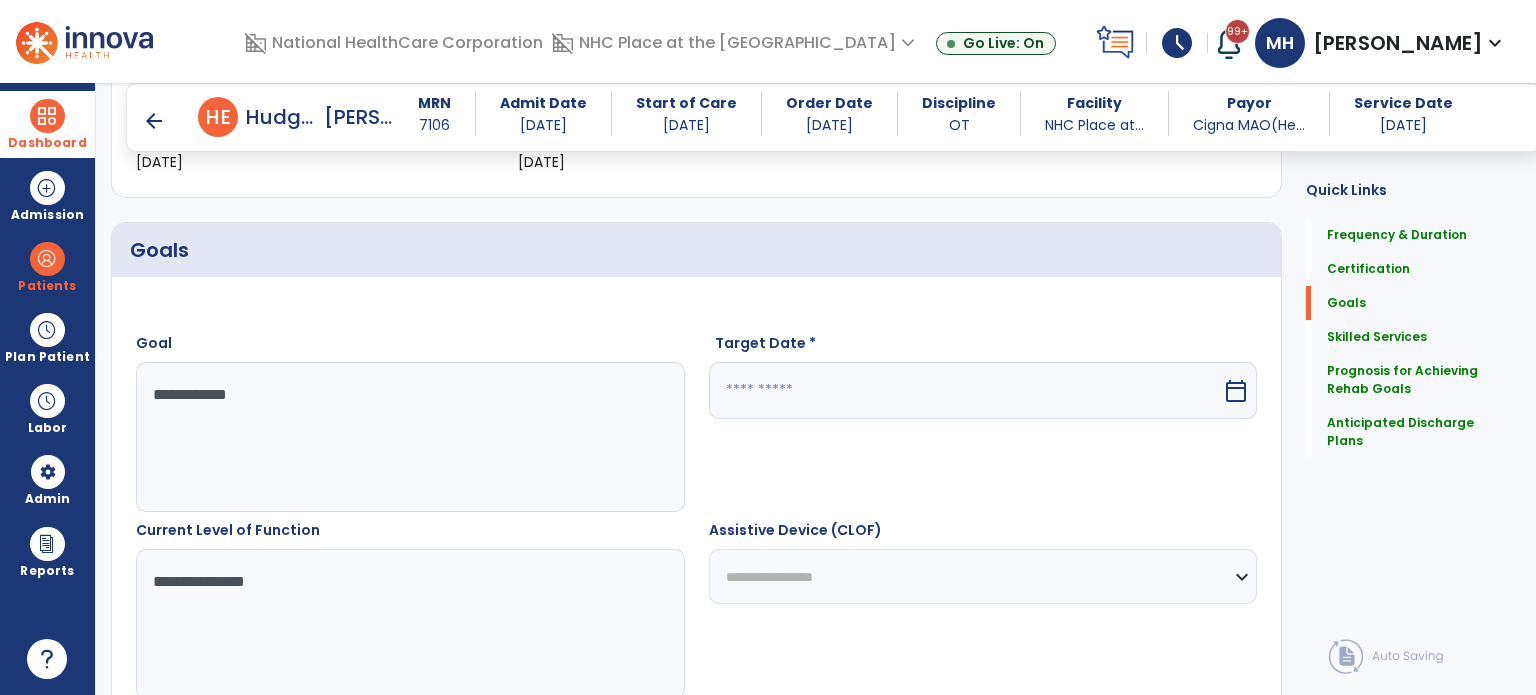 scroll, scrollTop: 694, scrollLeft: 0, axis: vertical 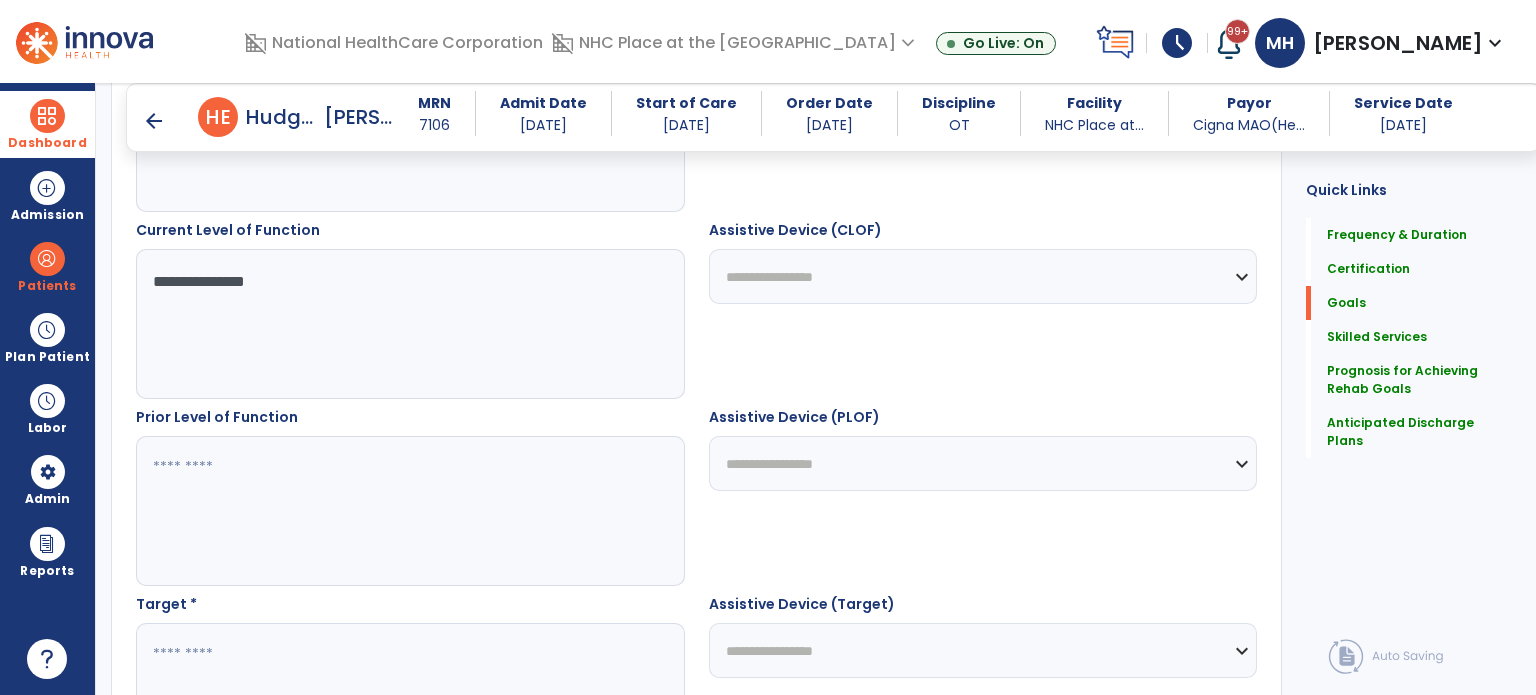 type on "**********" 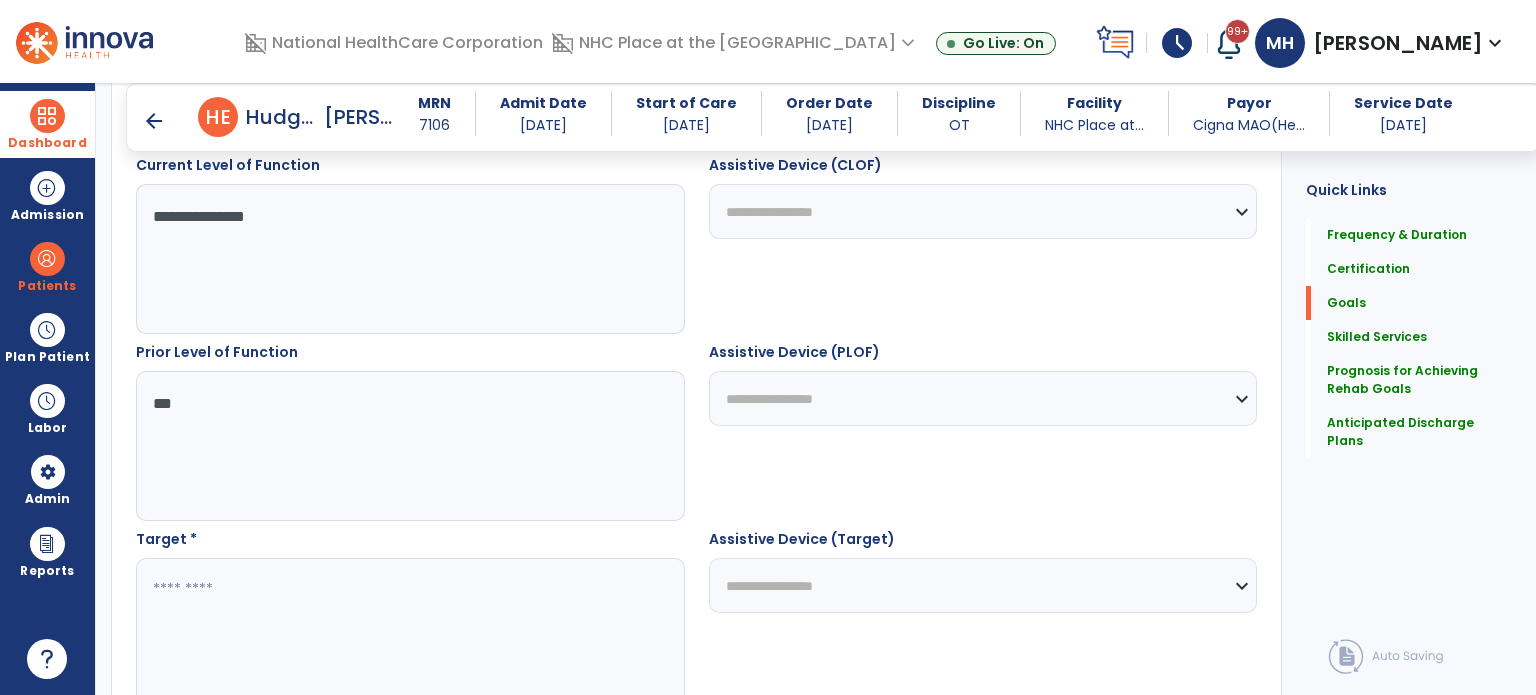 scroll, scrollTop: 794, scrollLeft: 0, axis: vertical 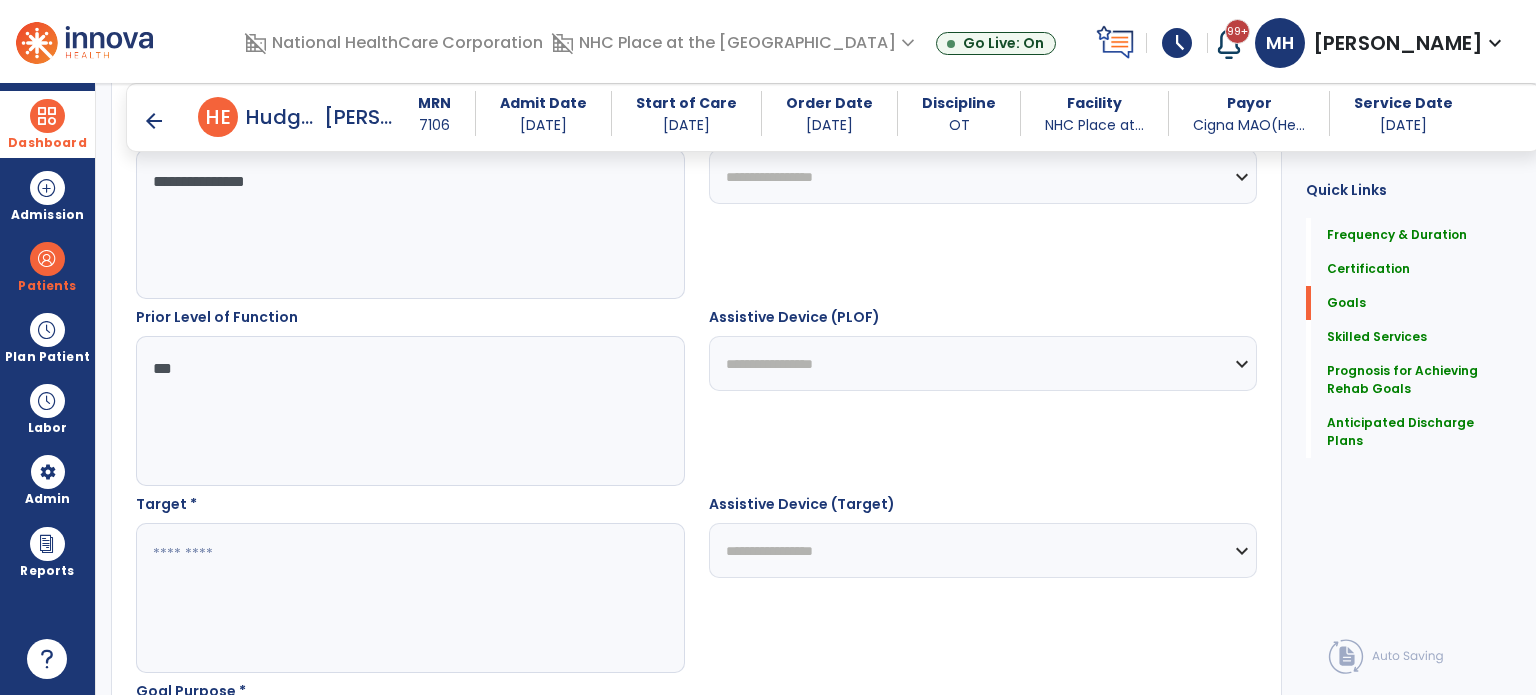 type on "***" 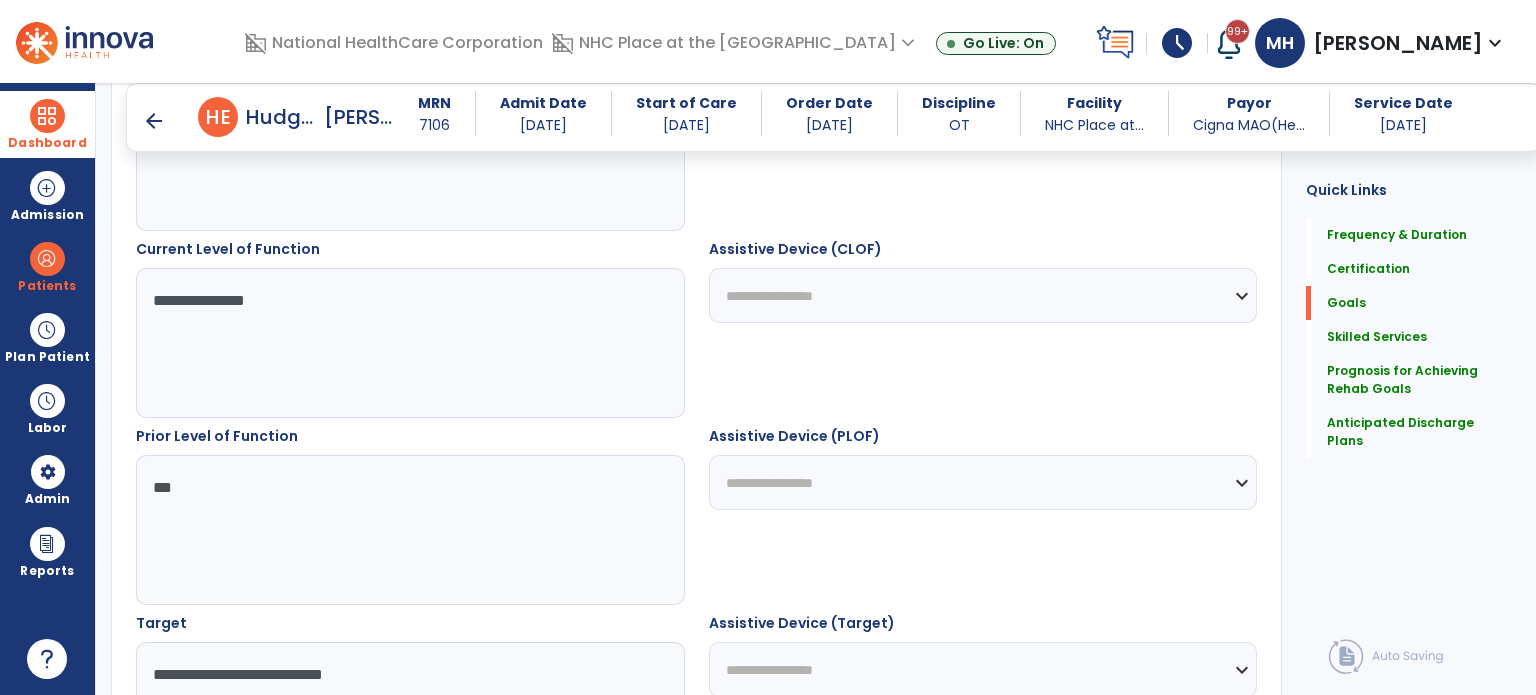 scroll, scrollTop: 594, scrollLeft: 0, axis: vertical 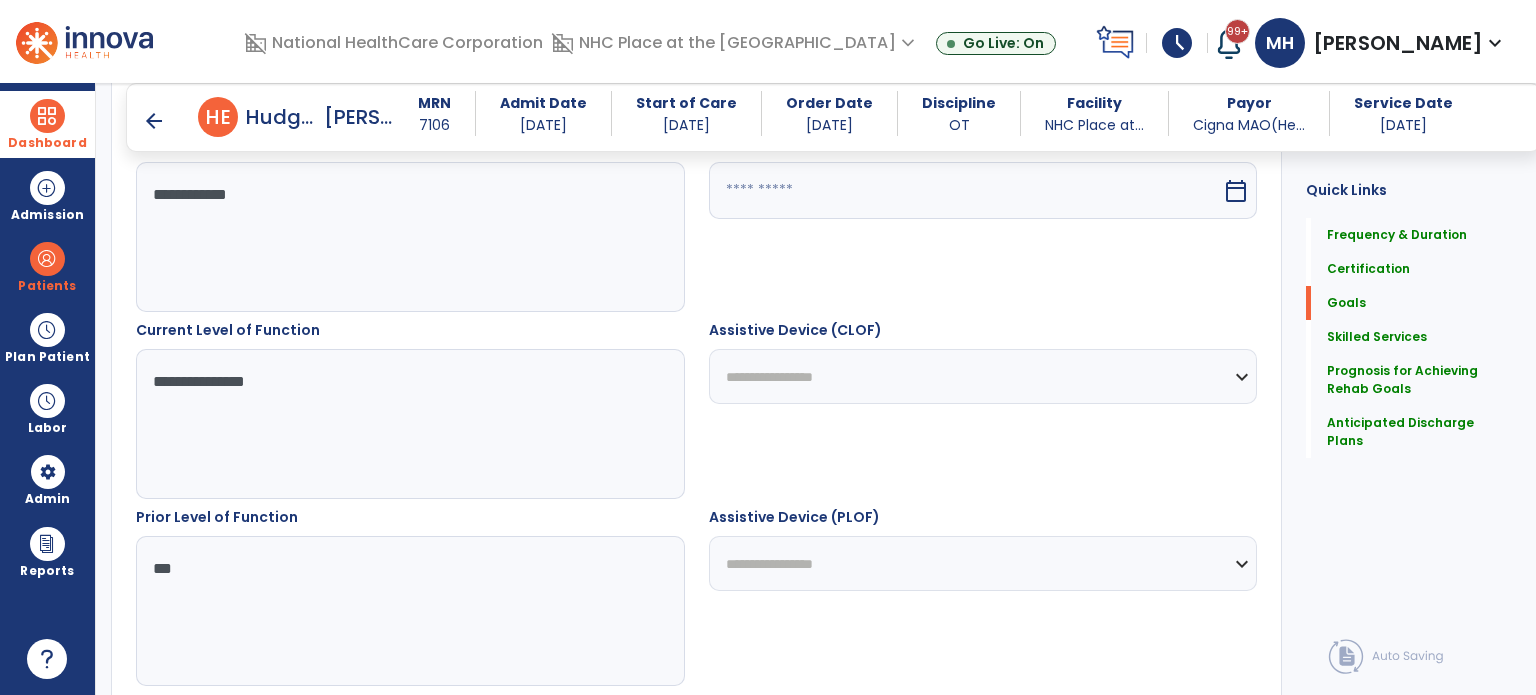 type on "**********" 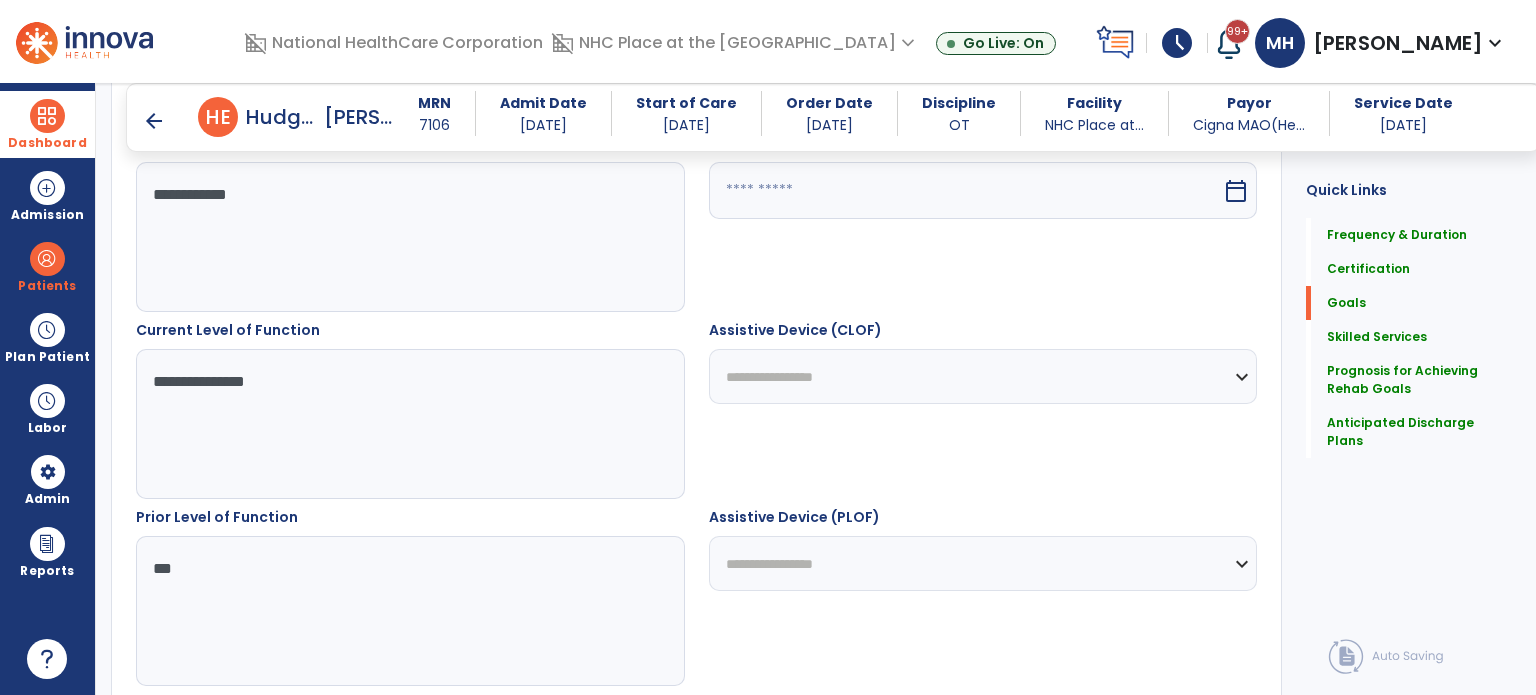 click at bounding box center [966, 190] 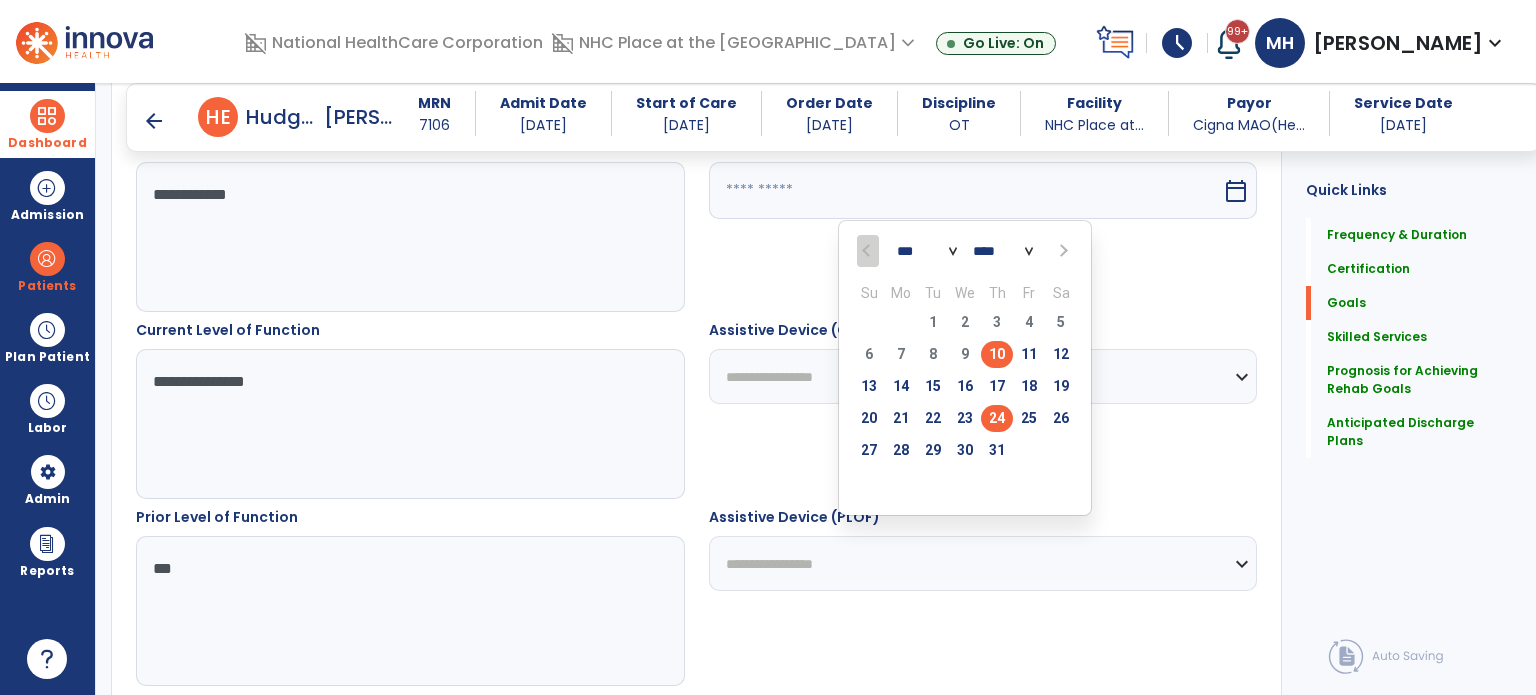 click on "24" at bounding box center [997, 418] 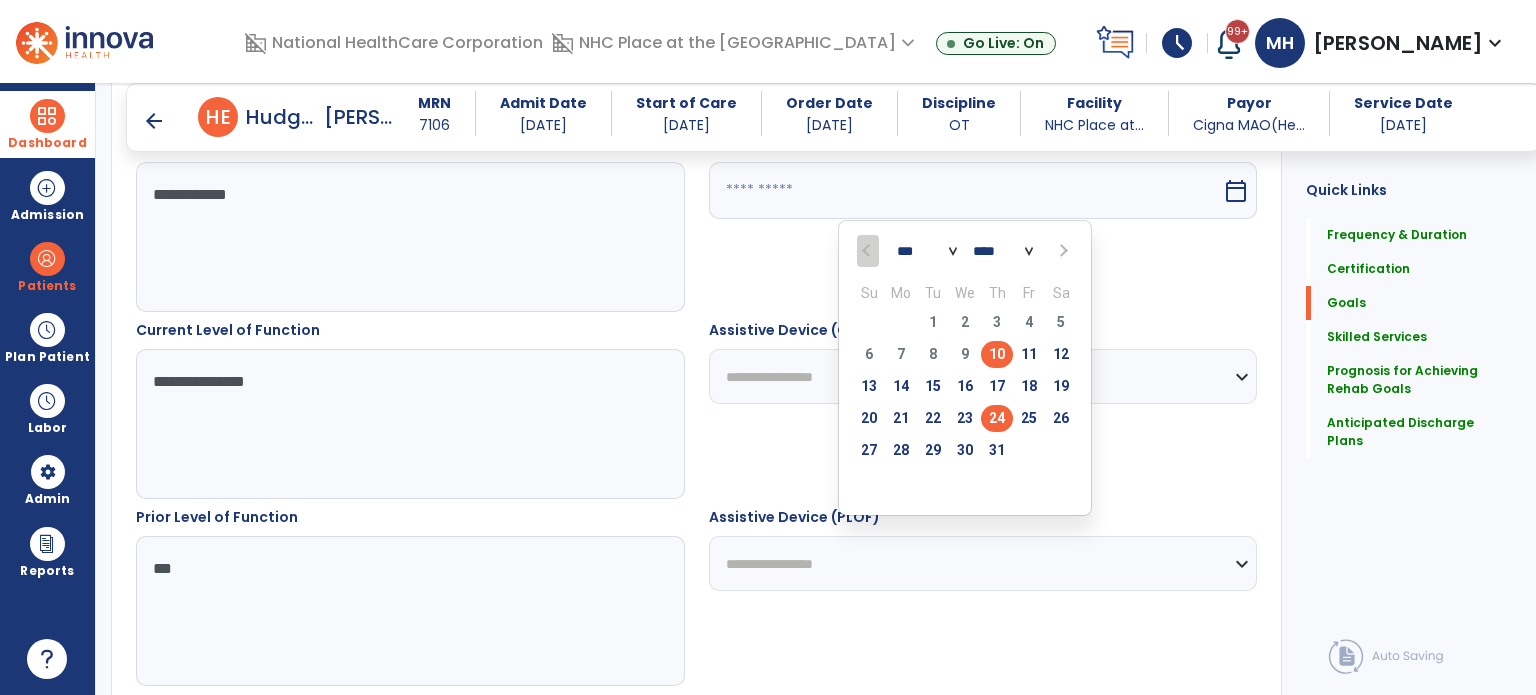 type on "*********" 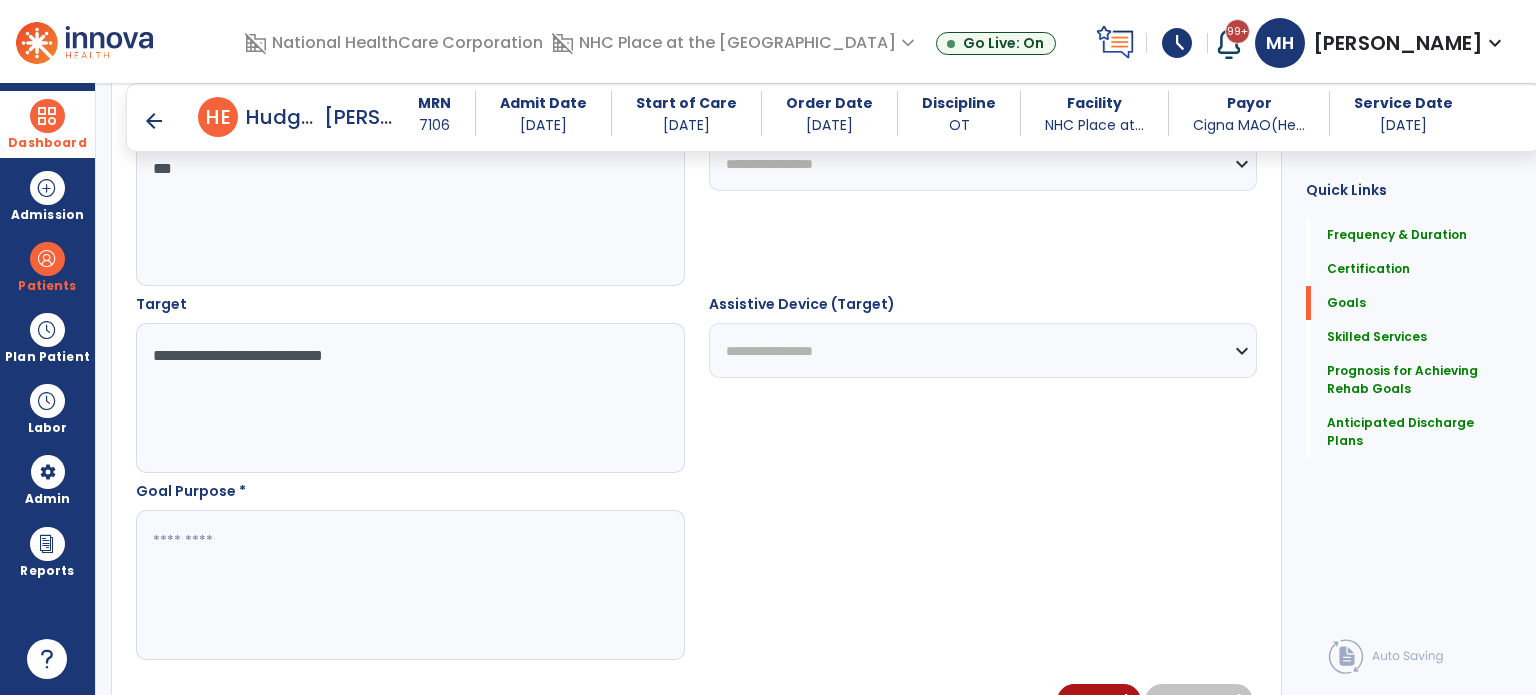 scroll, scrollTop: 1194, scrollLeft: 0, axis: vertical 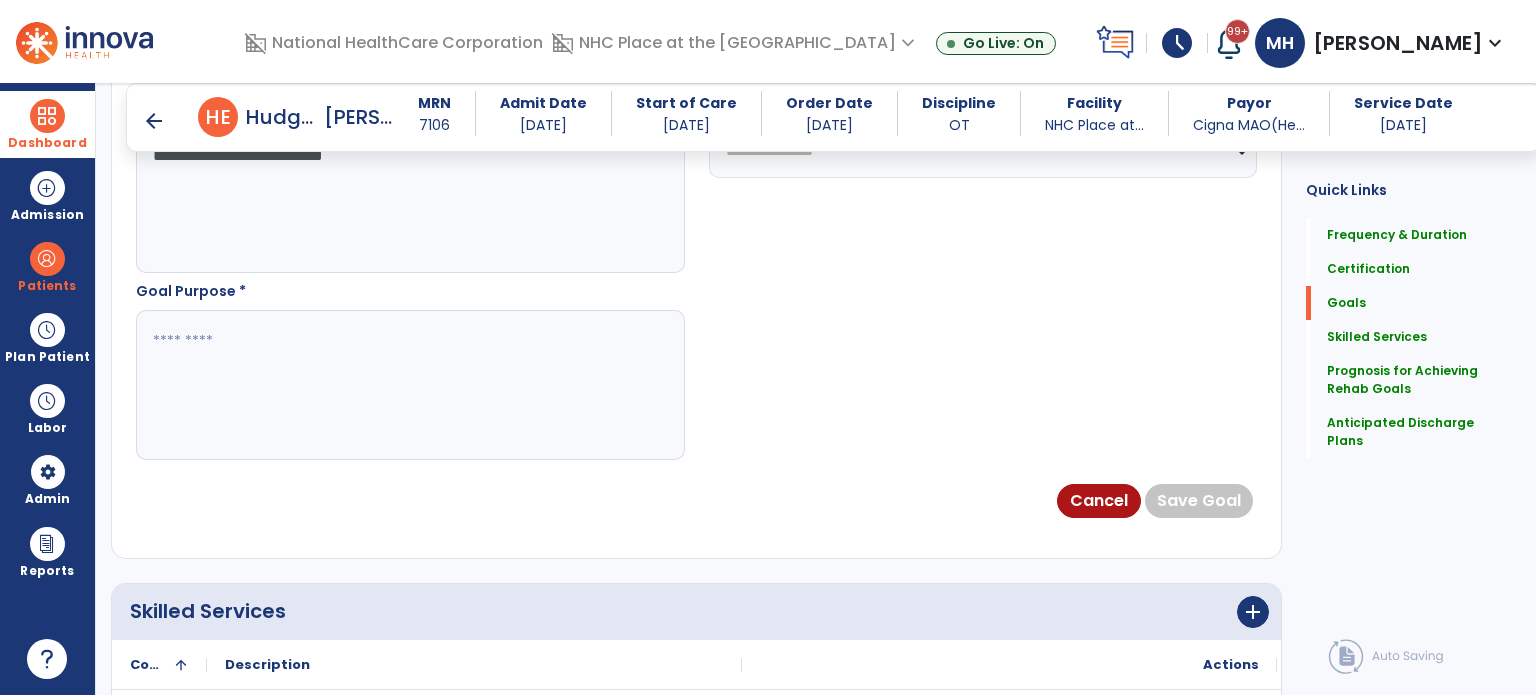 click on "Goal Purpose *" at bounding box center [410, 370] 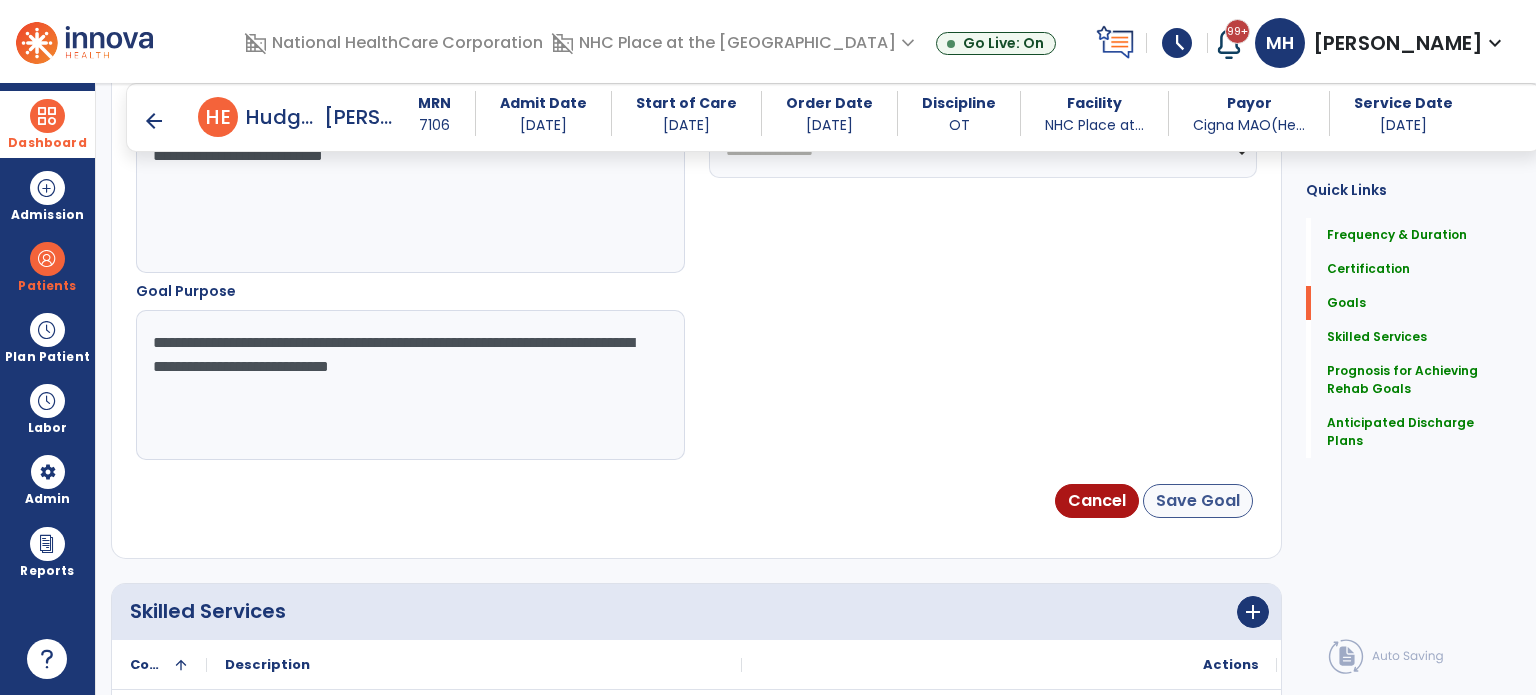 type on "**********" 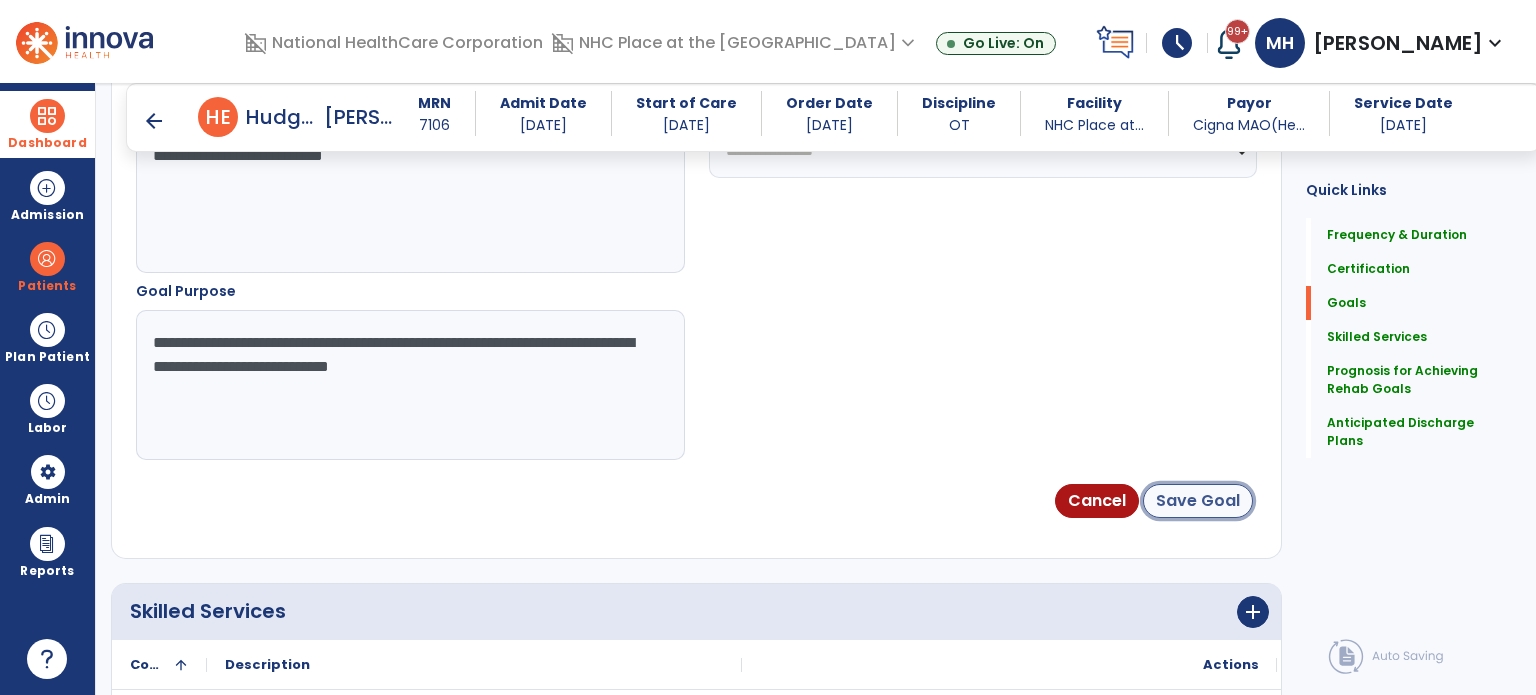 click on "Save Goal" at bounding box center [1198, 501] 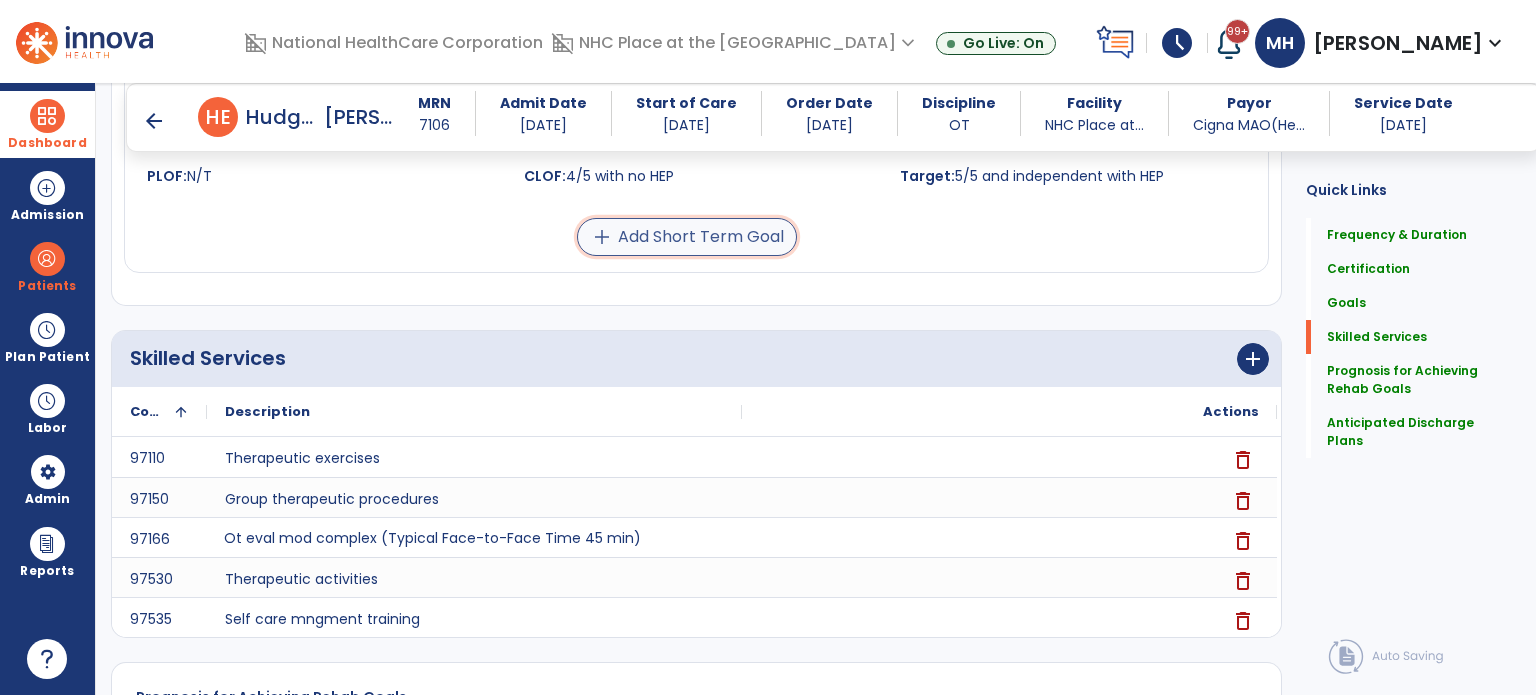 click on "add  Add Short Term Goal" at bounding box center (687, 237) 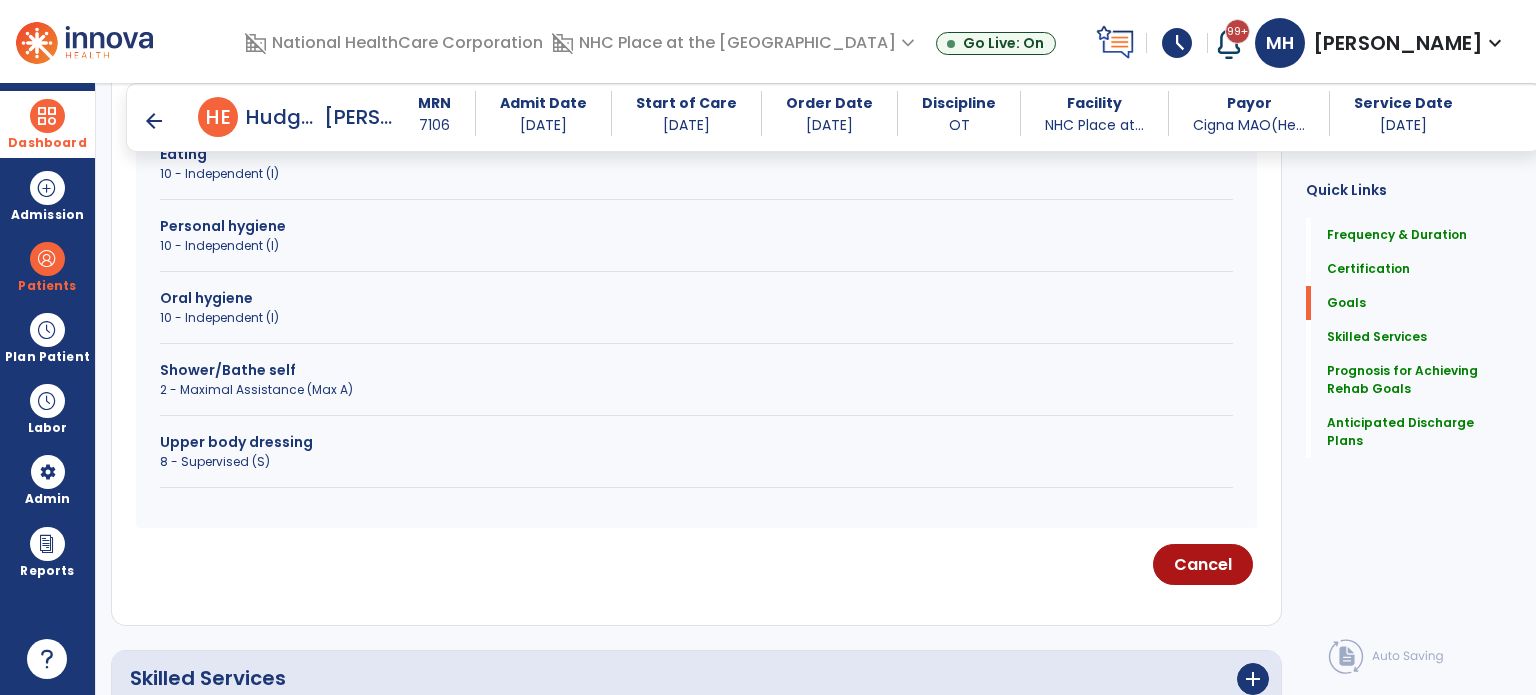scroll, scrollTop: 471, scrollLeft: 0, axis: vertical 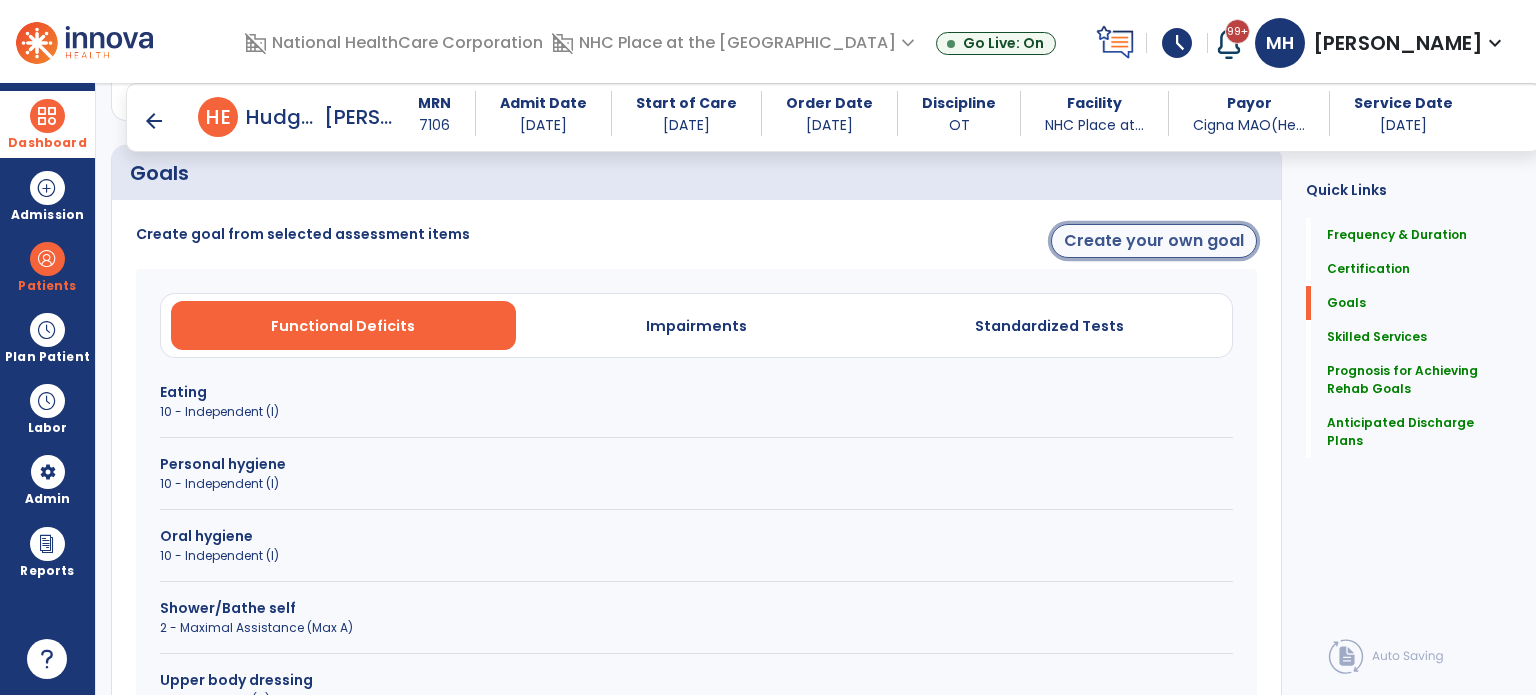 click on "Create your own goal" at bounding box center [1154, 241] 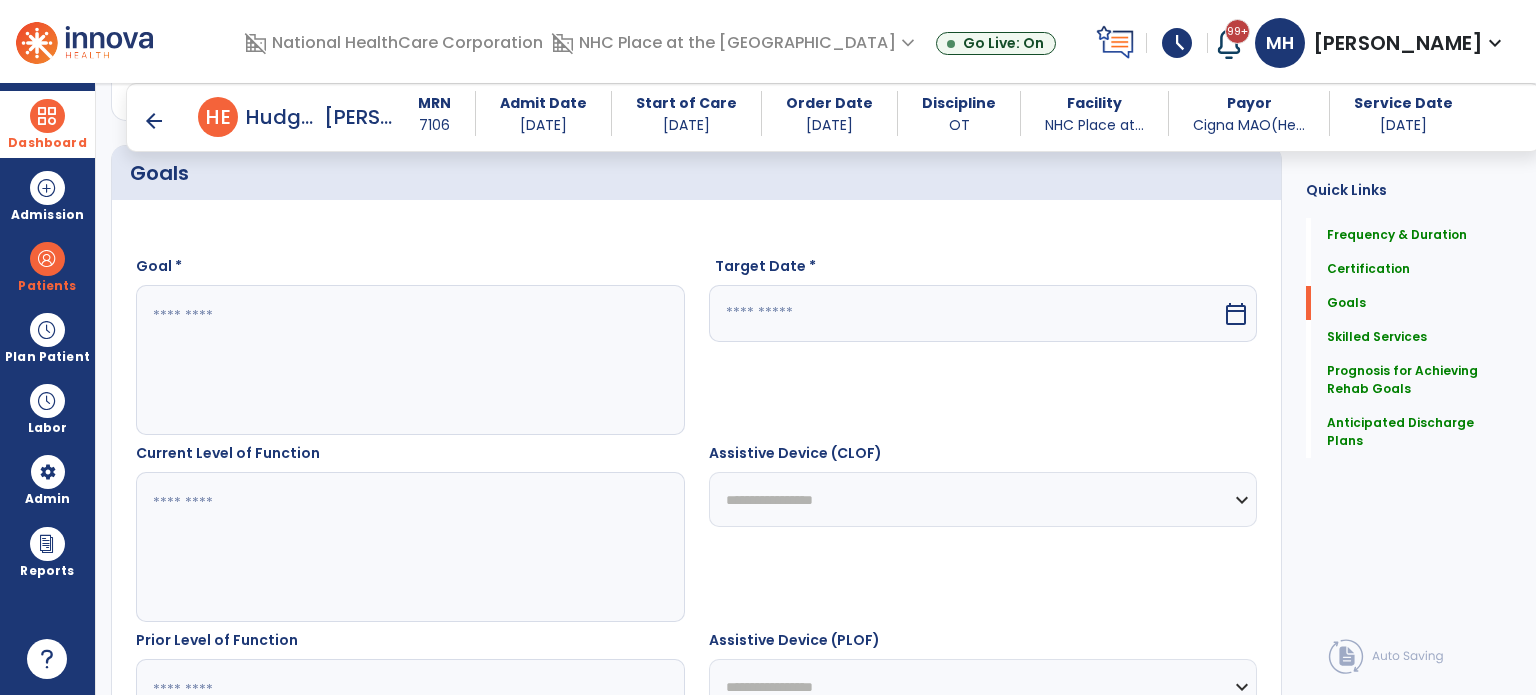 click at bounding box center (409, 360) 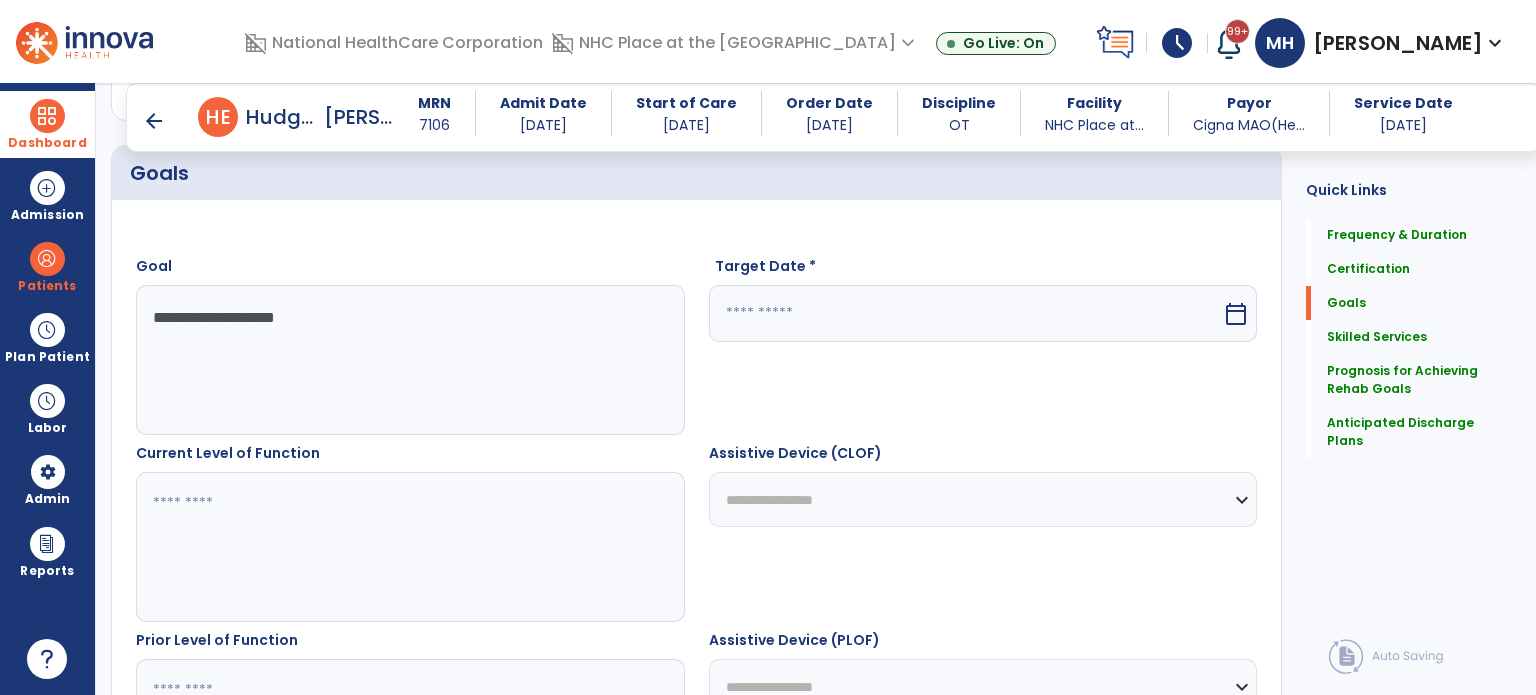 type on "**********" 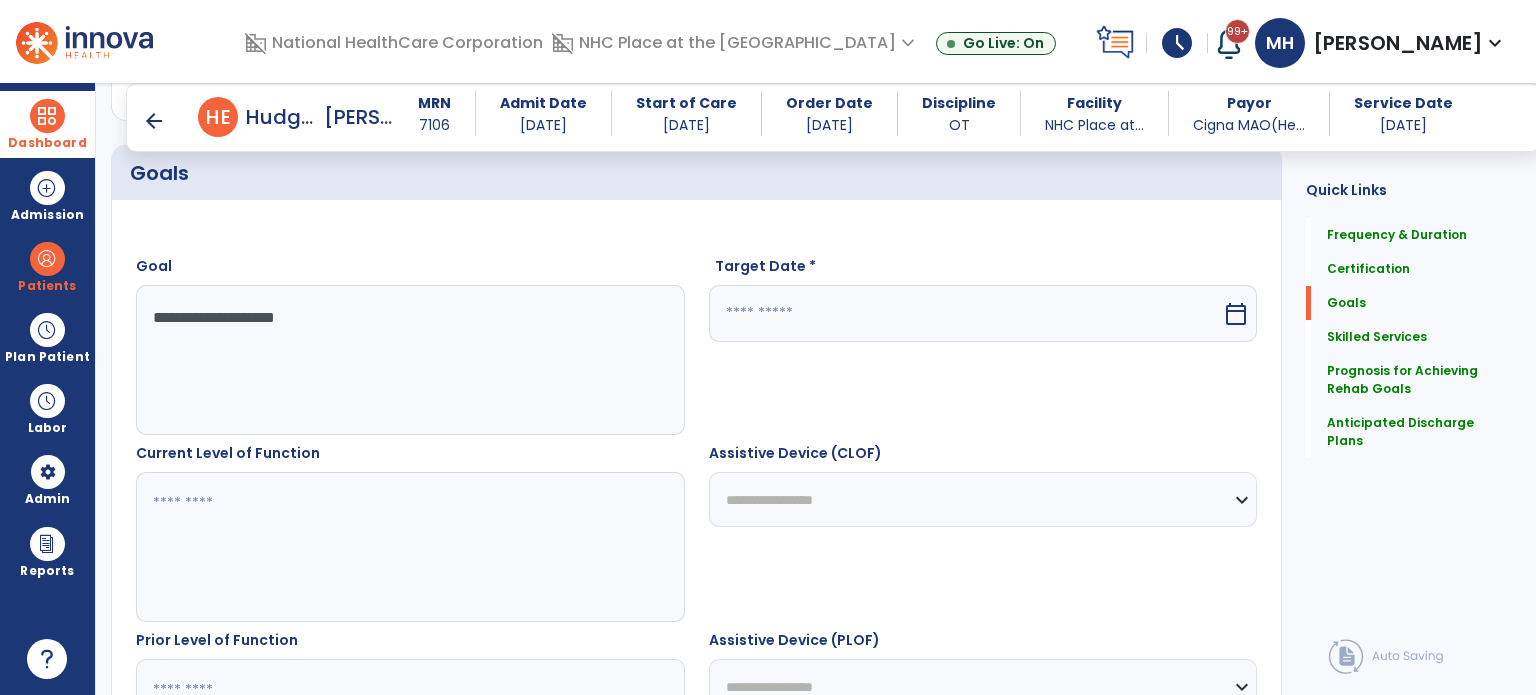 click on "Target Date *  calendar_today" at bounding box center (983, 345) 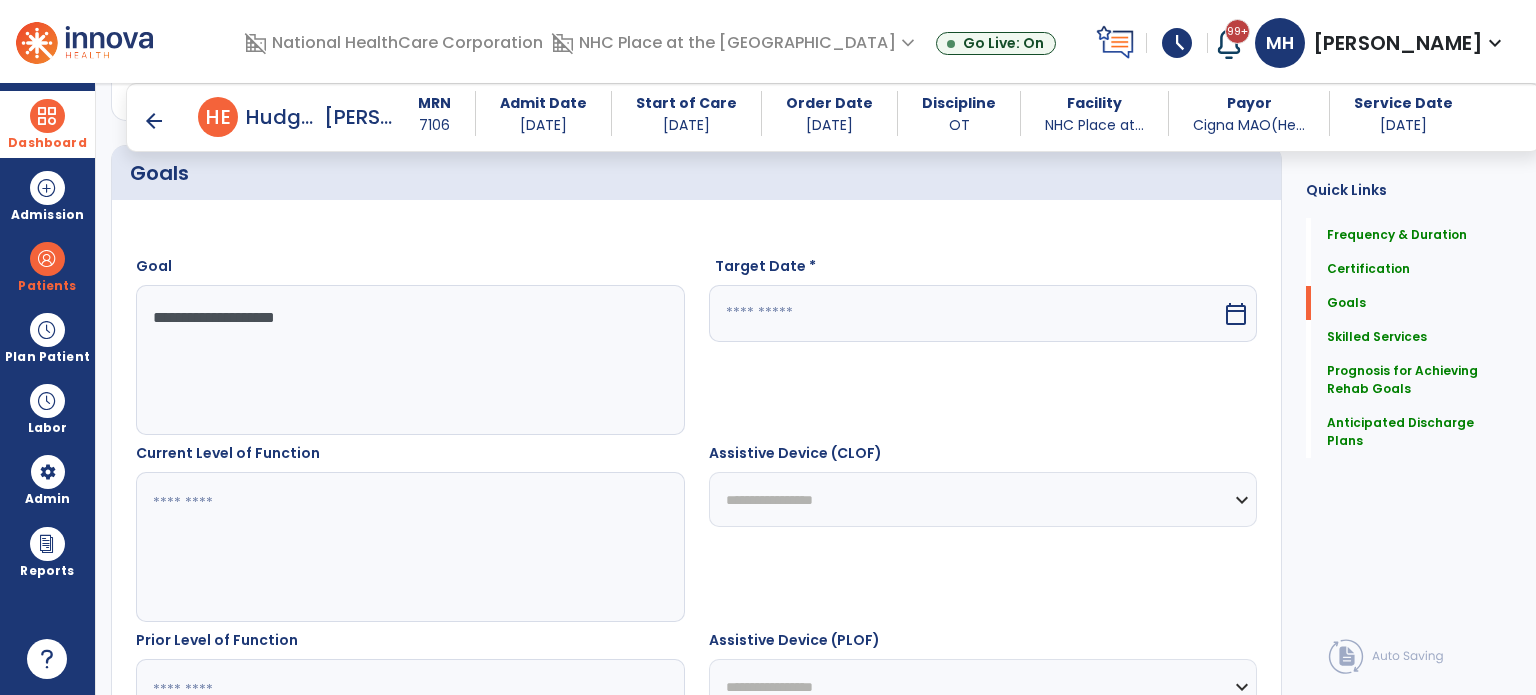 click at bounding box center [966, 313] 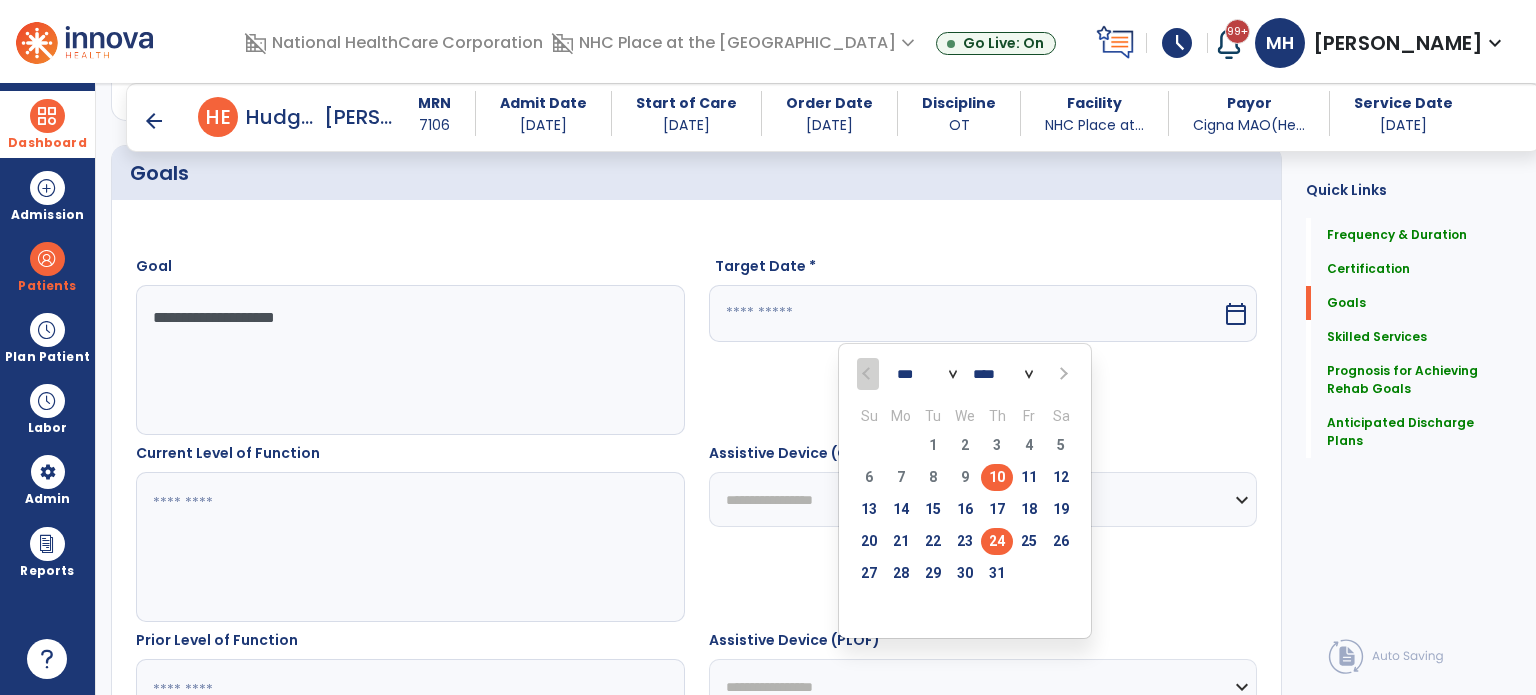 click on "24" at bounding box center [997, 541] 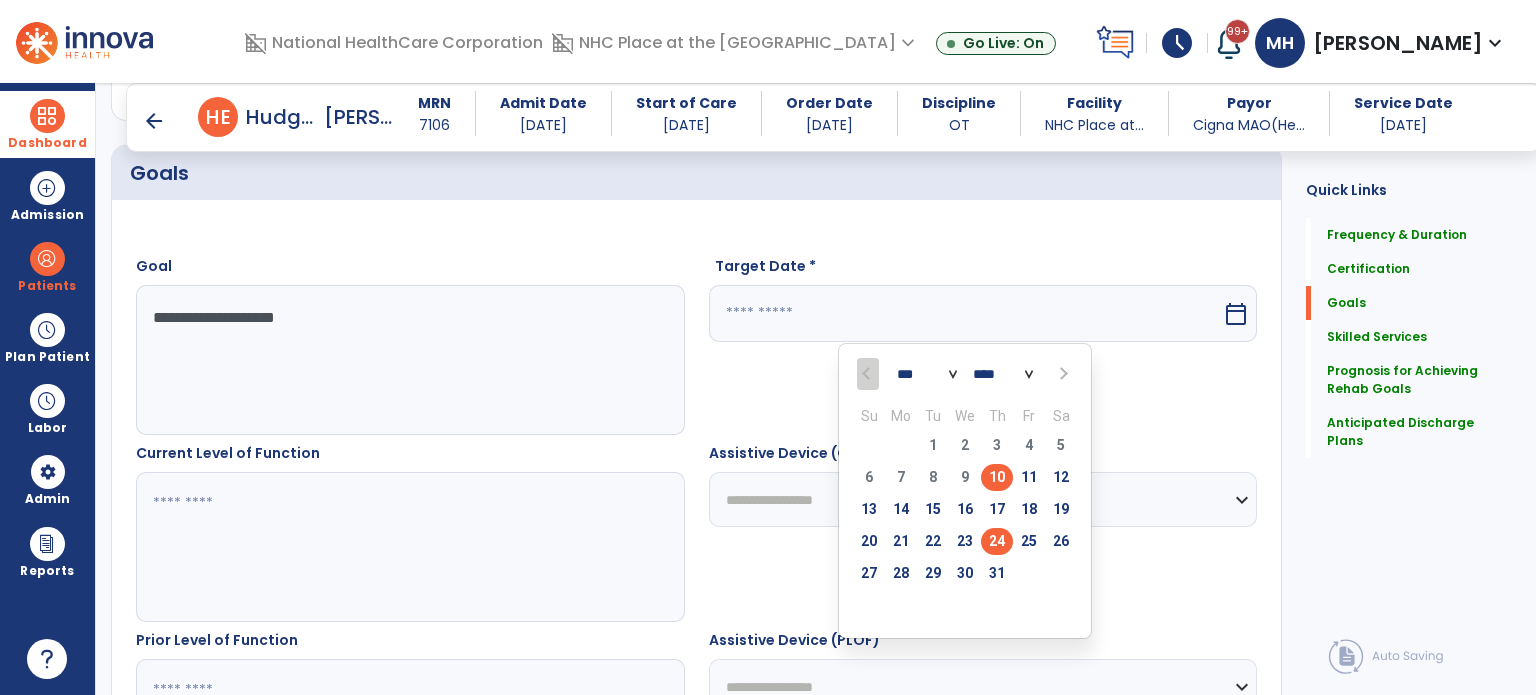 type on "*********" 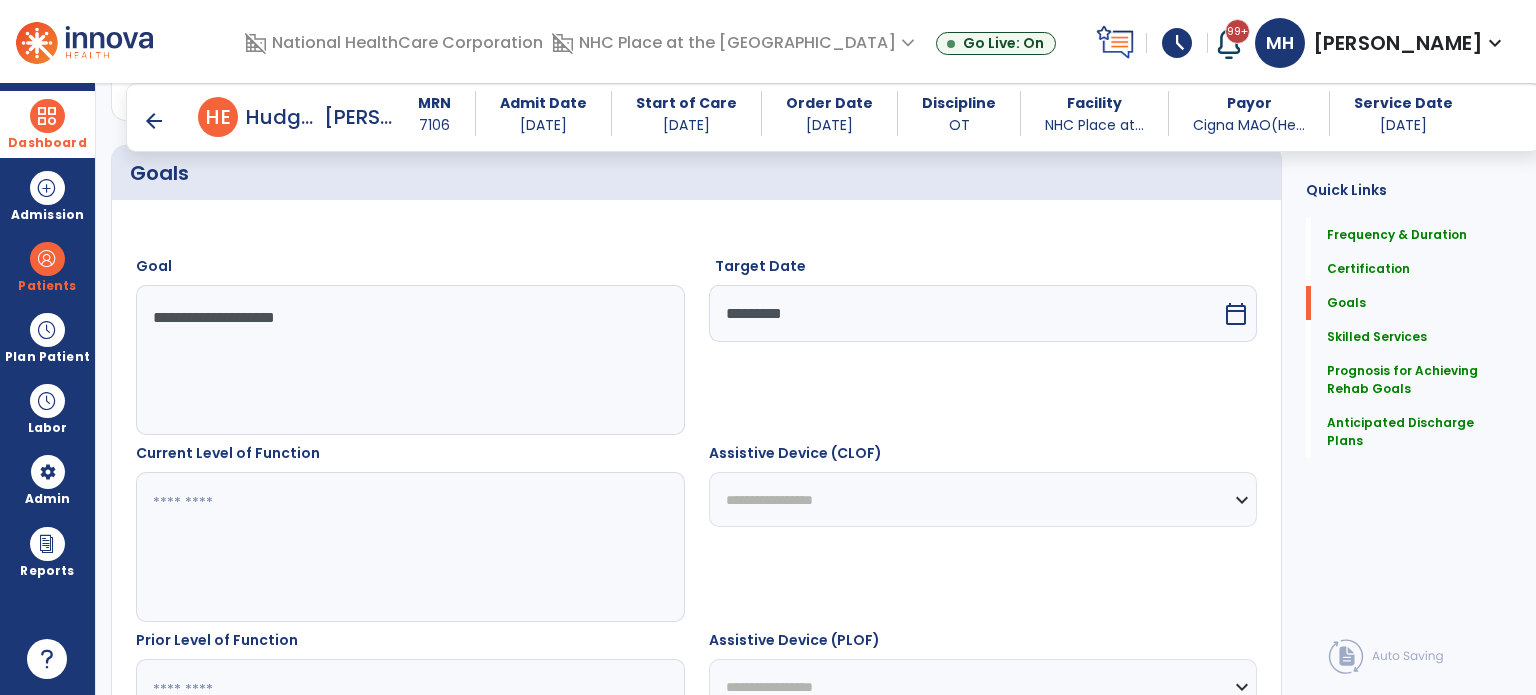 click at bounding box center [409, 547] 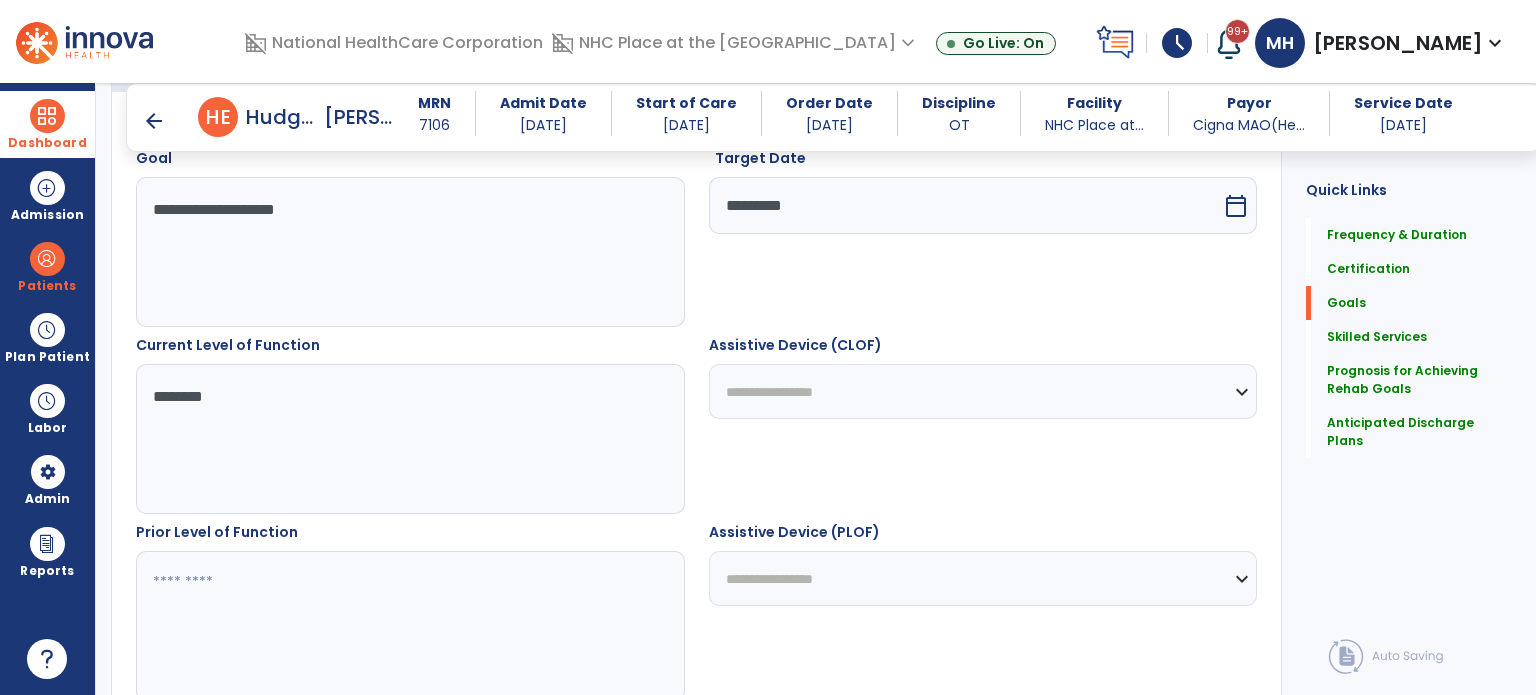 scroll, scrollTop: 771, scrollLeft: 0, axis: vertical 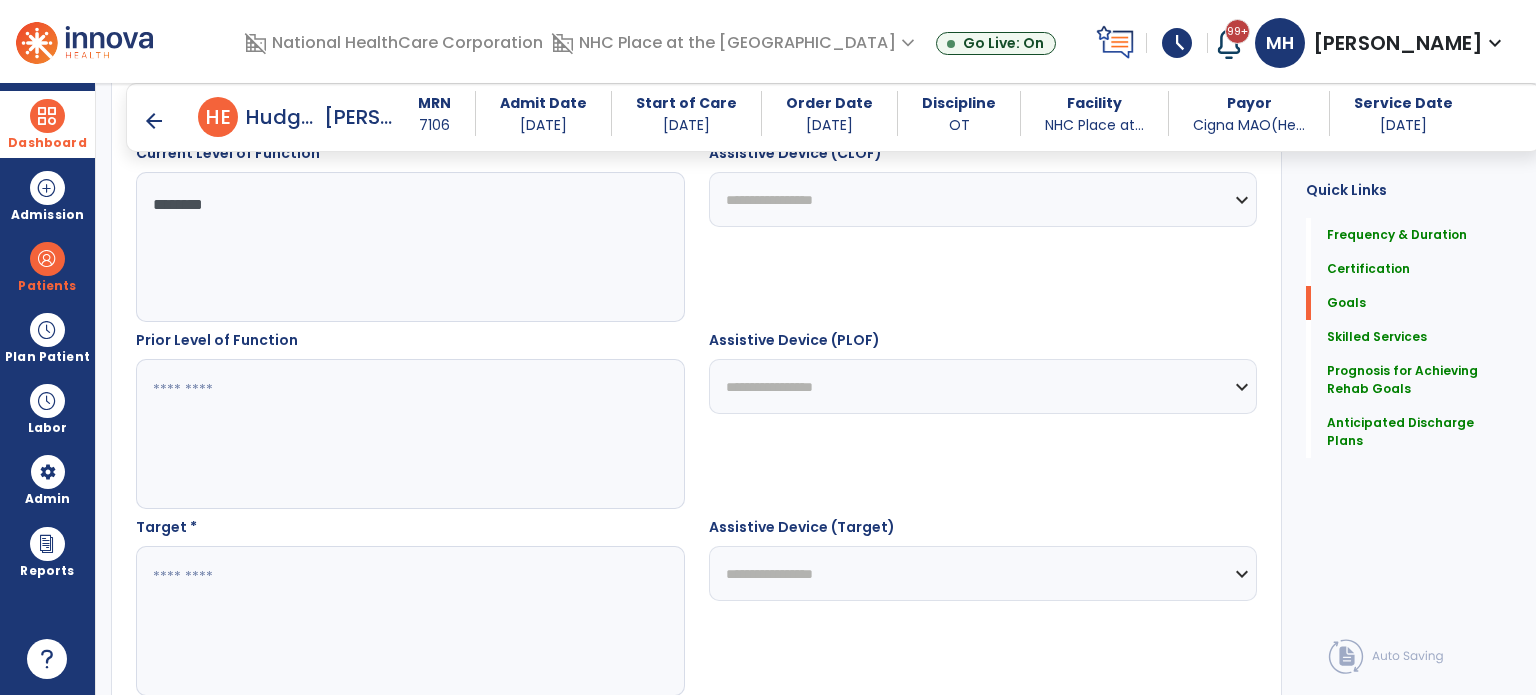 type on "********" 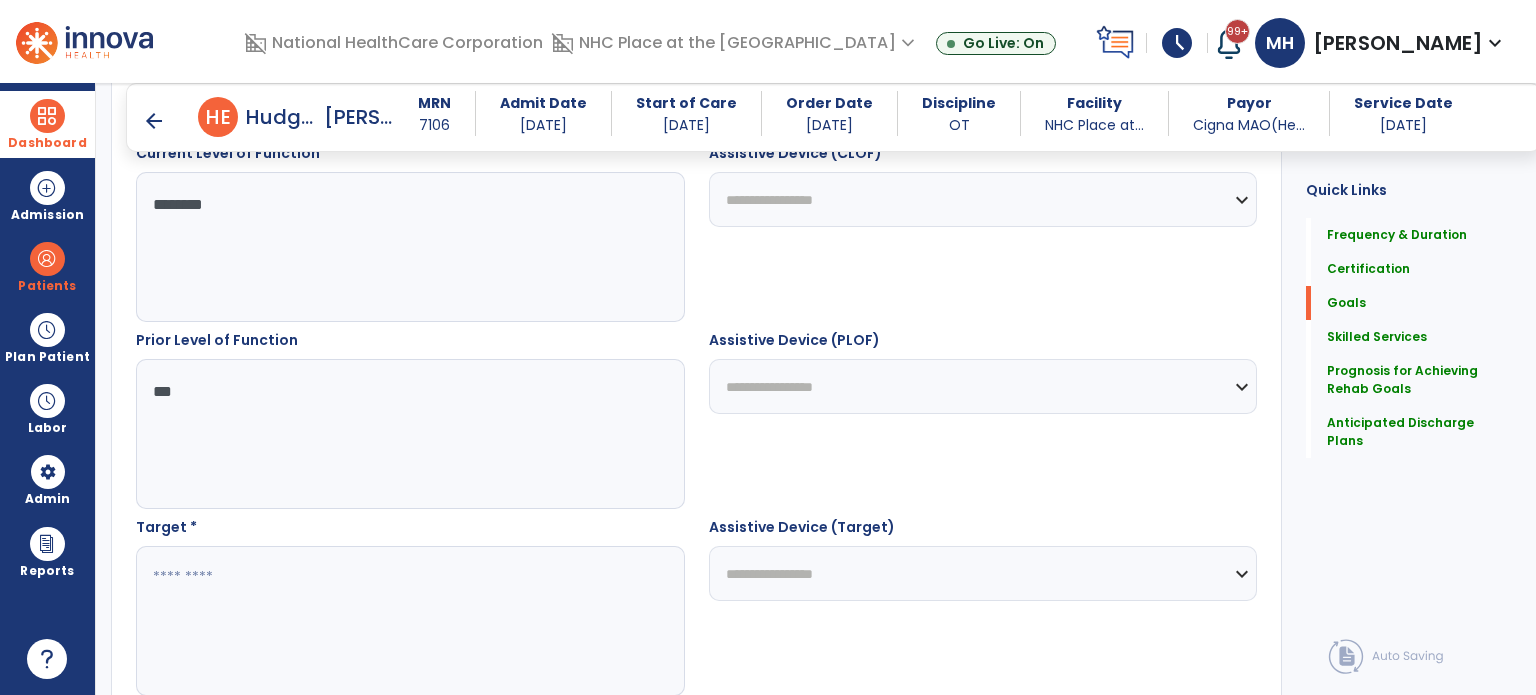 type on "***" 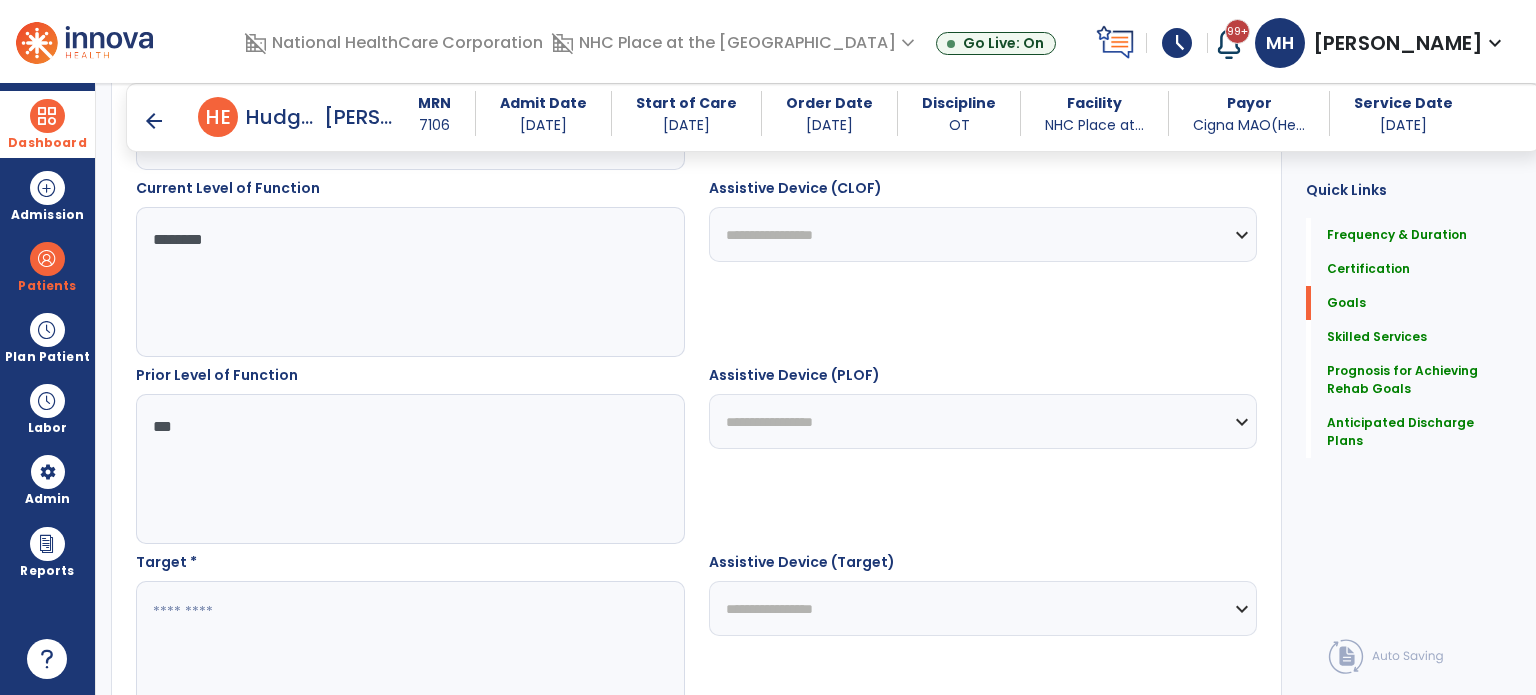 scroll, scrollTop: 771, scrollLeft: 0, axis: vertical 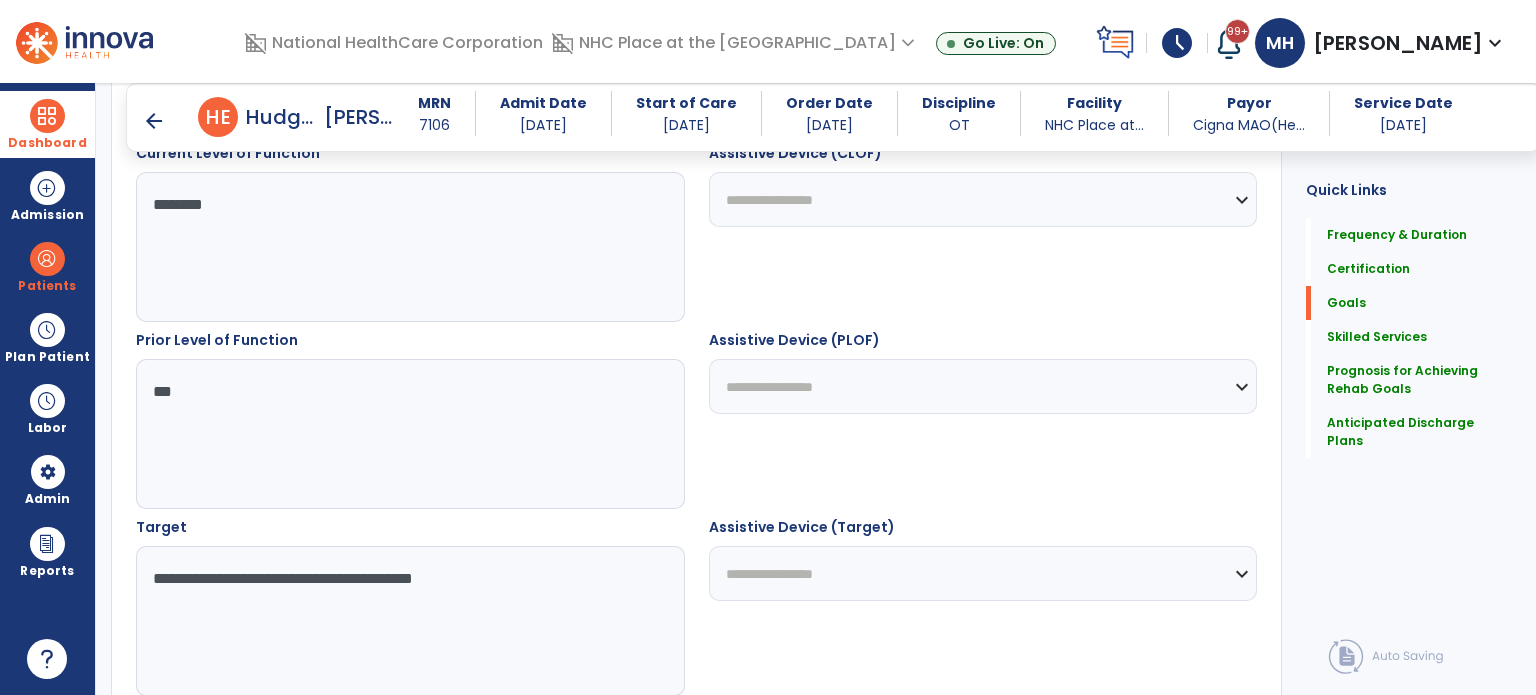 type on "**********" 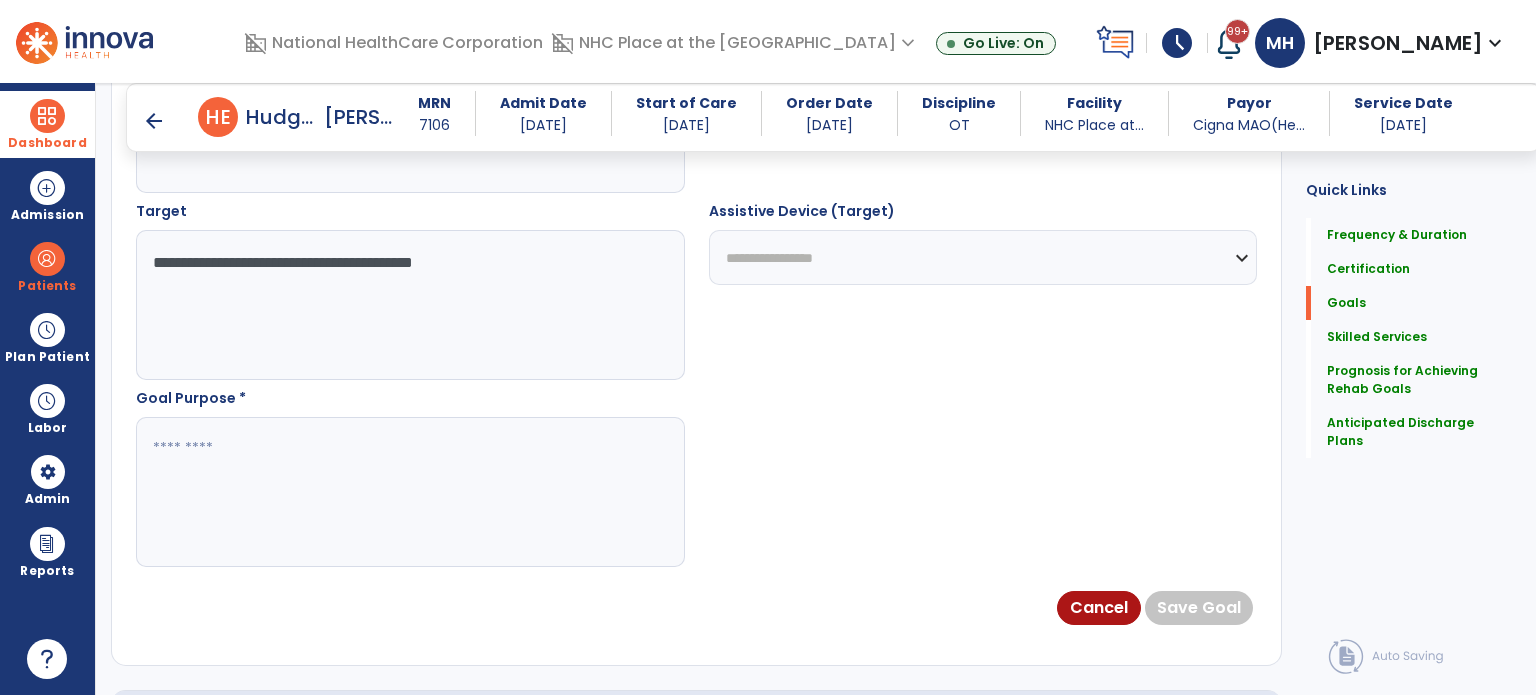 scroll, scrollTop: 1171, scrollLeft: 0, axis: vertical 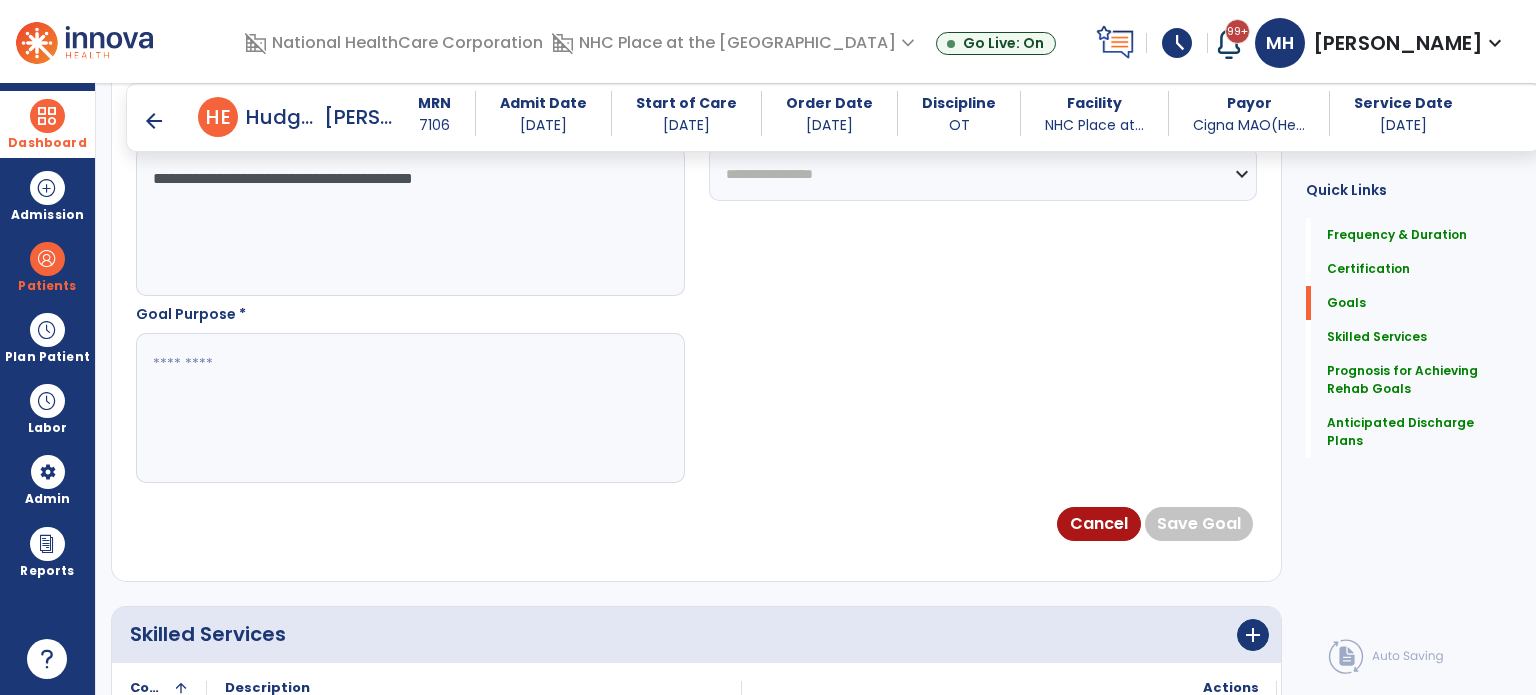 drag, startPoint x: 352, startPoint y: 398, endPoint x: 357, endPoint y: 409, distance: 12.083046 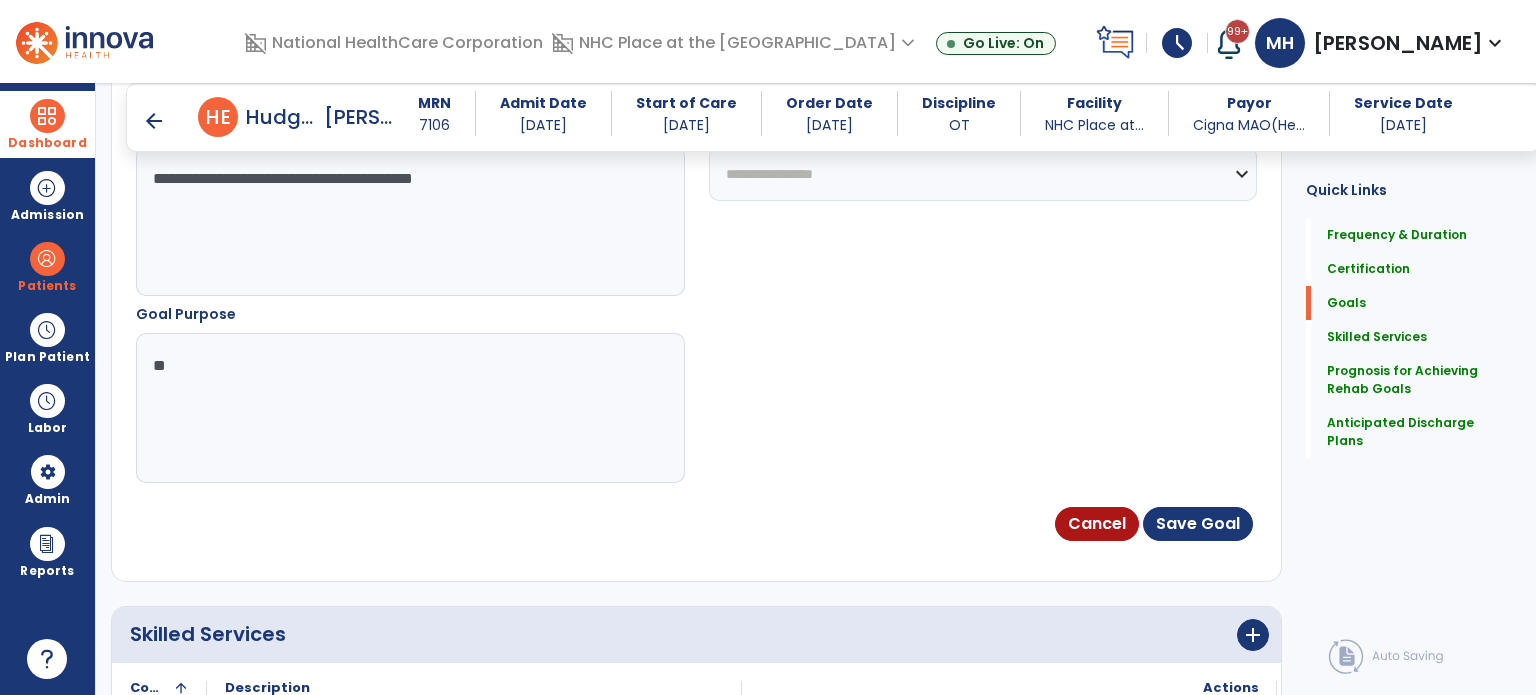 type on "*" 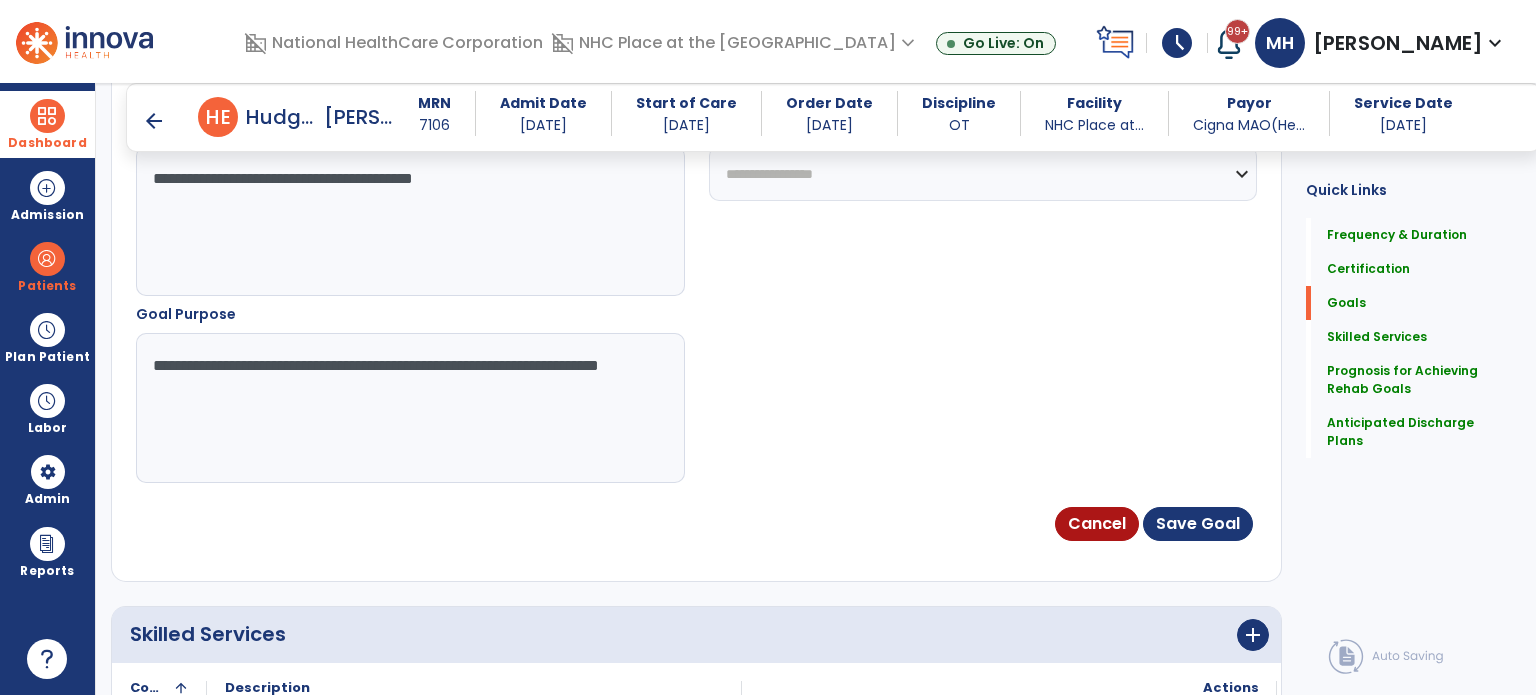 drag, startPoint x: 576, startPoint y: 381, endPoint x: 674, endPoint y: 458, distance: 124.631454 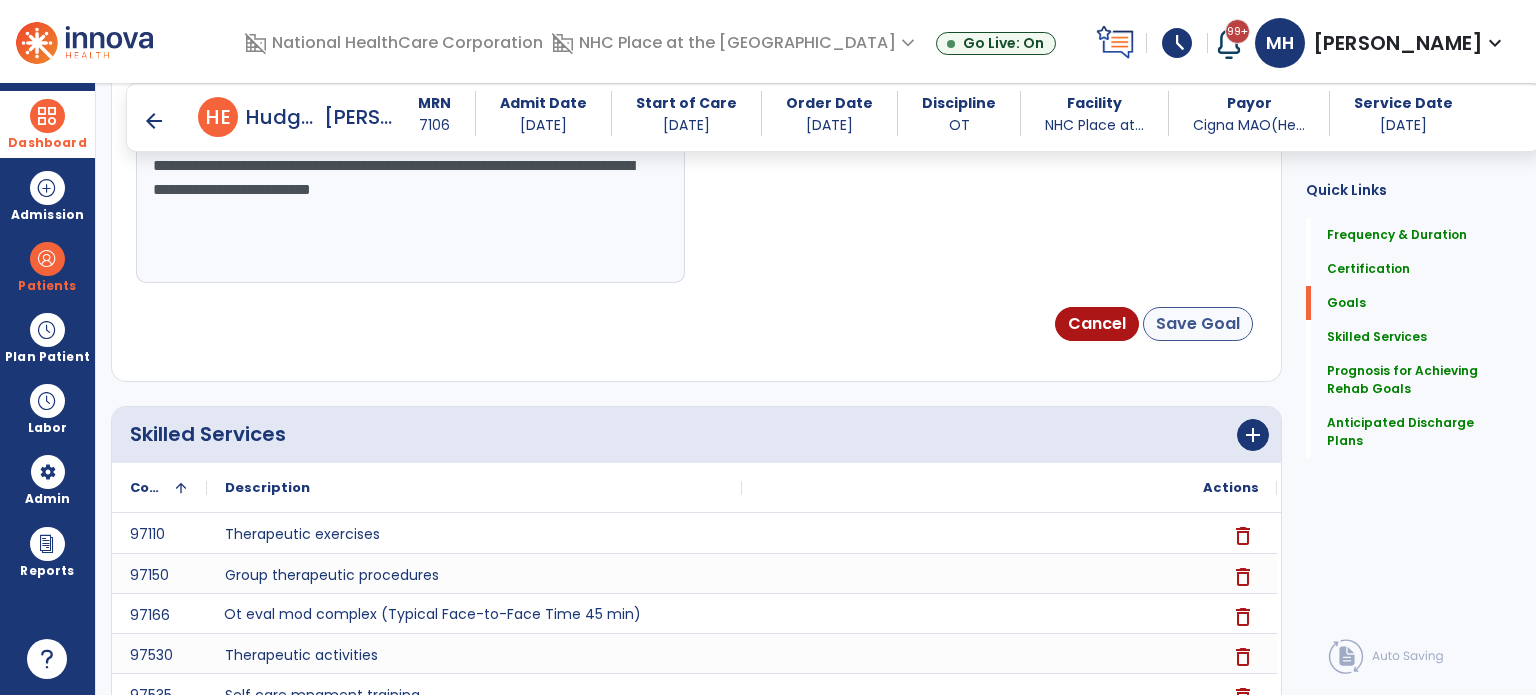 type on "**********" 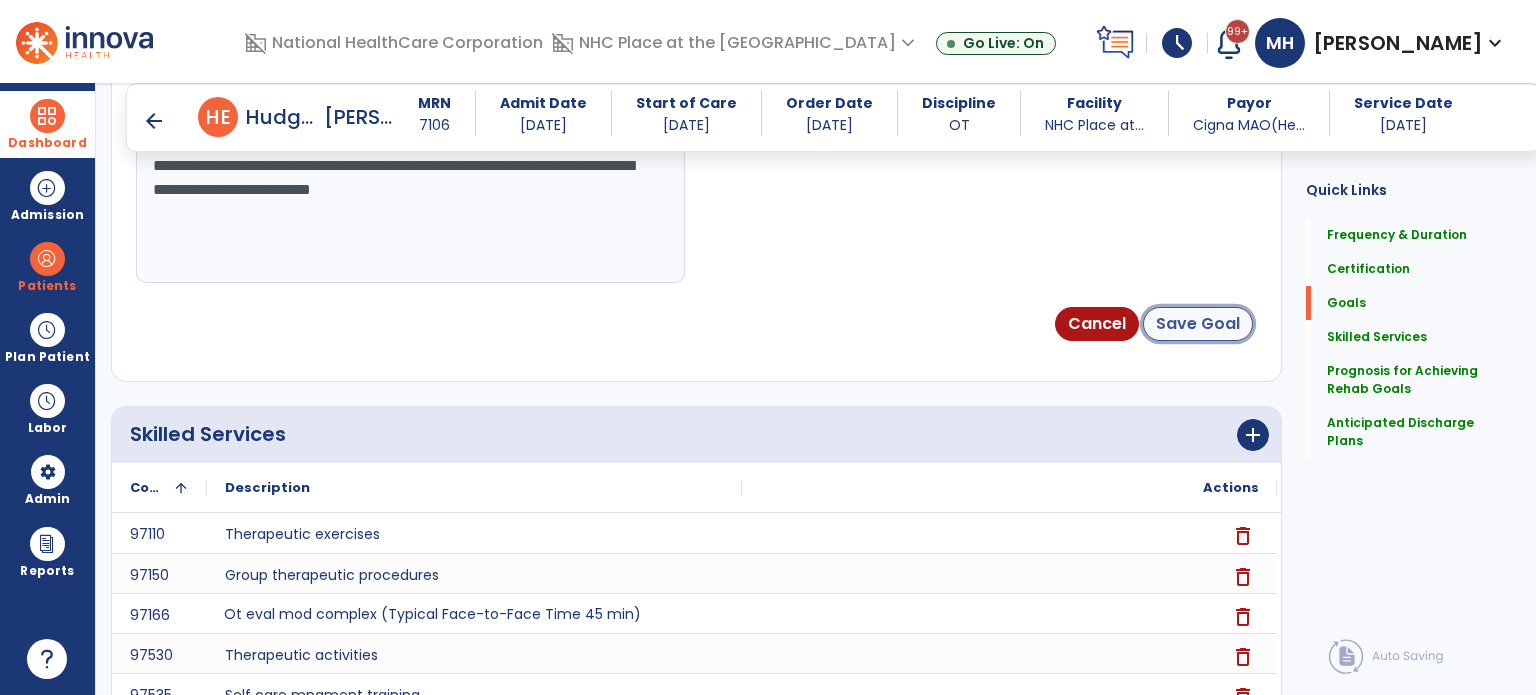 click on "Save Goal" at bounding box center (1198, 324) 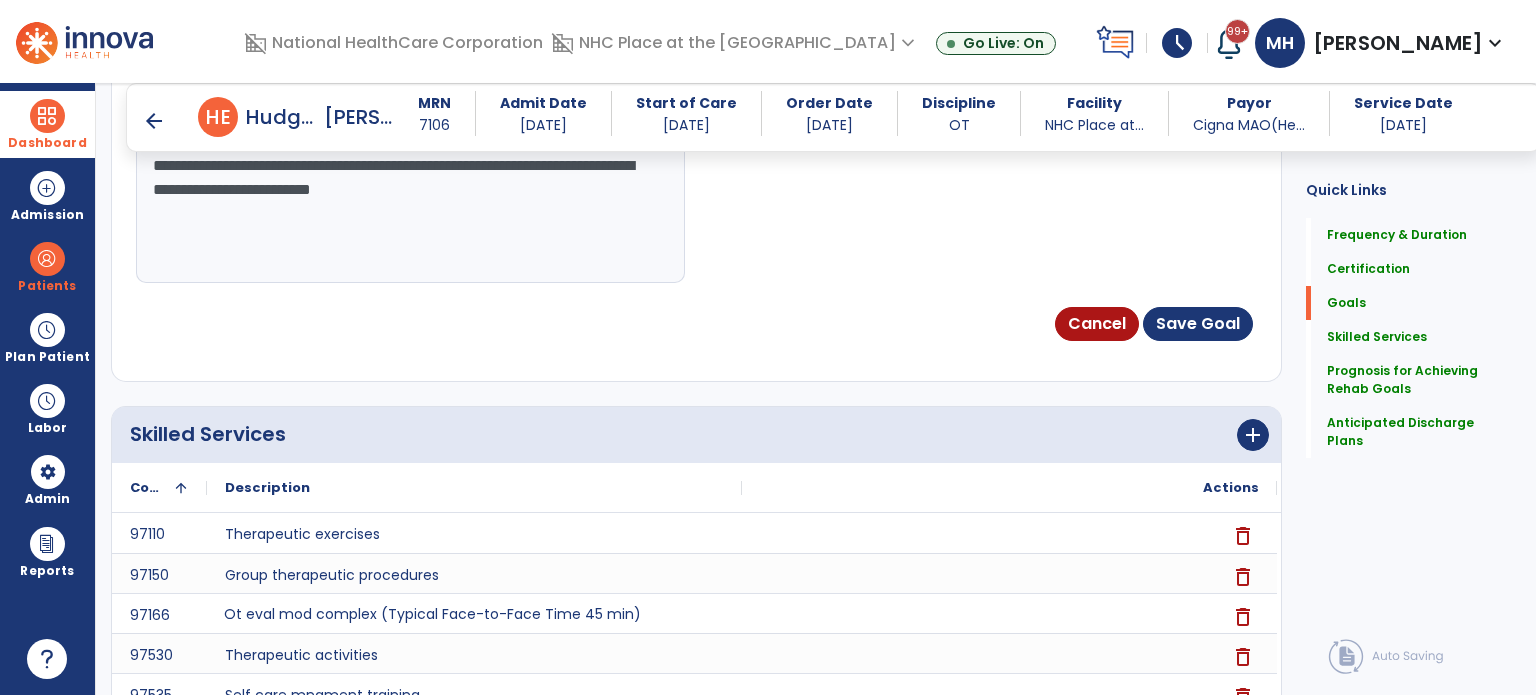 scroll, scrollTop: 294, scrollLeft: 0, axis: vertical 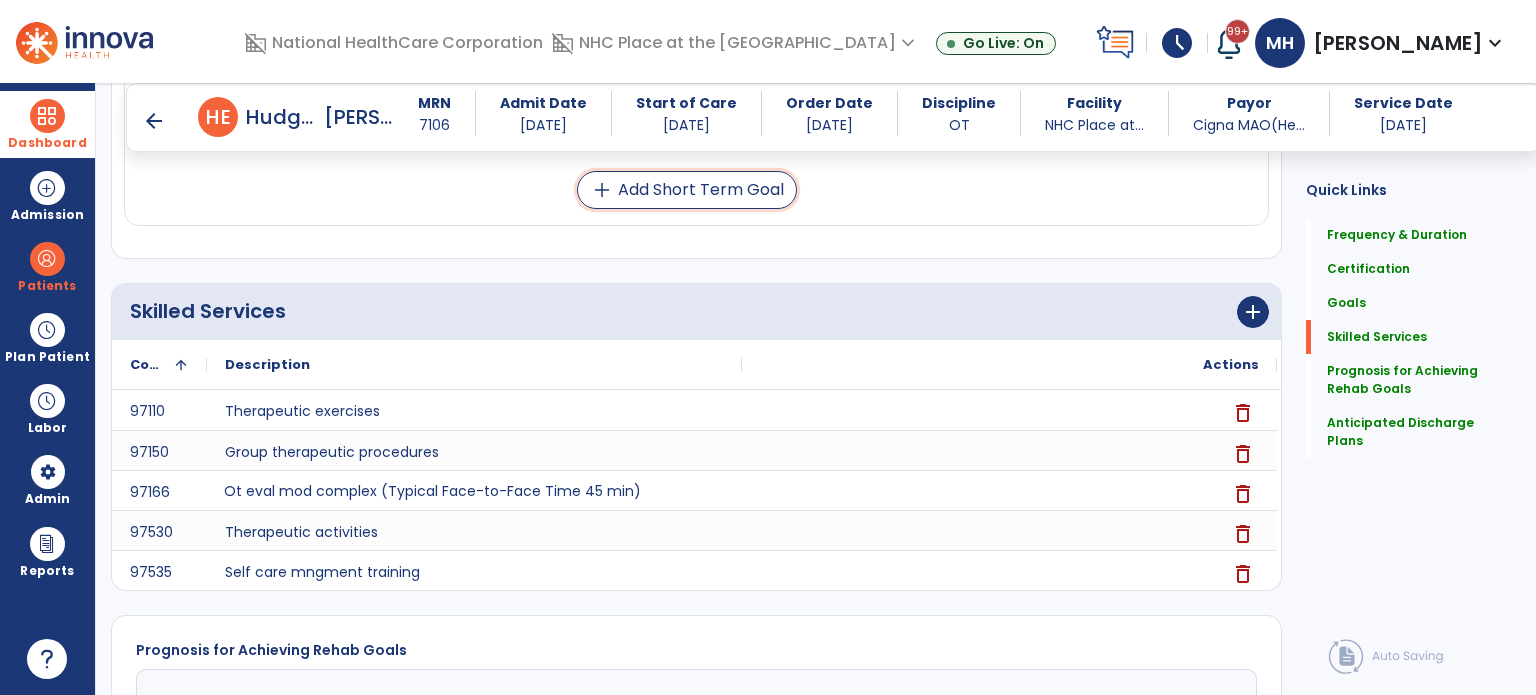 click on "add  Add Short Term Goal" at bounding box center (687, 190) 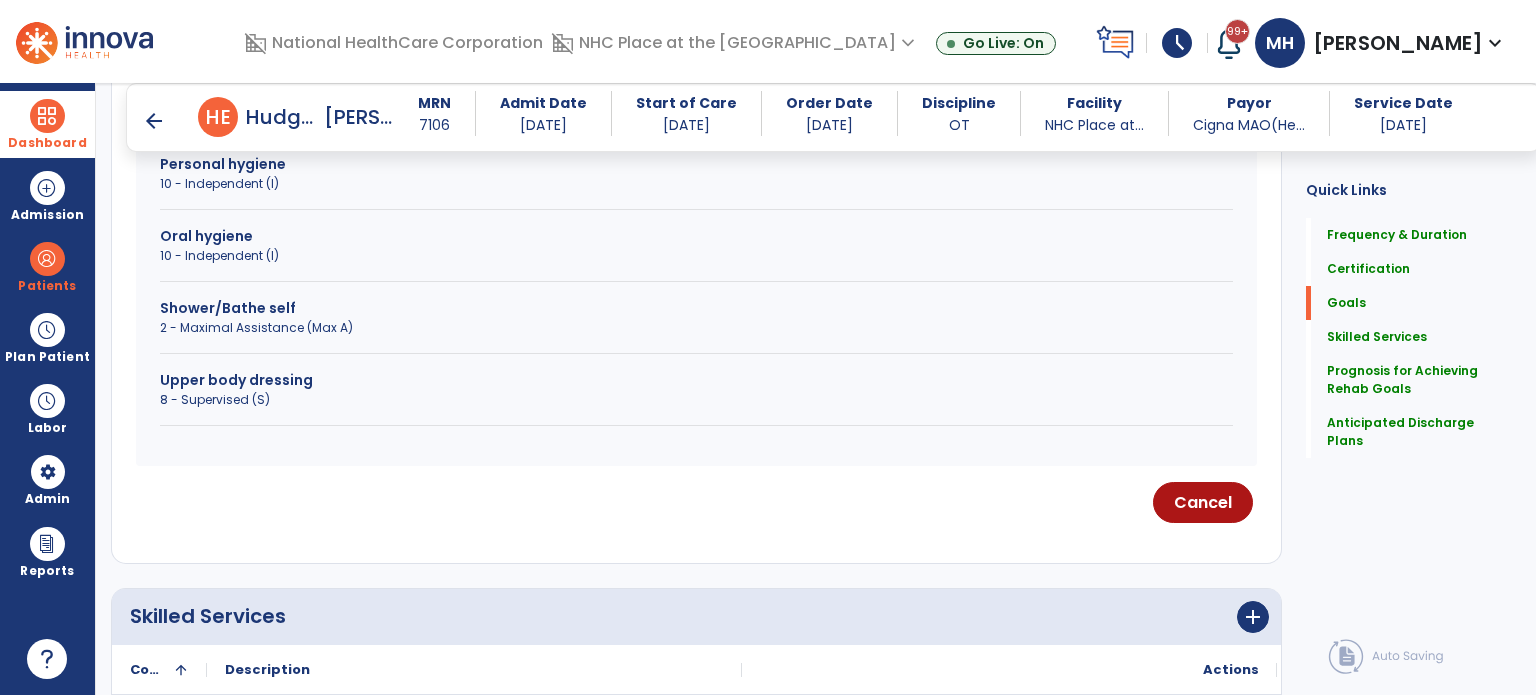 scroll, scrollTop: 571, scrollLeft: 0, axis: vertical 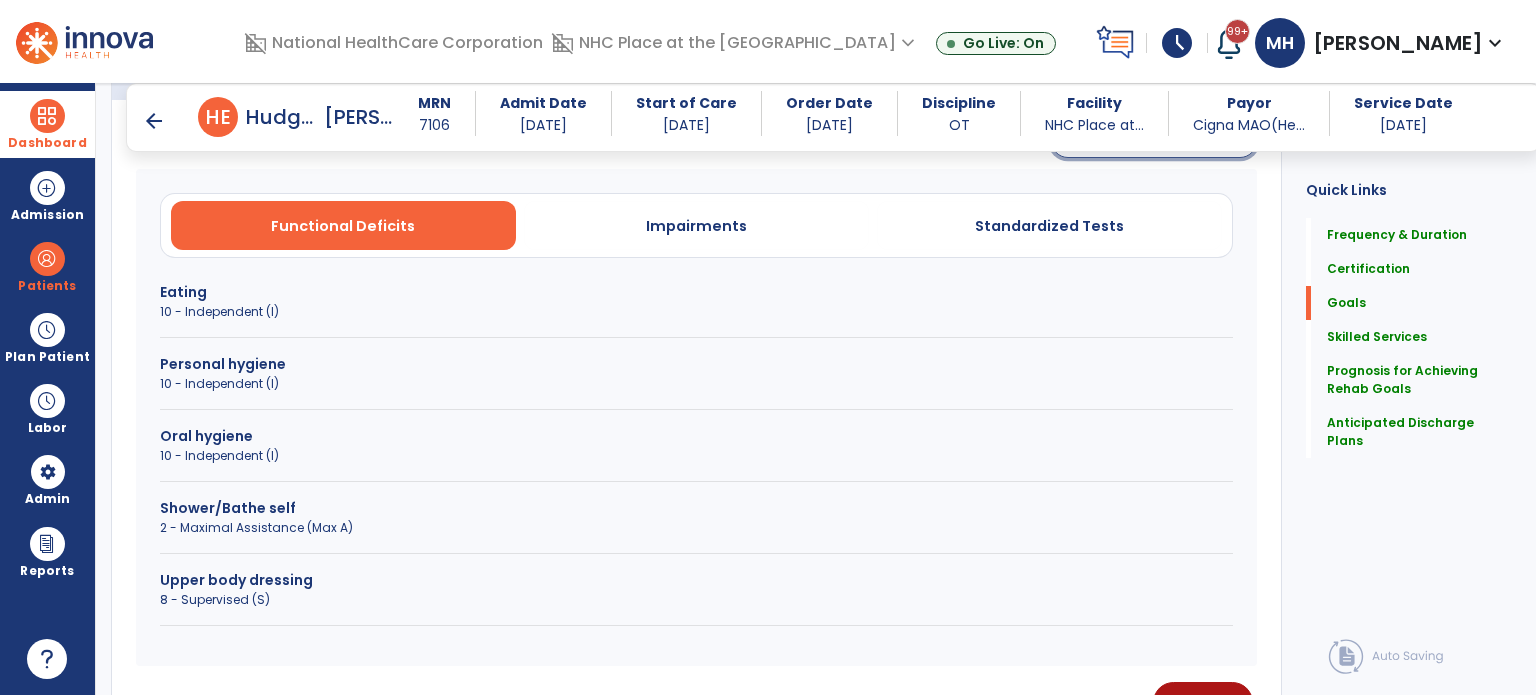 click on "Create your own goal" at bounding box center [1154, 141] 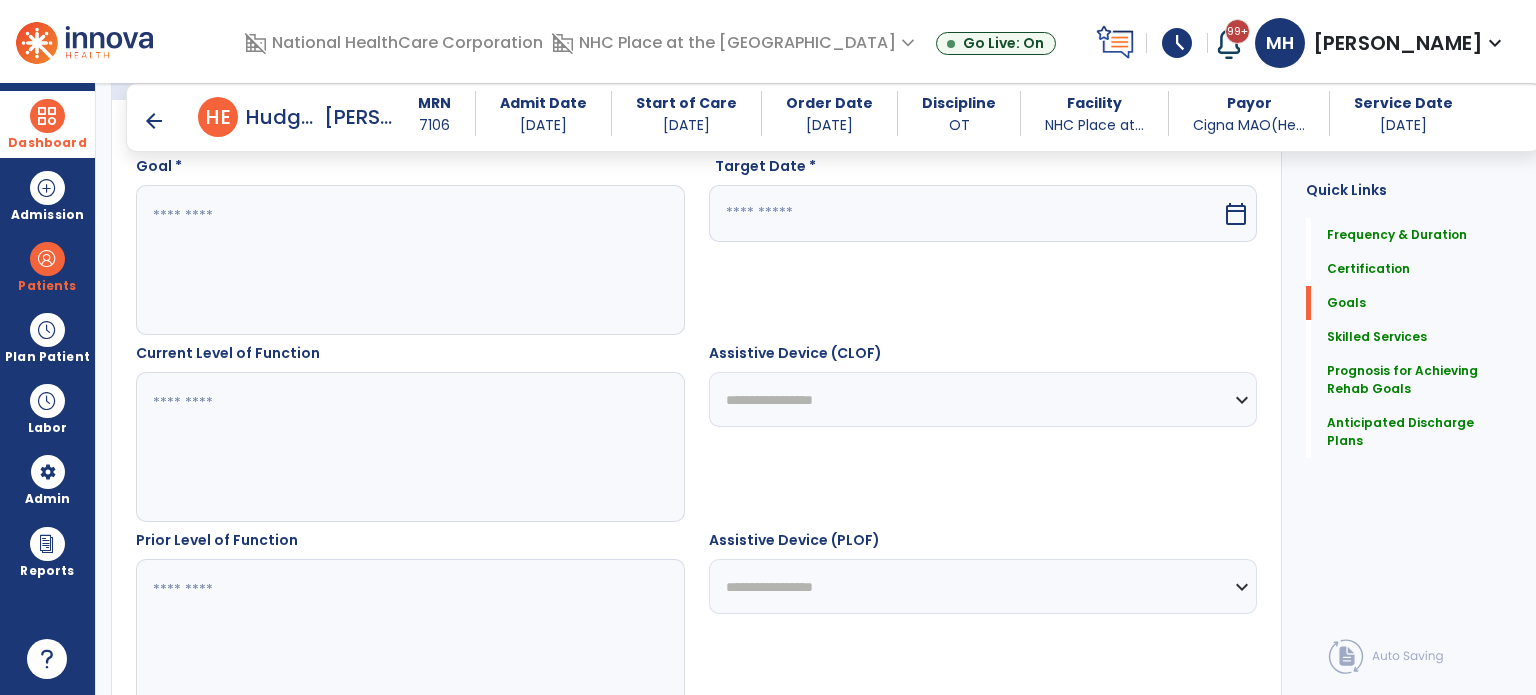 click at bounding box center [409, 260] 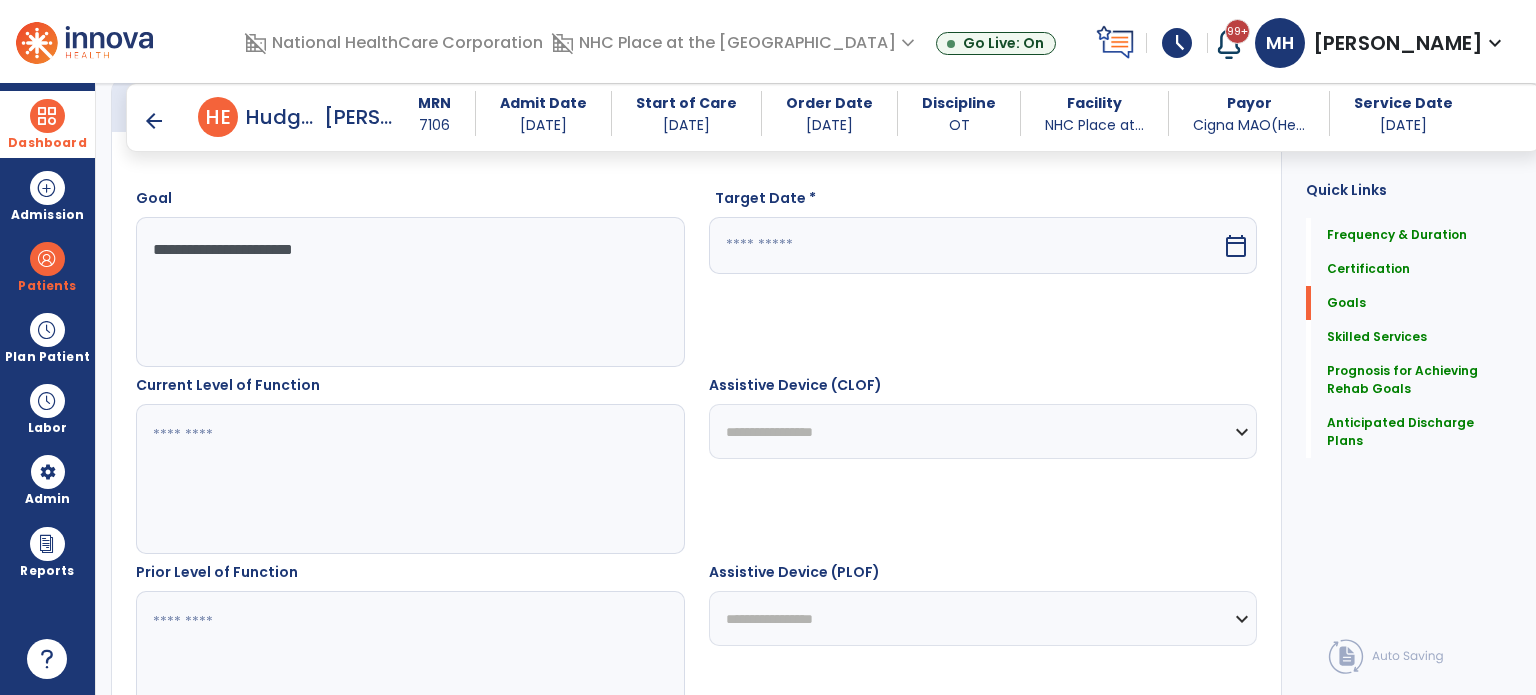 scroll, scrollTop: 571, scrollLeft: 0, axis: vertical 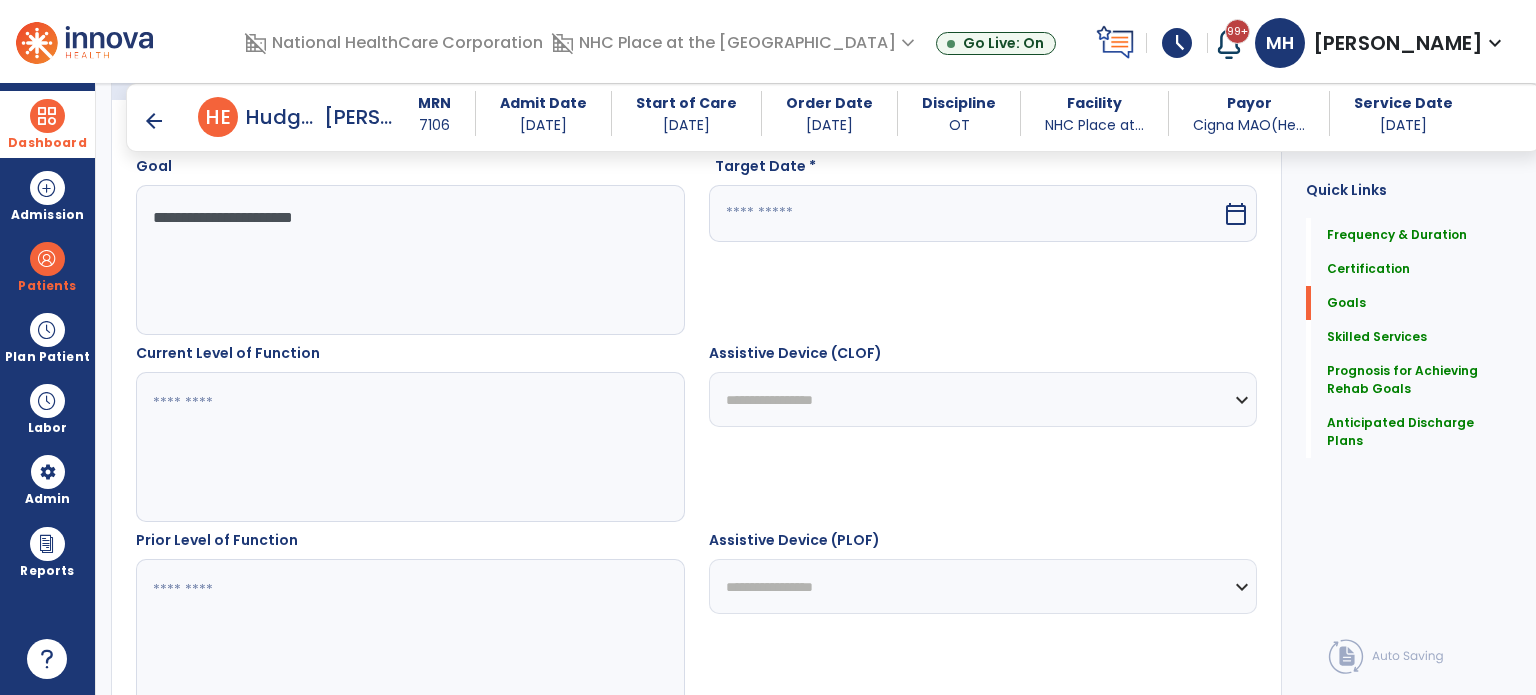 type on "**********" 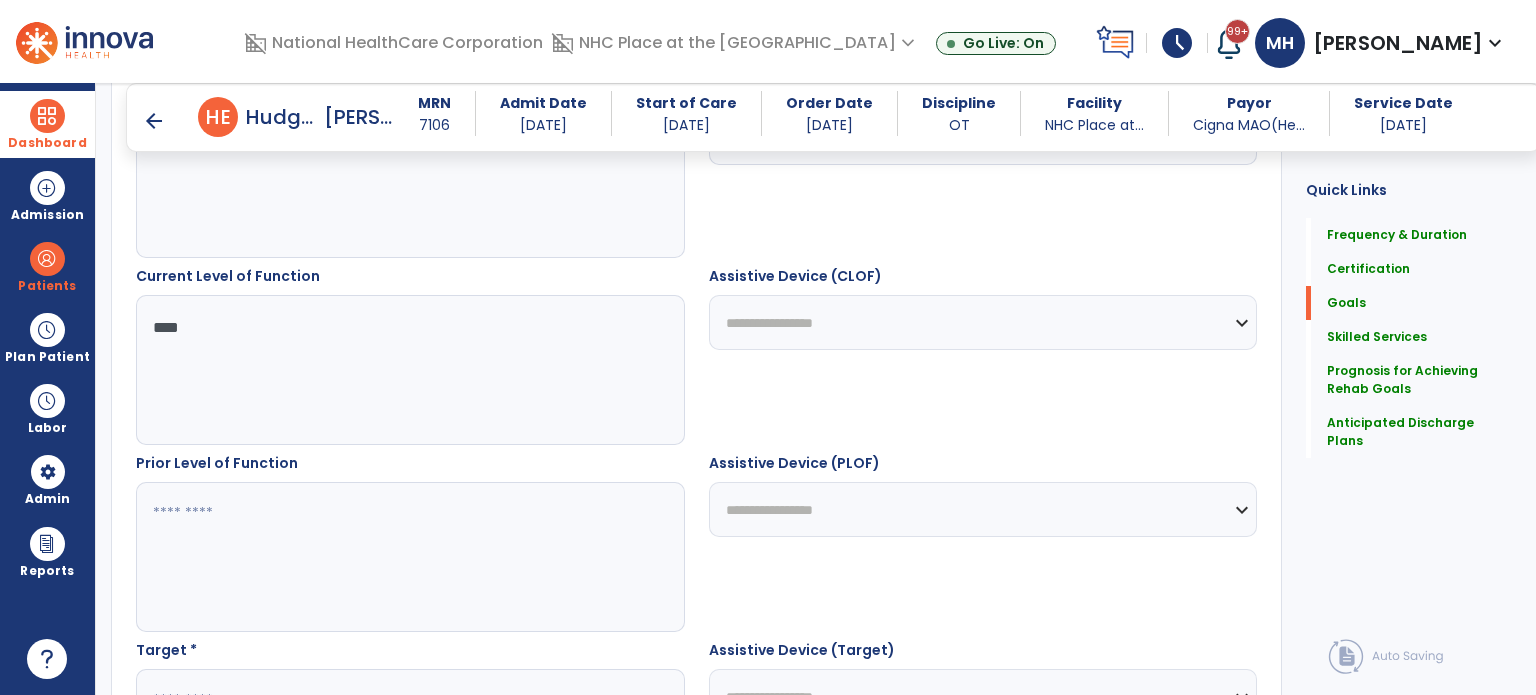 scroll, scrollTop: 771, scrollLeft: 0, axis: vertical 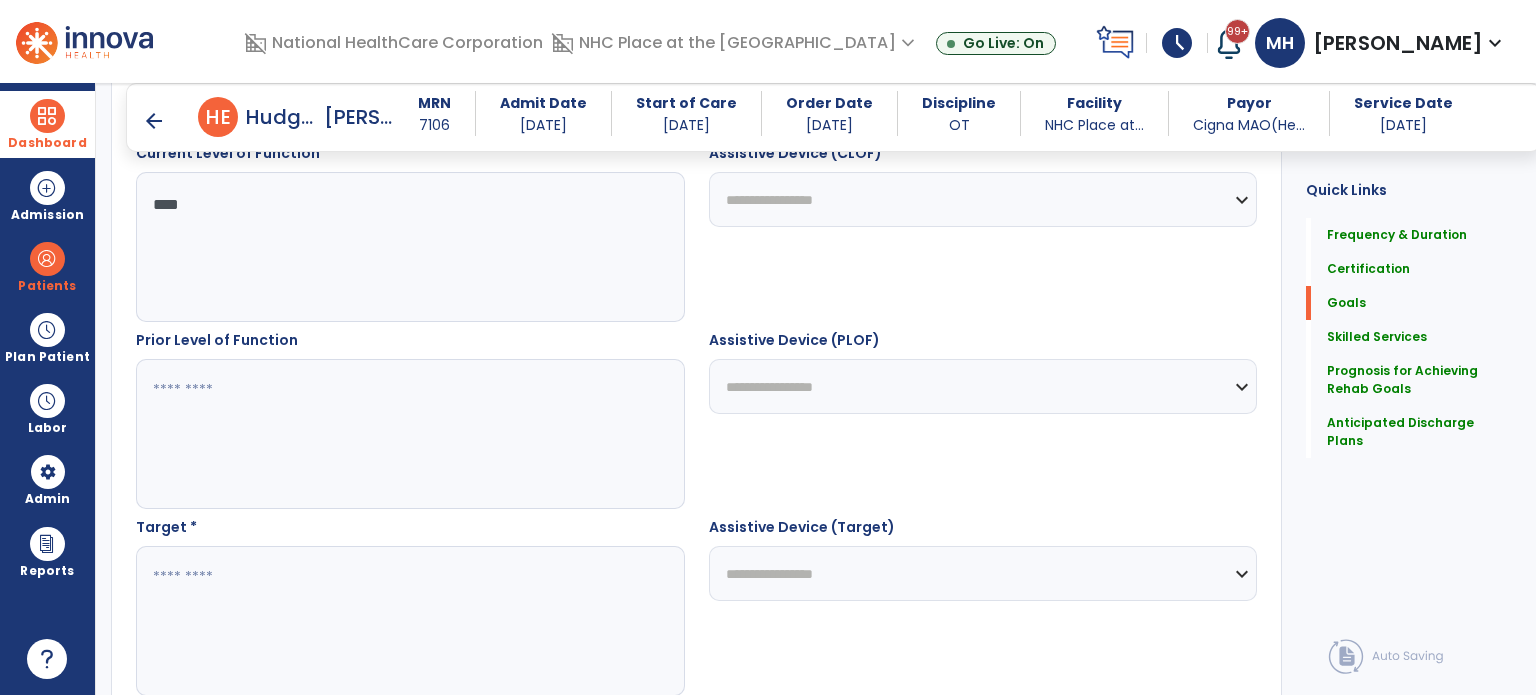 type on "****" 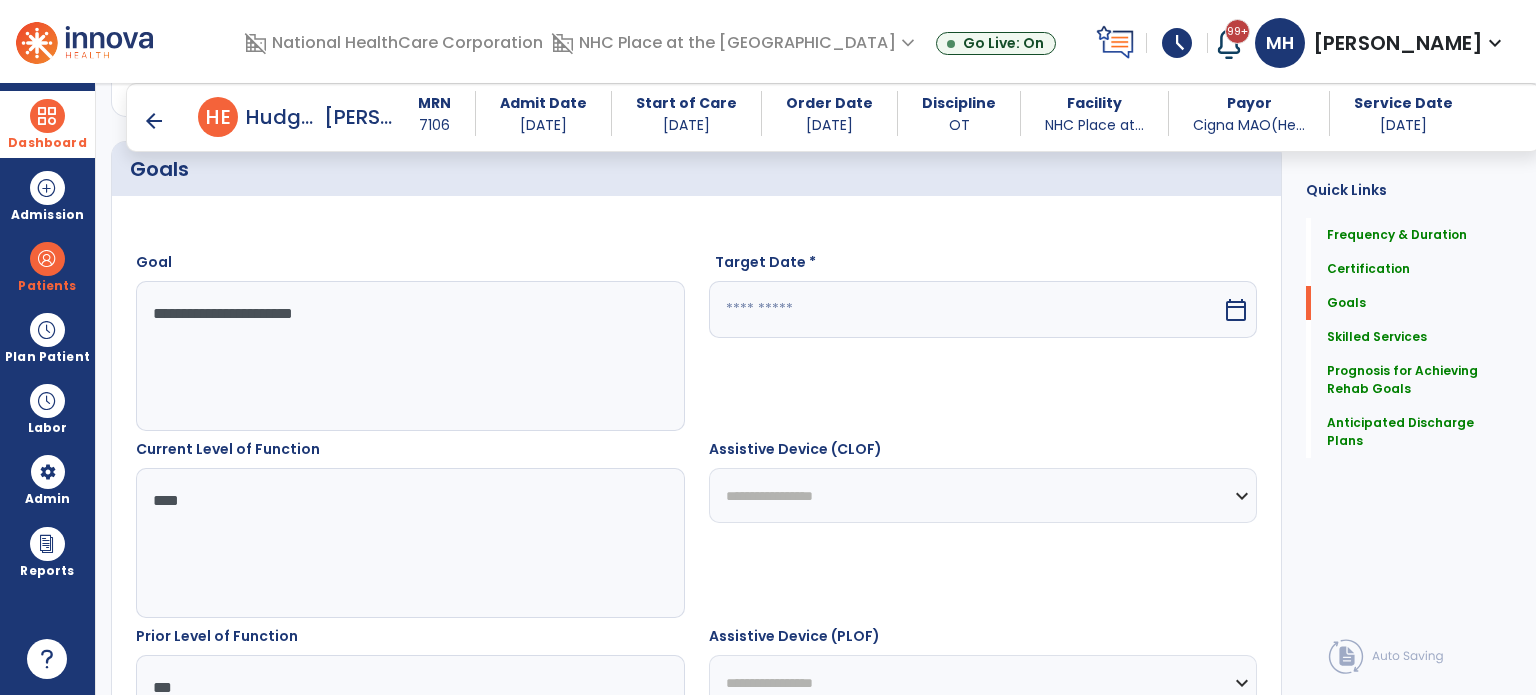 scroll, scrollTop: 471, scrollLeft: 0, axis: vertical 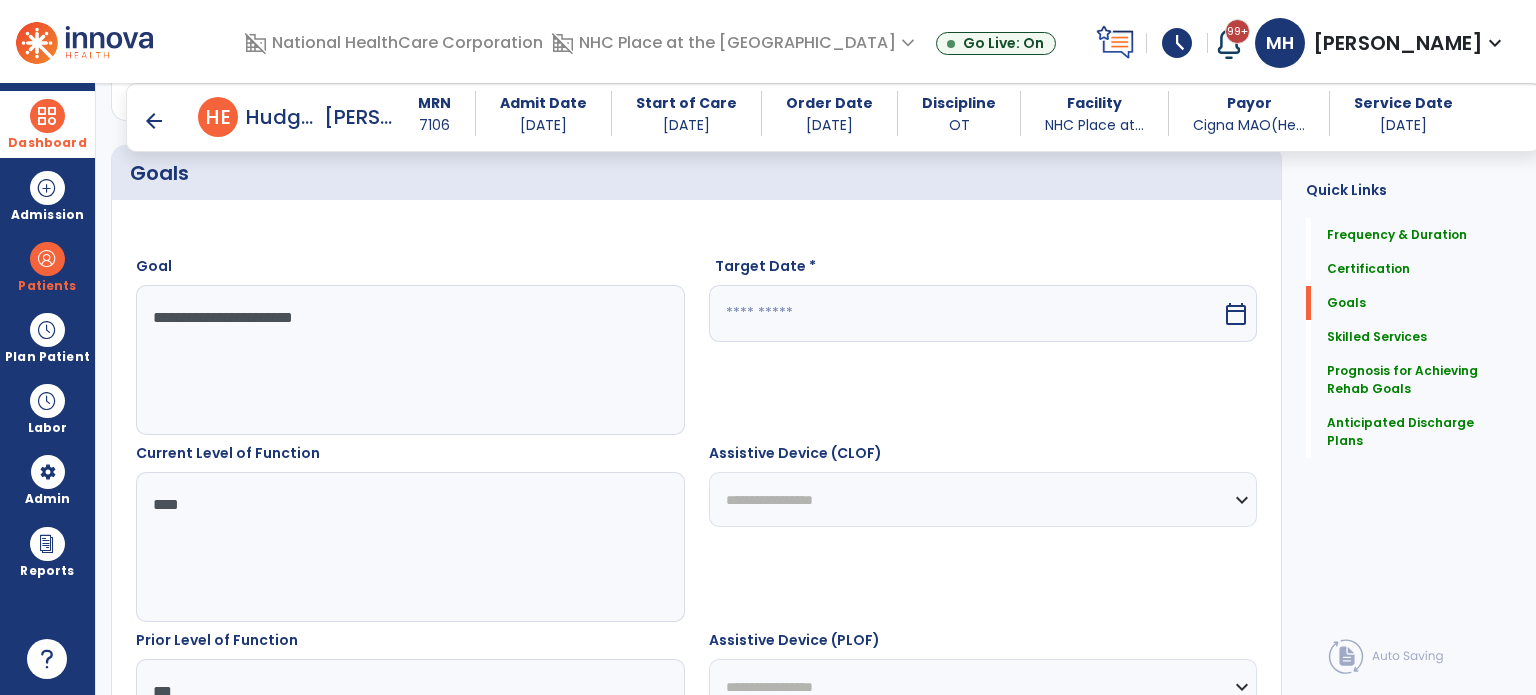 type on "***" 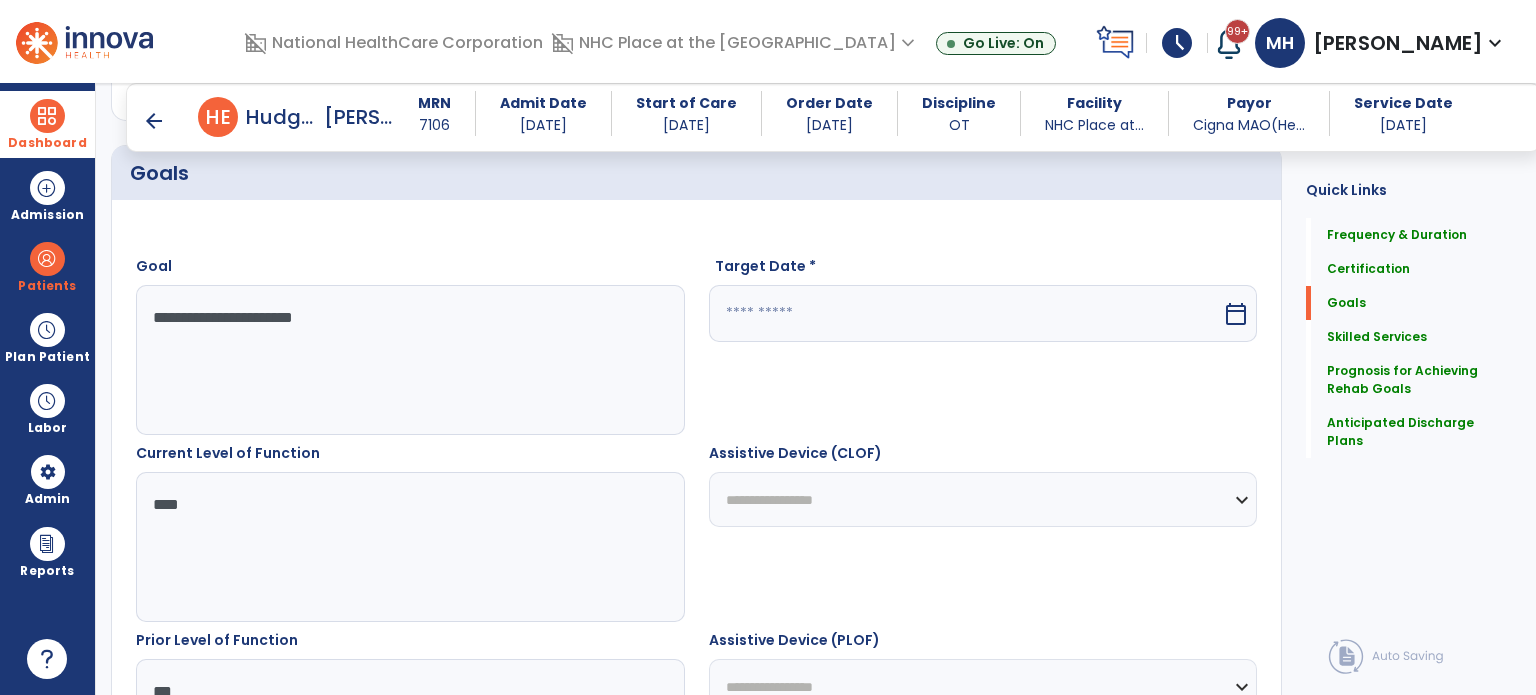 click at bounding box center (966, 313) 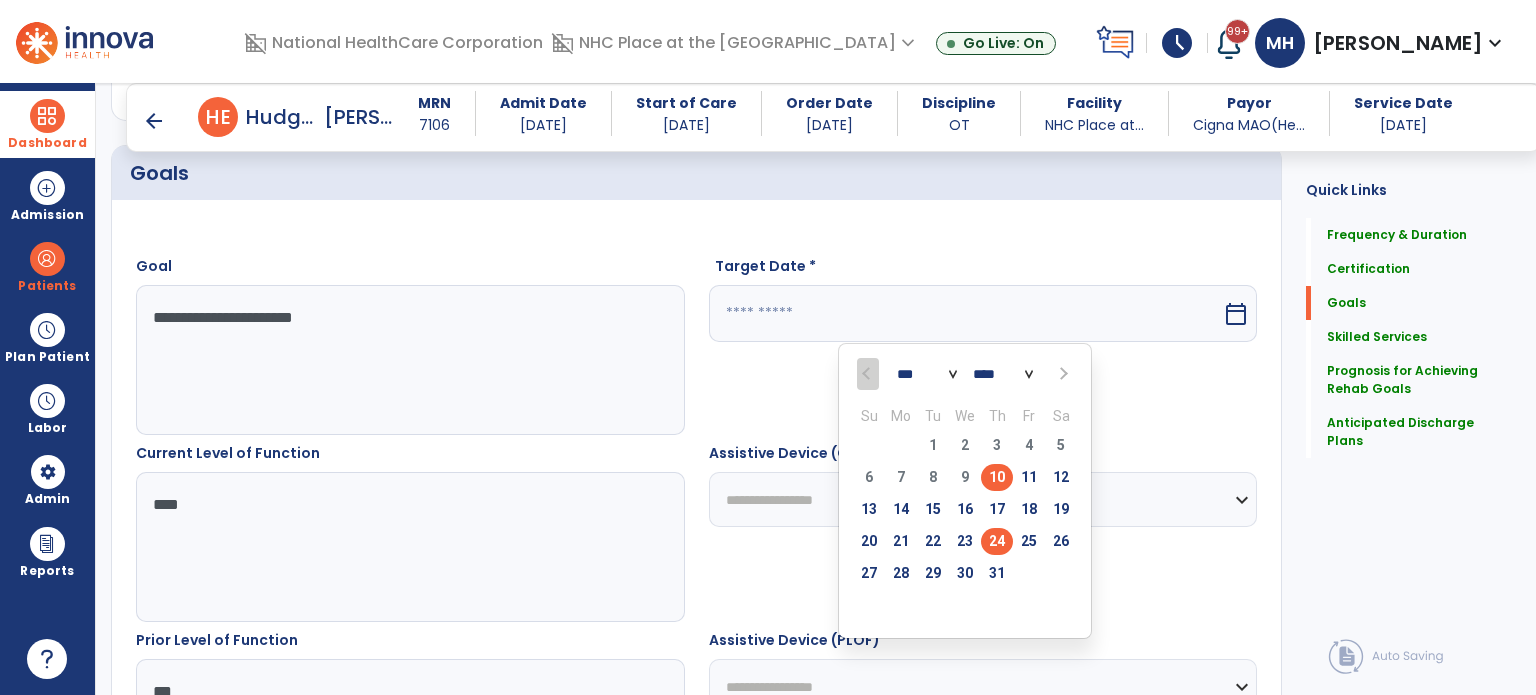 click on "24" at bounding box center [997, 541] 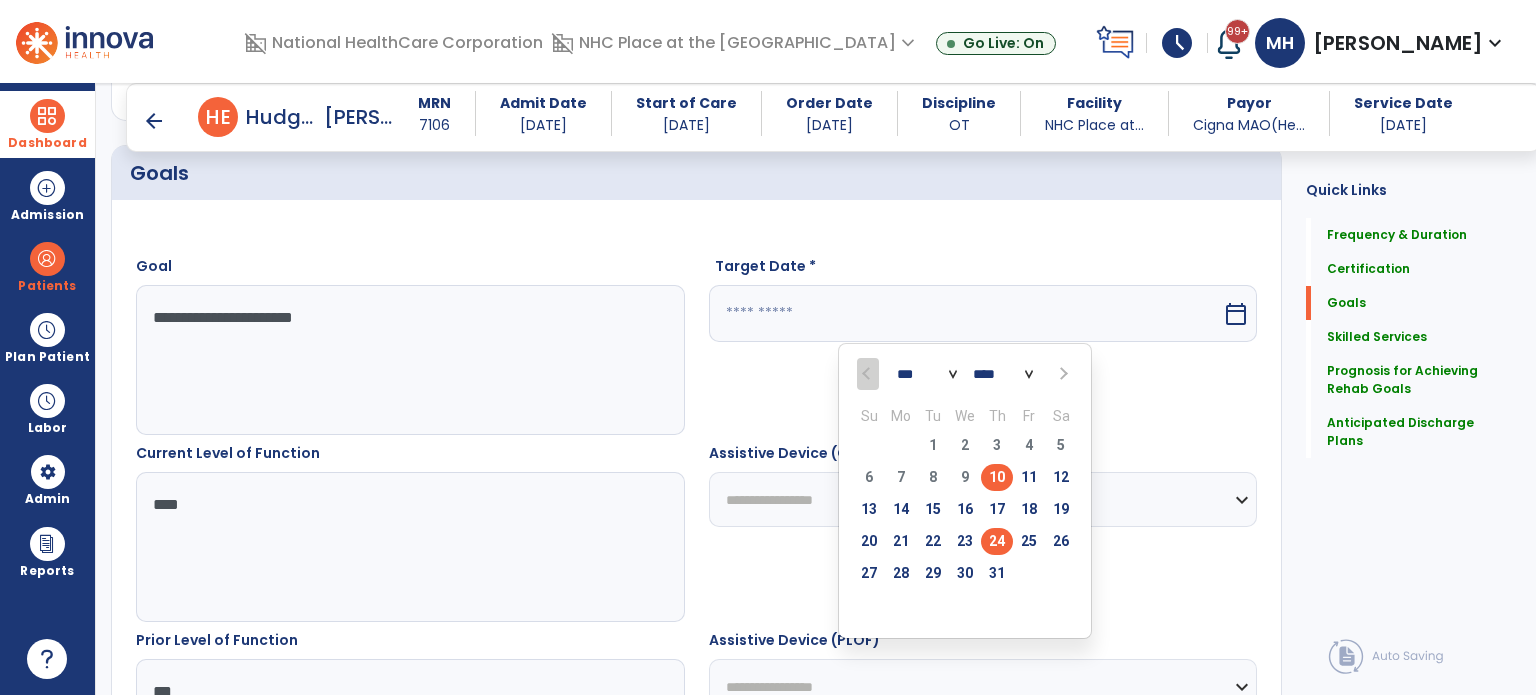 type on "*********" 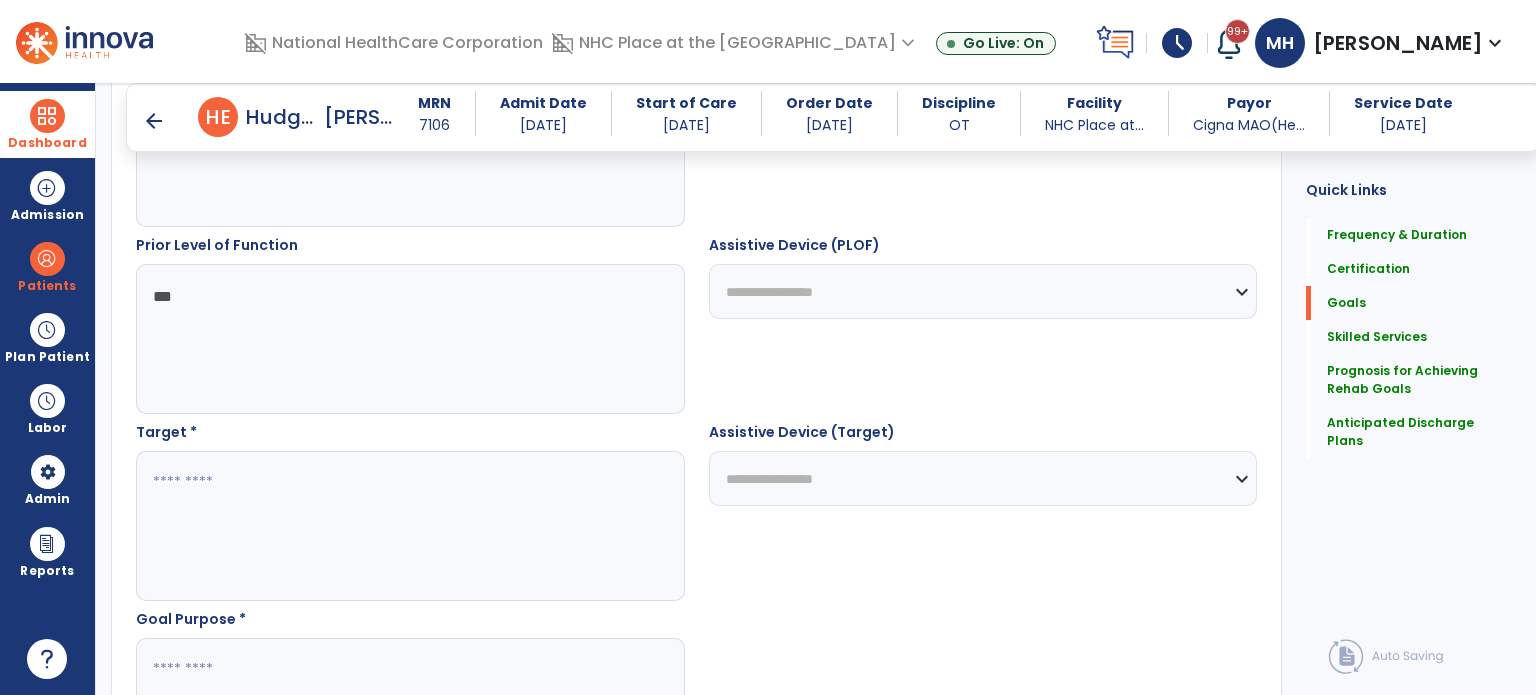 scroll, scrollTop: 871, scrollLeft: 0, axis: vertical 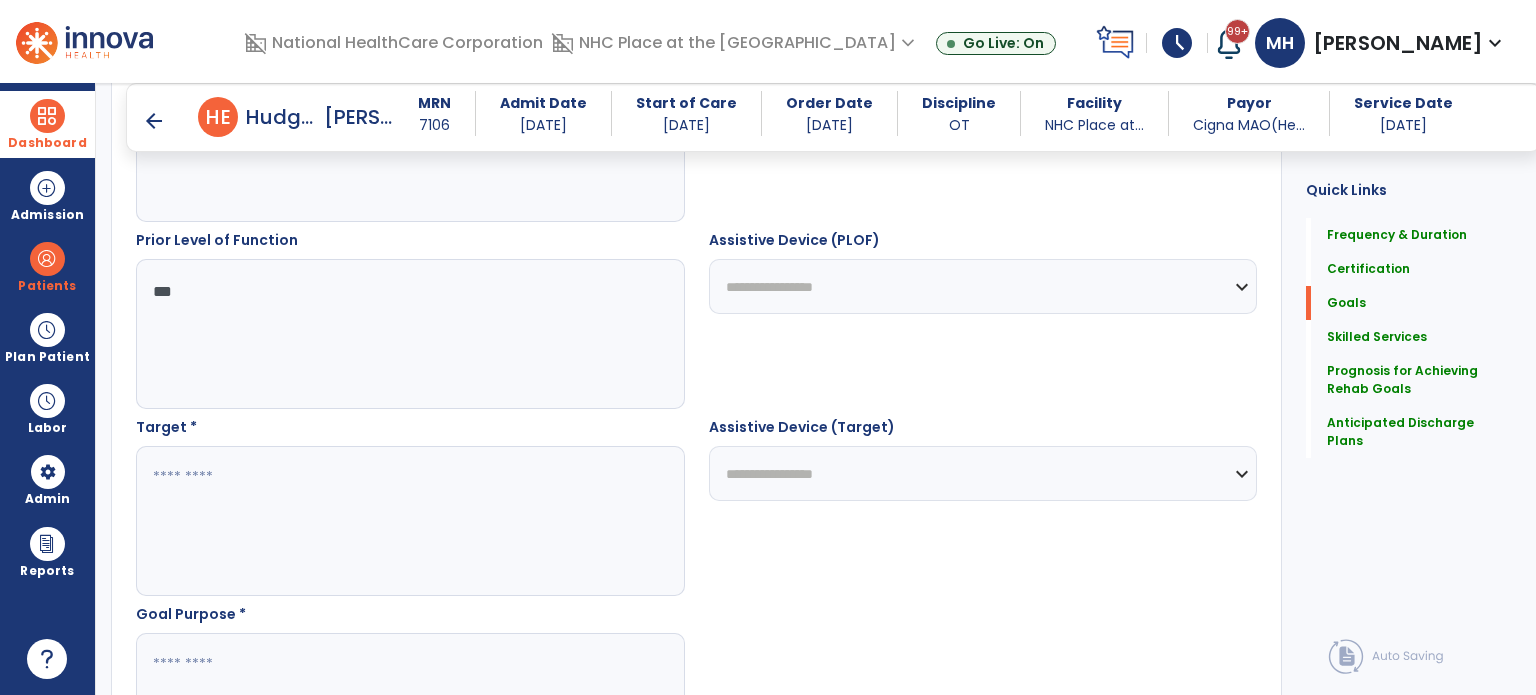click at bounding box center (409, 708) 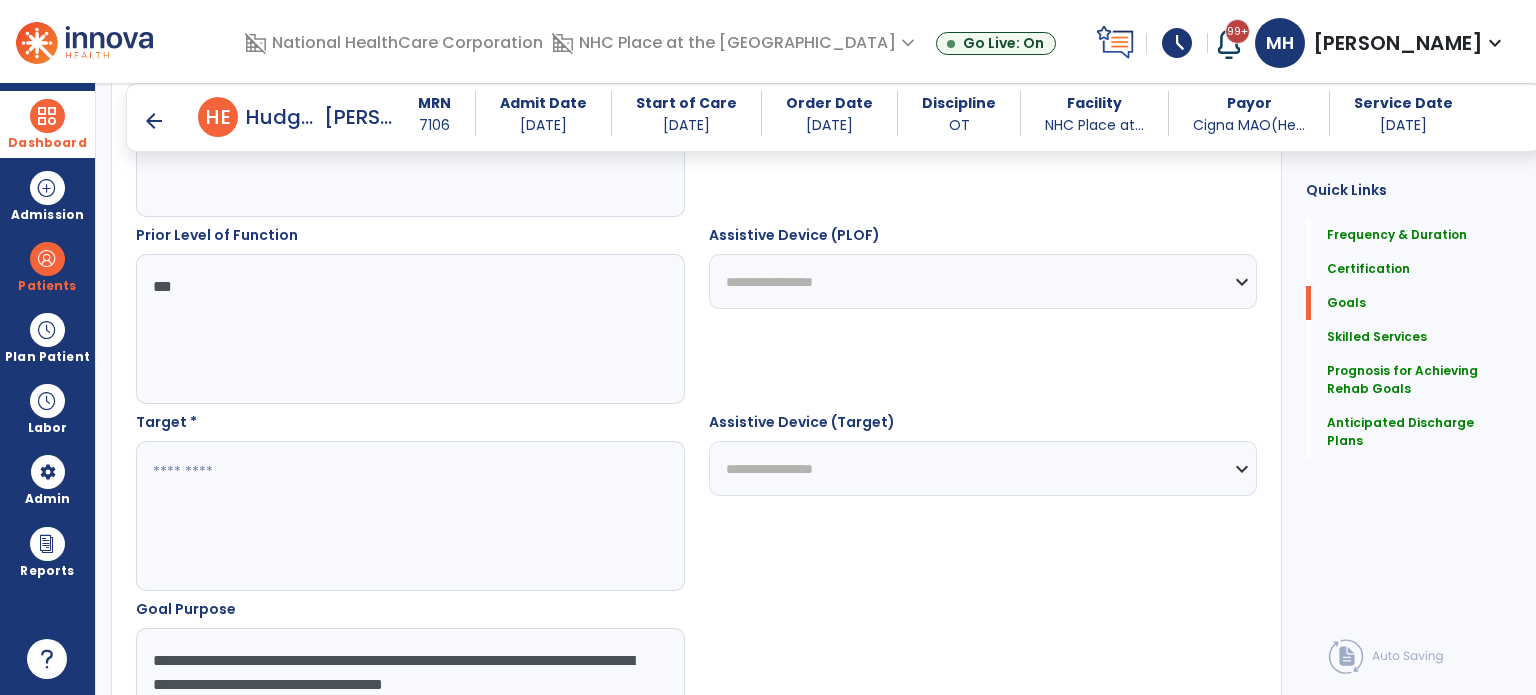 scroll, scrollTop: 900, scrollLeft: 0, axis: vertical 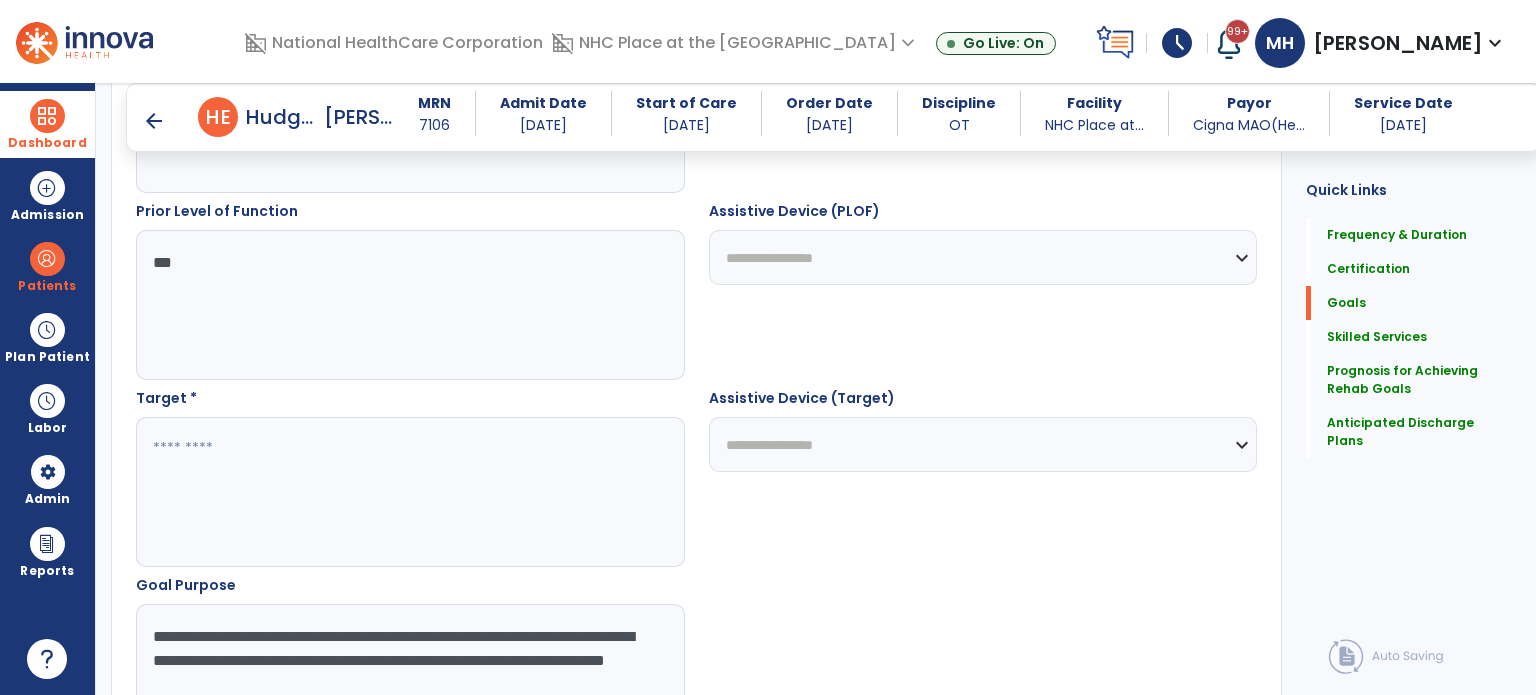 type on "**********" 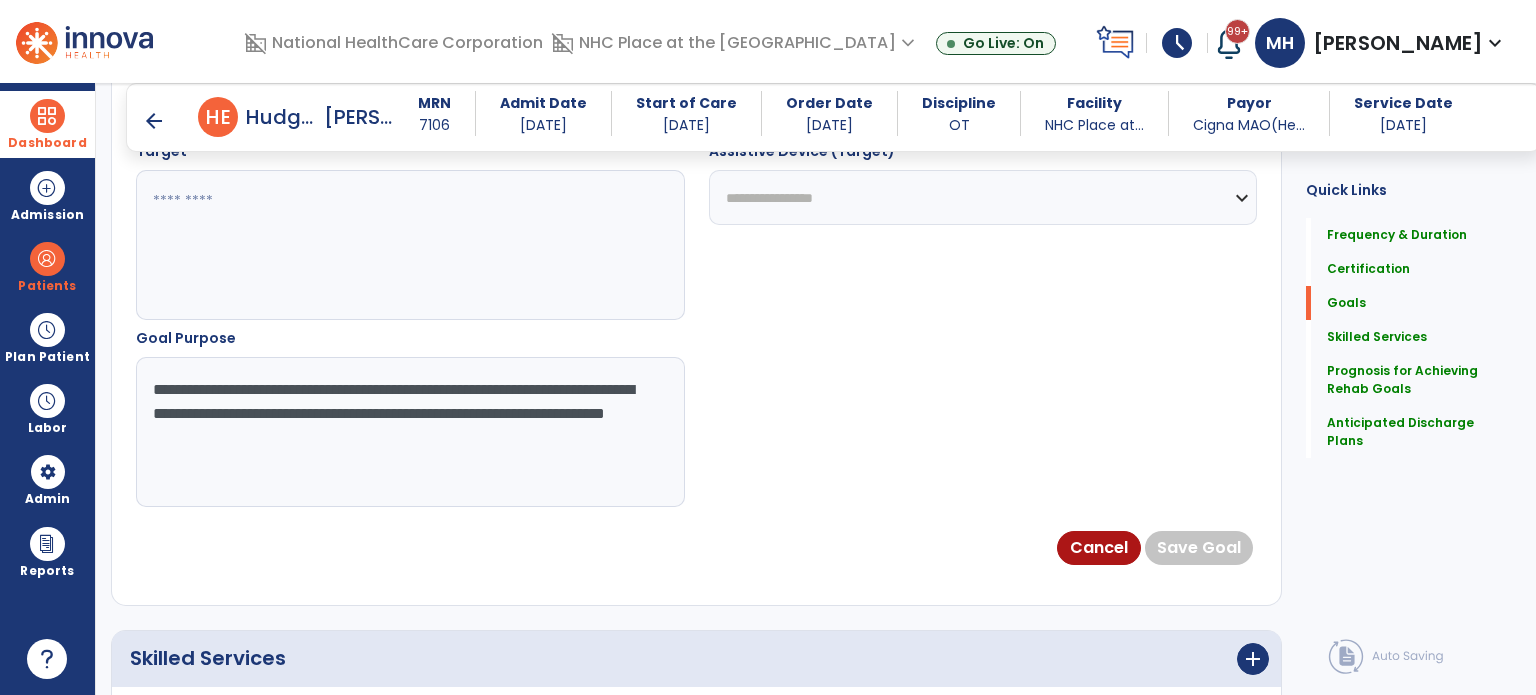 scroll, scrollTop: 1000, scrollLeft: 0, axis: vertical 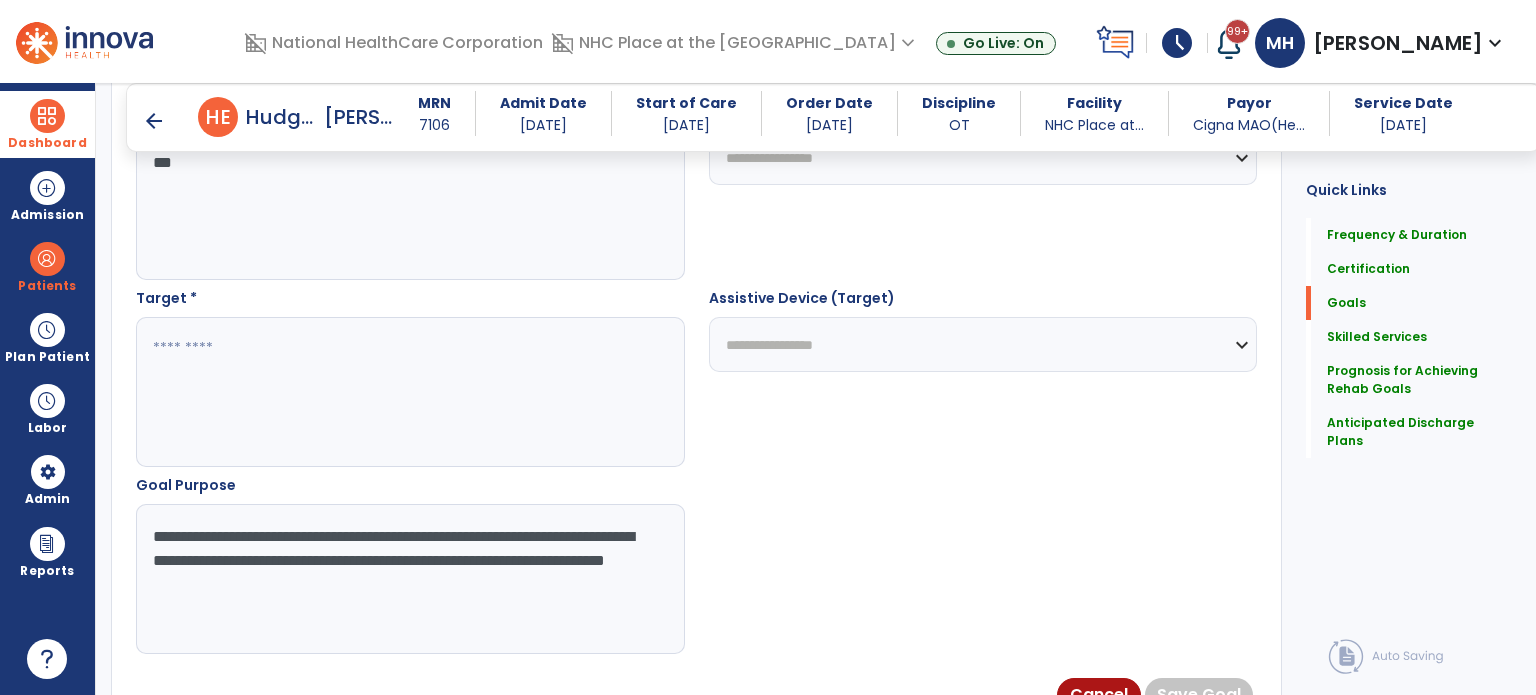 click at bounding box center [409, 392] 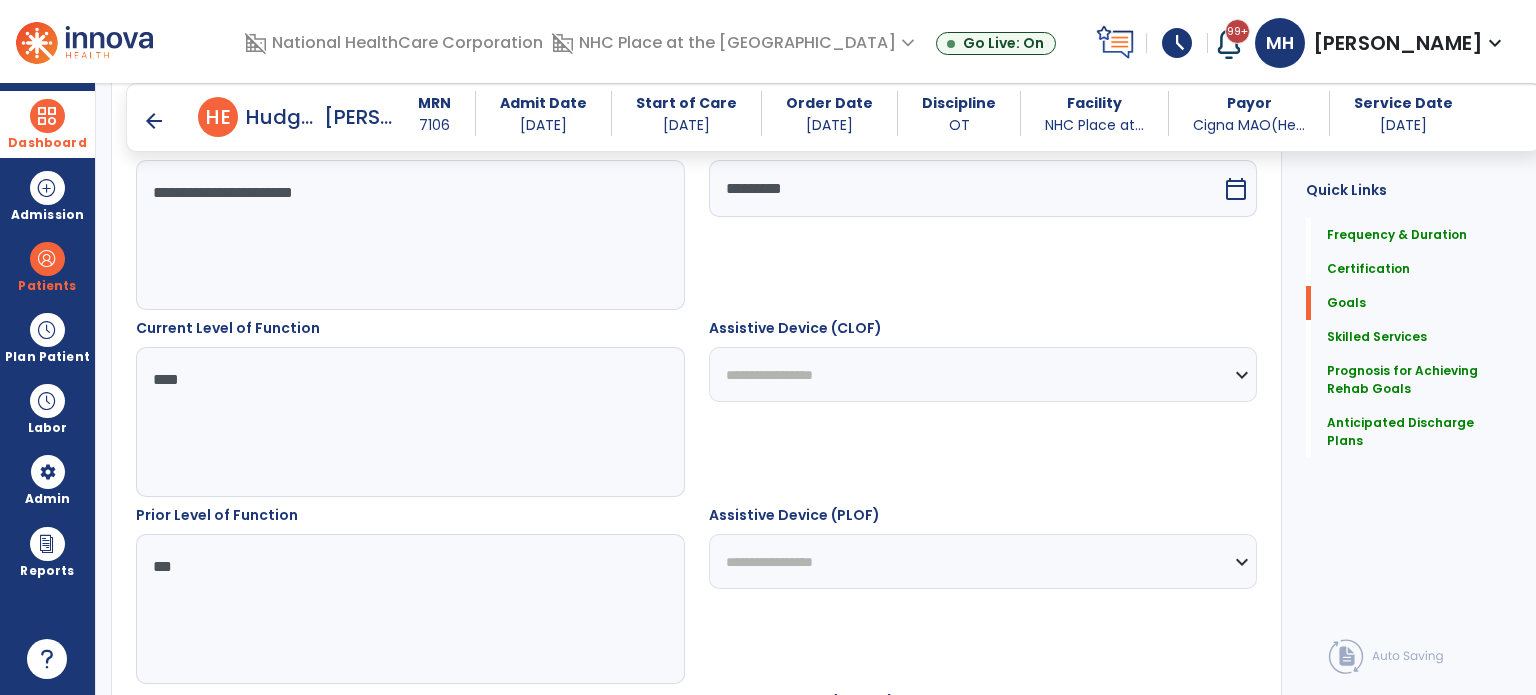scroll, scrollTop: 700, scrollLeft: 0, axis: vertical 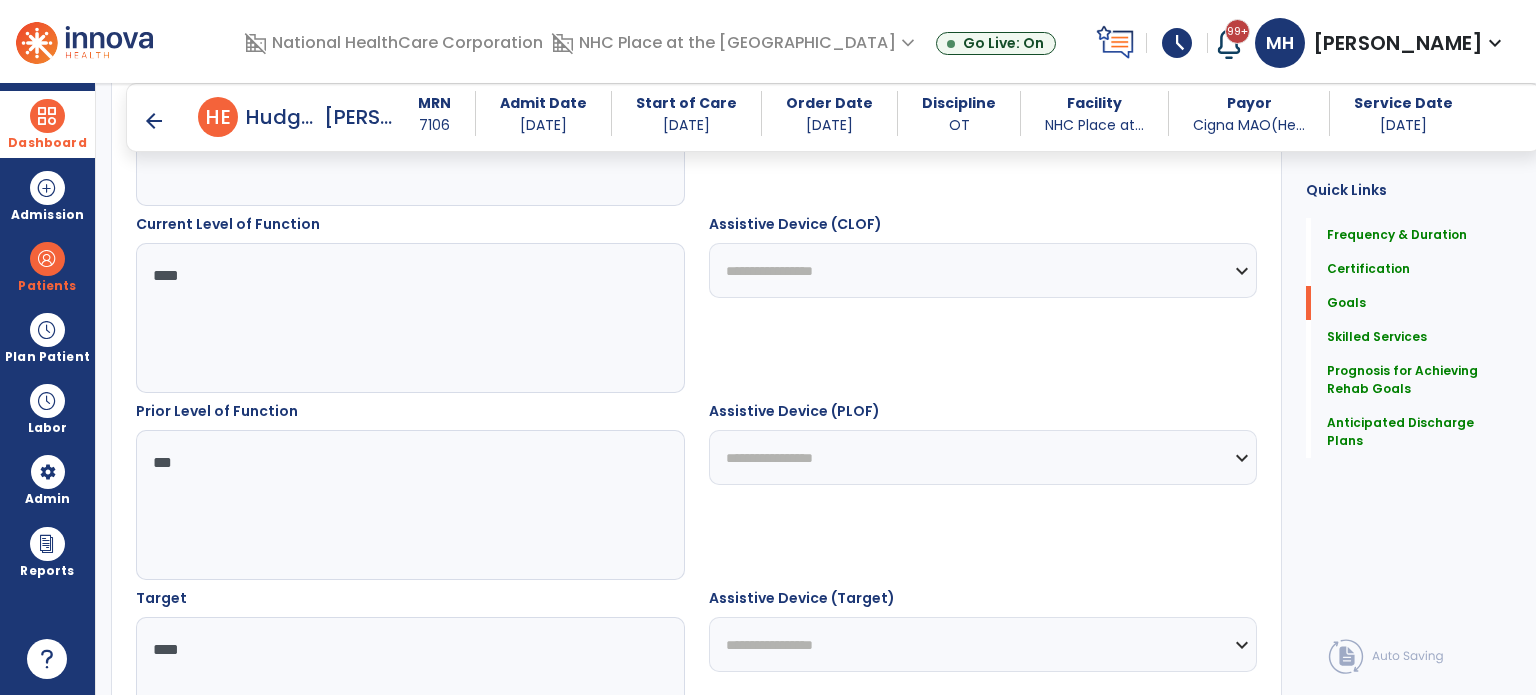 type on "****" 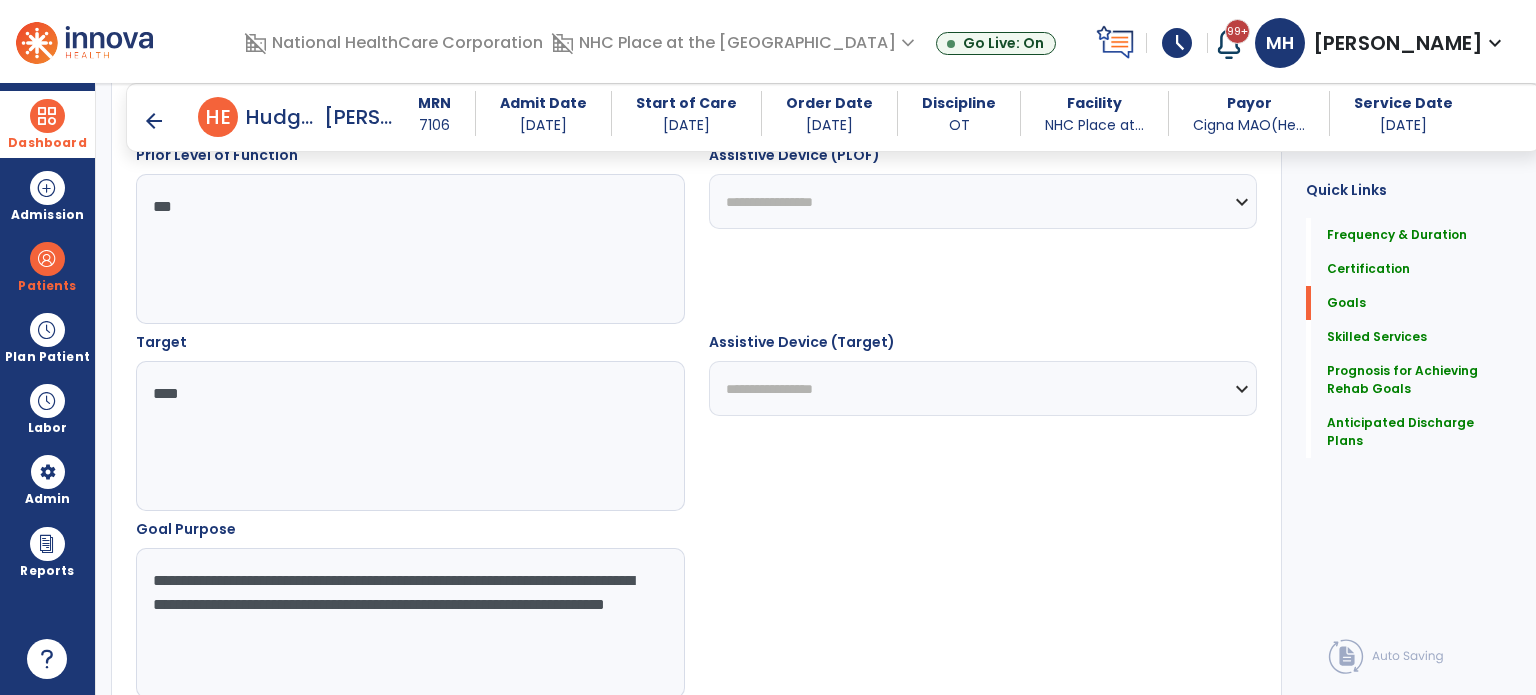 scroll, scrollTop: 1000, scrollLeft: 0, axis: vertical 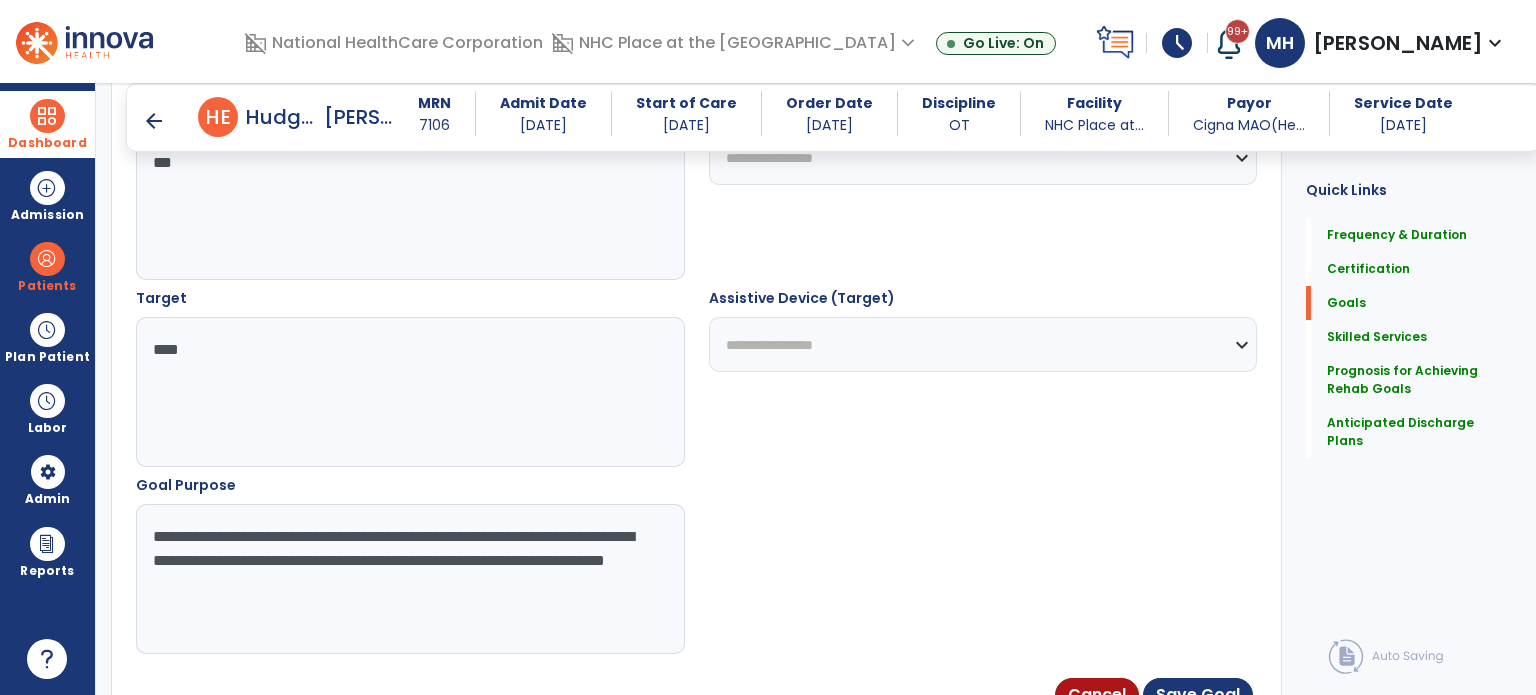 type on "**********" 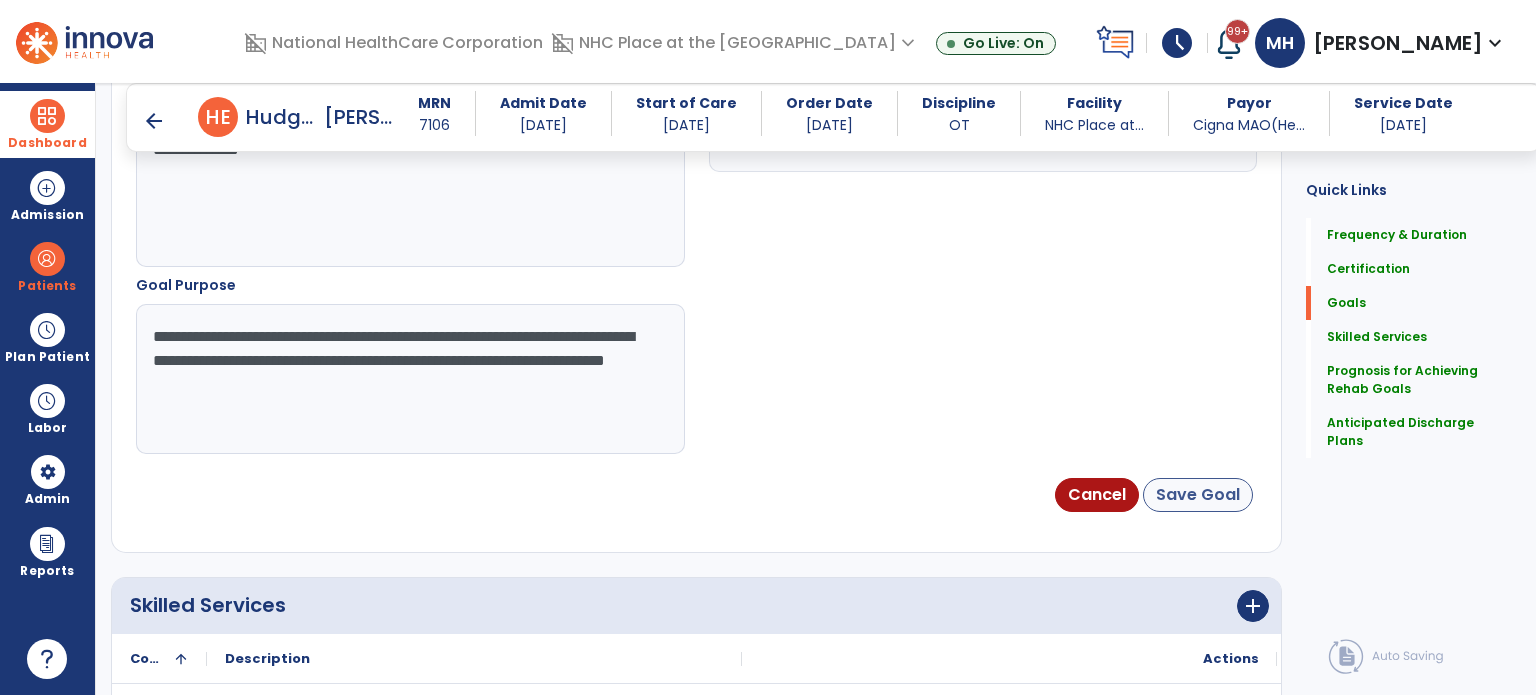type on "**********" 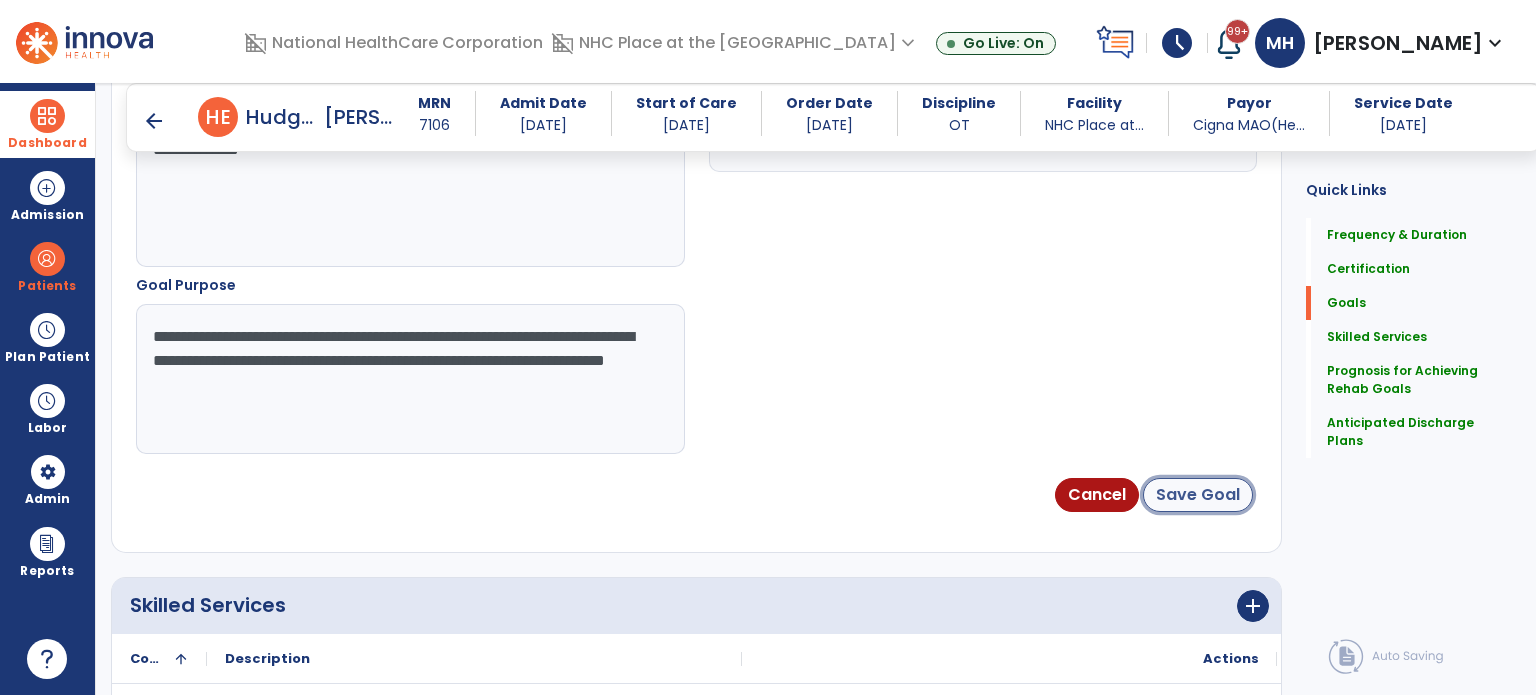 click on "Save Goal" at bounding box center [1198, 495] 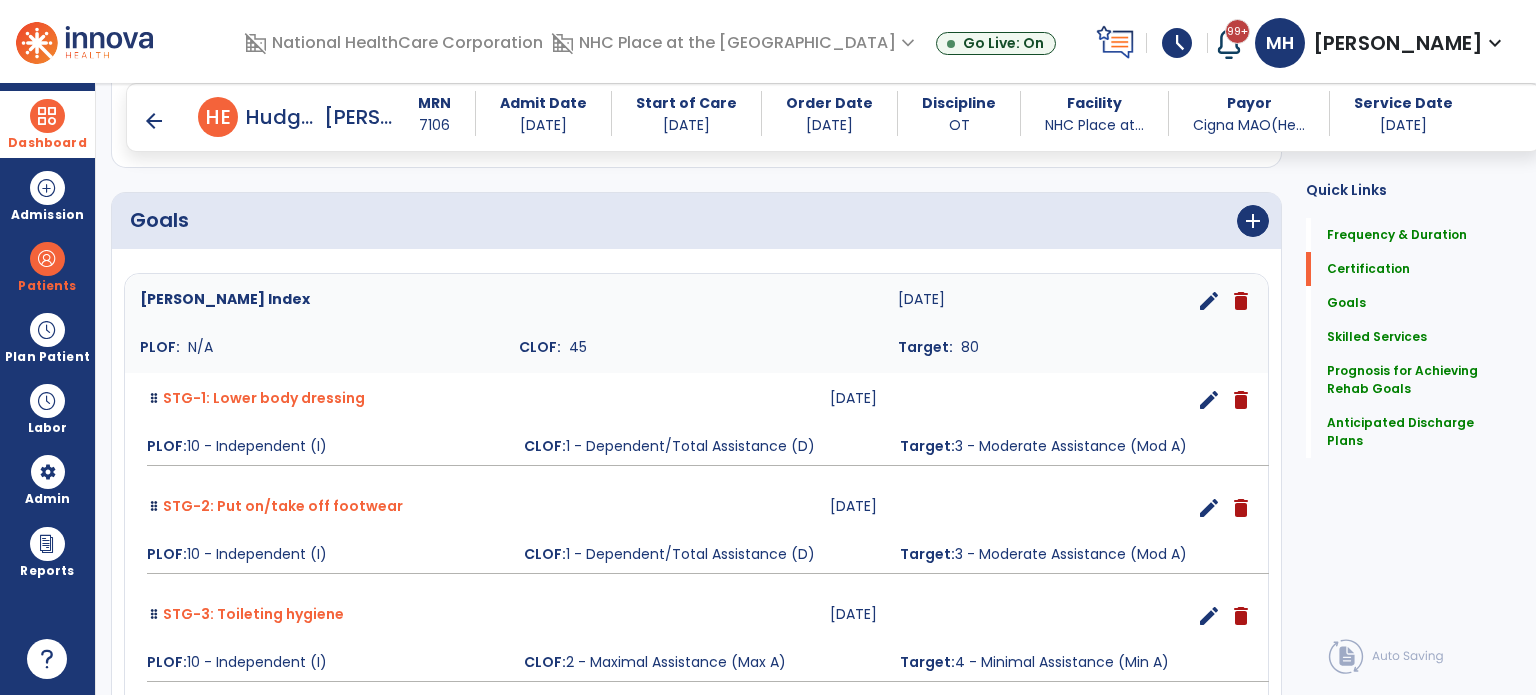scroll, scrollTop: 824, scrollLeft: 0, axis: vertical 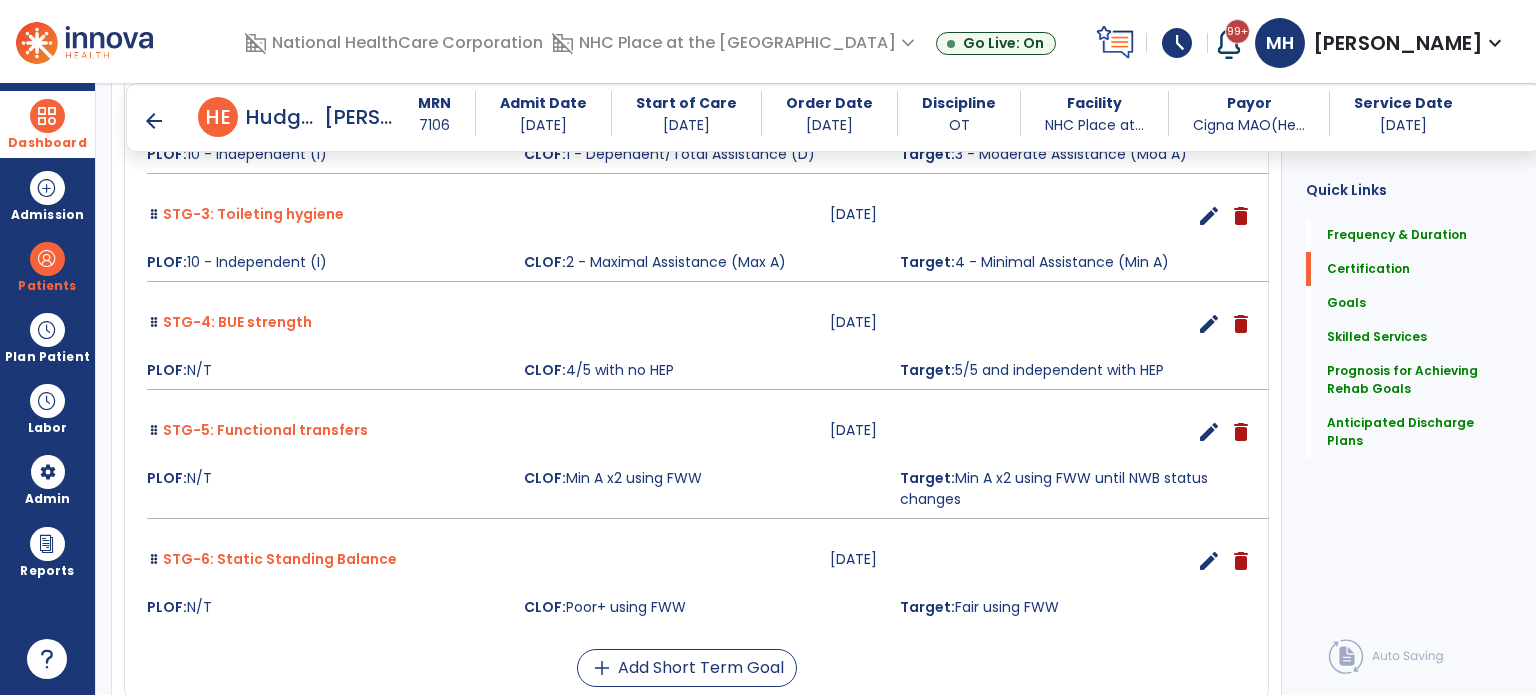 click on "edit" at bounding box center (1209, 432) 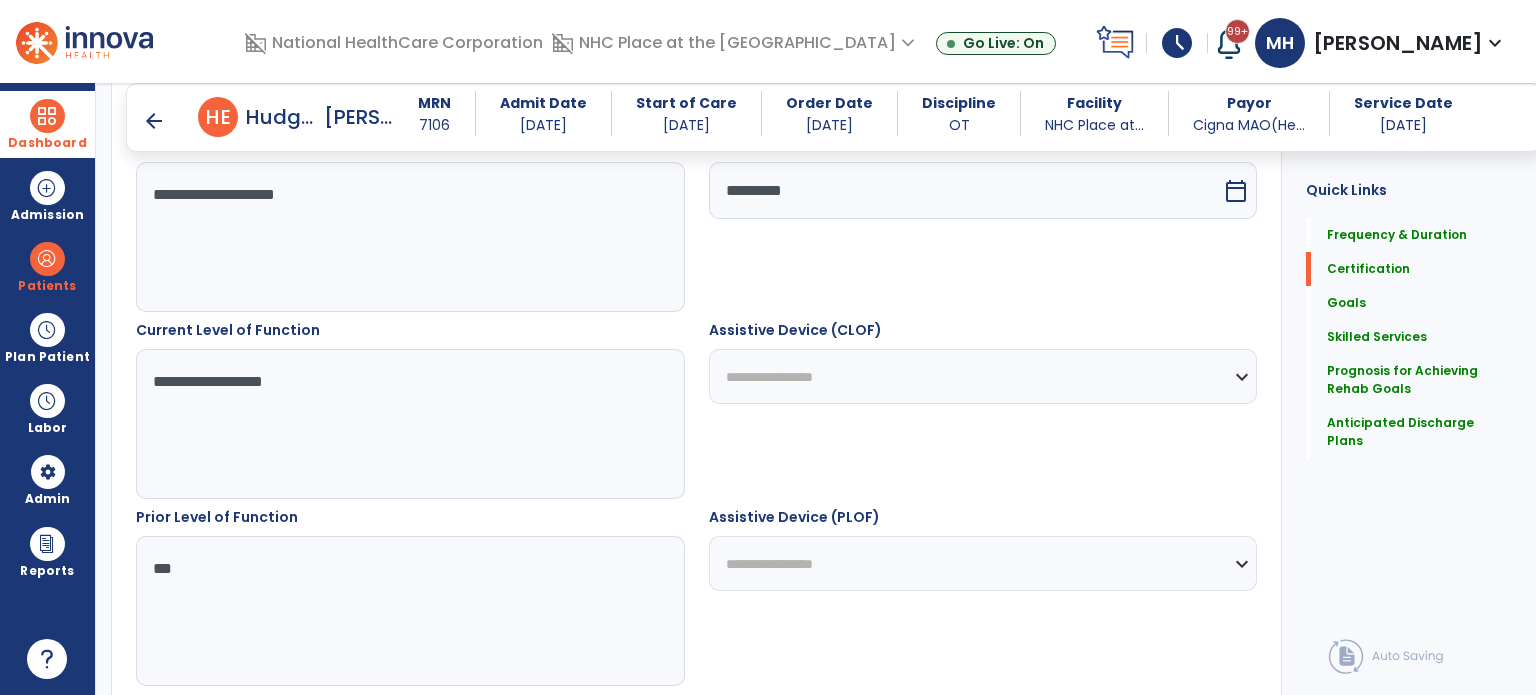 scroll, scrollTop: 534, scrollLeft: 0, axis: vertical 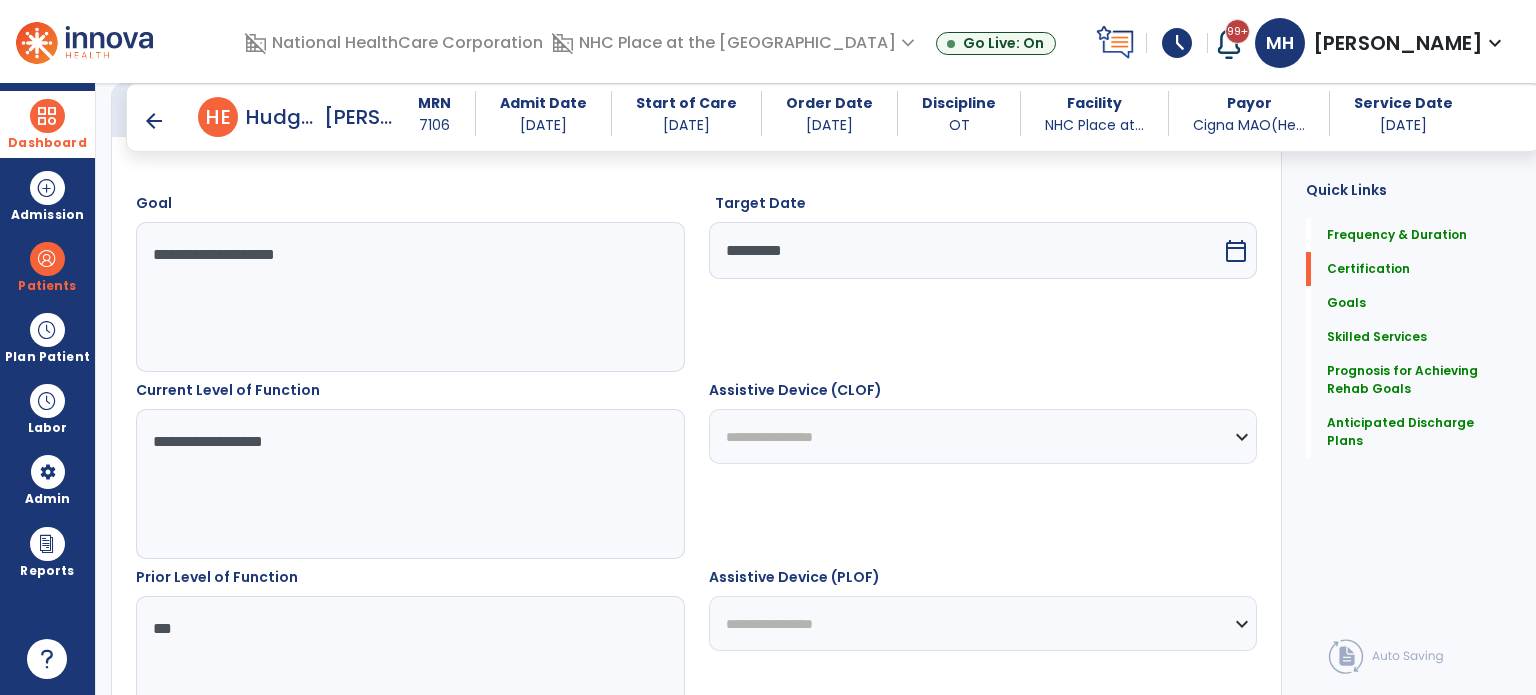 click on "**********" at bounding box center [409, 297] 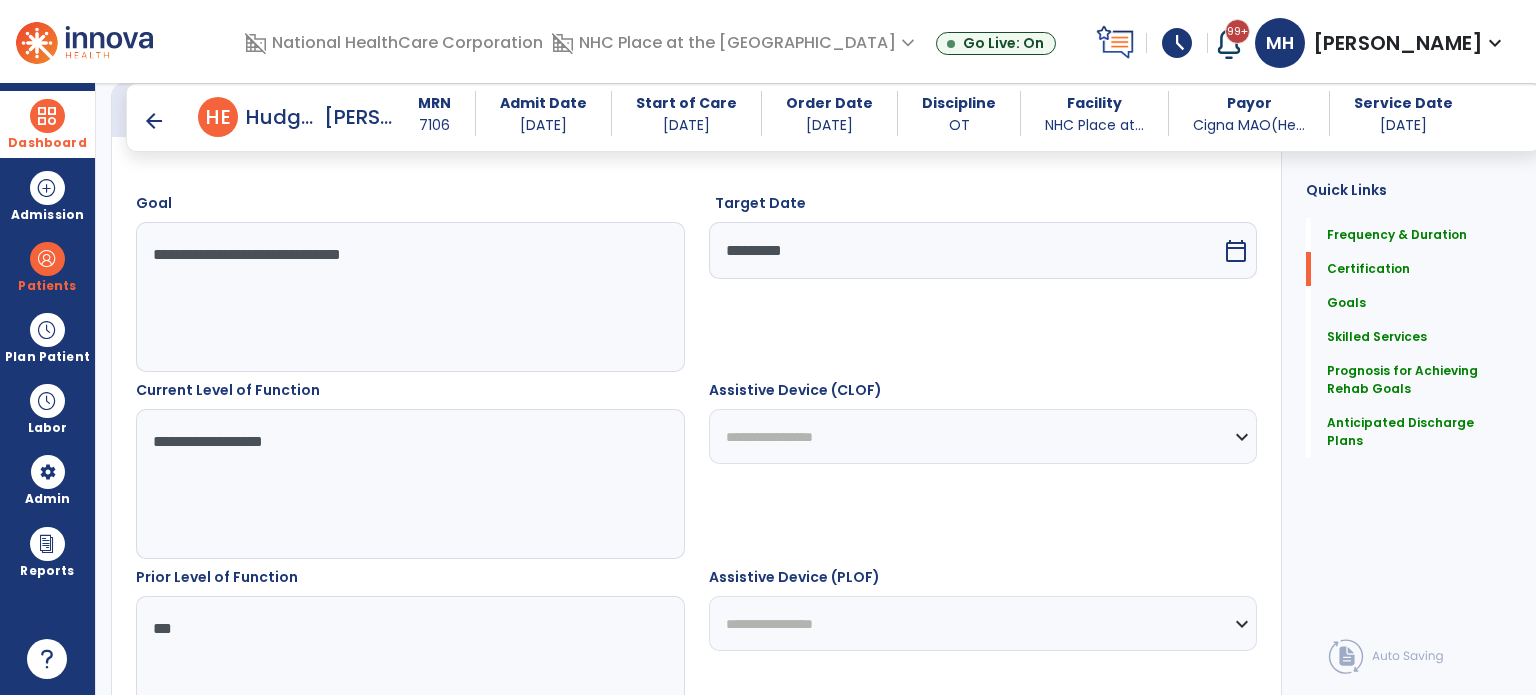 click on "**********" at bounding box center [409, 297] 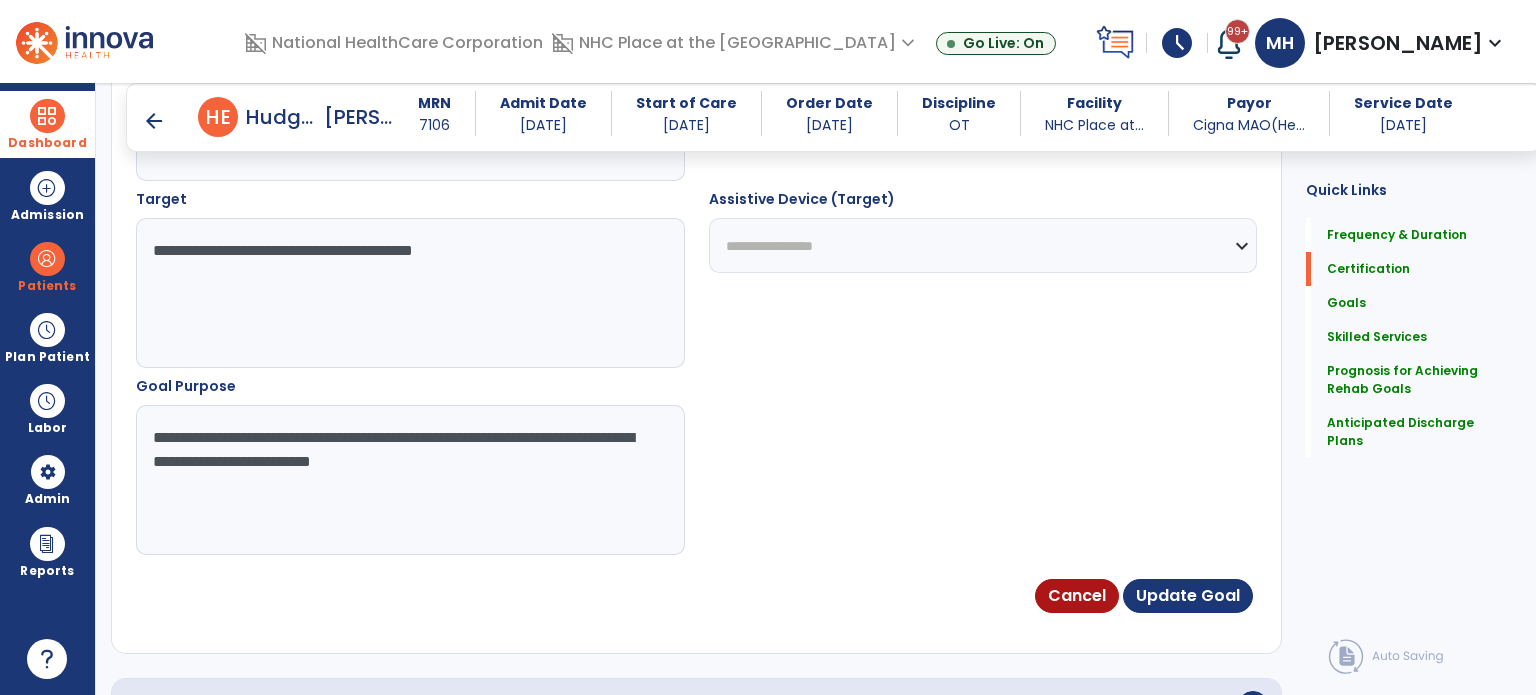scroll, scrollTop: 1134, scrollLeft: 0, axis: vertical 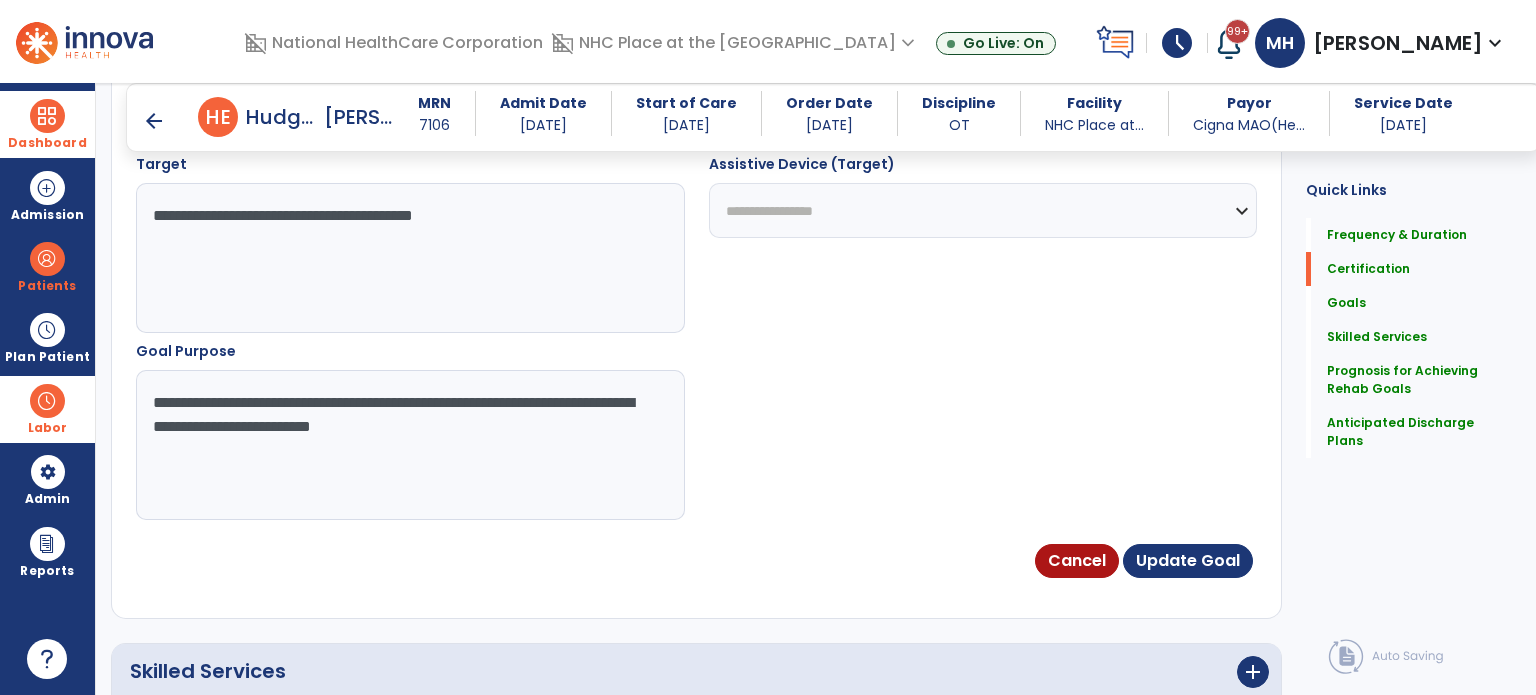 drag, startPoint x: 529, startPoint y: 438, endPoint x: 71, endPoint y: 408, distance: 458.98148 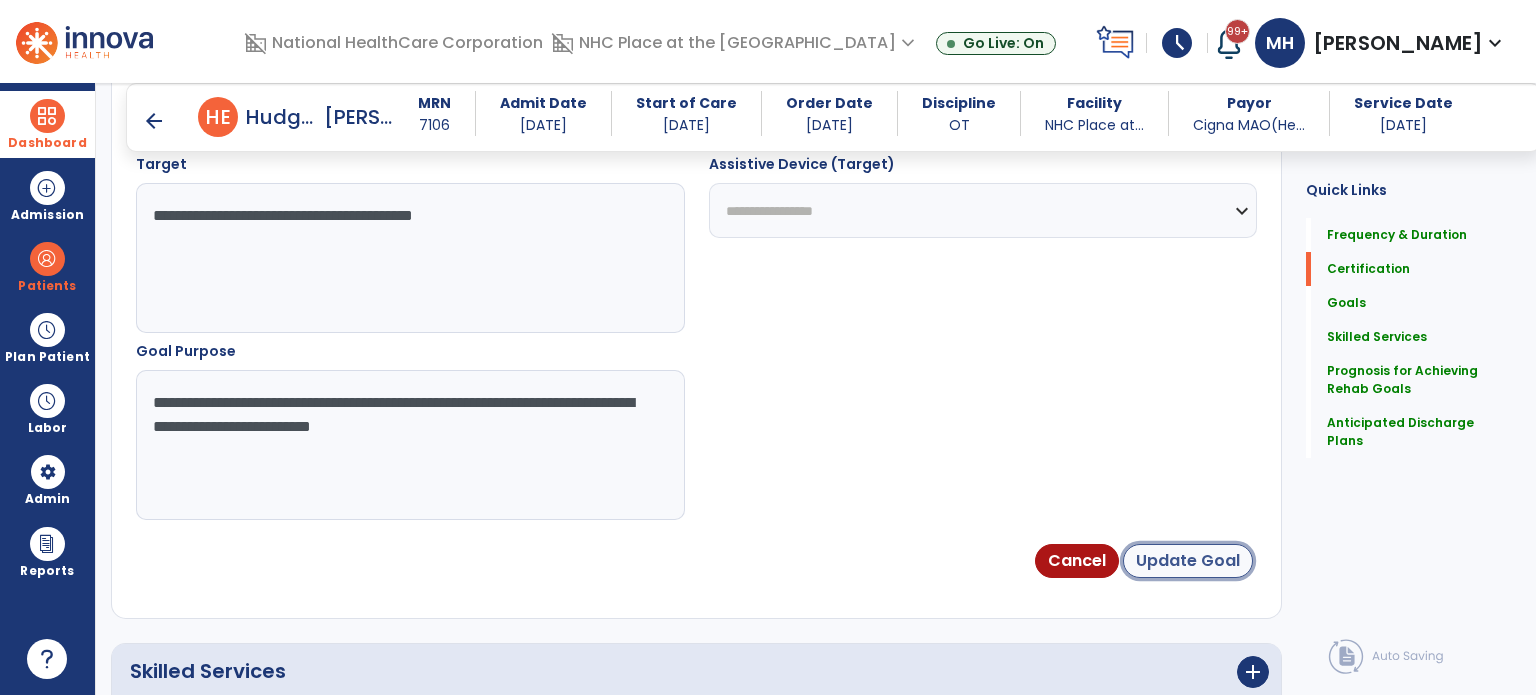 click on "Update Goal" at bounding box center (1188, 561) 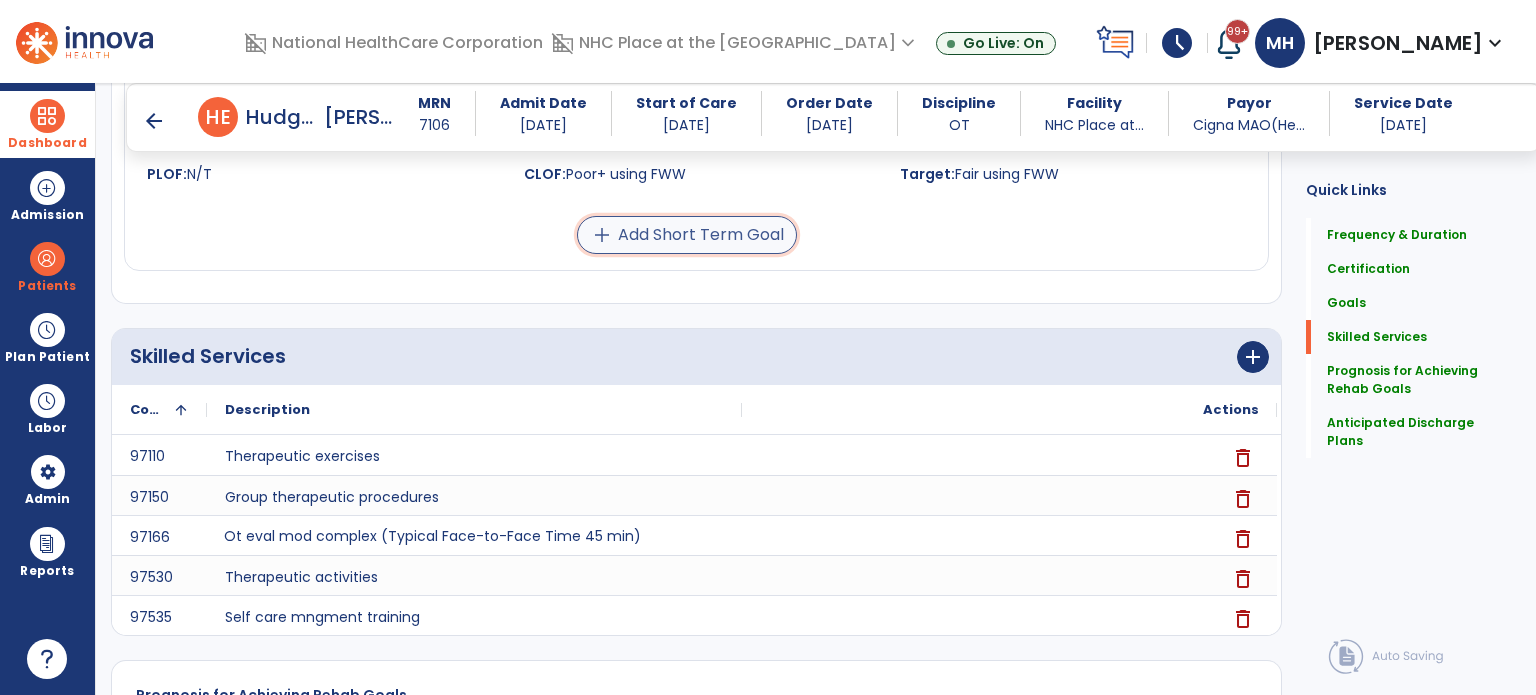 click on "add  Add Short Term Goal" at bounding box center (687, 235) 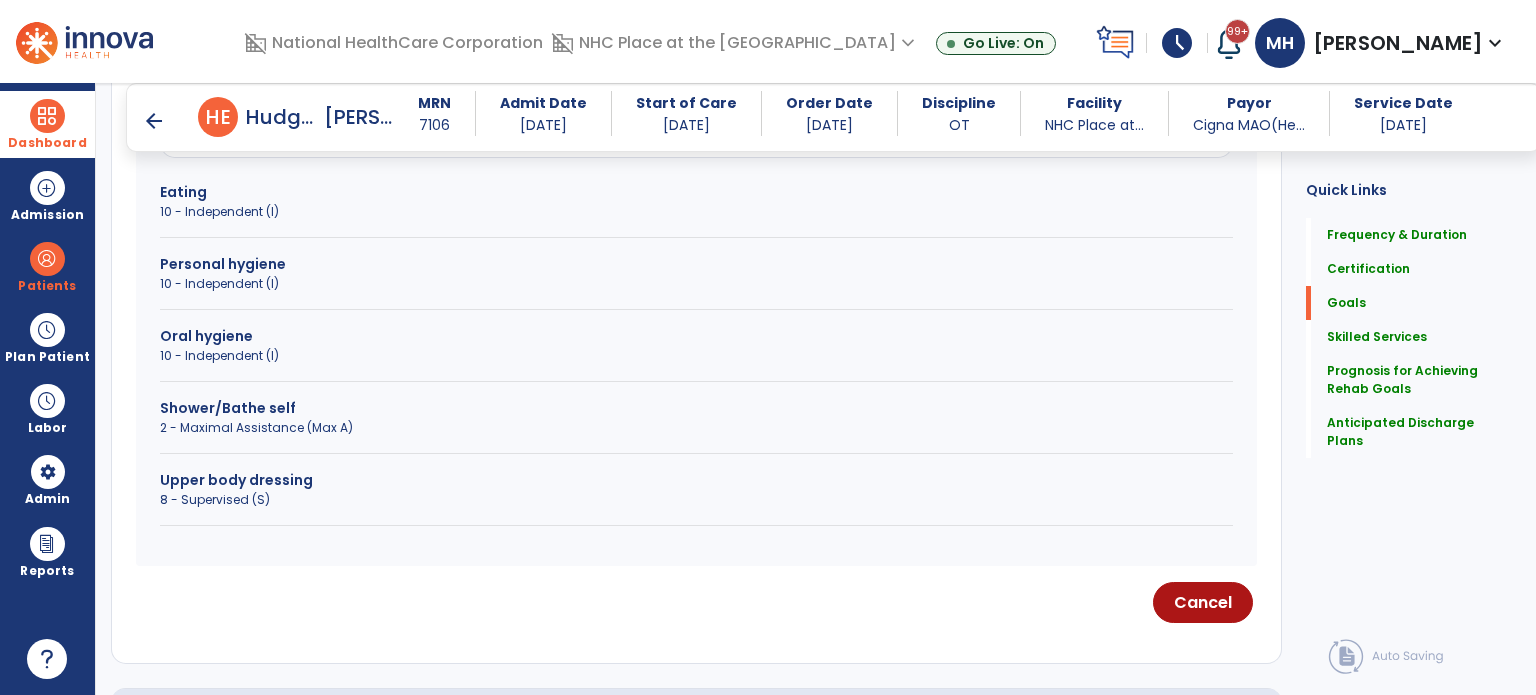 scroll, scrollTop: 471, scrollLeft: 0, axis: vertical 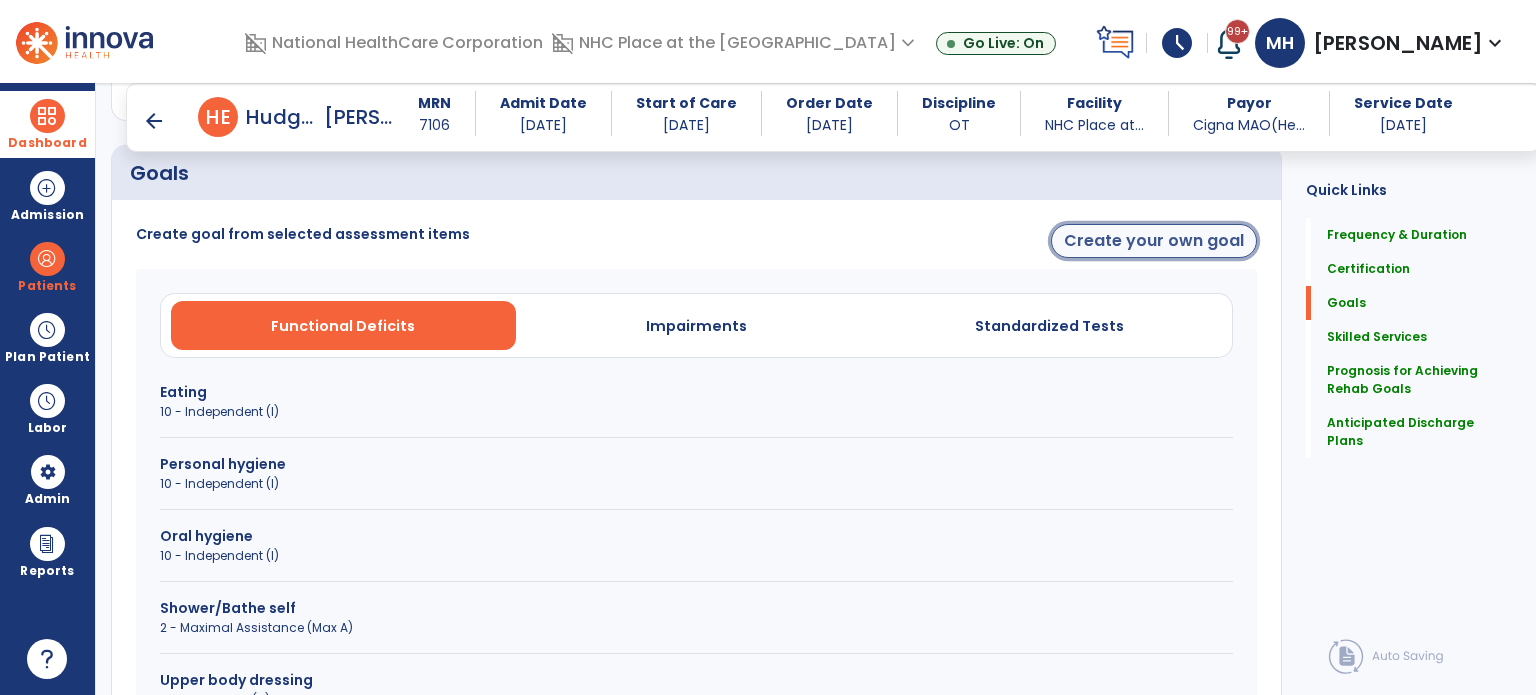 click on "Create your own goal" at bounding box center [1154, 241] 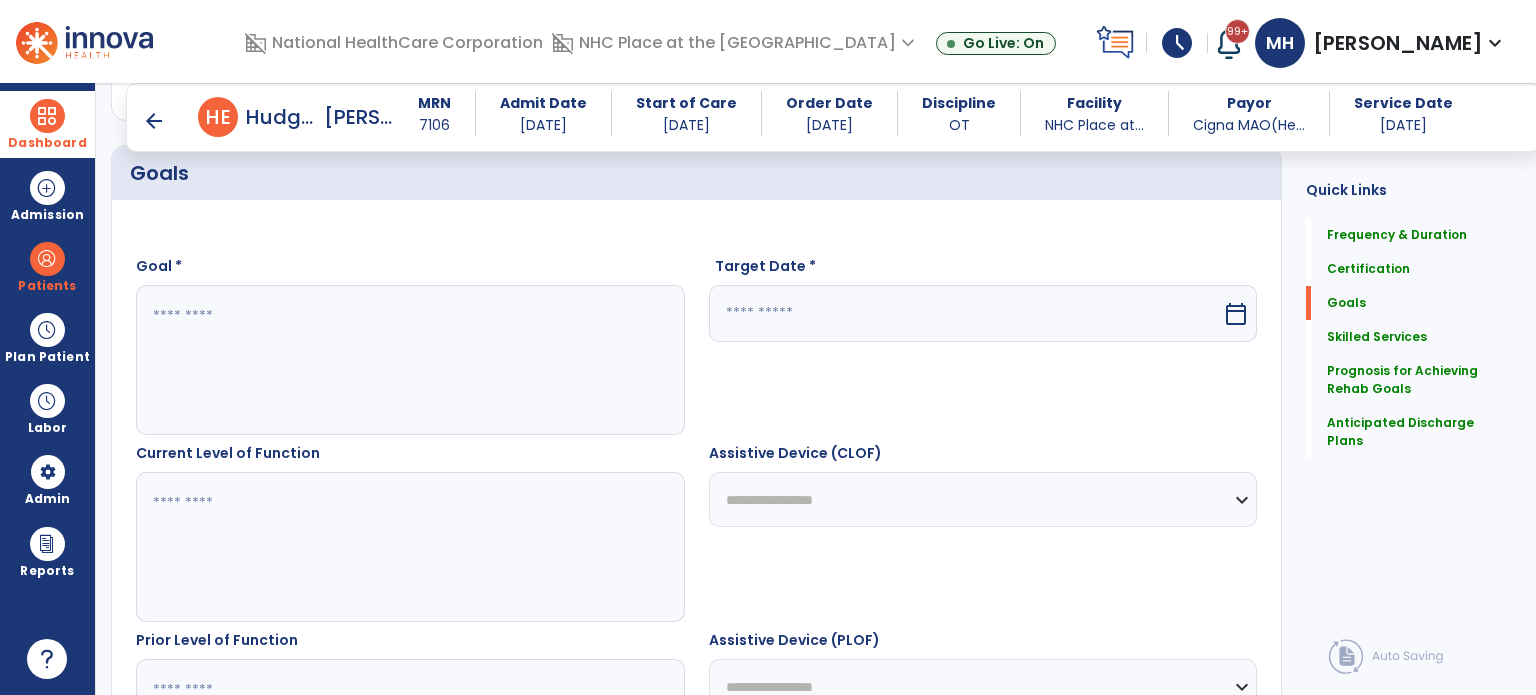 click at bounding box center (409, 360) 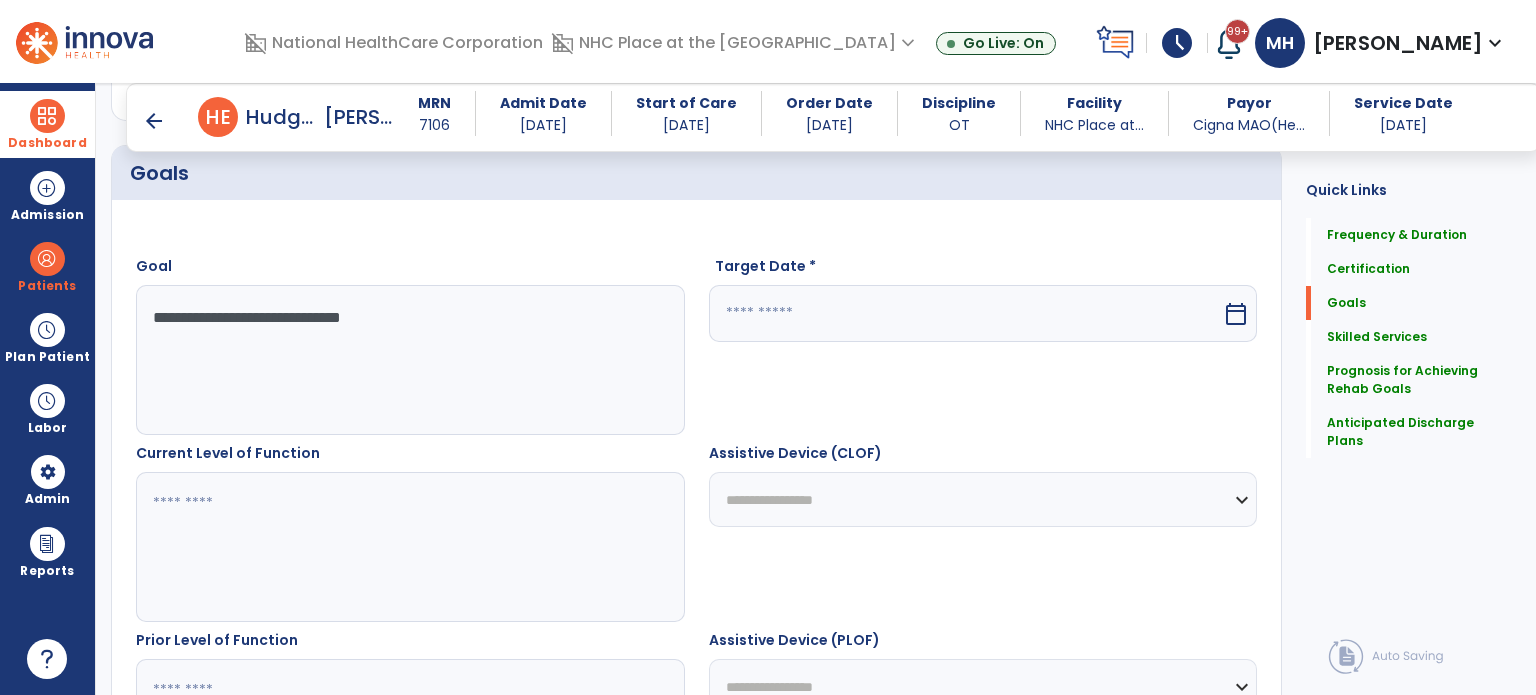type on "**********" 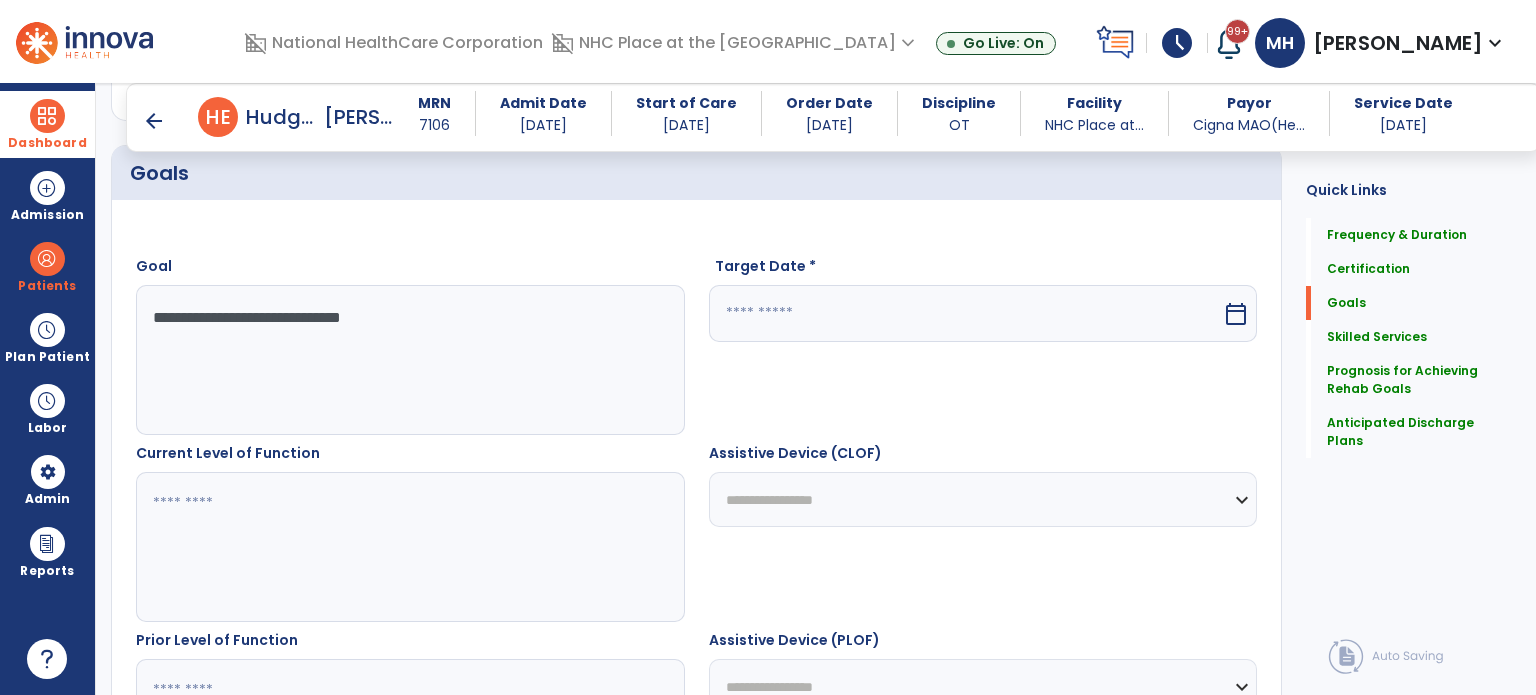 click at bounding box center [966, 313] 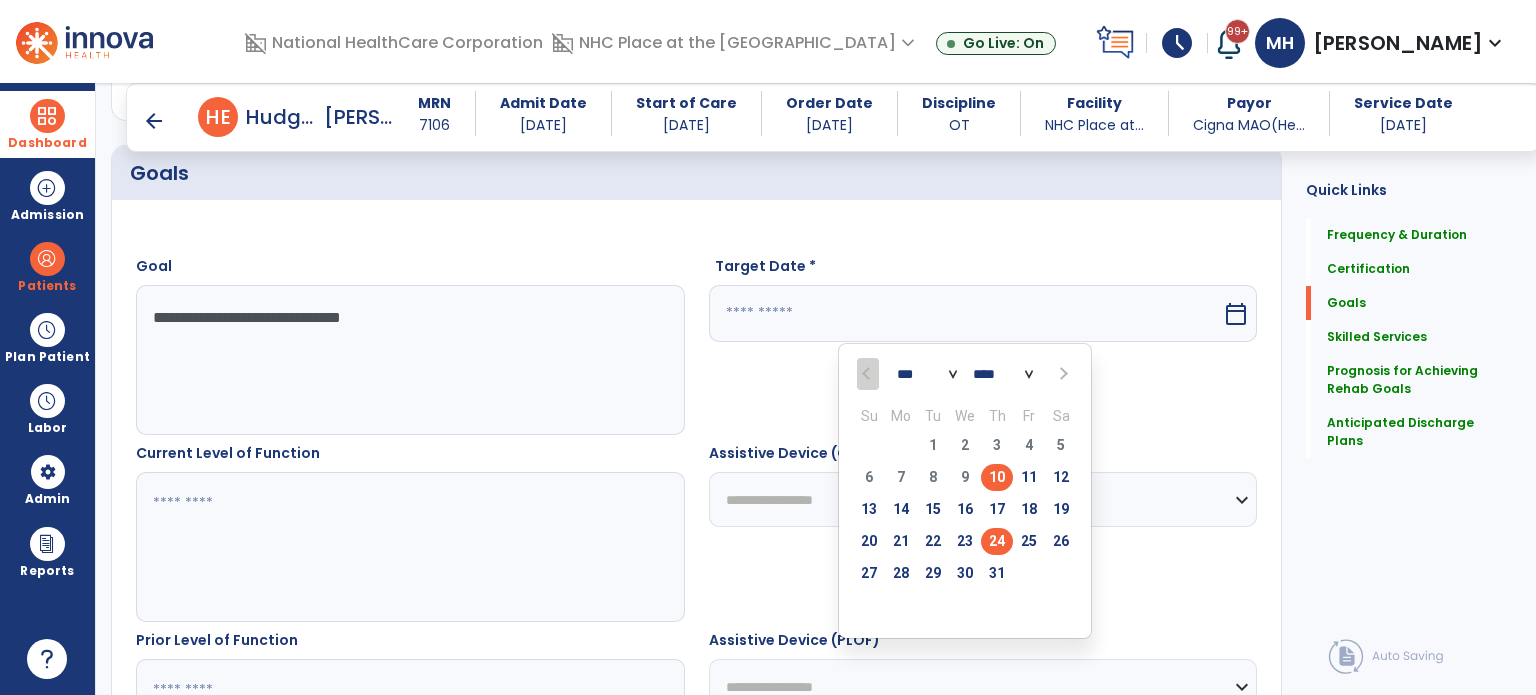 click on "24" at bounding box center (997, 541) 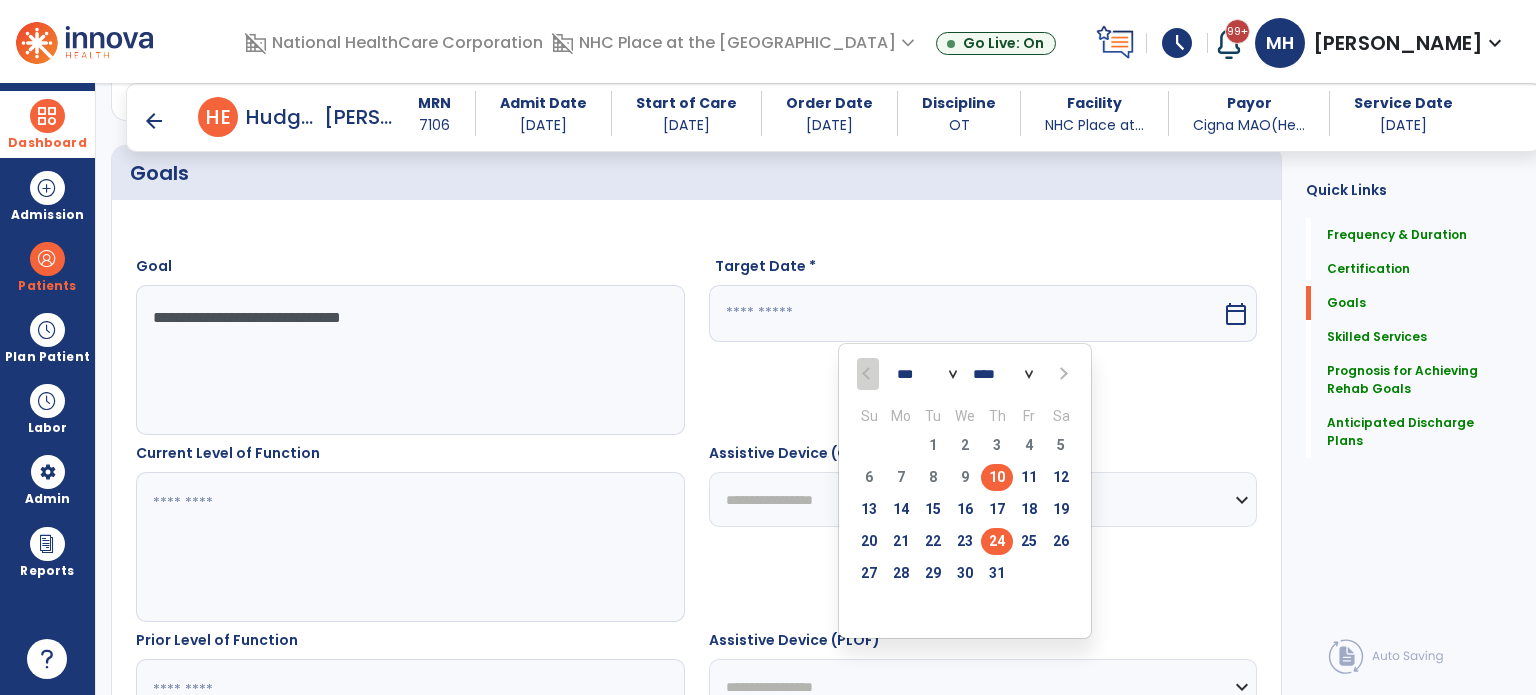 type on "*********" 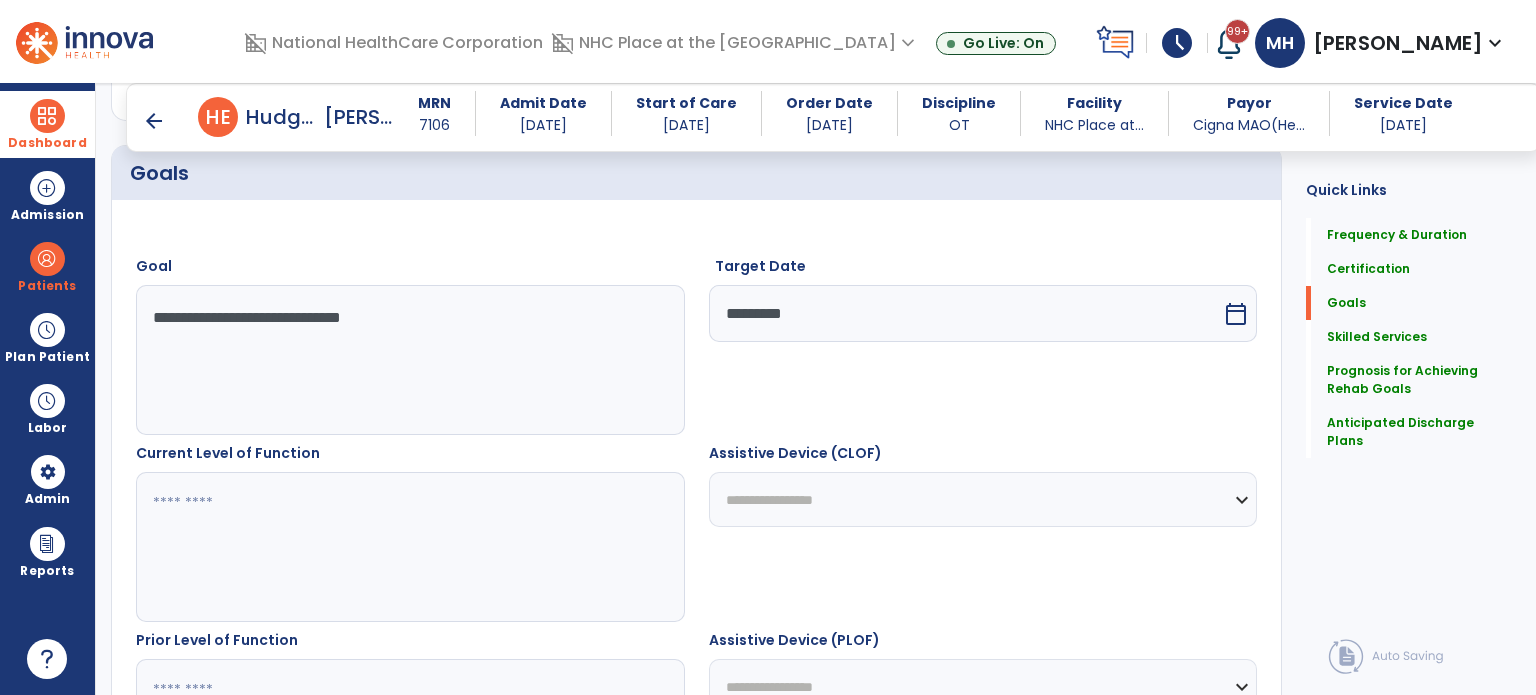 click at bounding box center (409, 547) 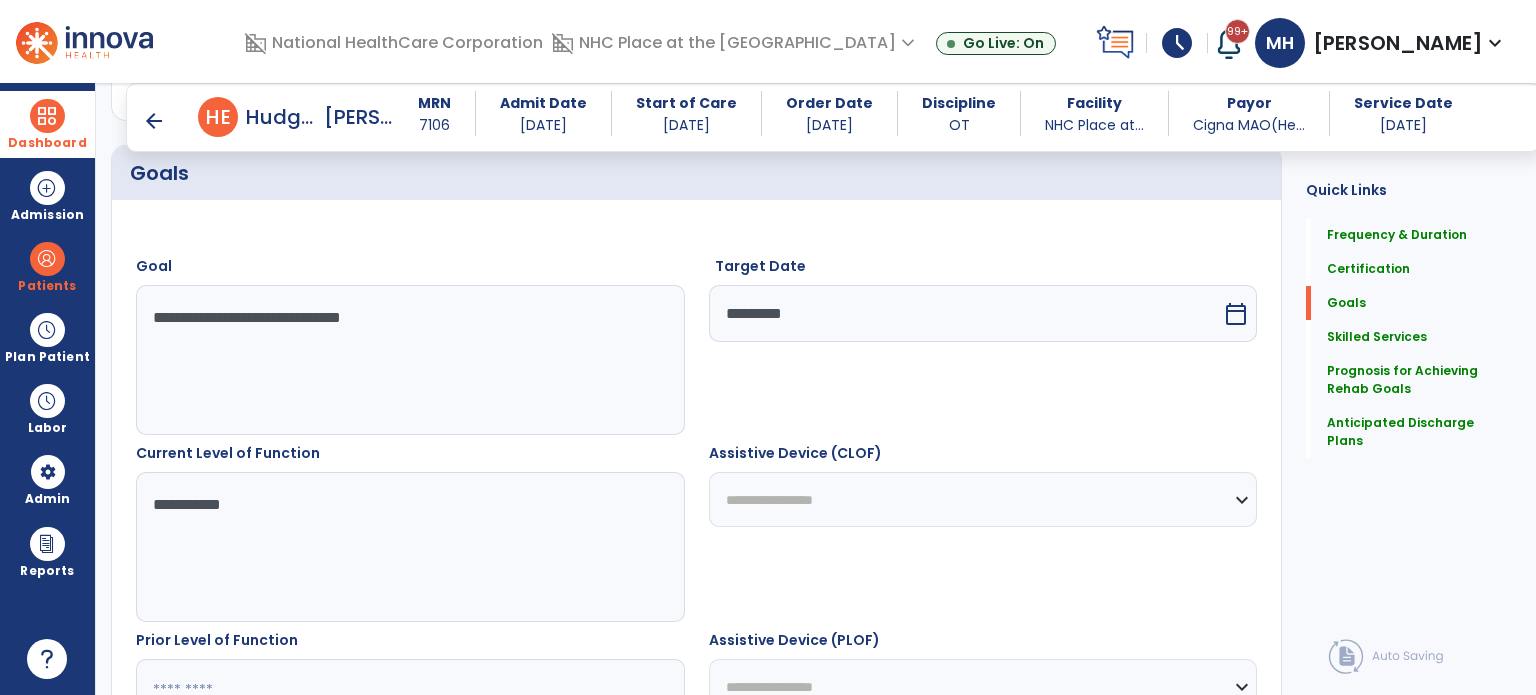 scroll, scrollTop: 671, scrollLeft: 0, axis: vertical 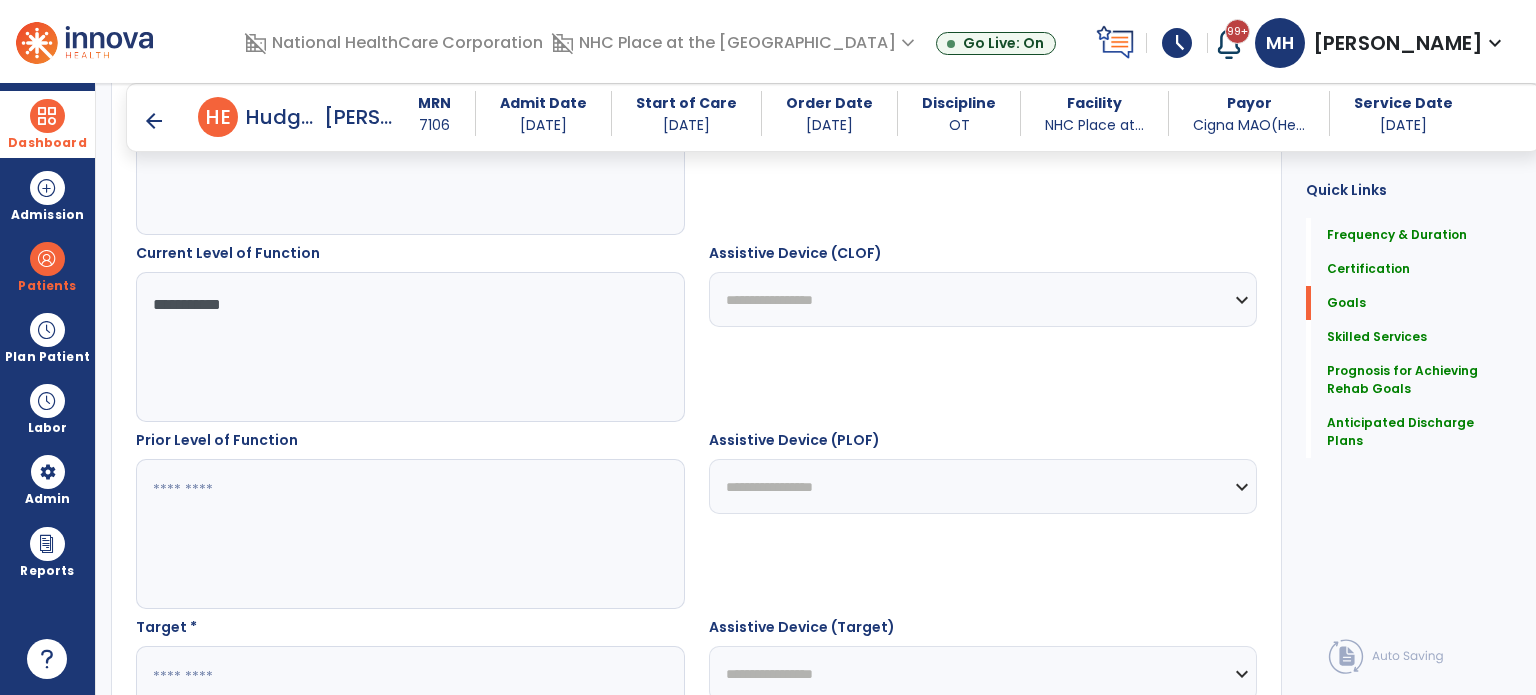 click at bounding box center (409, 534) 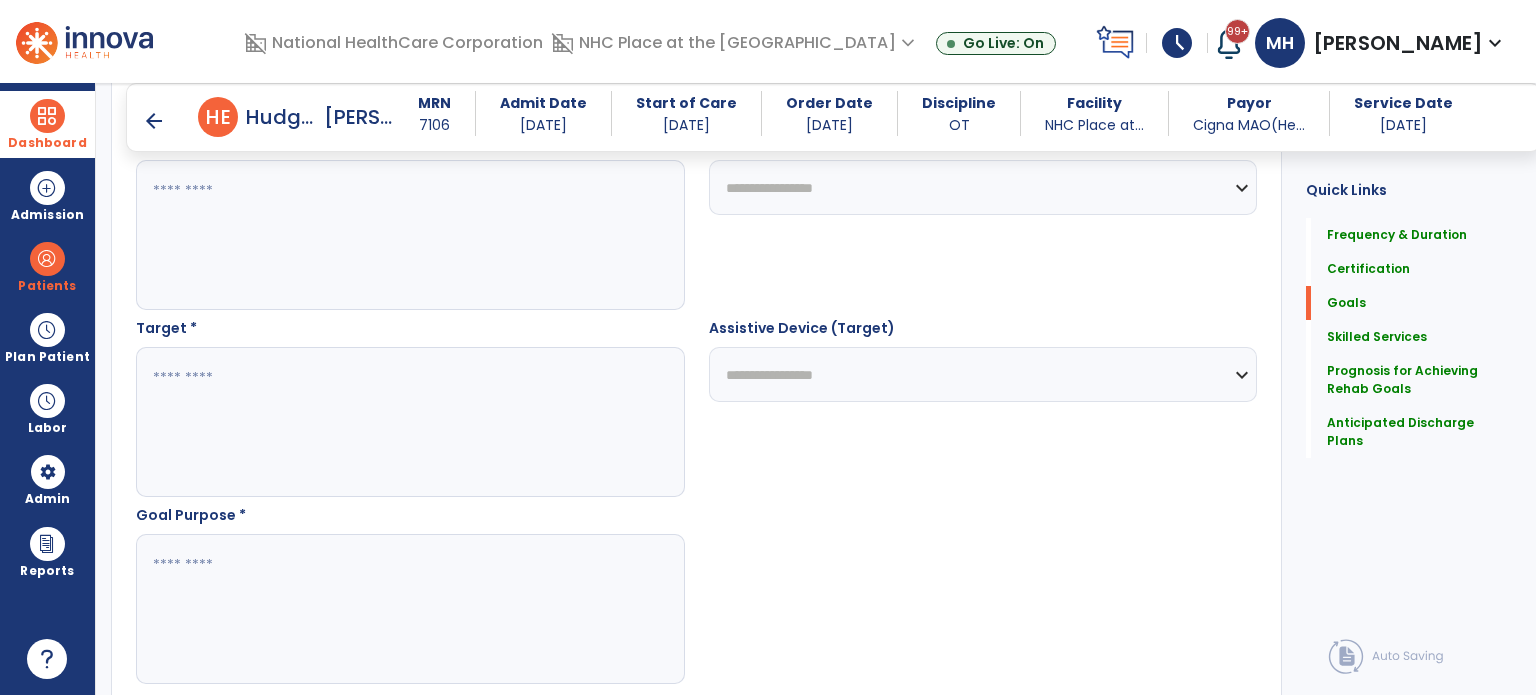 scroll, scrollTop: 971, scrollLeft: 0, axis: vertical 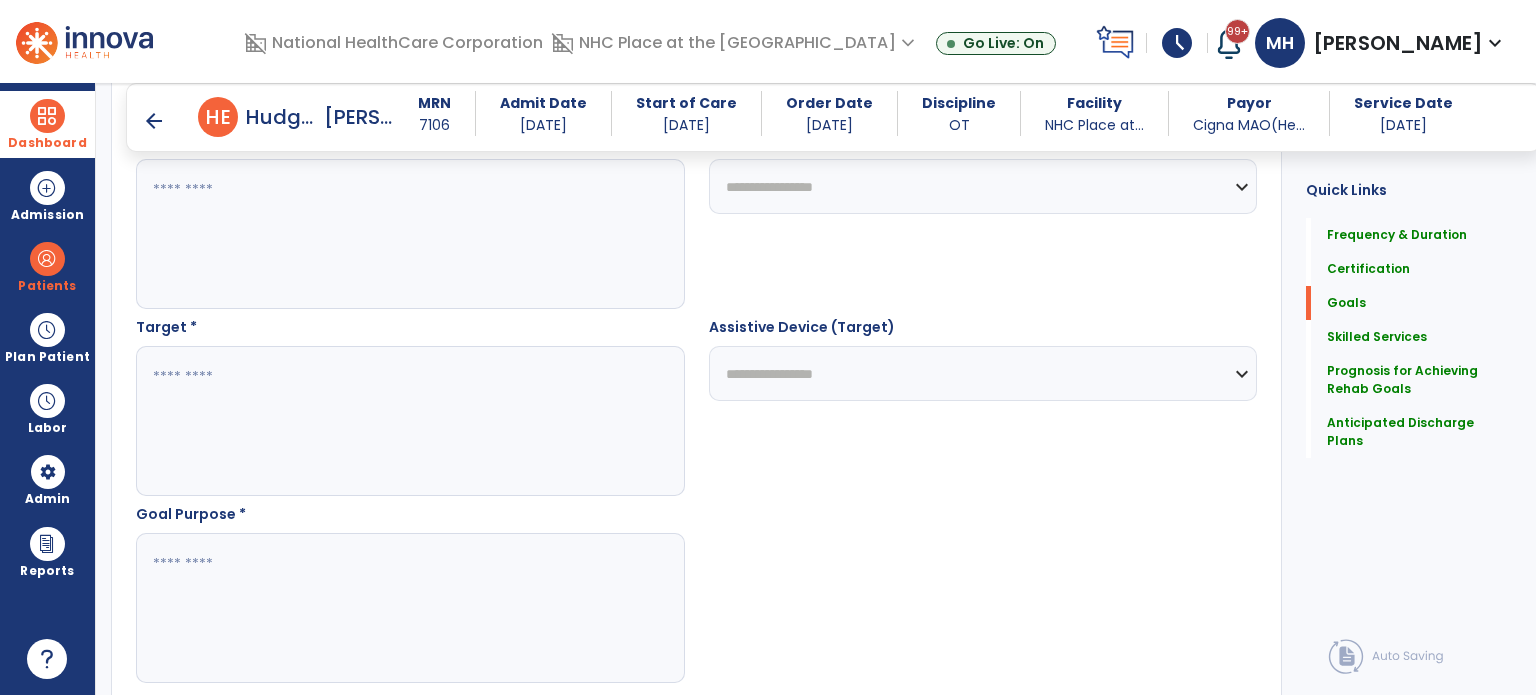 type on "**********" 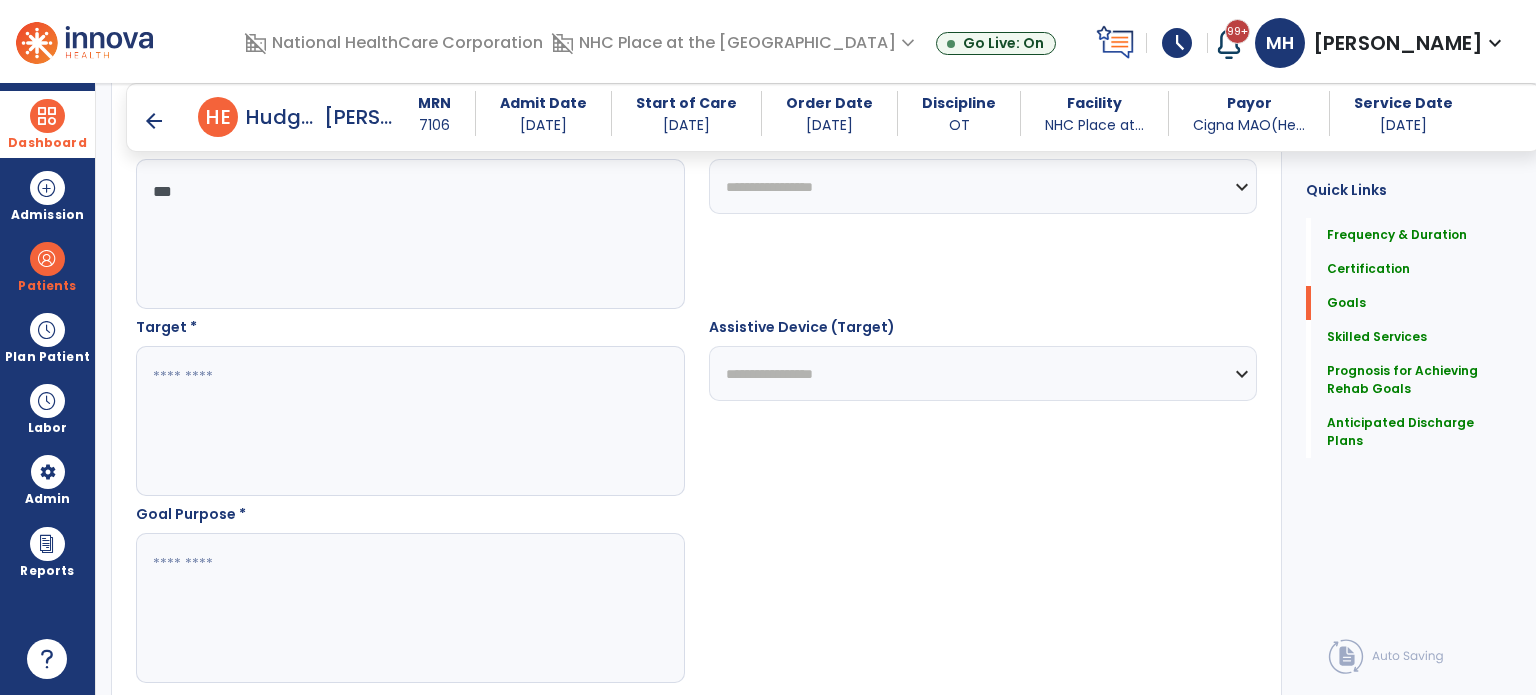 type on "***" 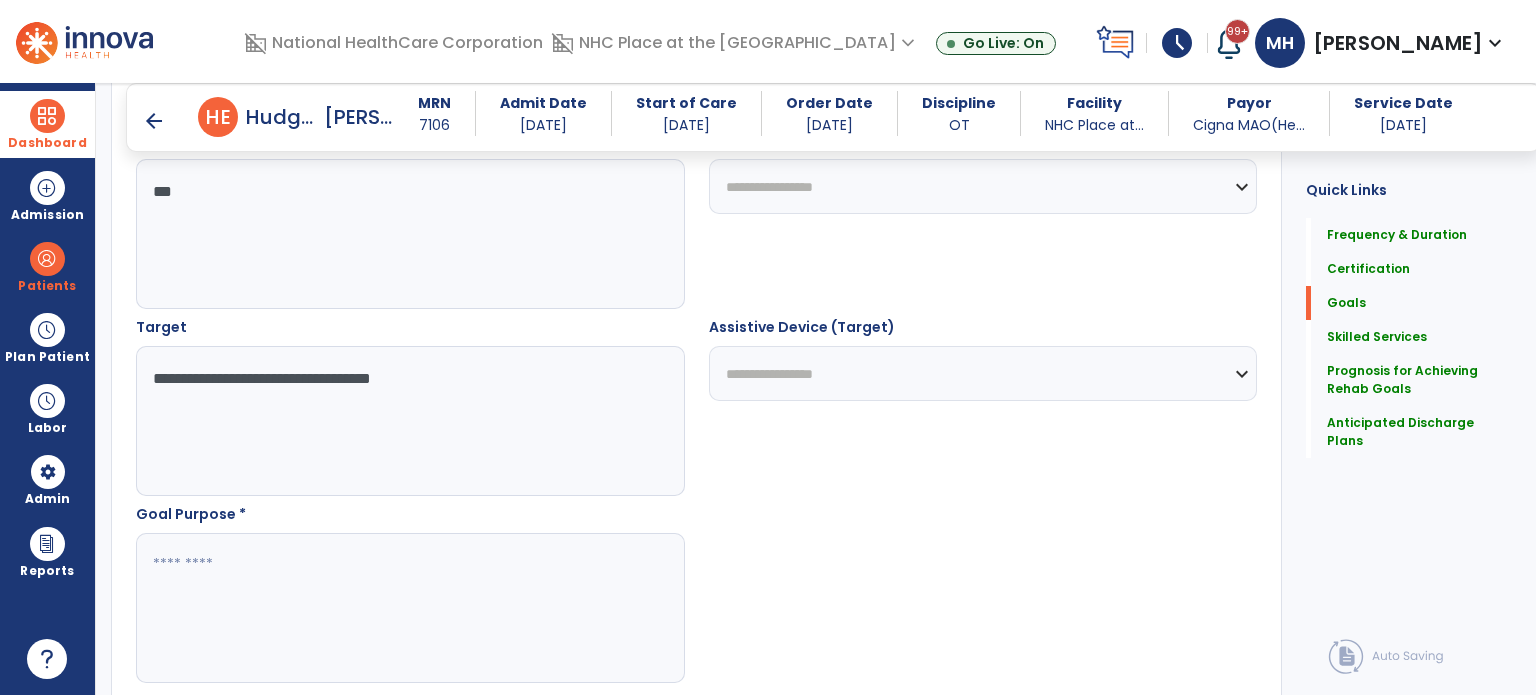 type on "**********" 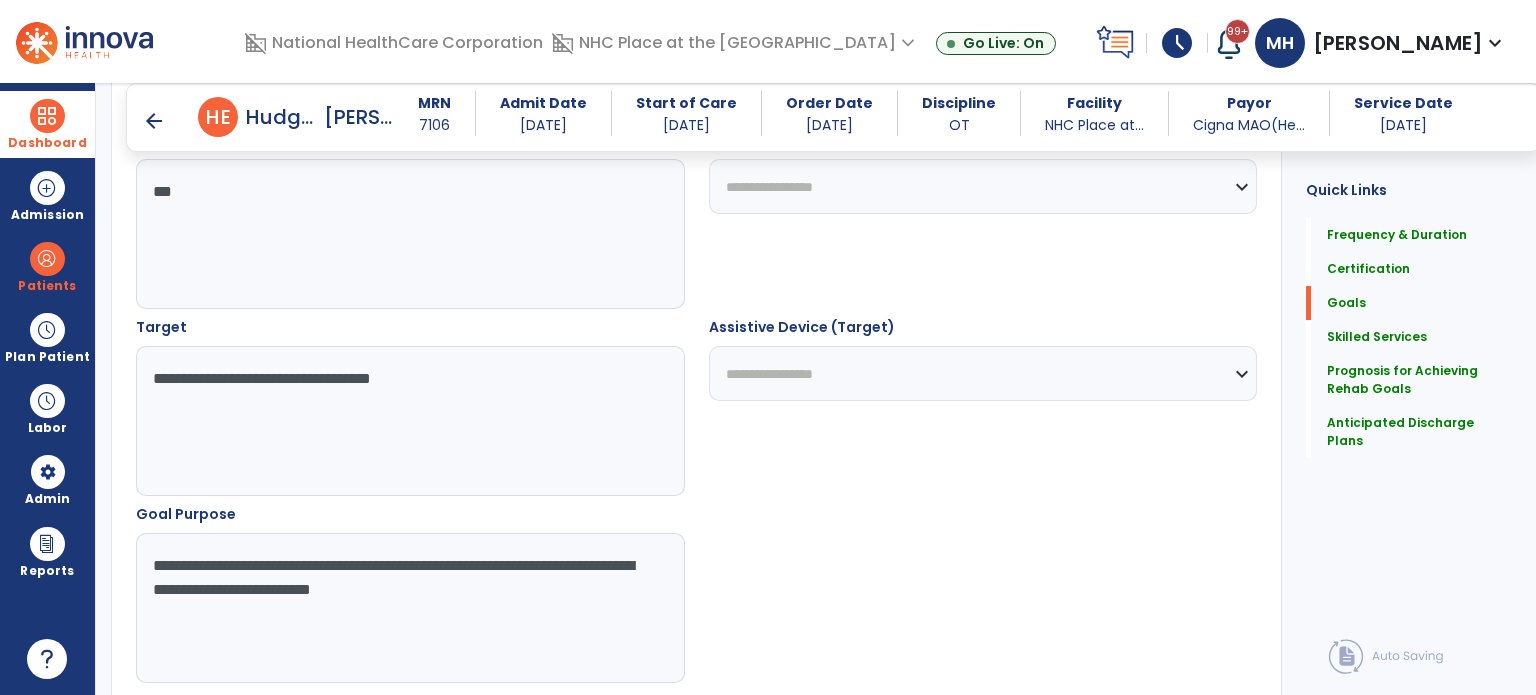 scroll, scrollTop: 571, scrollLeft: 0, axis: vertical 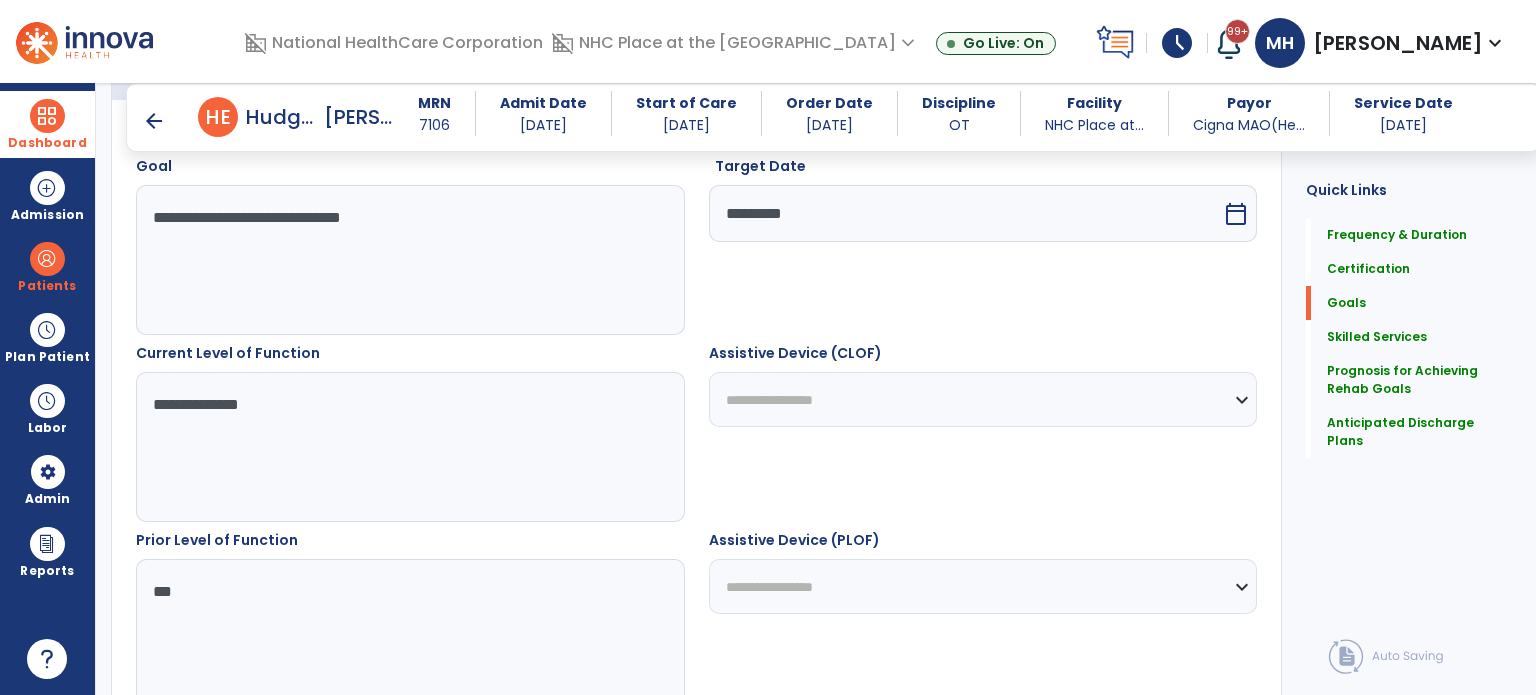 type on "**********" 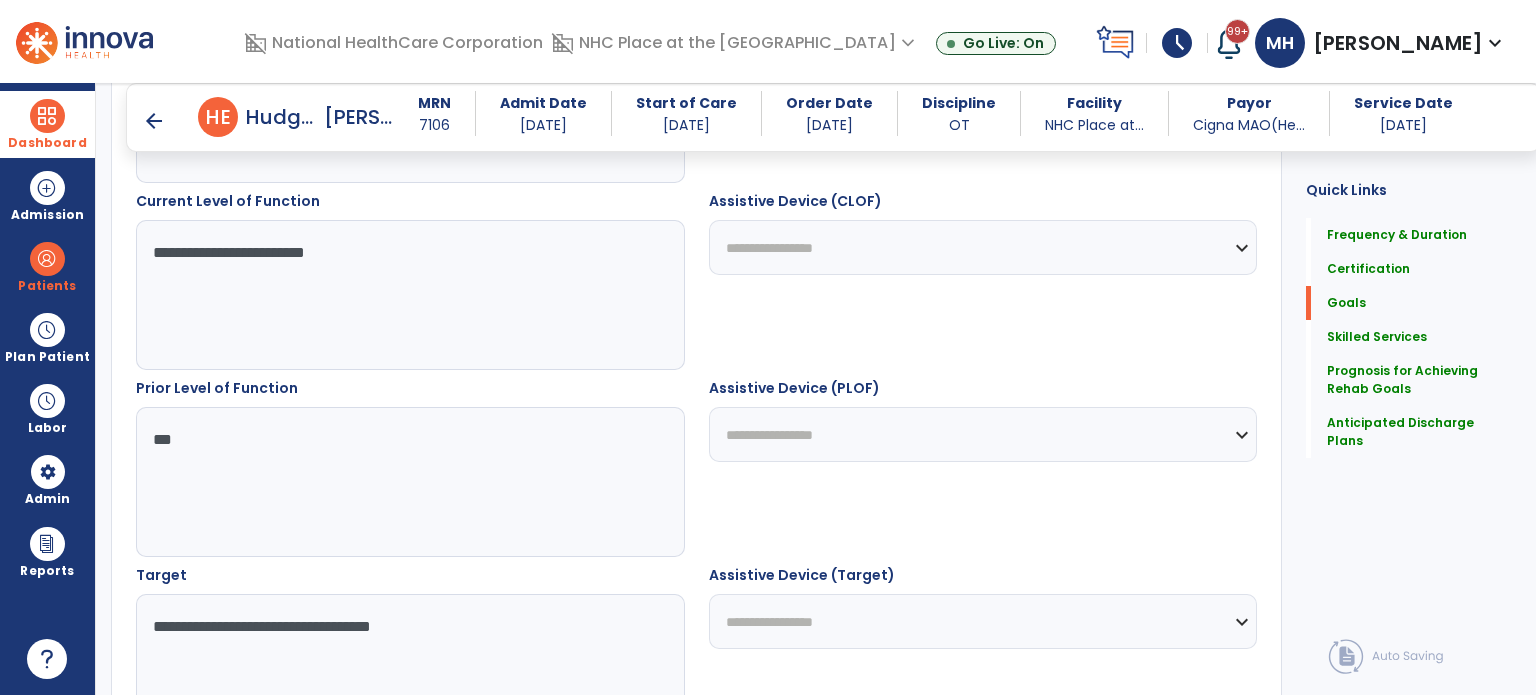 scroll, scrollTop: 771, scrollLeft: 0, axis: vertical 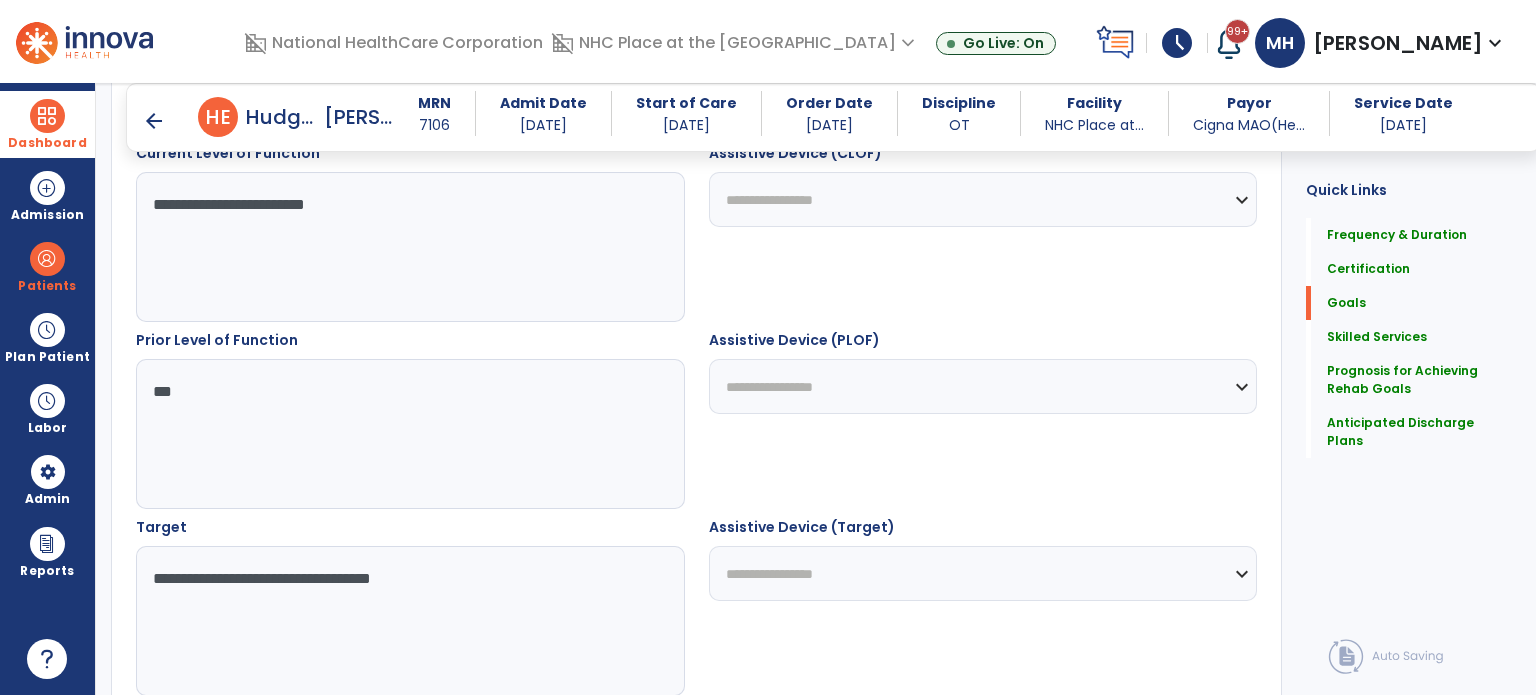type on "**********" 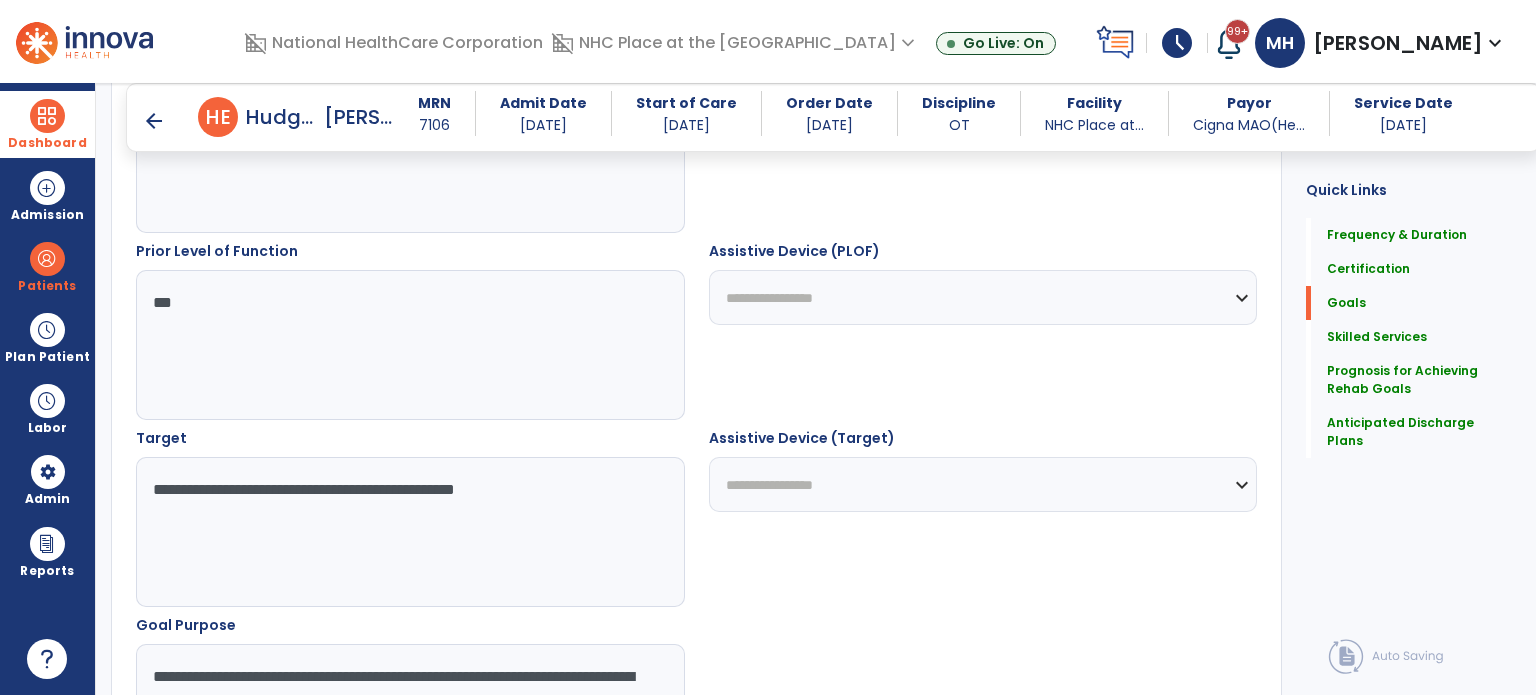scroll, scrollTop: 1071, scrollLeft: 0, axis: vertical 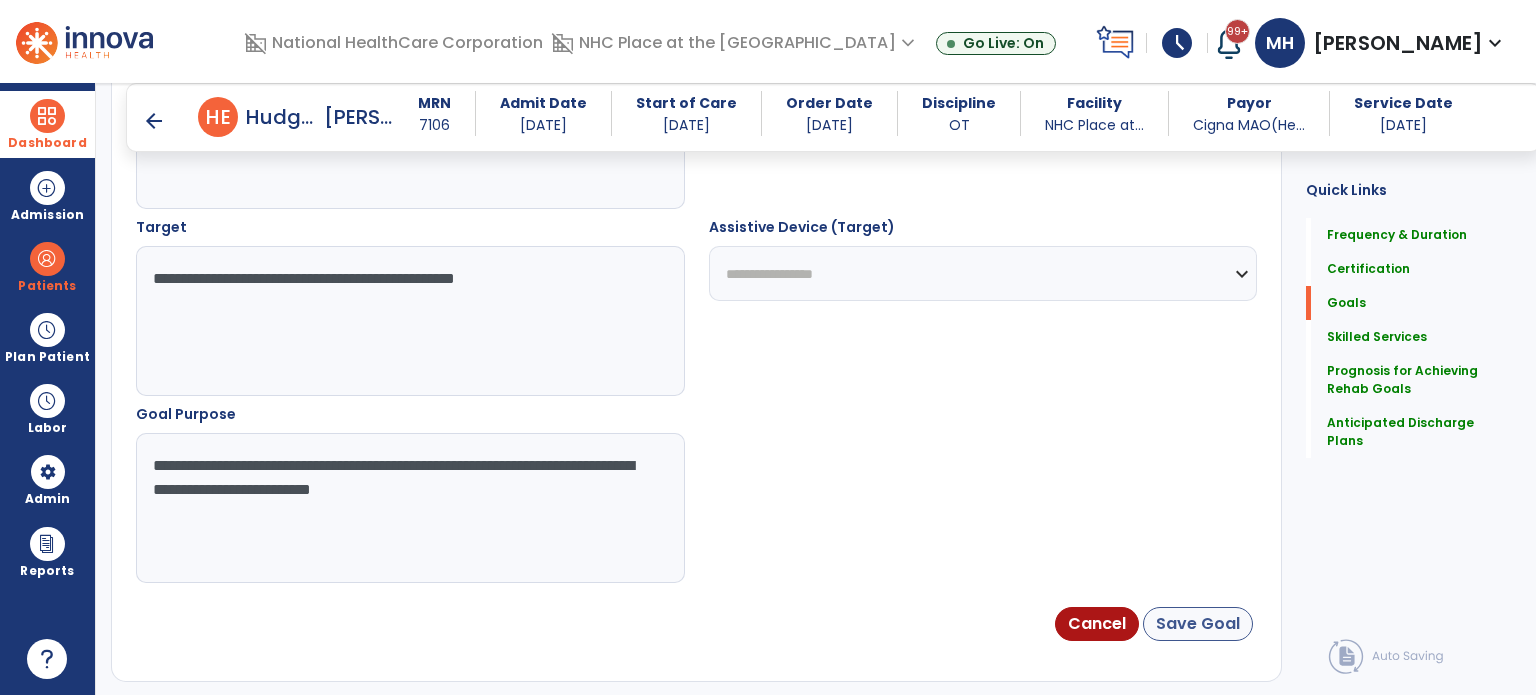 type on "**********" 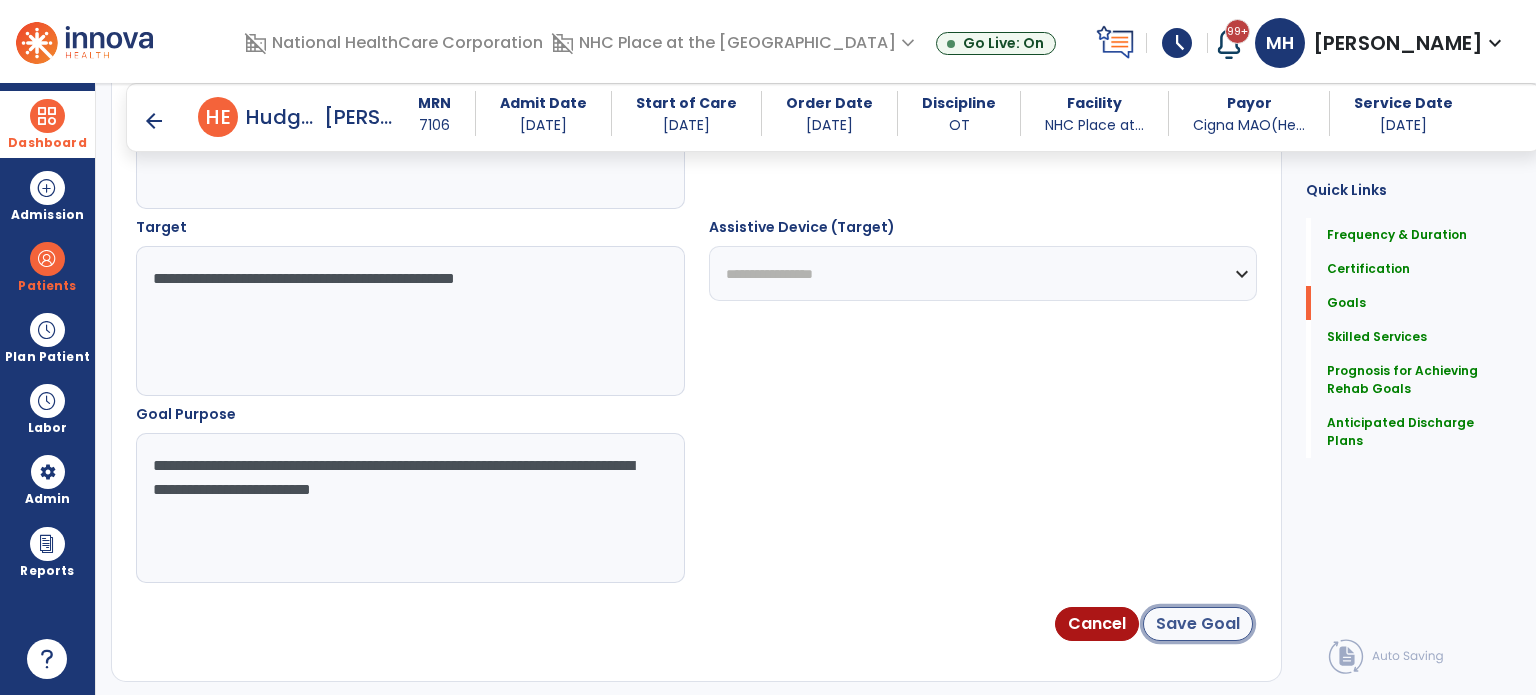 click on "Save Goal" at bounding box center (1198, 624) 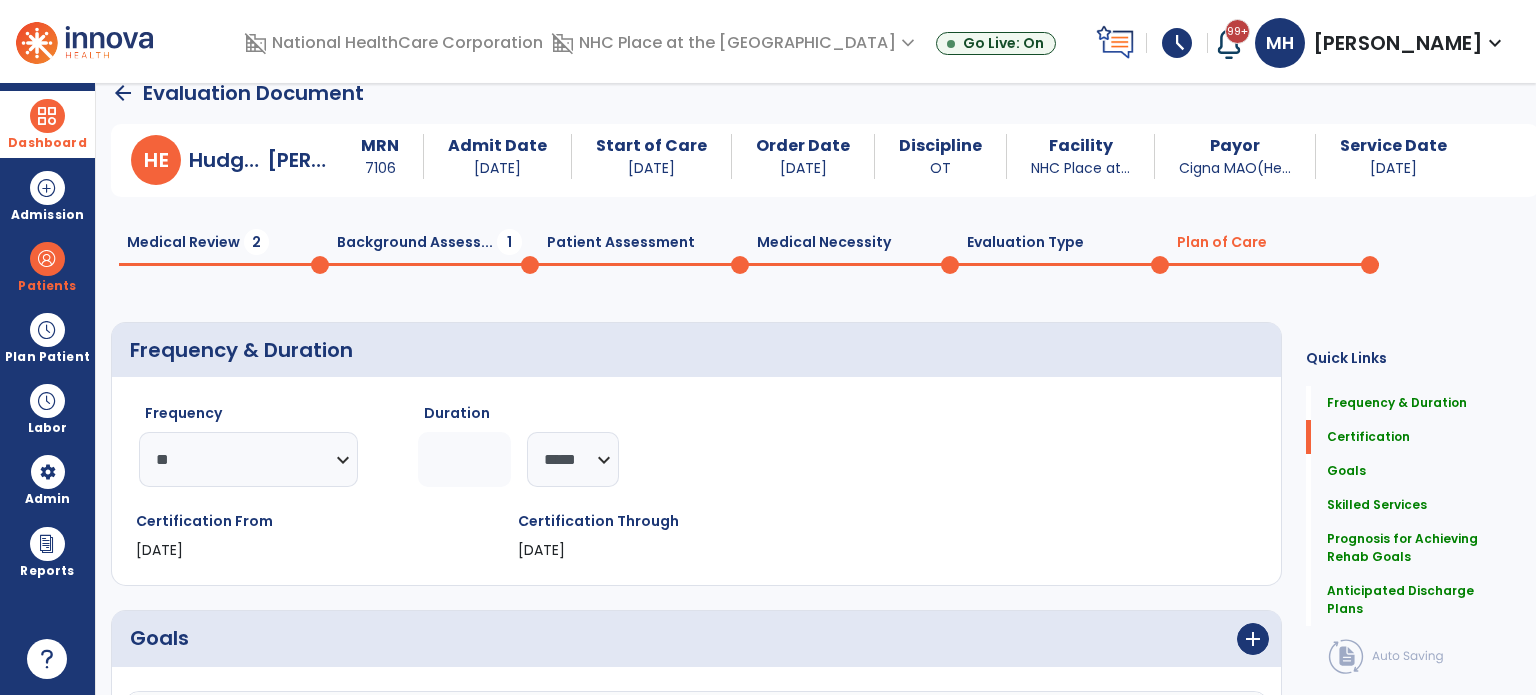 scroll, scrollTop: 0, scrollLeft: 0, axis: both 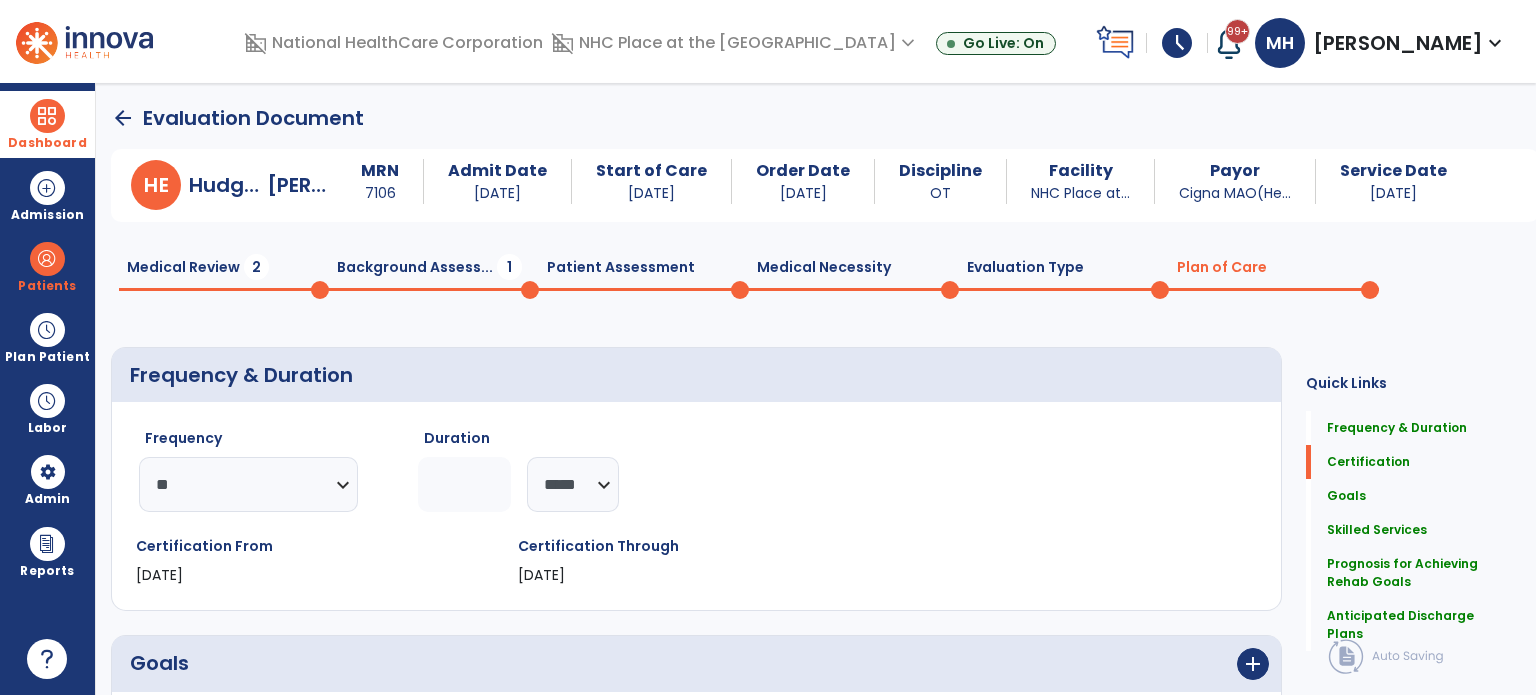 click on "Evaluation Type  0" 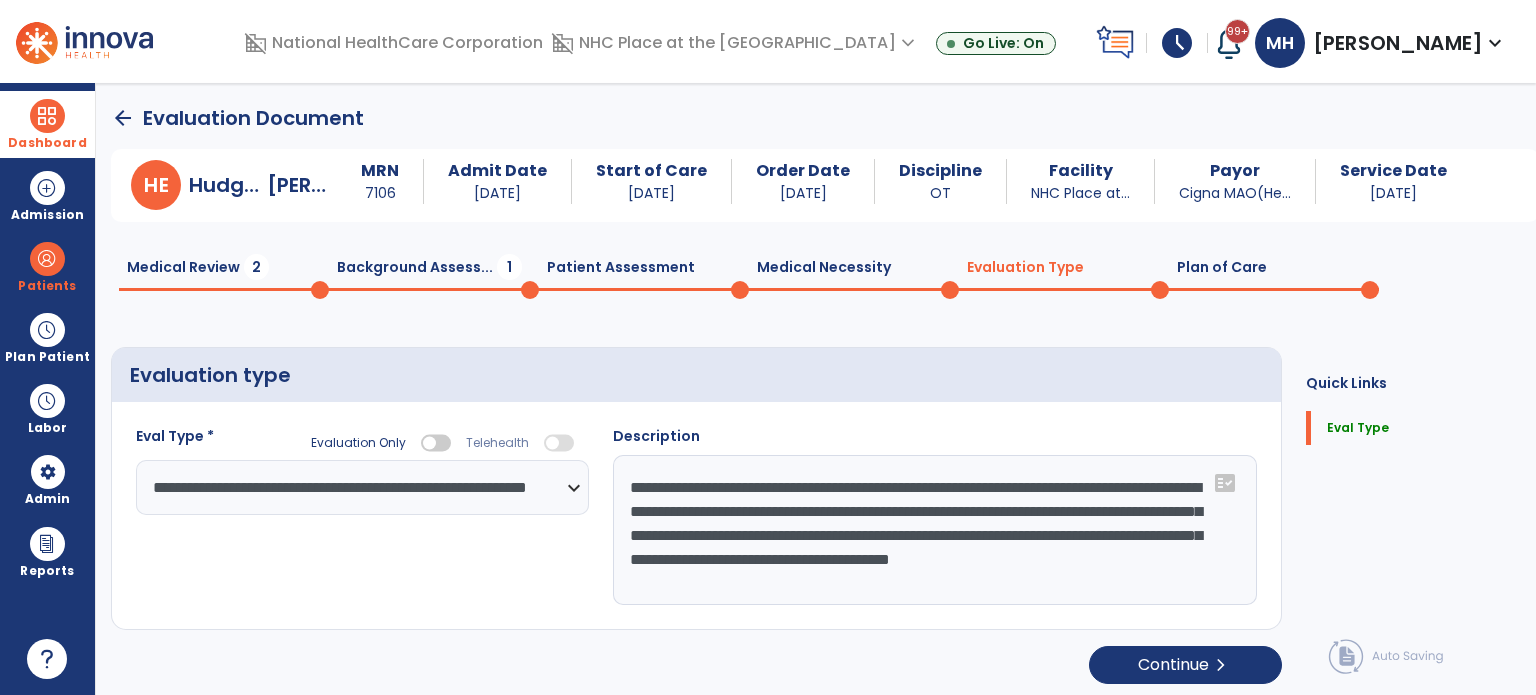 click on "Medical Necessity  0" 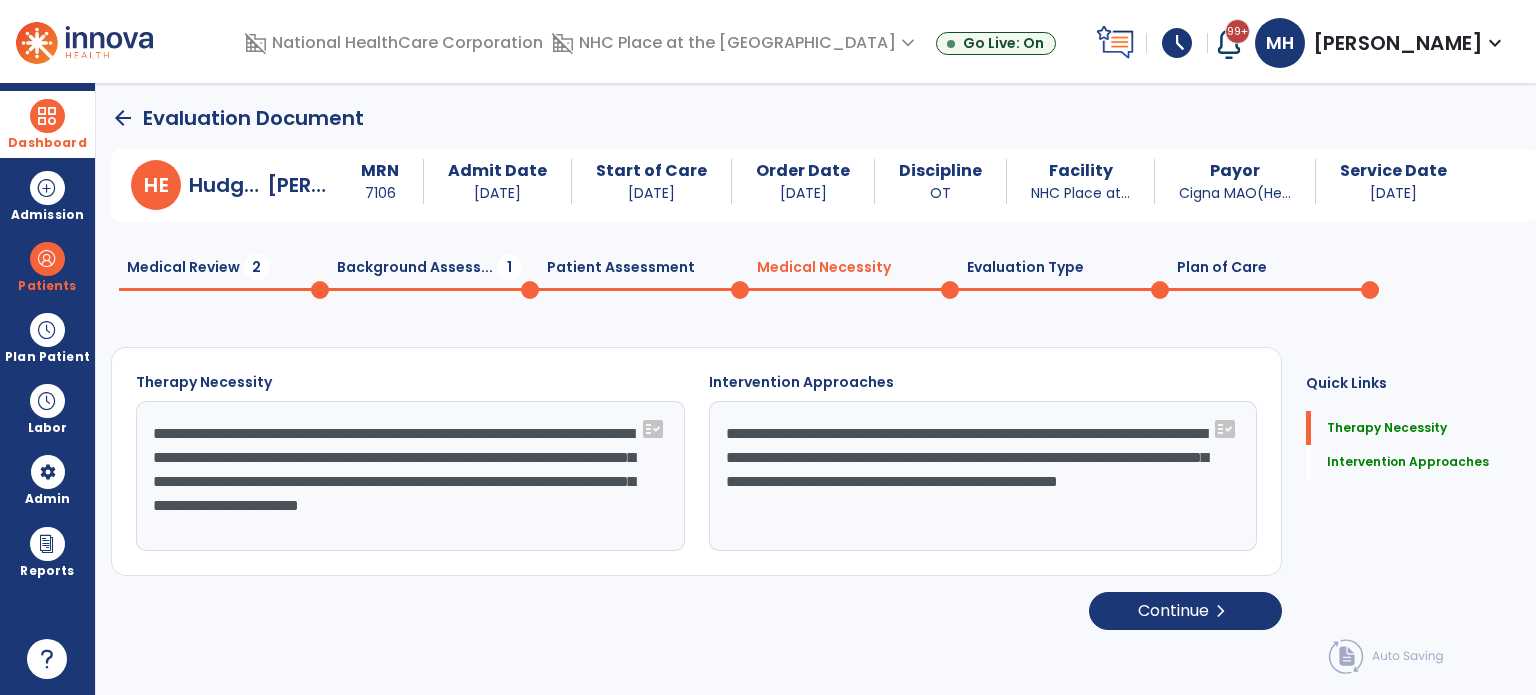 click on "Patient Assessment  0" 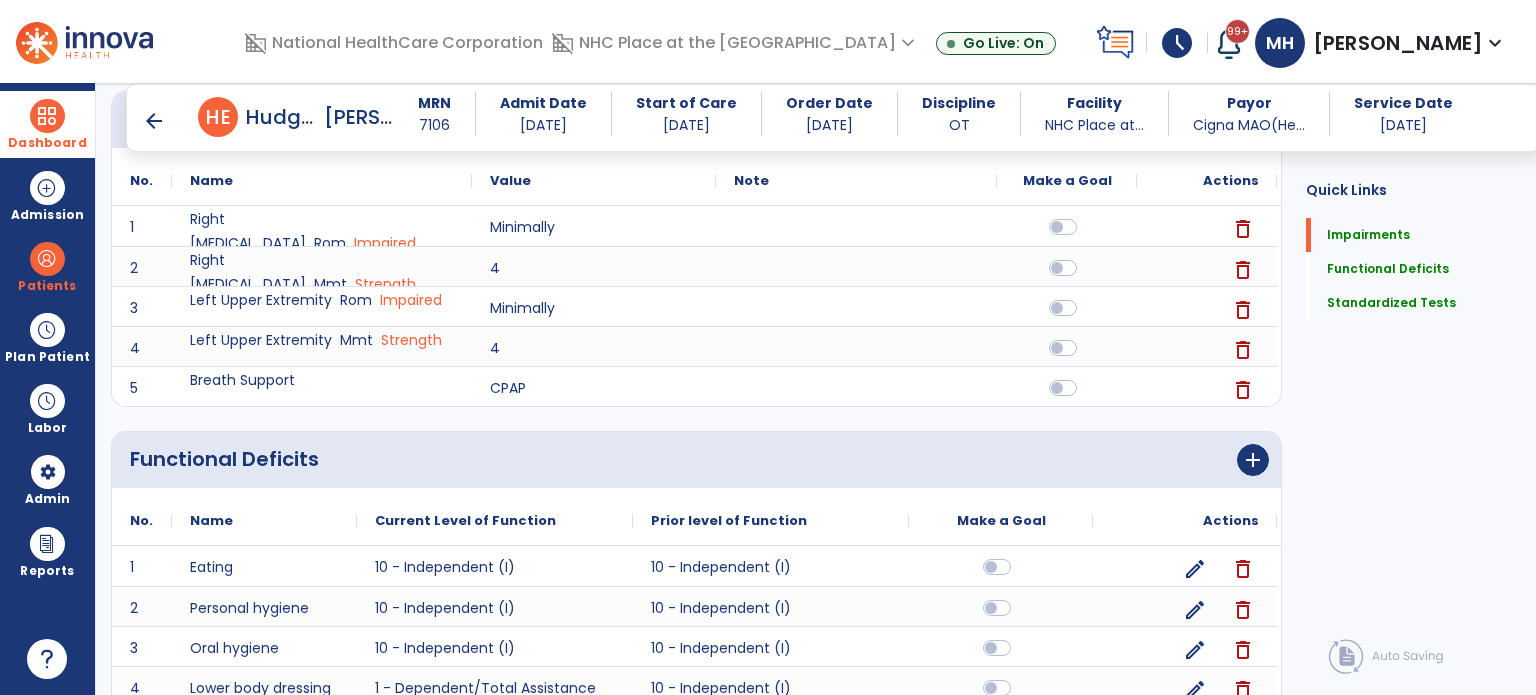 scroll, scrollTop: 0, scrollLeft: 0, axis: both 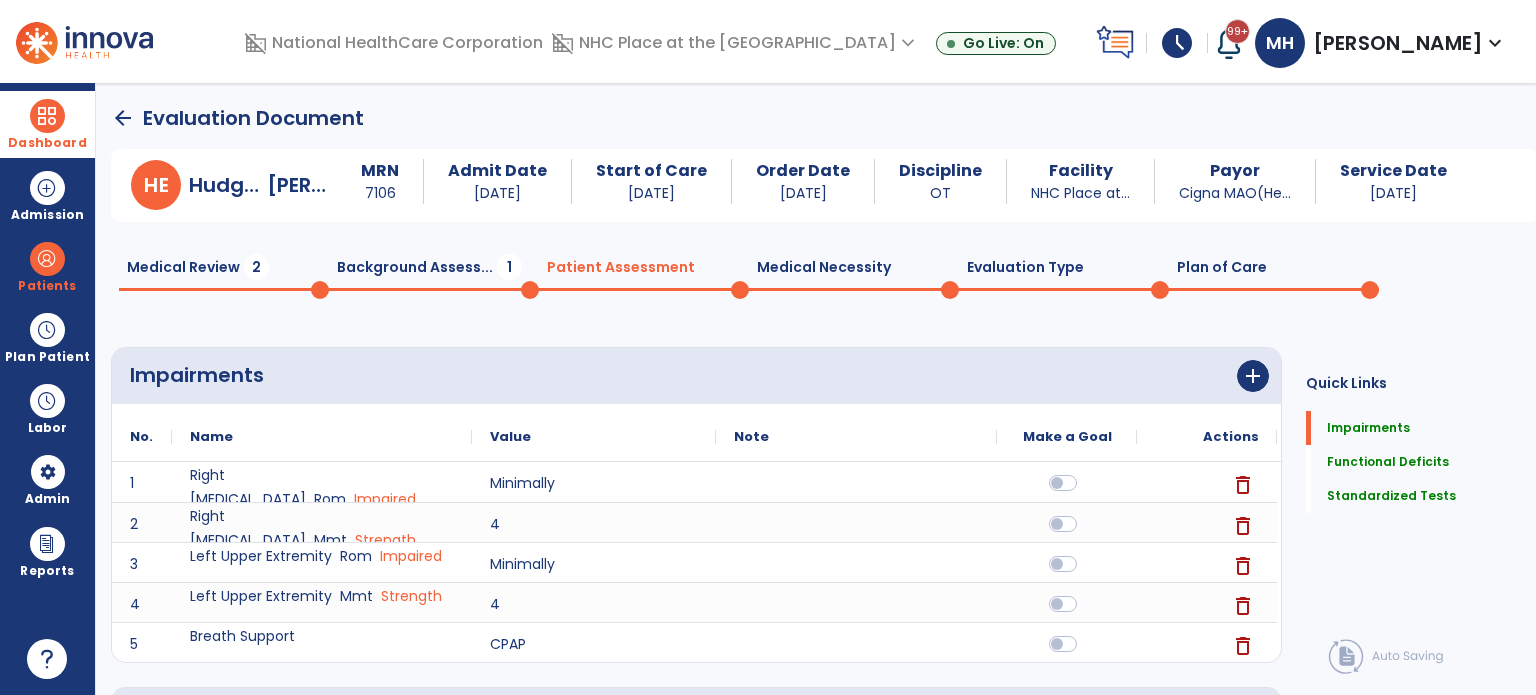 click on "Background Assess...  1" 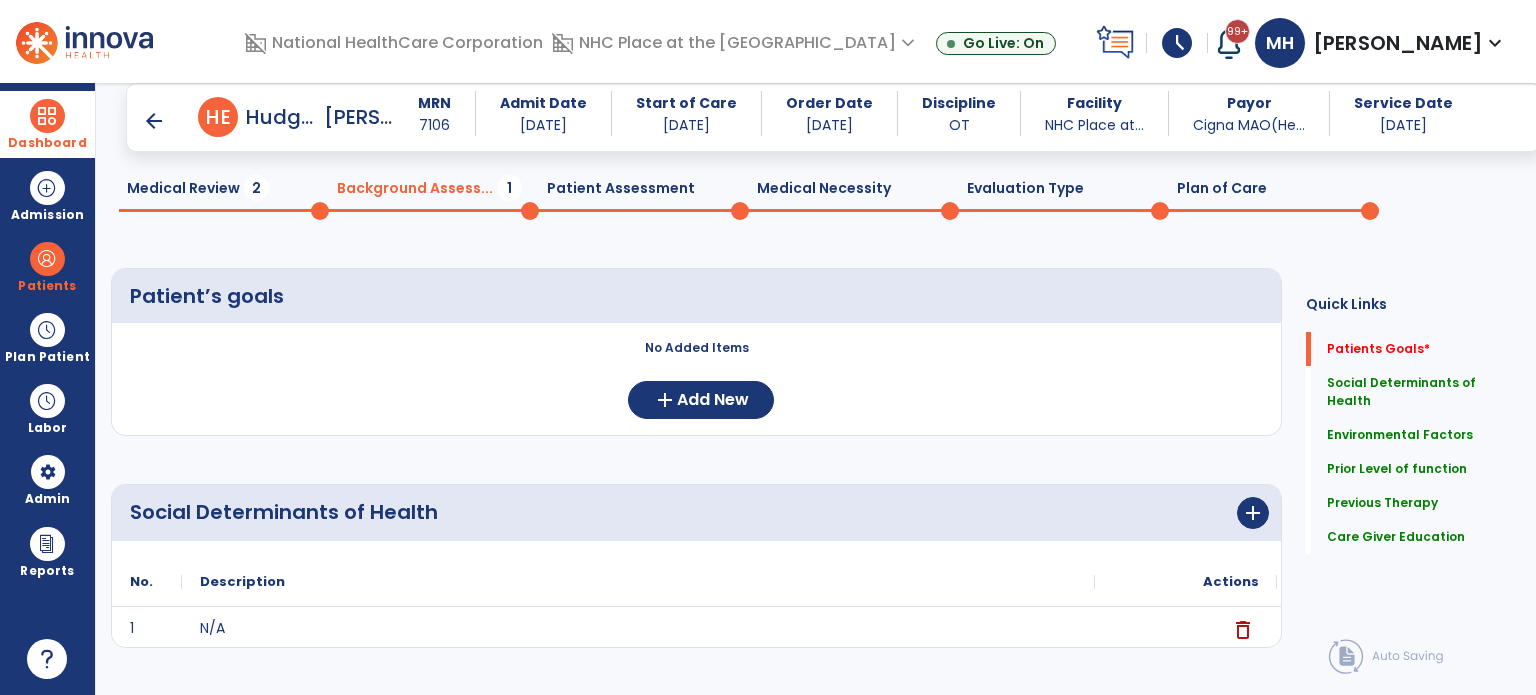 scroll, scrollTop: 0, scrollLeft: 0, axis: both 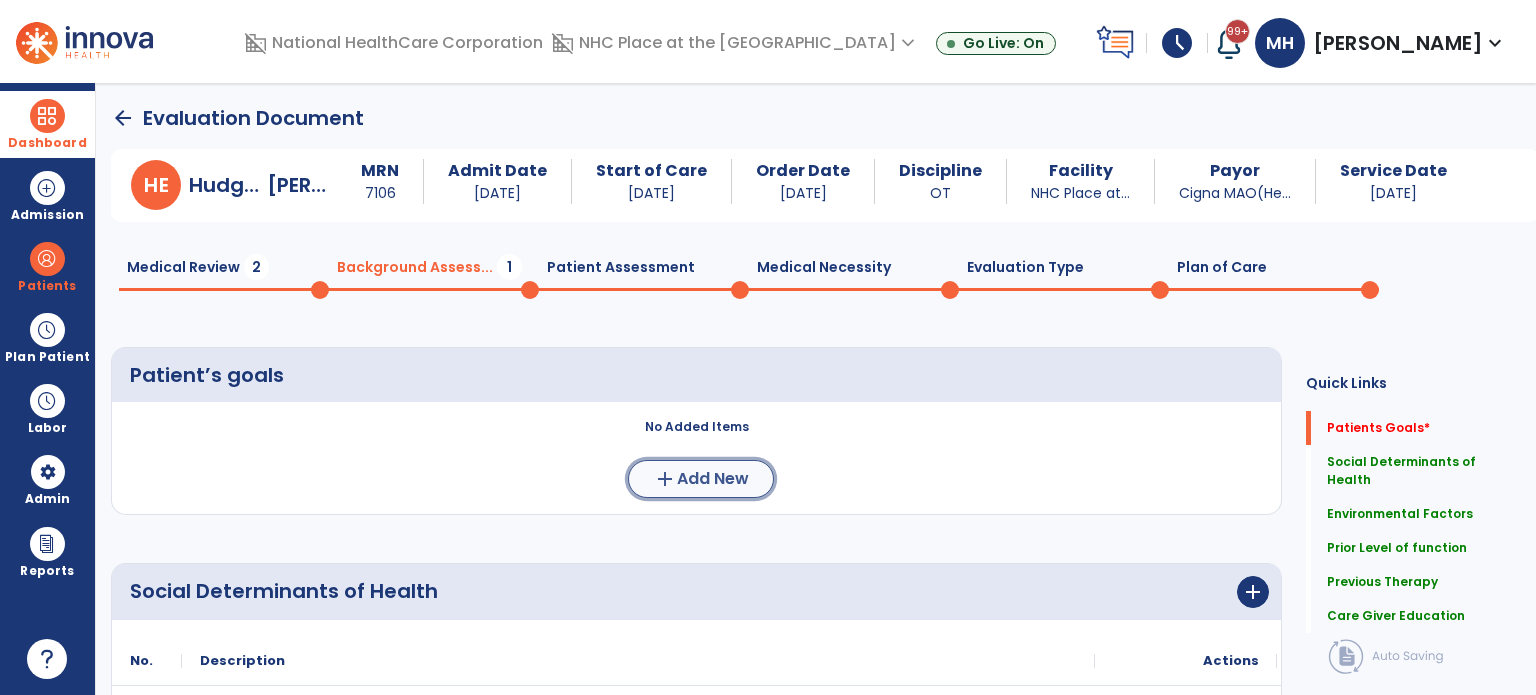 click on "Add New" 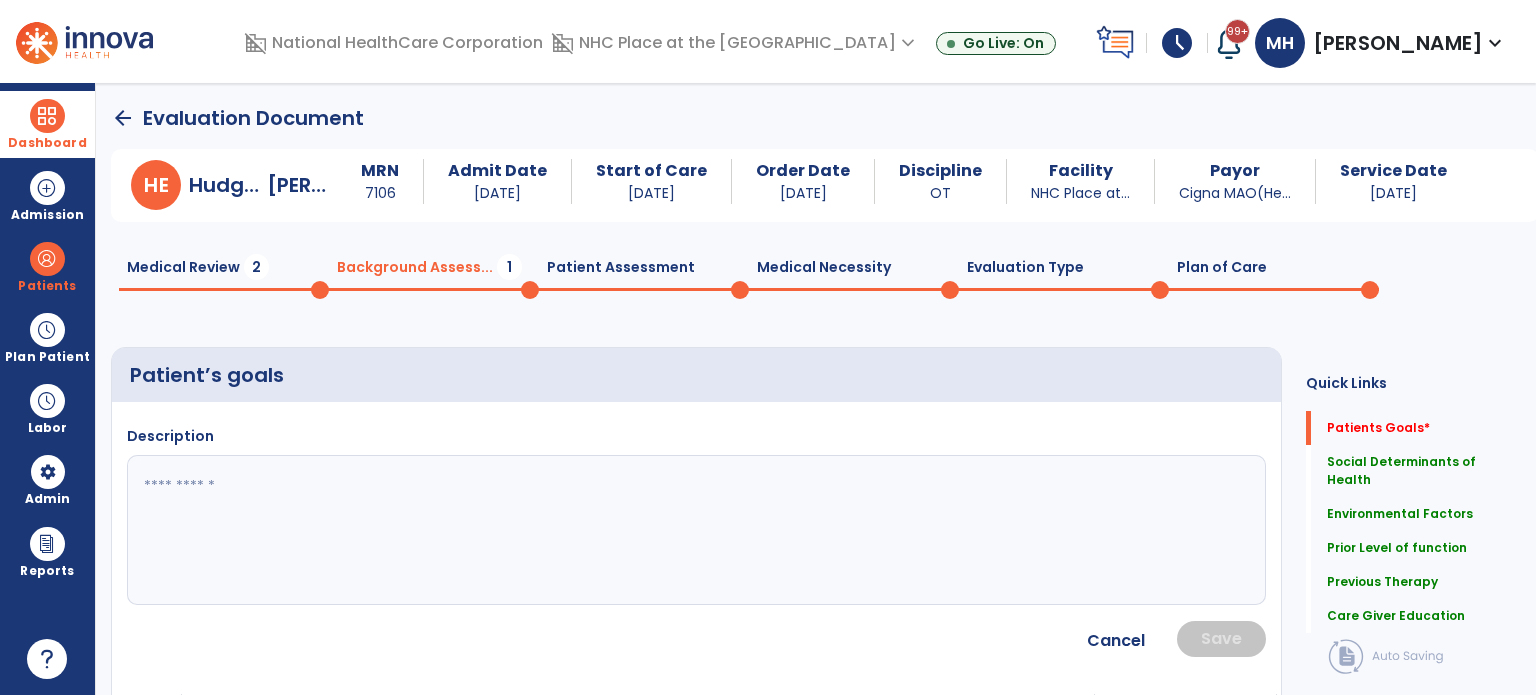 click 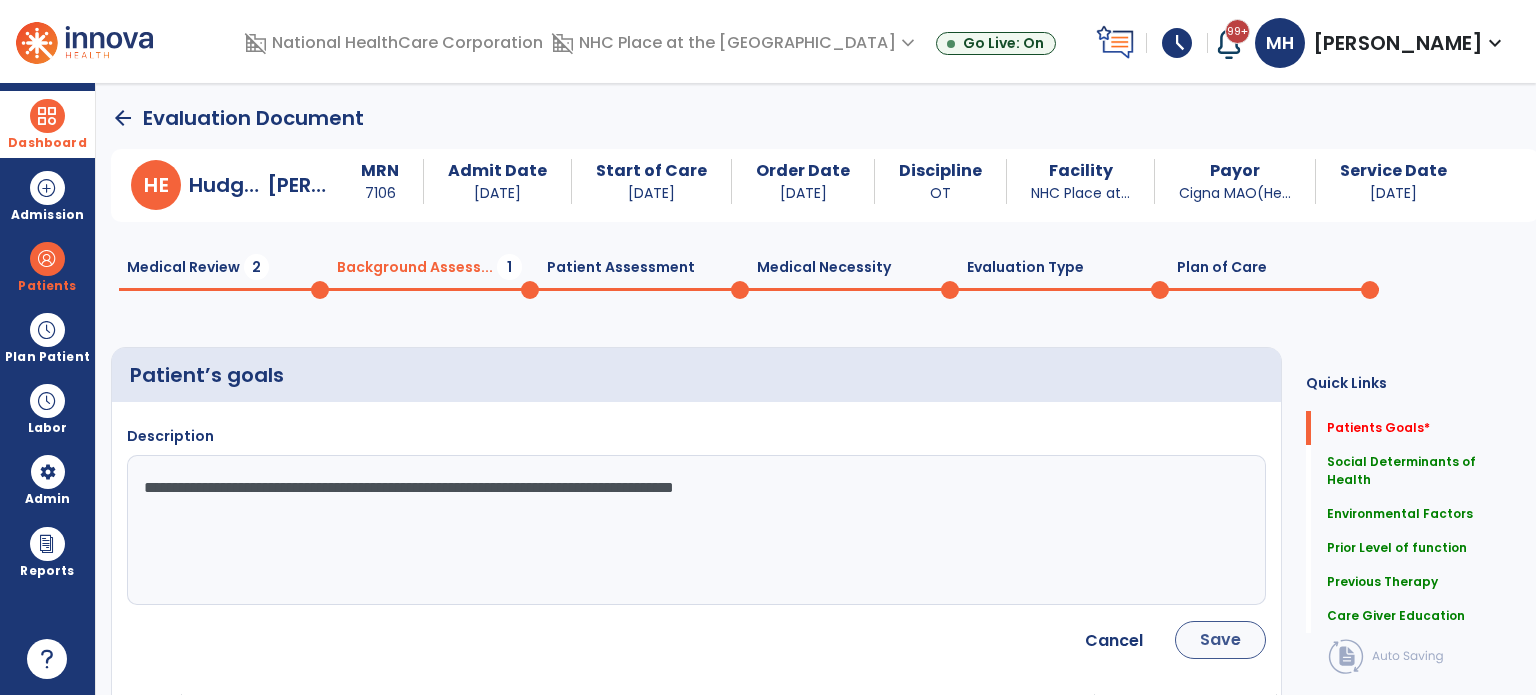 type on "**********" 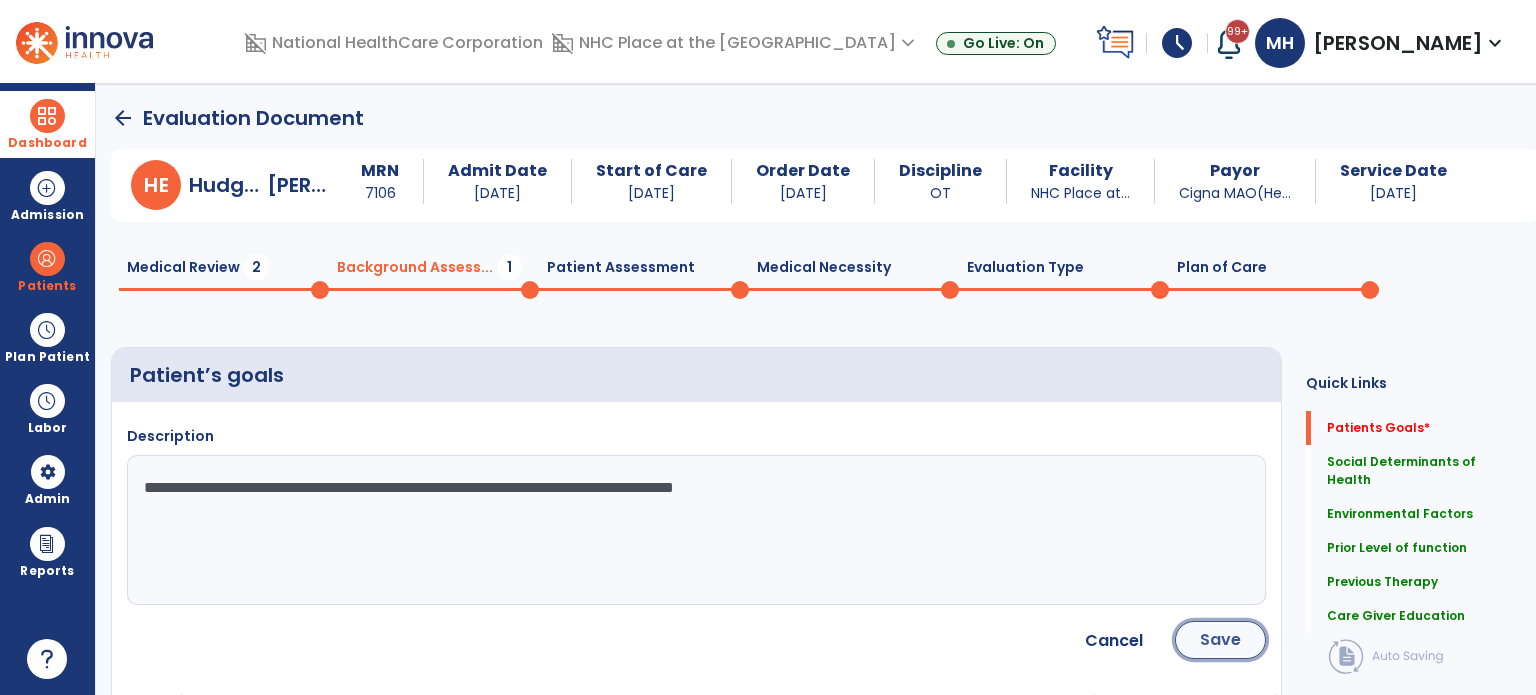 click on "Save" 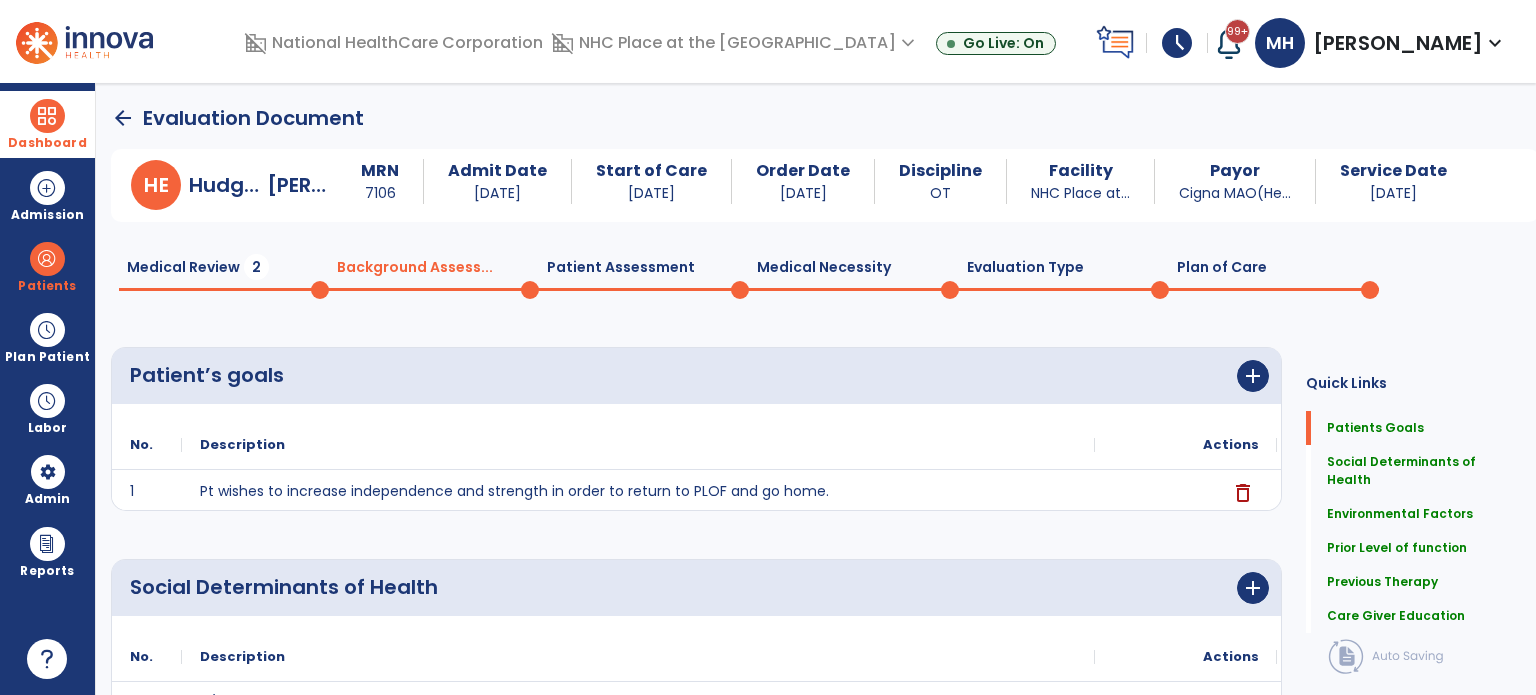 click on "Medical Review  2" 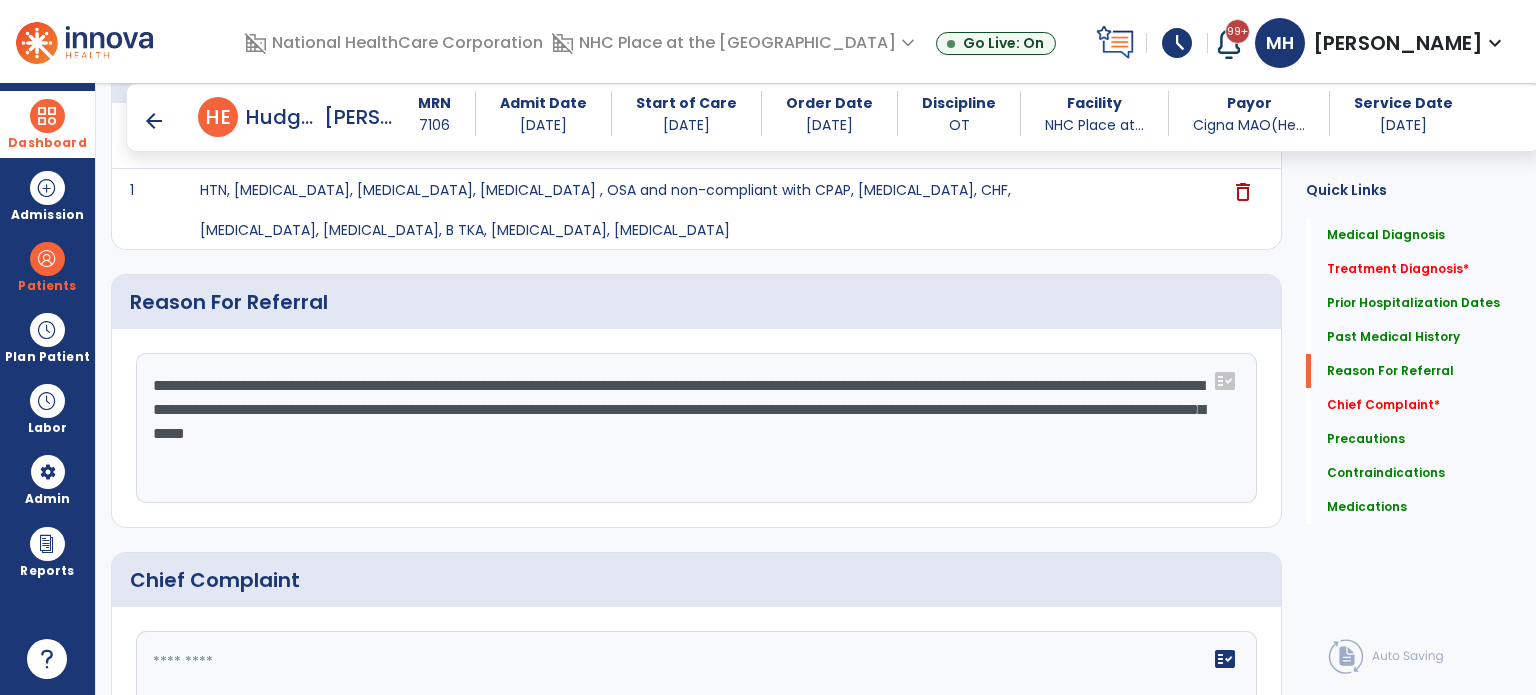 scroll, scrollTop: 1100, scrollLeft: 0, axis: vertical 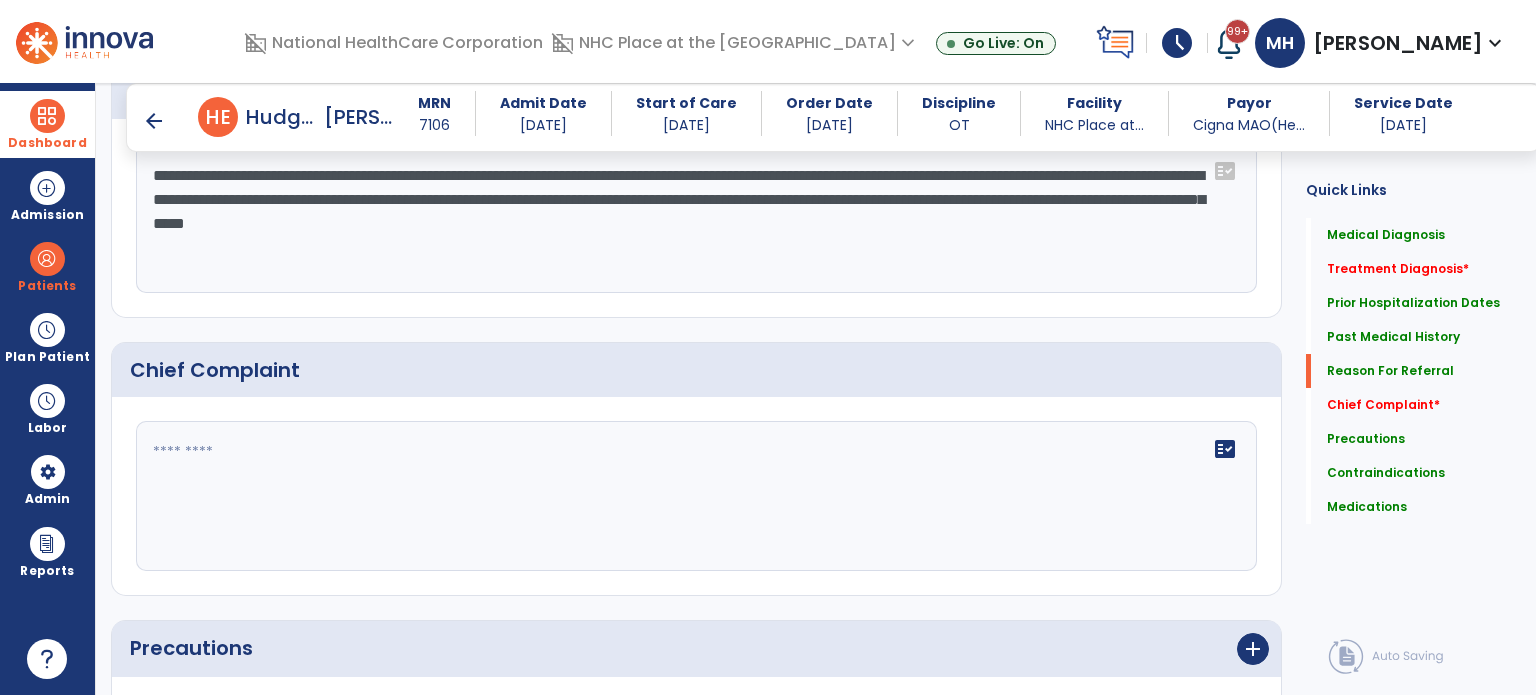 click on "fact_check" 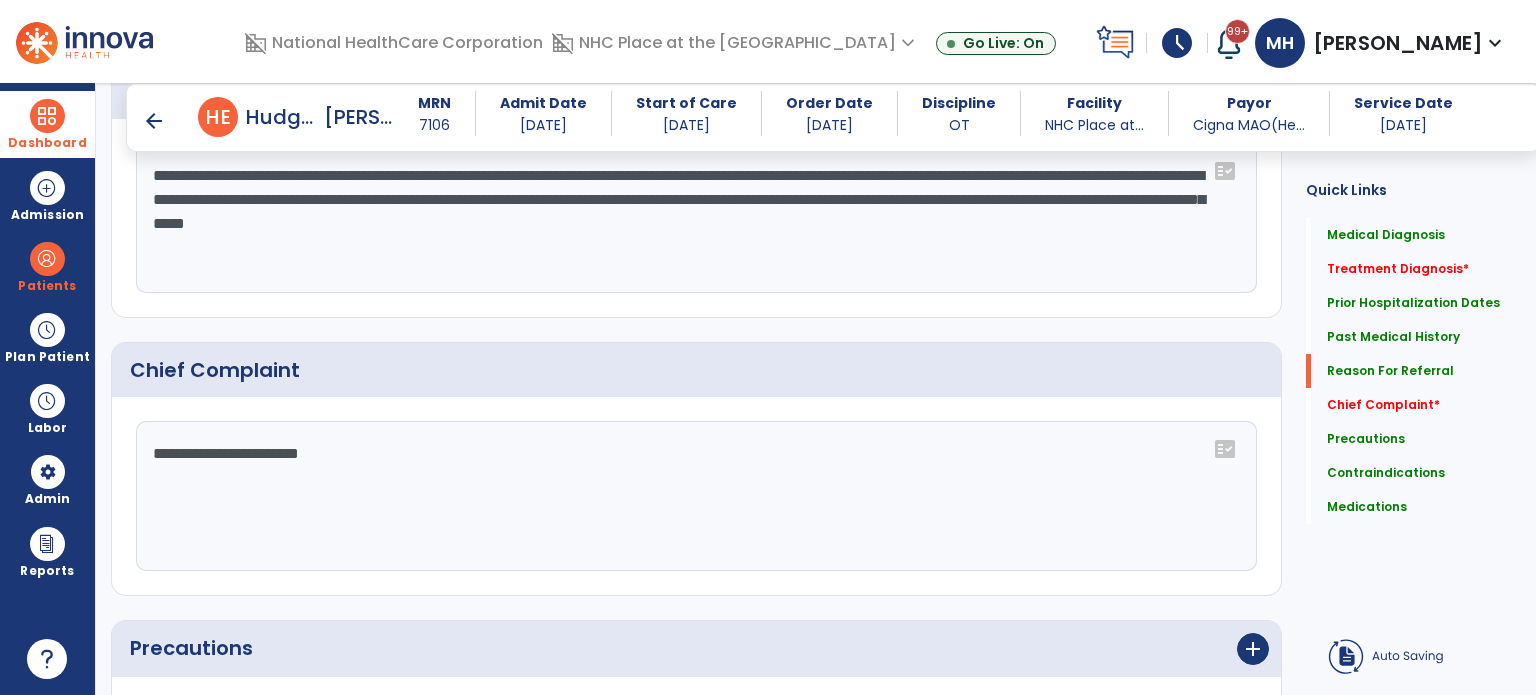 scroll, scrollTop: 1100, scrollLeft: 0, axis: vertical 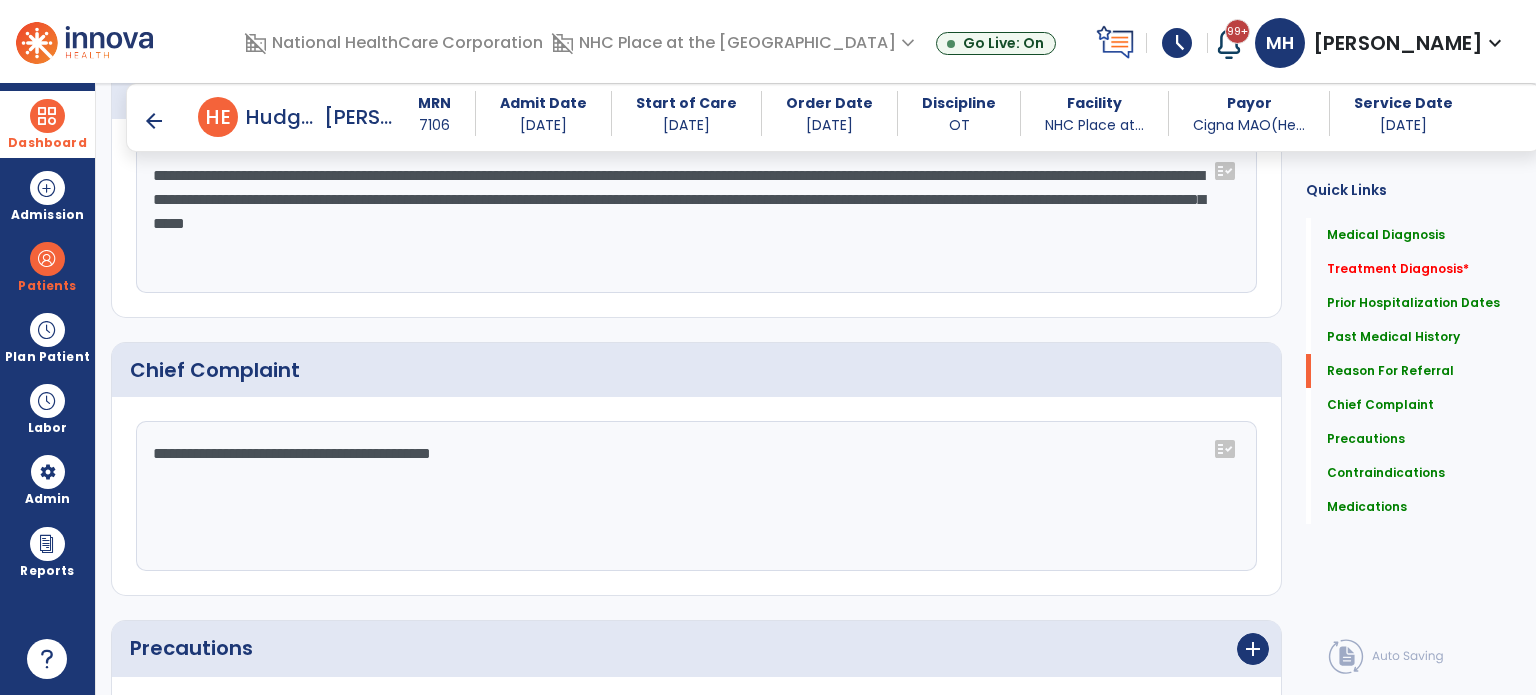 type on "**********" 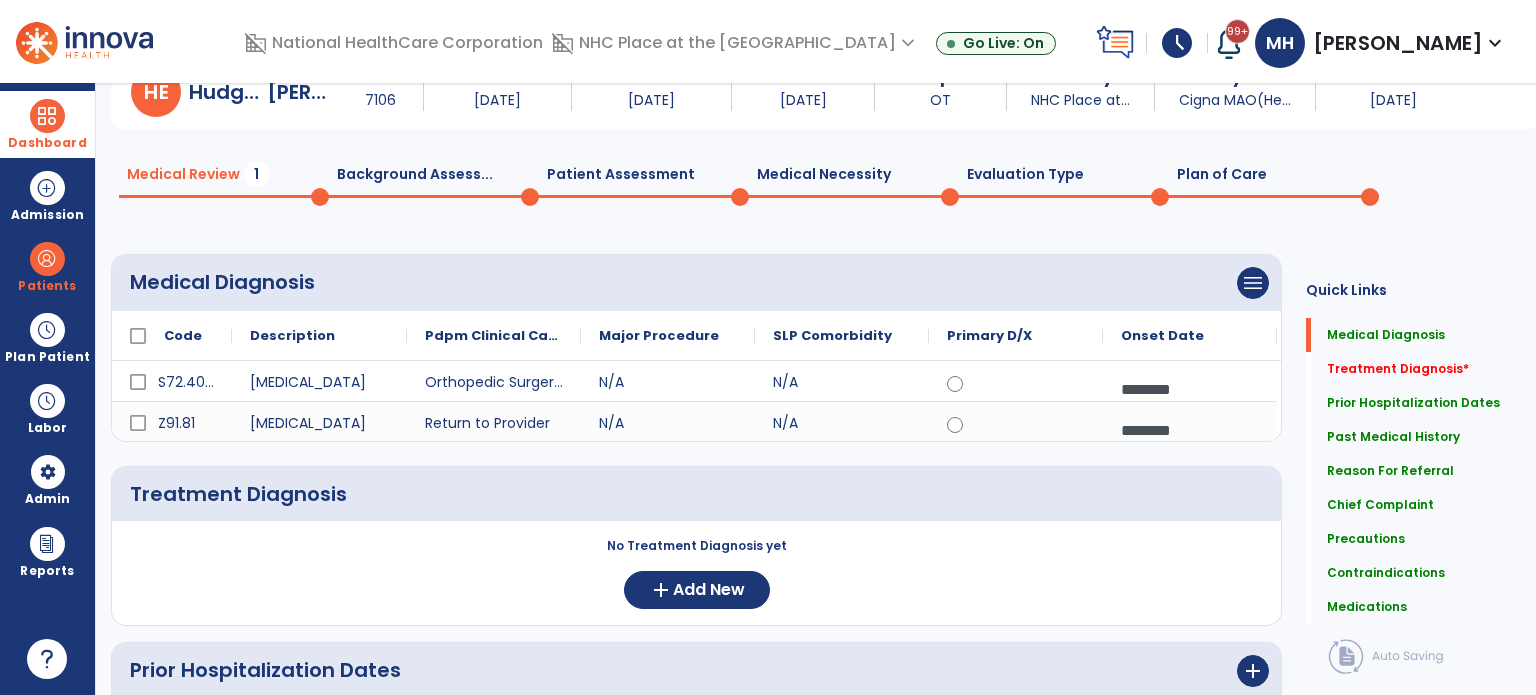 scroll, scrollTop: 0, scrollLeft: 0, axis: both 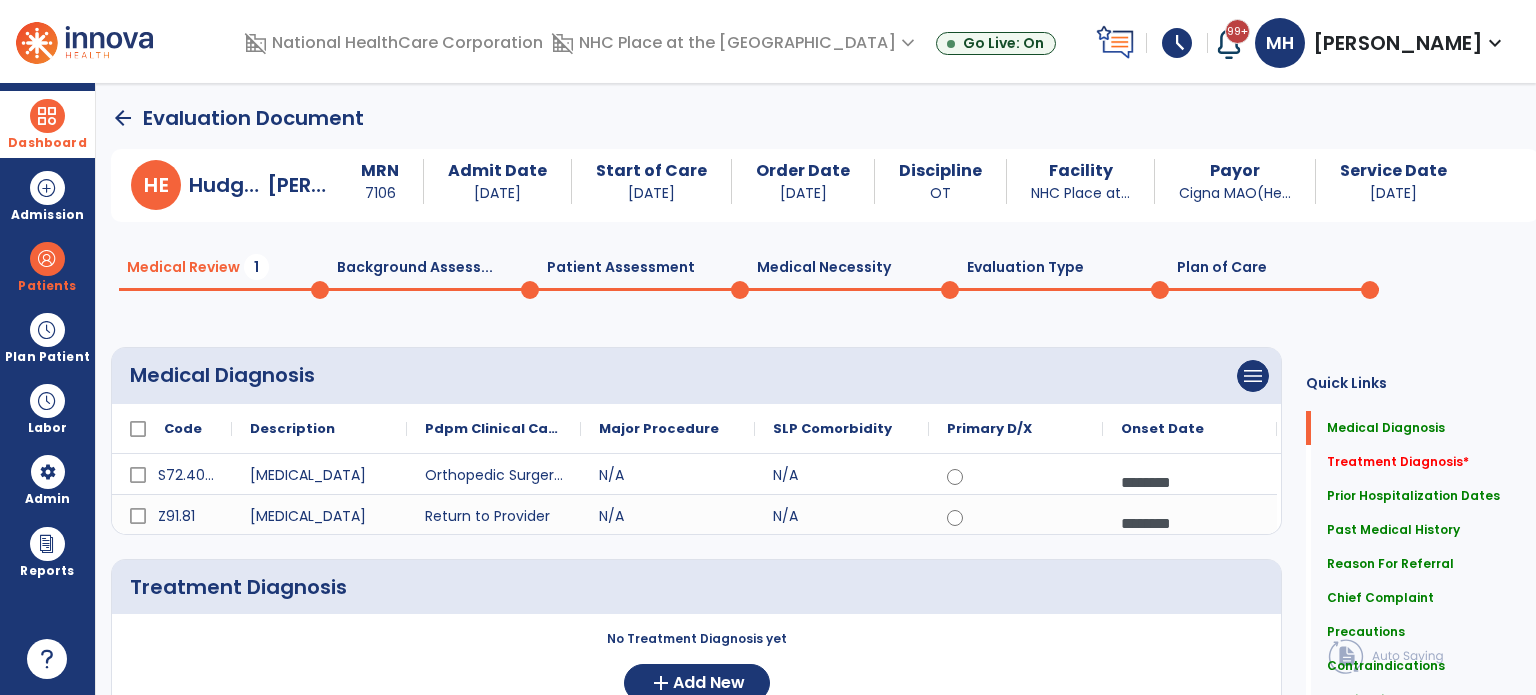 click on "Background Assess...  0" 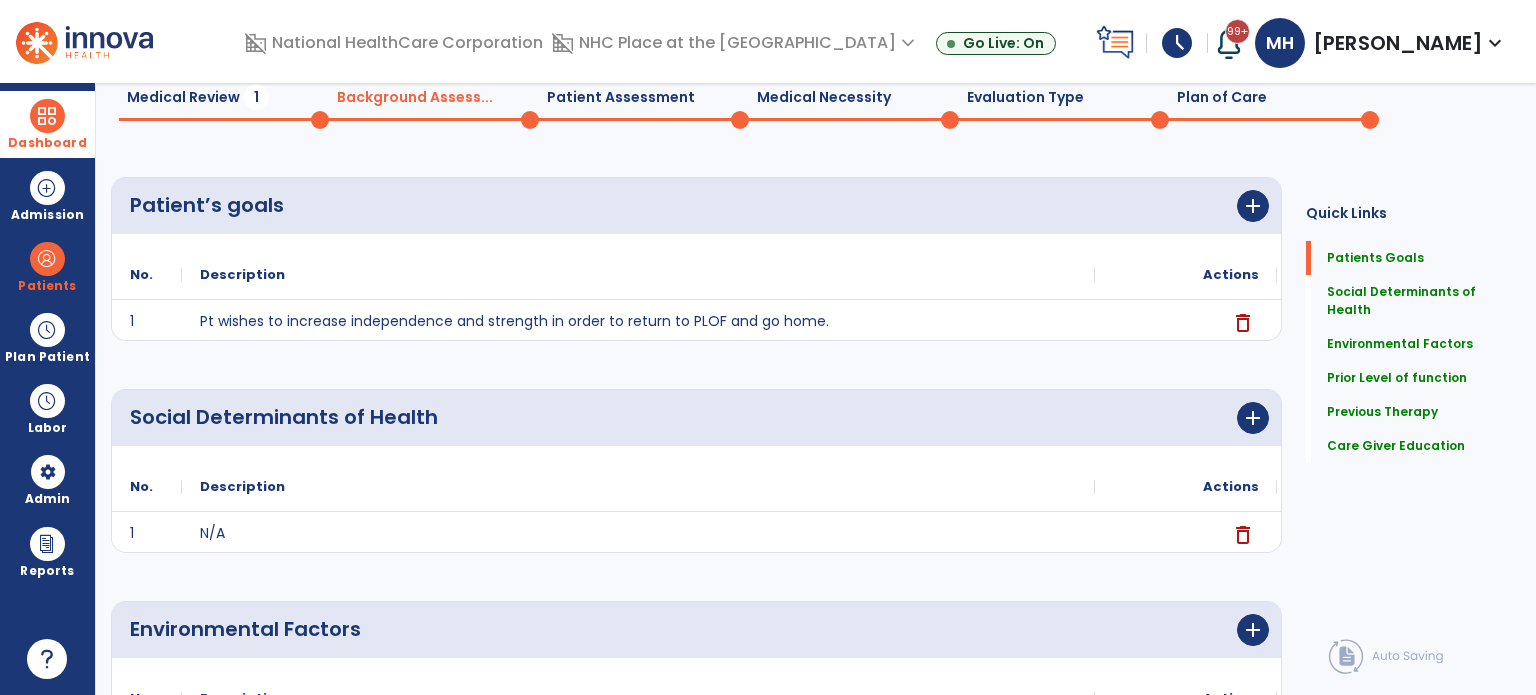 scroll, scrollTop: 0, scrollLeft: 0, axis: both 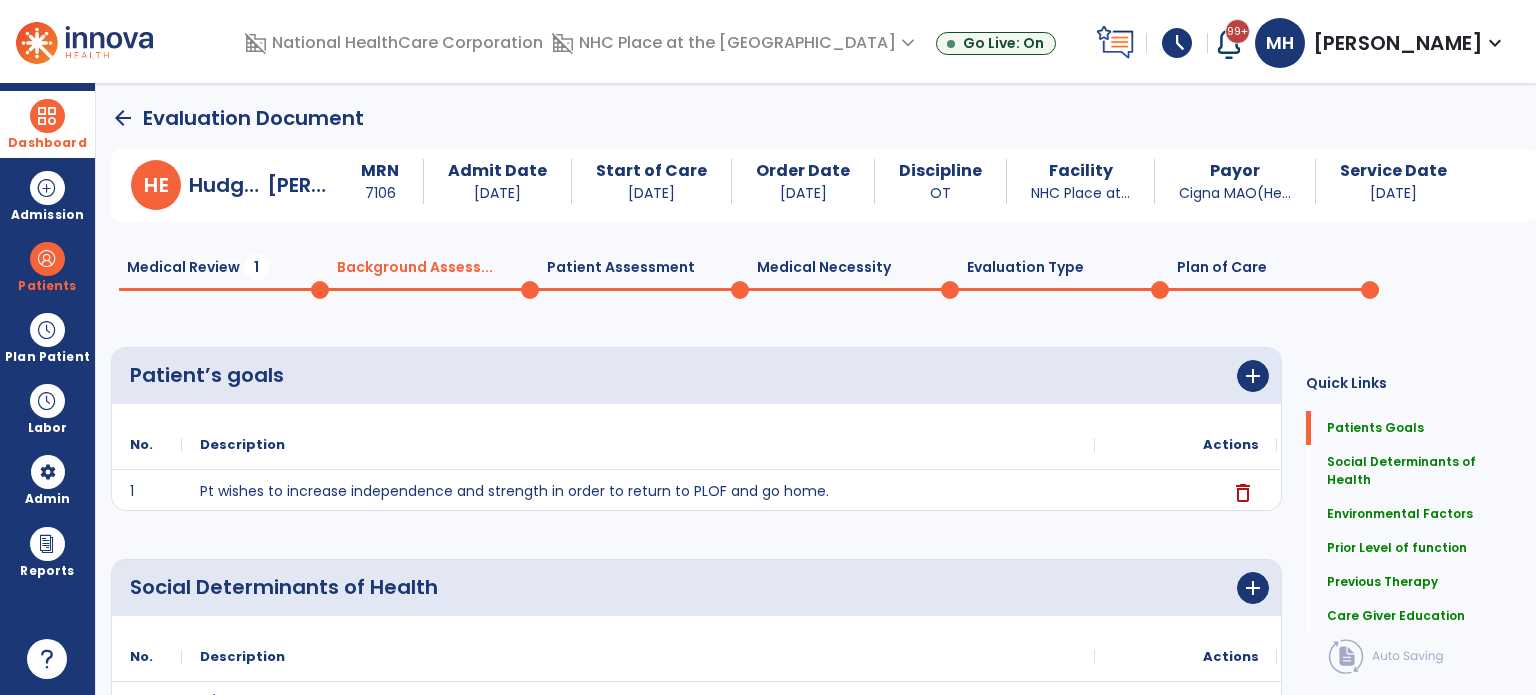 click on "Medical Review  1  Background Assess...  0  Patient Assessment  0  Medical Necessity  0  Evaluation Type  0  Plan of Care  0" 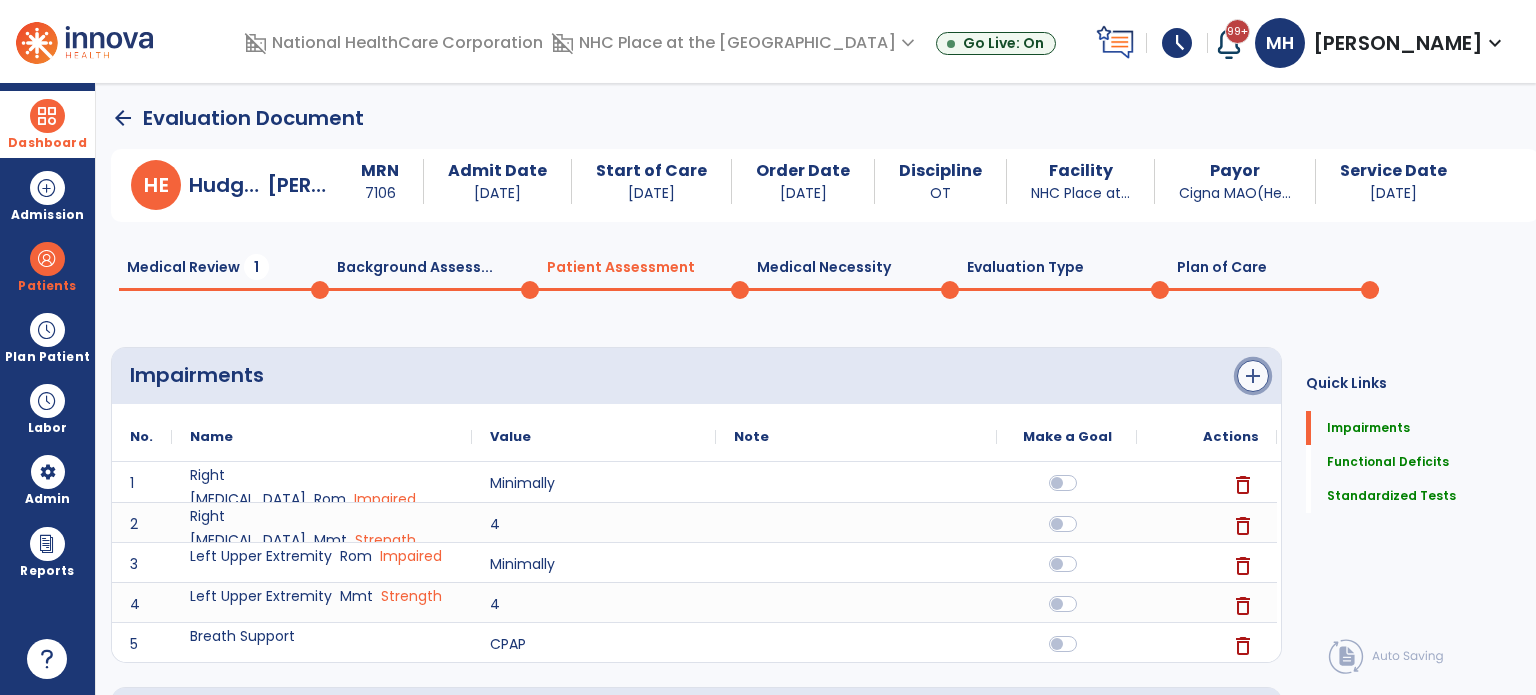 click on "add" 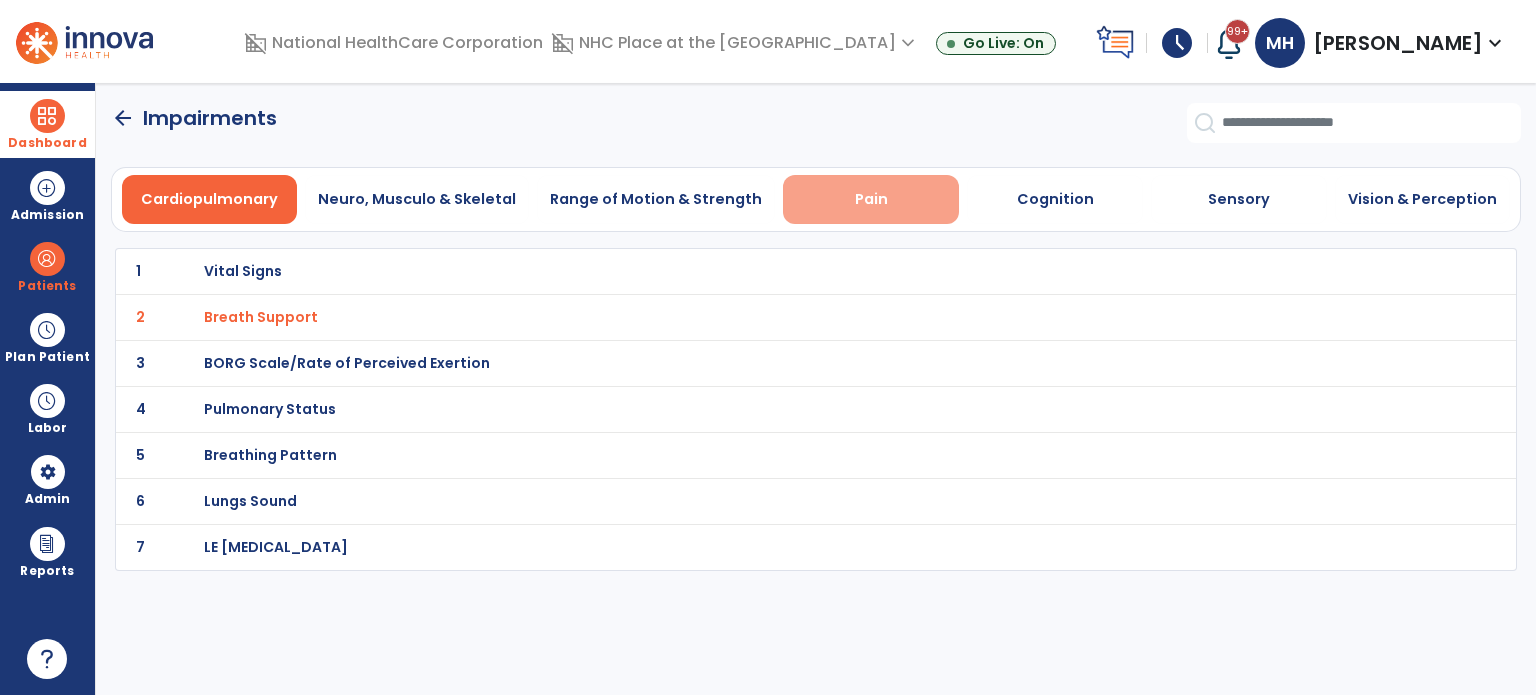 click on "Pain" at bounding box center (871, 199) 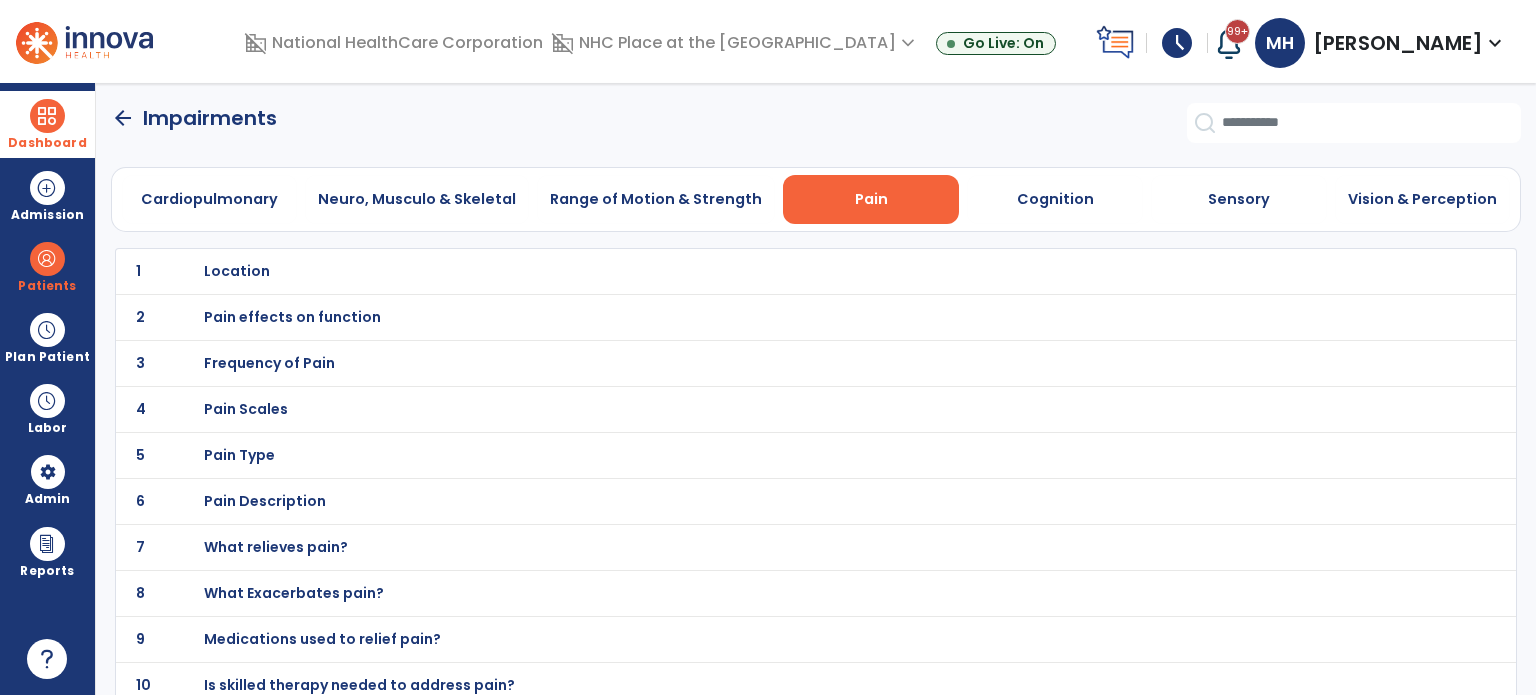 click on "Pain Description" at bounding box center [237, 271] 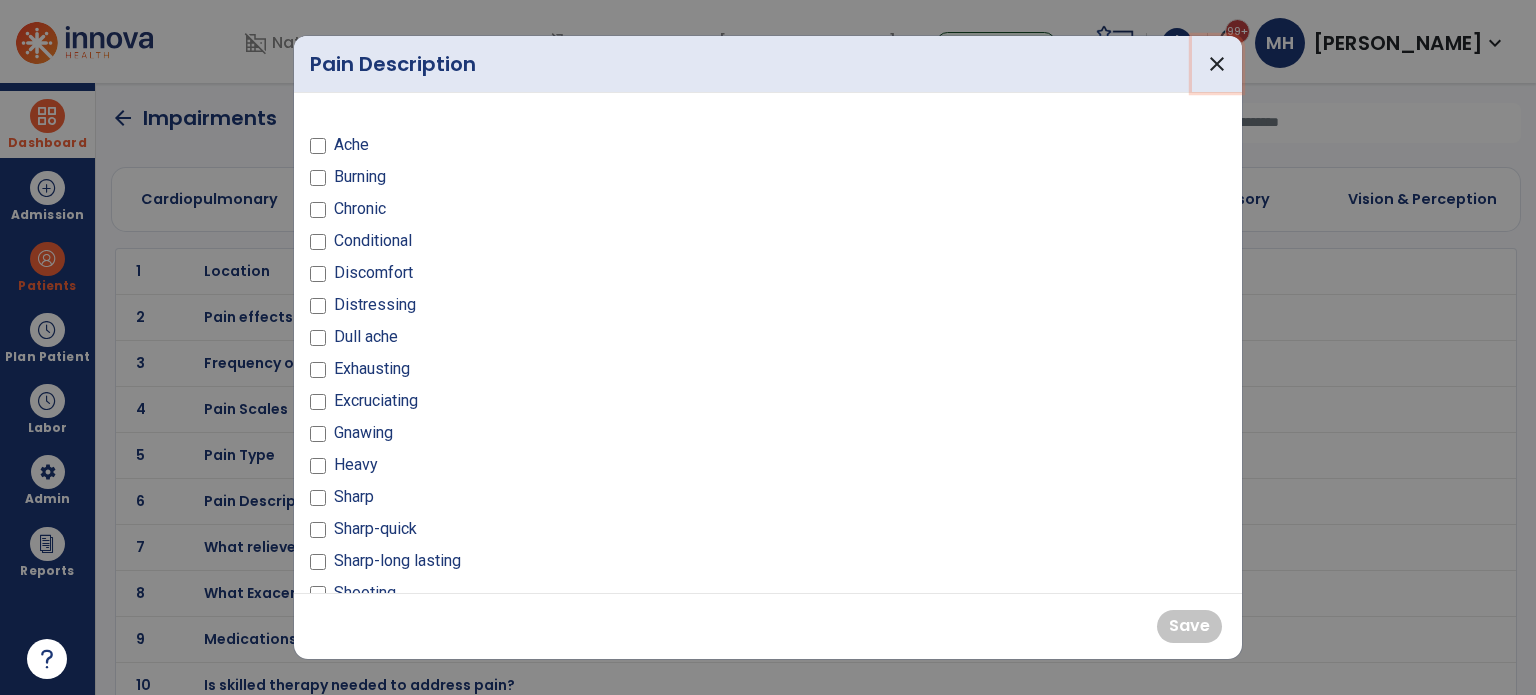click on "close" at bounding box center [1217, 64] 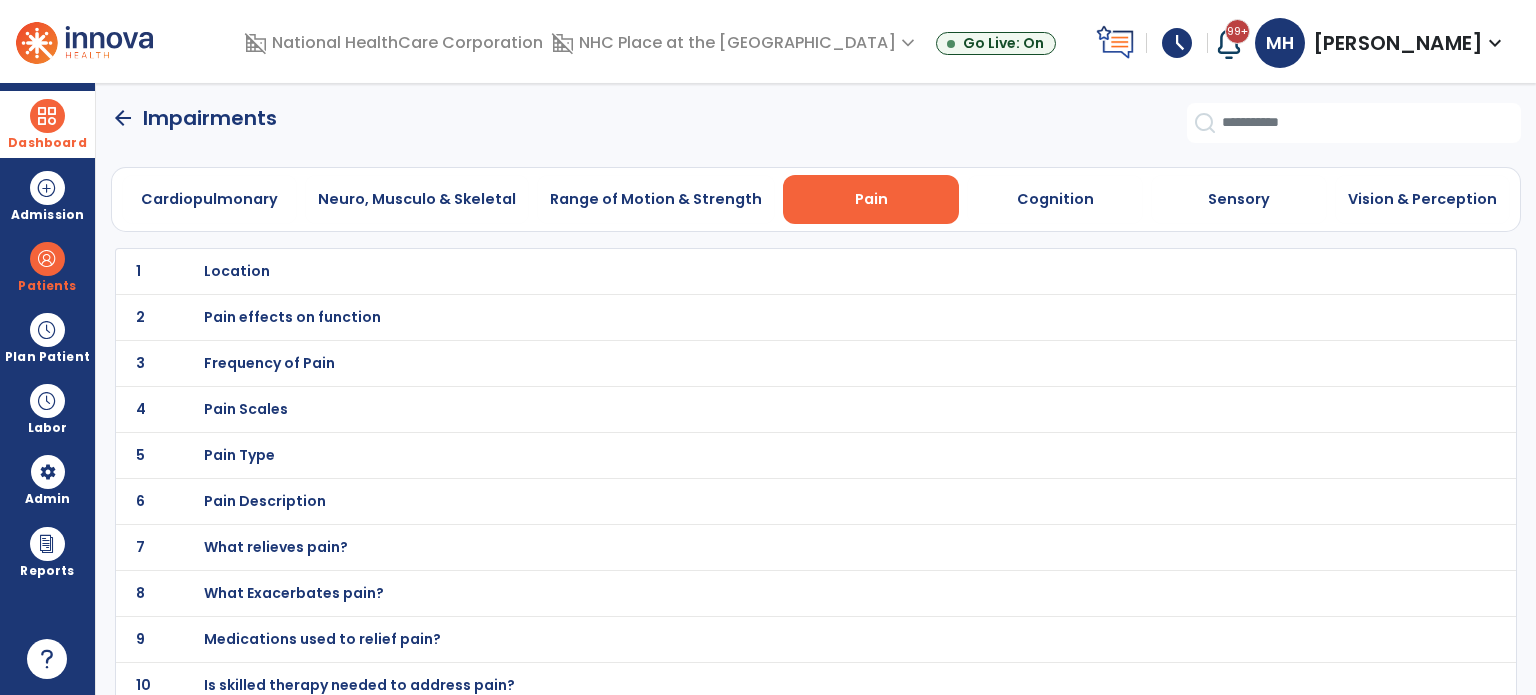 click on "Pain Type" at bounding box center (237, 271) 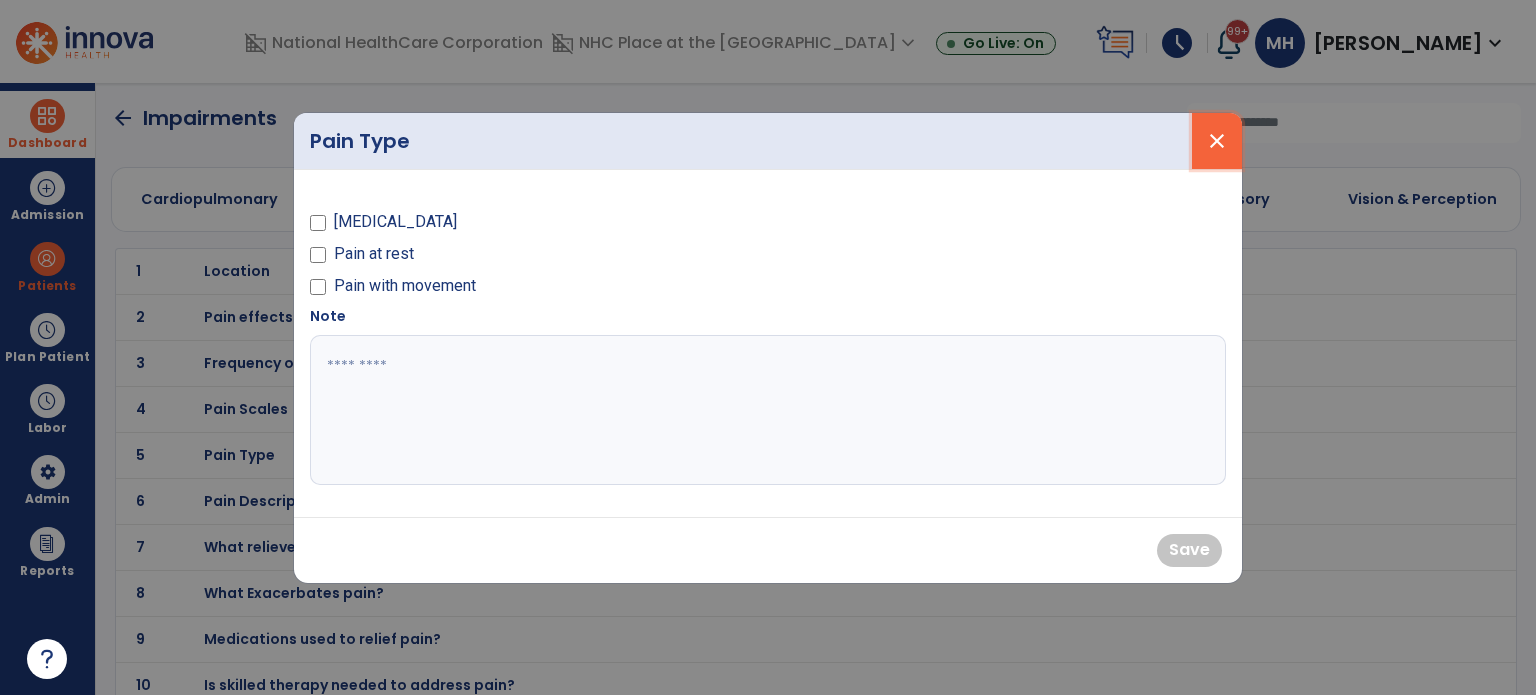 click on "close" at bounding box center (1217, 141) 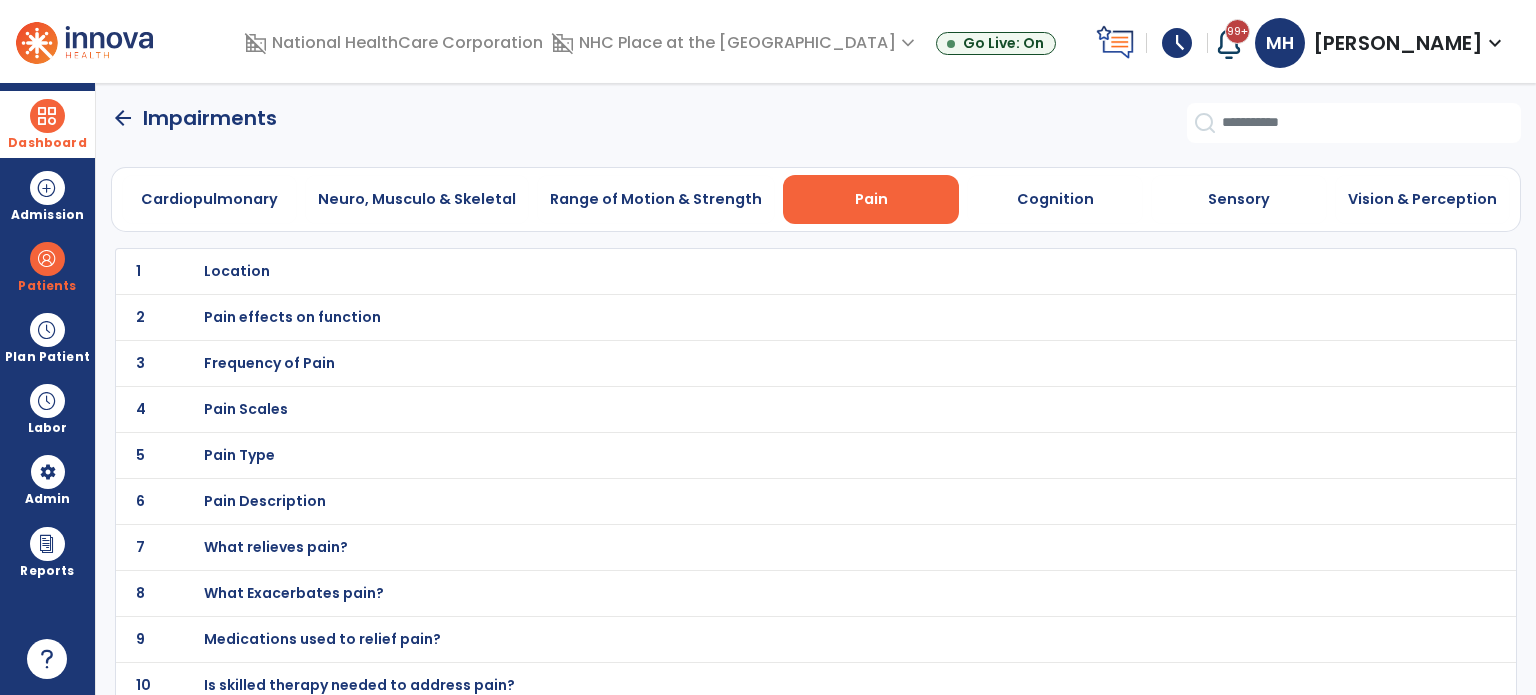 click on "Frequency of Pain" at bounding box center [237, 271] 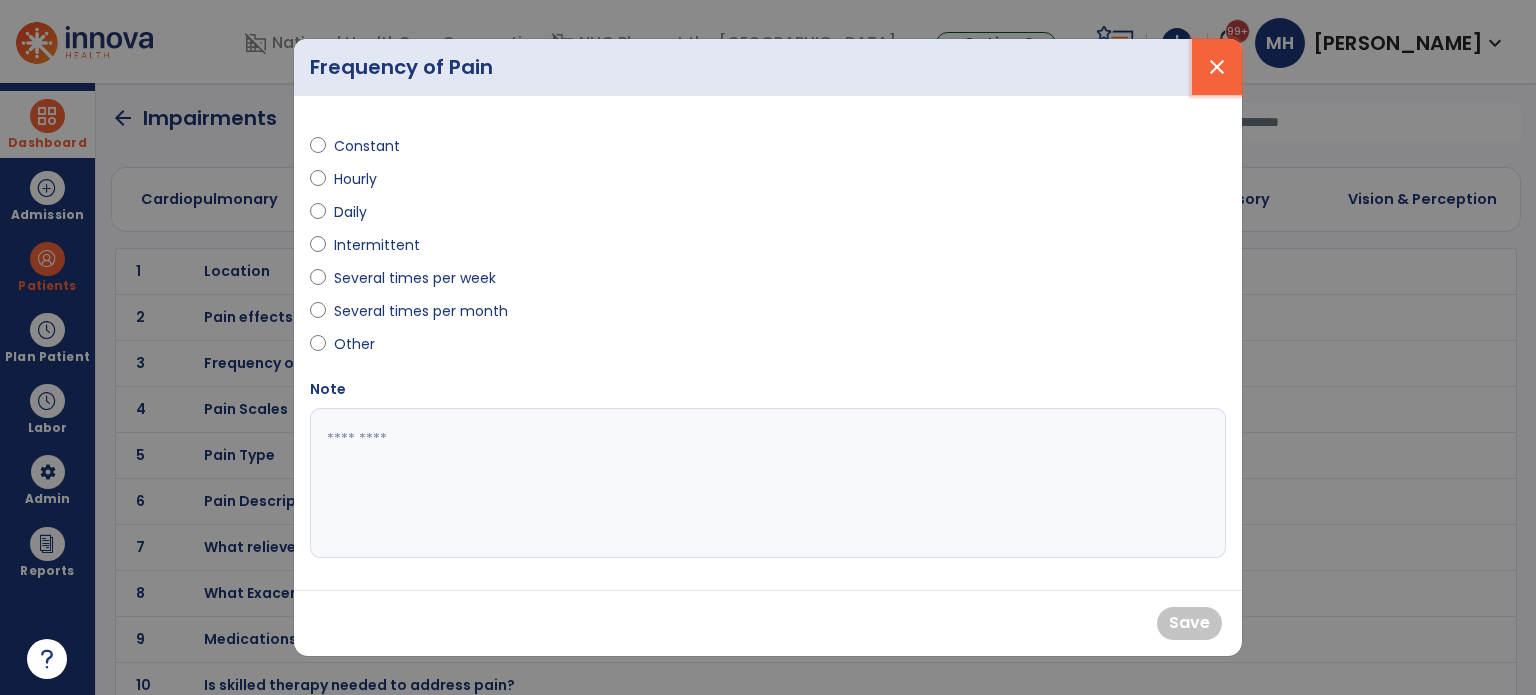 click on "close" at bounding box center (1217, 67) 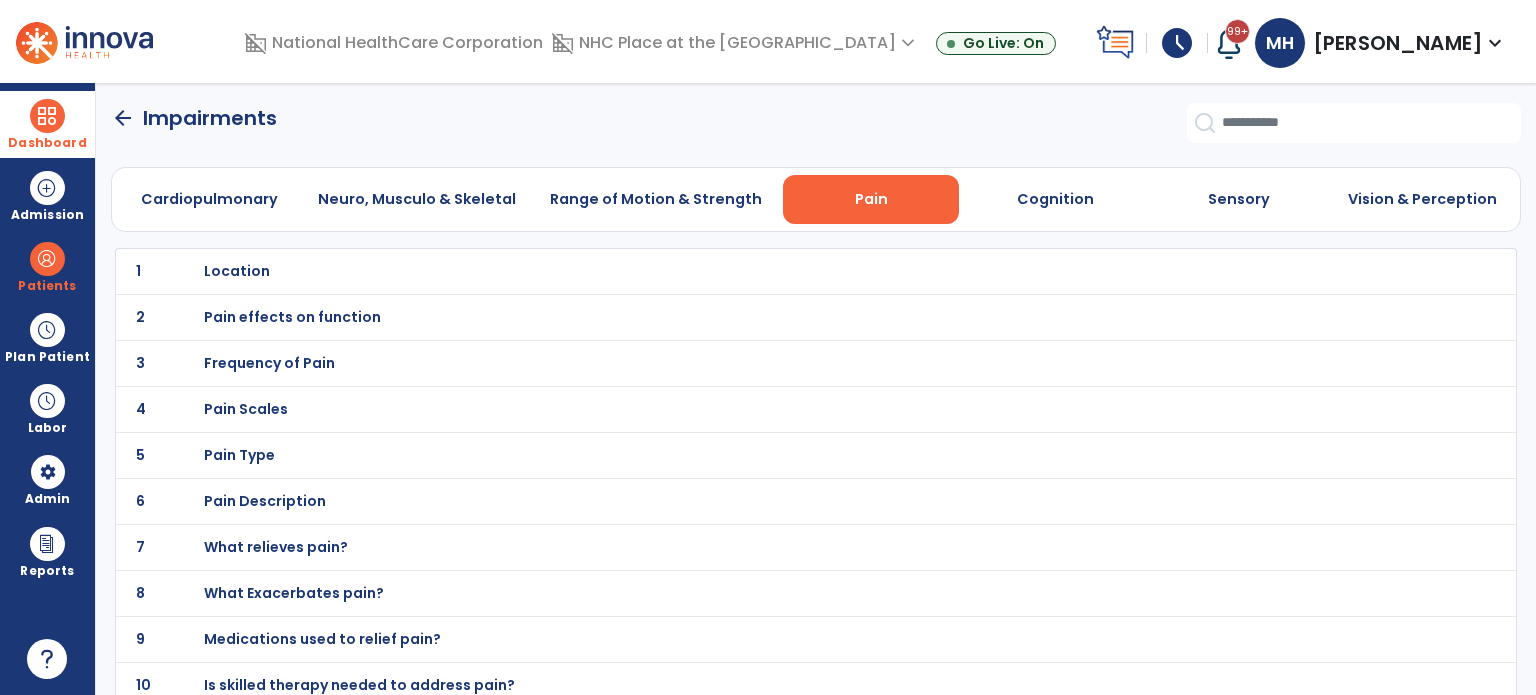 click on "Pain Scales" at bounding box center [772, 271] 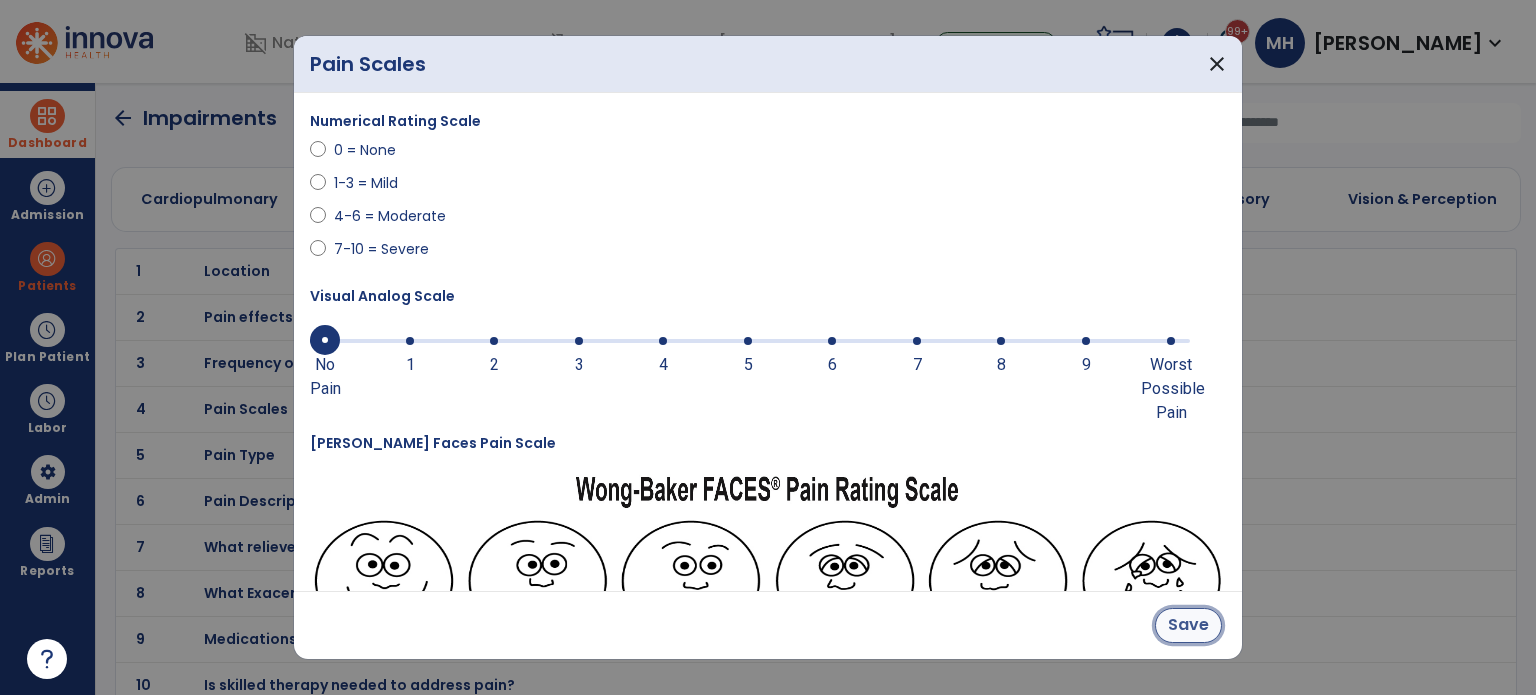 click on "Save" at bounding box center [1188, 625] 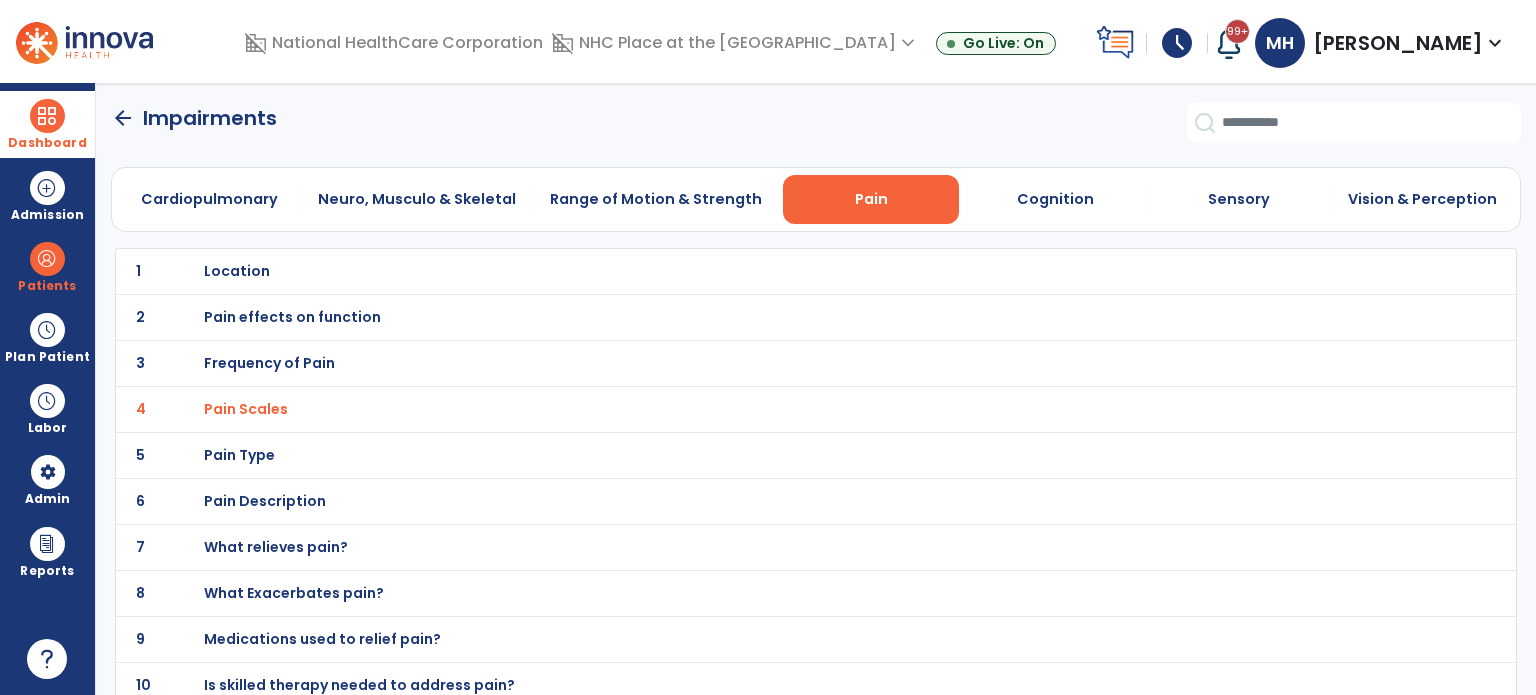 click on "arrow_back" 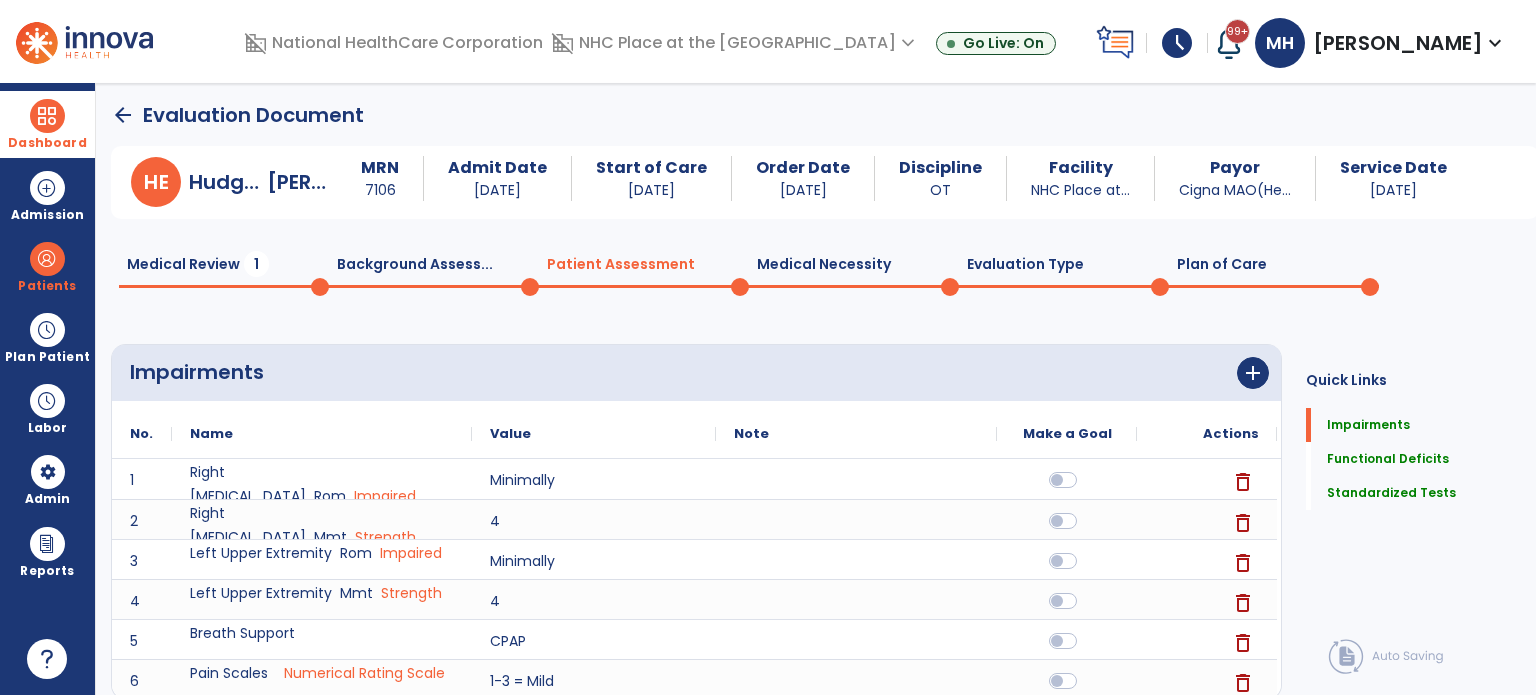 scroll, scrollTop: 0, scrollLeft: 0, axis: both 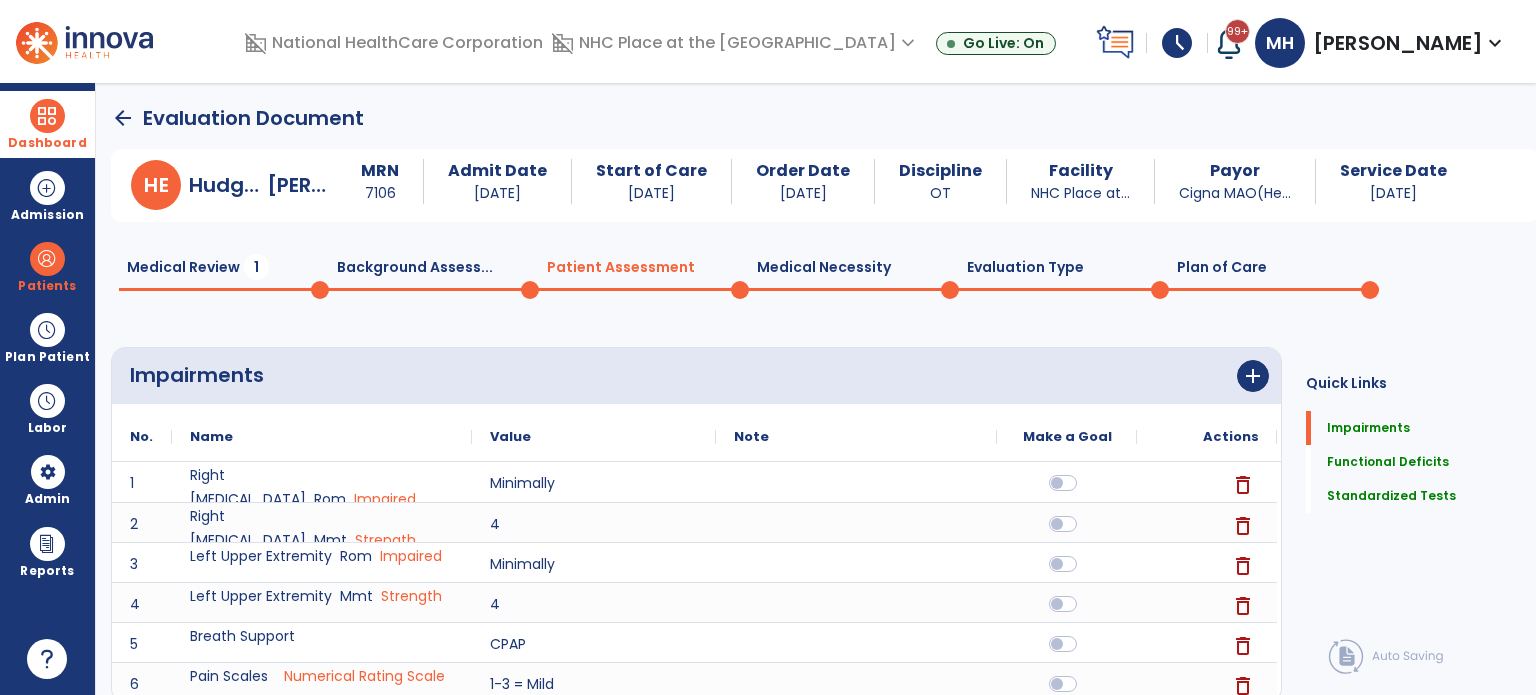 click on "Background Assess...  0" 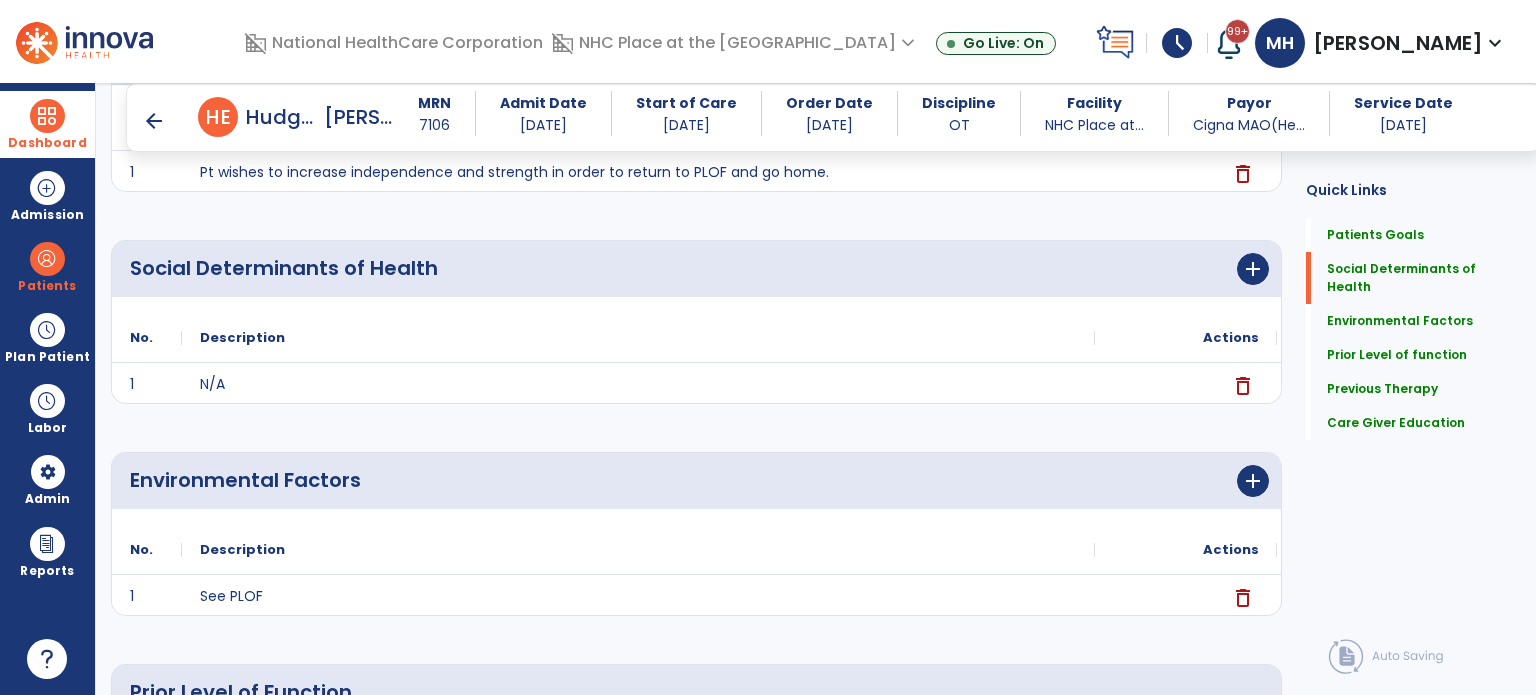 scroll, scrollTop: 700, scrollLeft: 0, axis: vertical 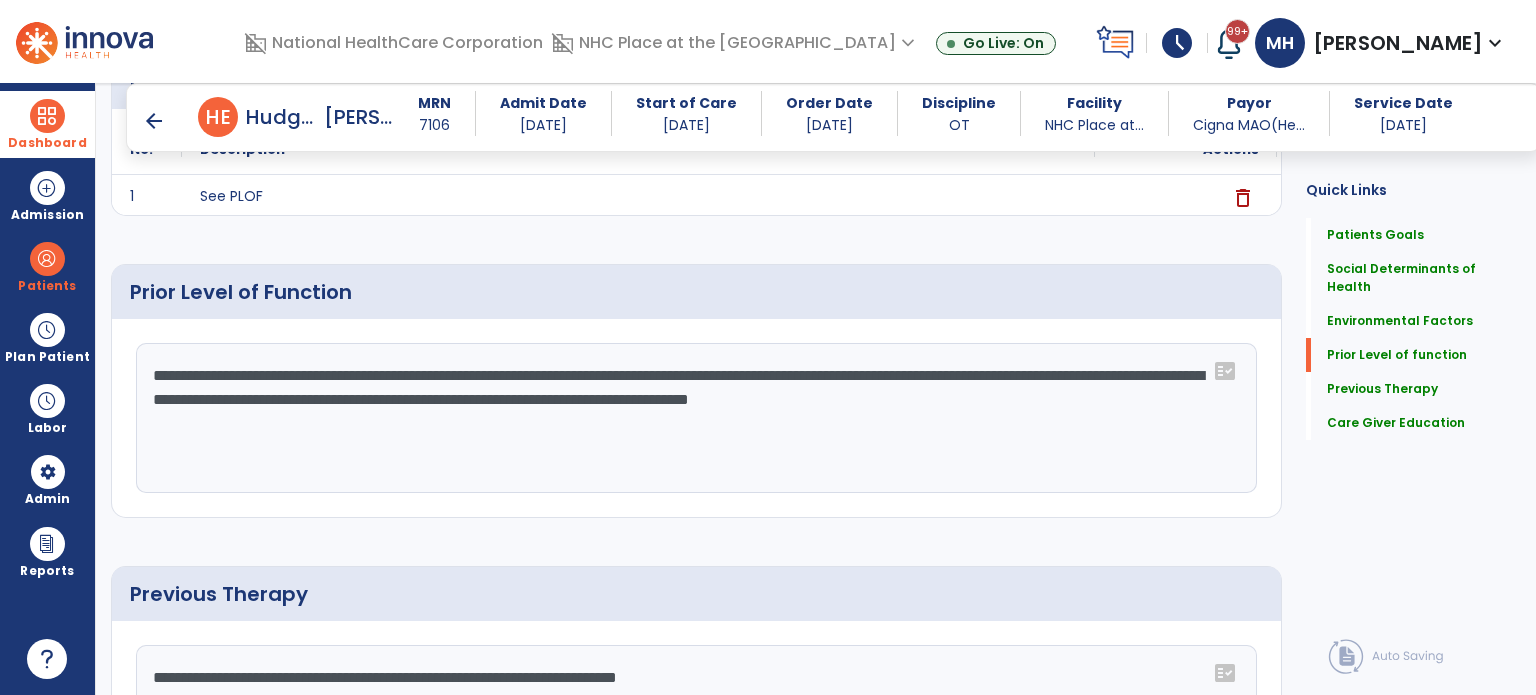click on "**********" 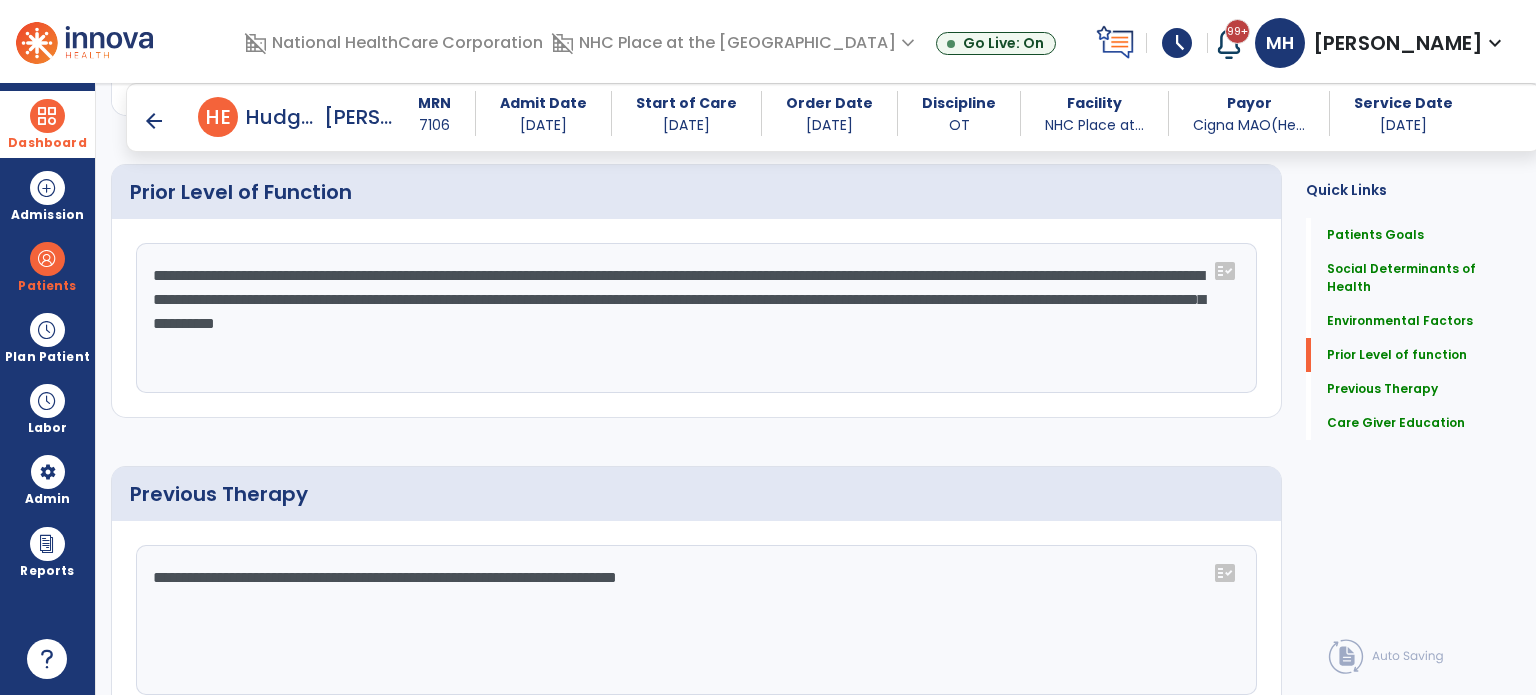 scroll, scrollTop: 1000, scrollLeft: 0, axis: vertical 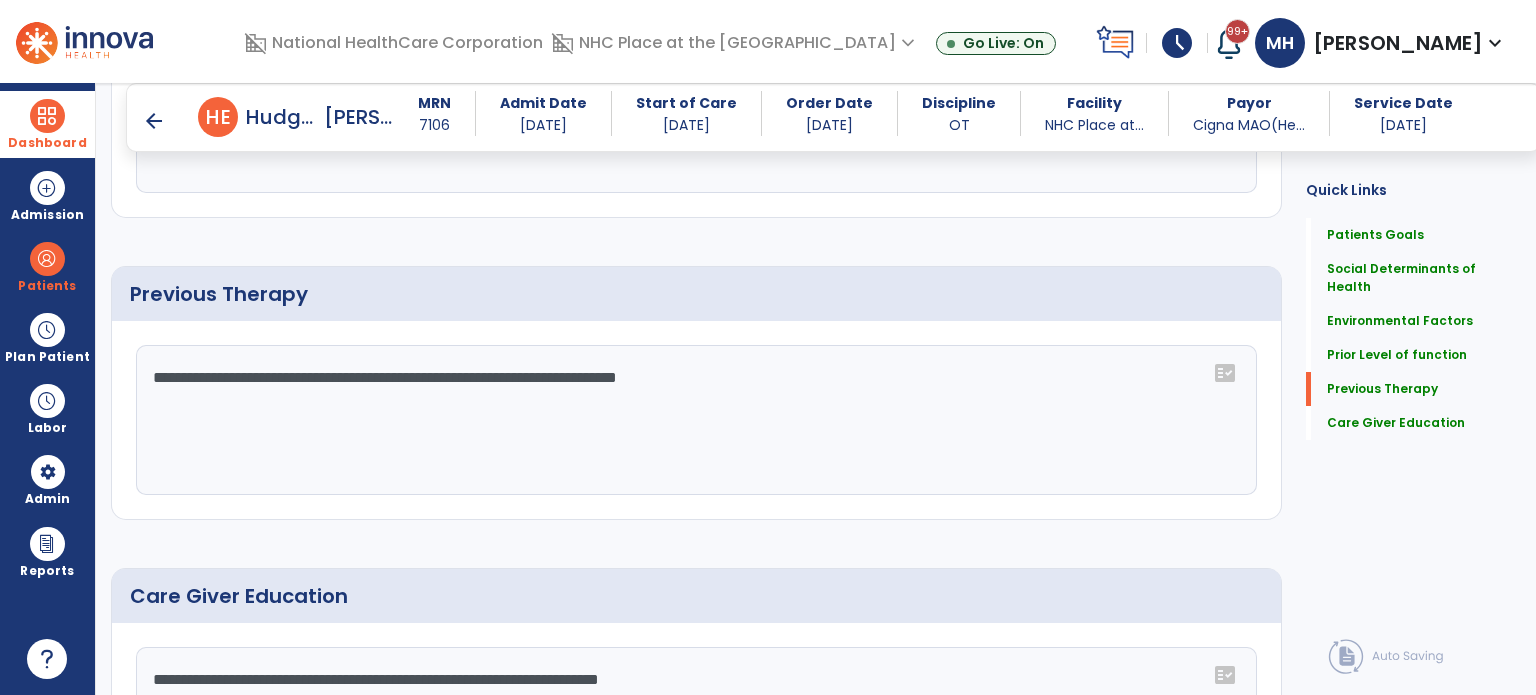 type on "**********" 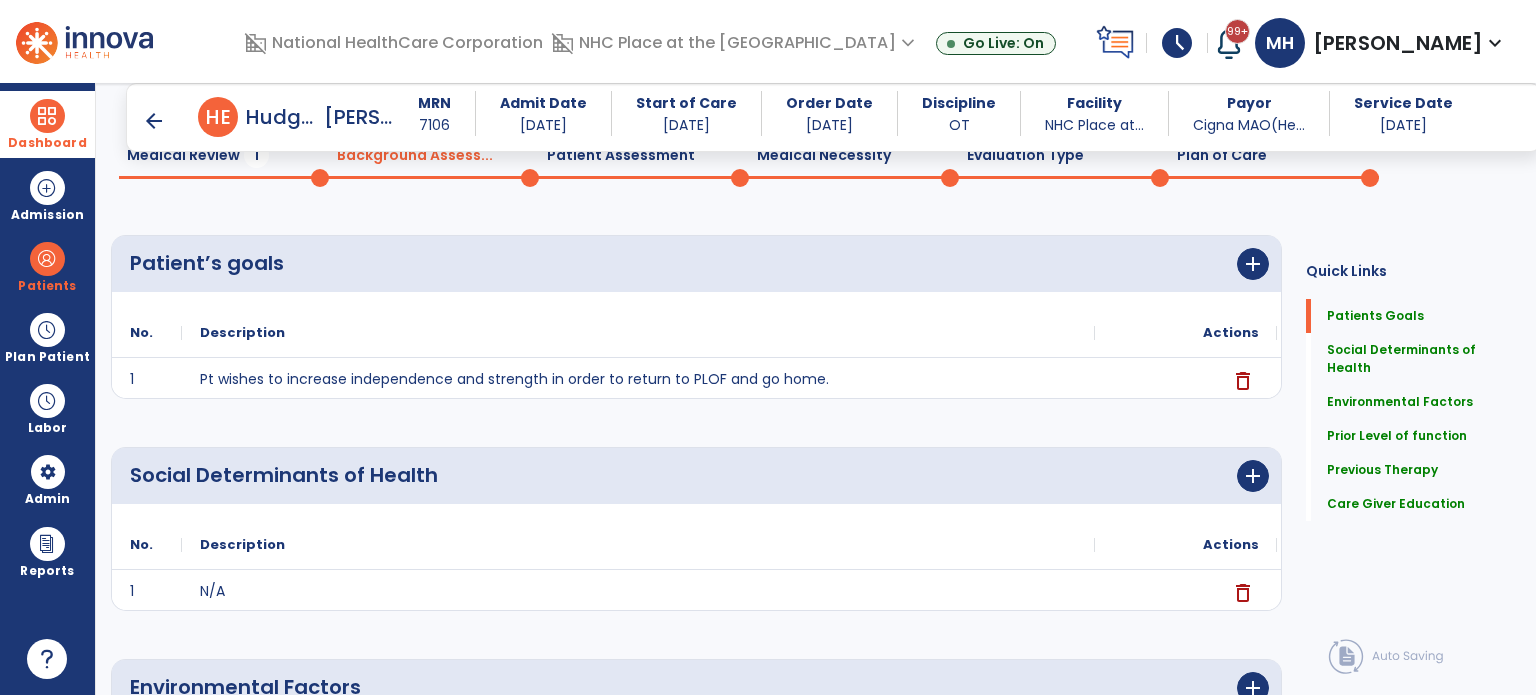 scroll, scrollTop: 0, scrollLeft: 0, axis: both 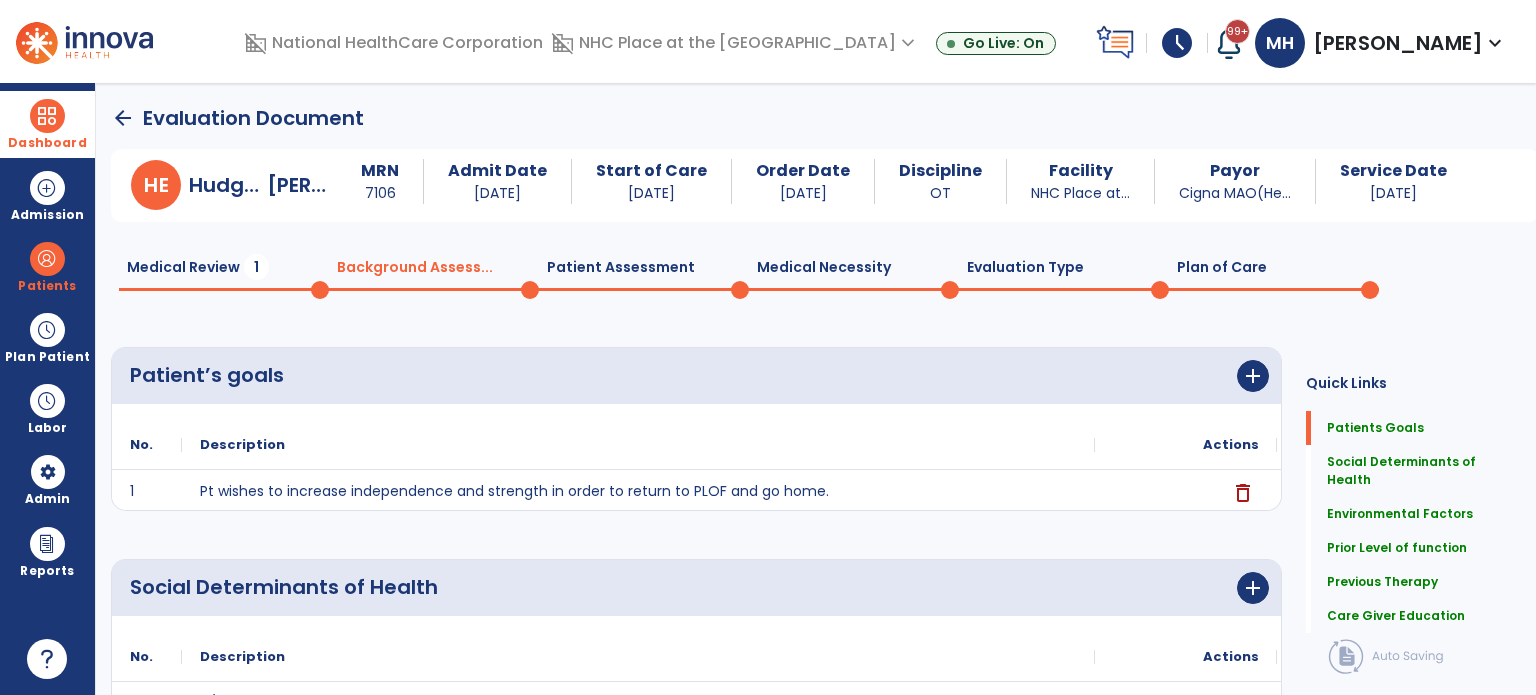 drag, startPoint x: 196, startPoint y: 275, endPoint x: 314, endPoint y: 316, distance: 124.919975 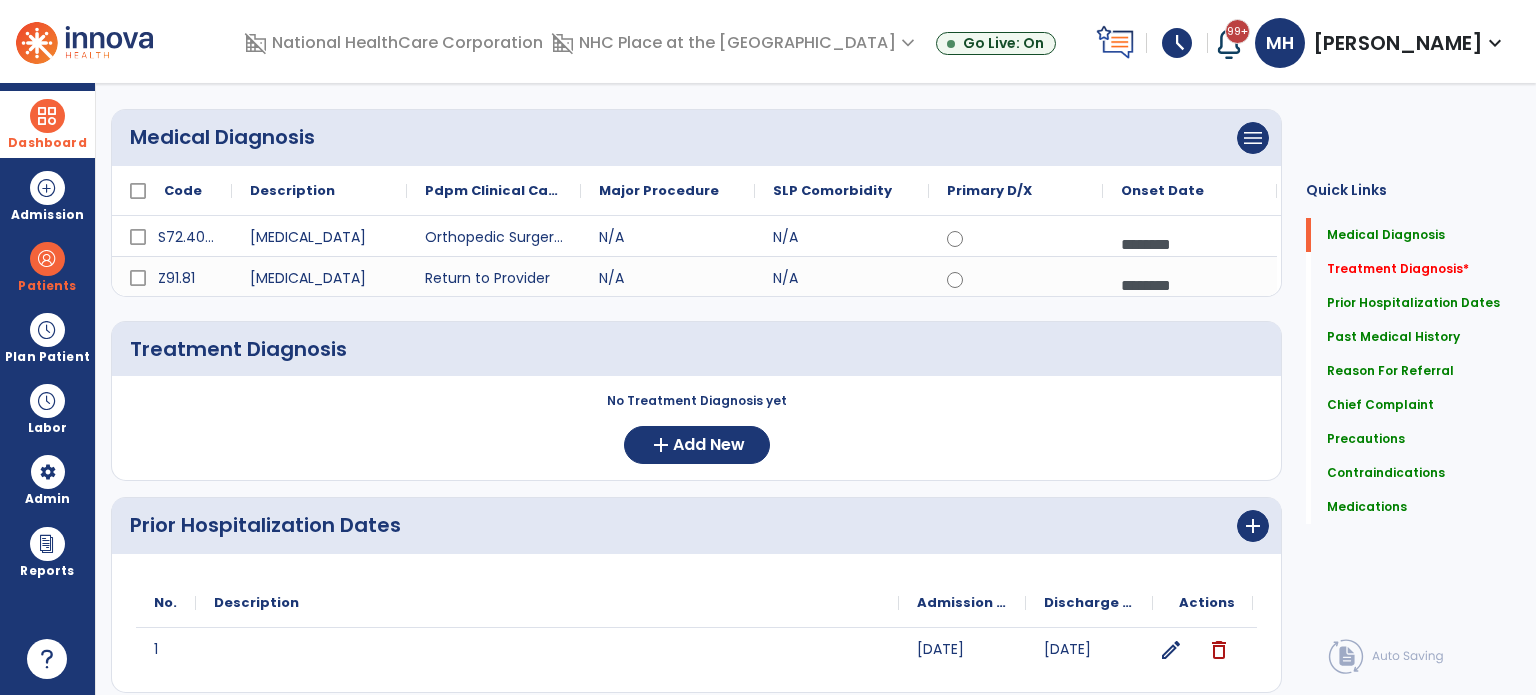 scroll, scrollTop: 0, scrollLeft: 0, axis: both 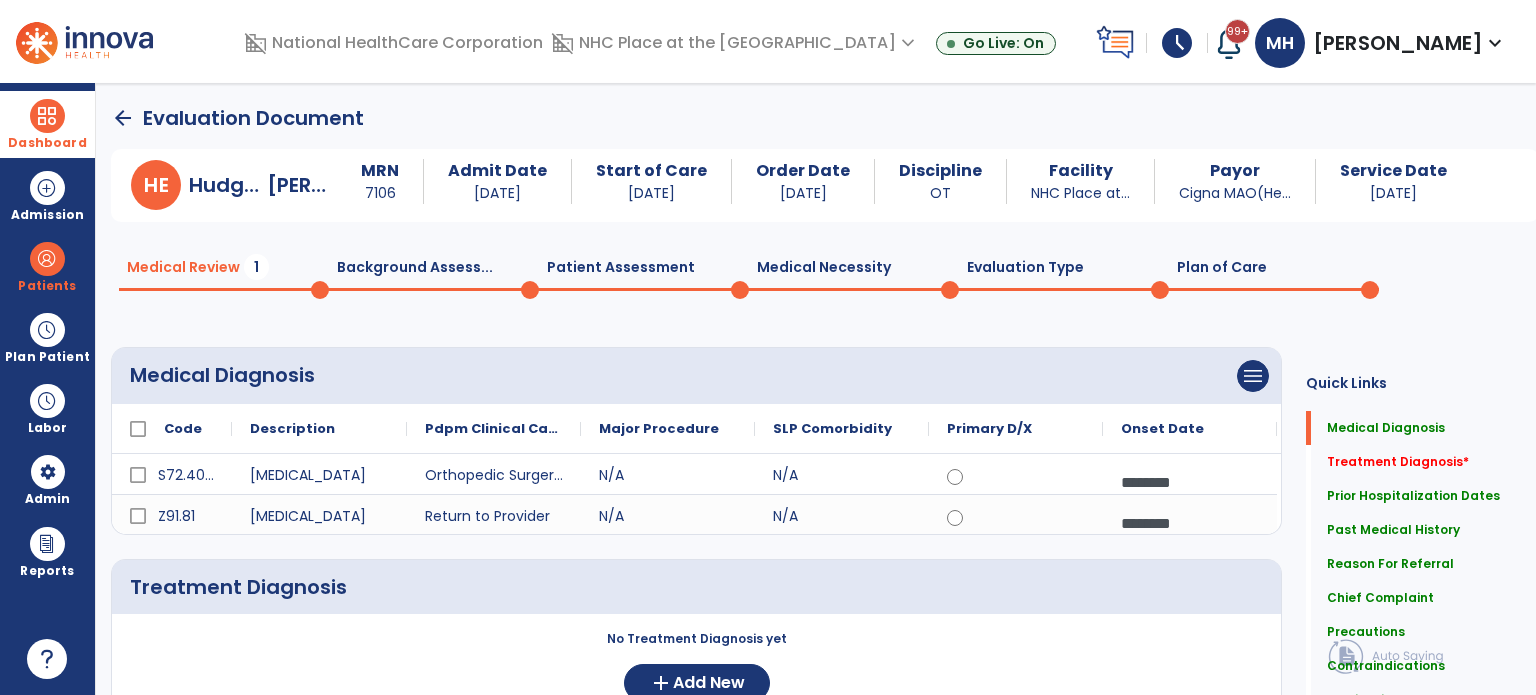 click on "Background Assess...  0" 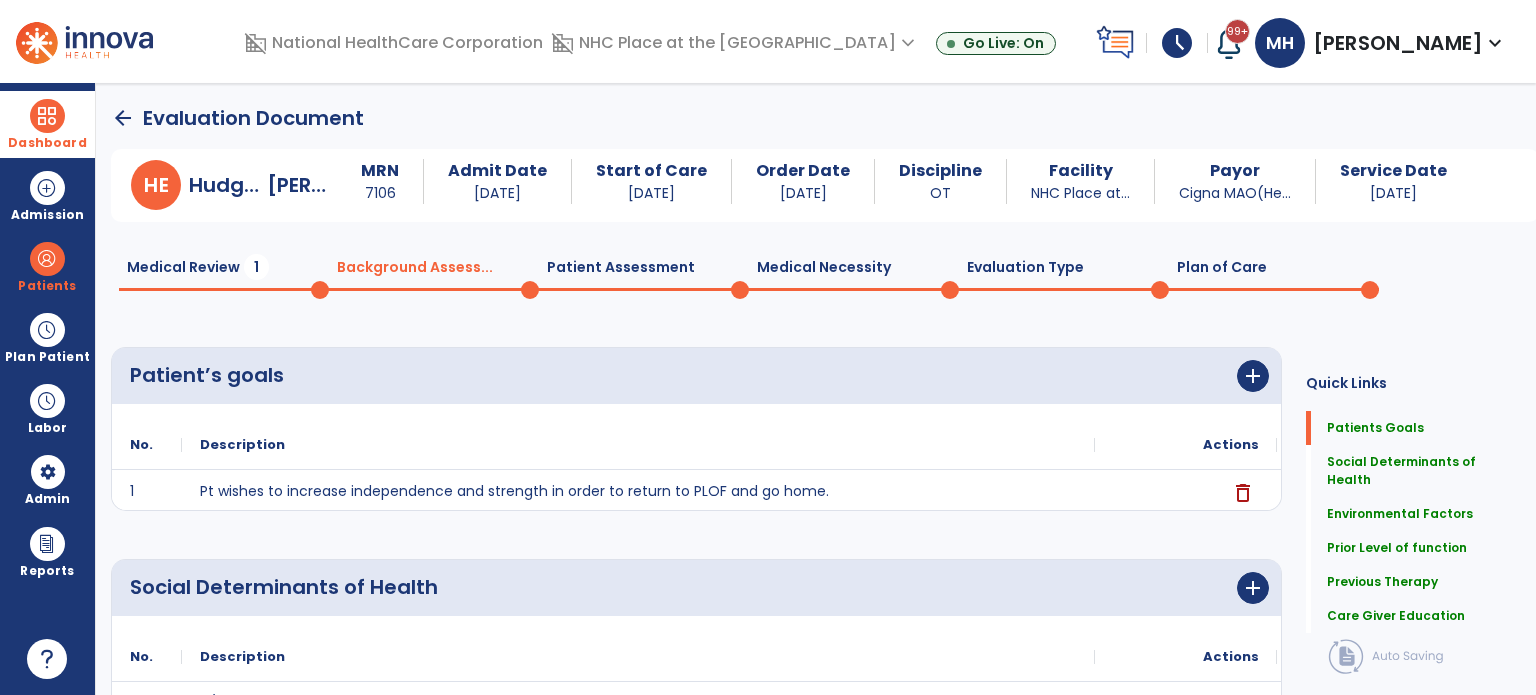 click on "Patient Assessment  0" 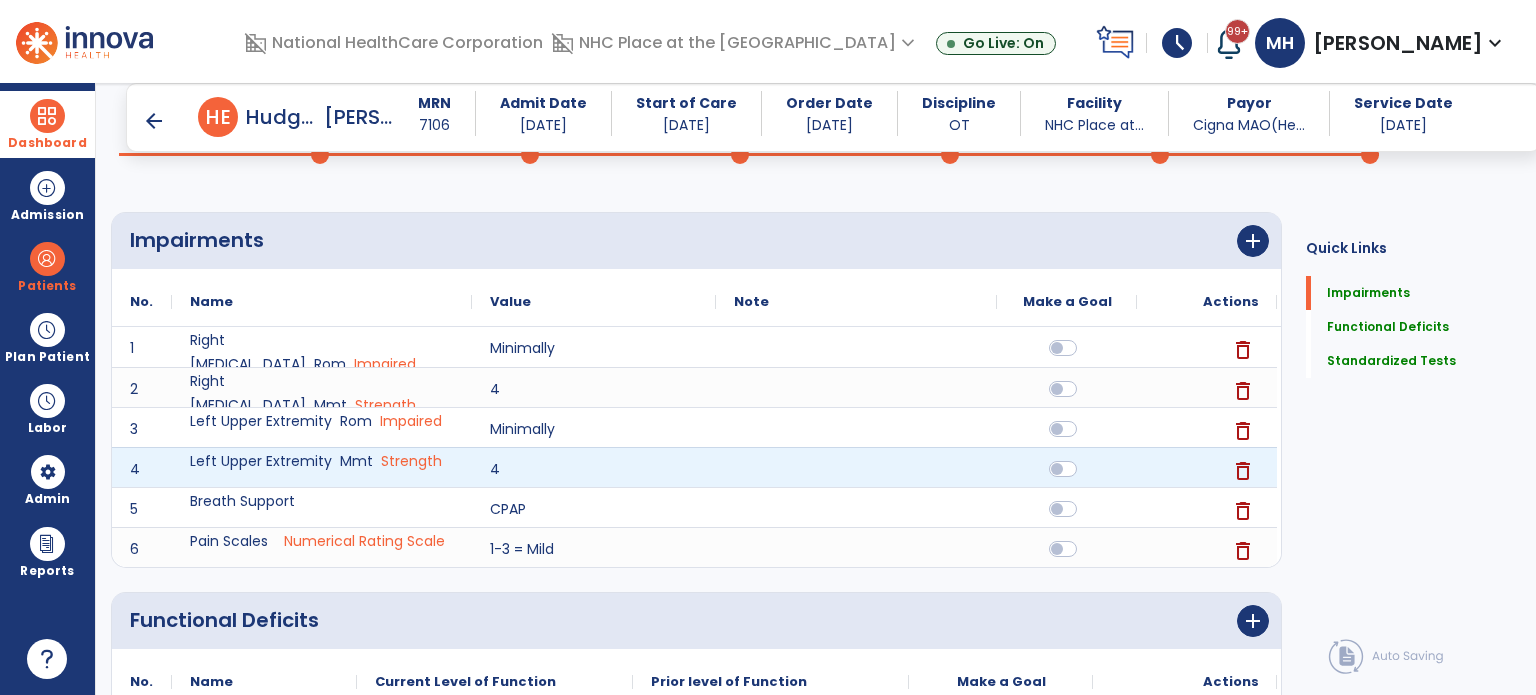 scroll, scrollTop: 300, scrollLeft: 0, axis: vertical 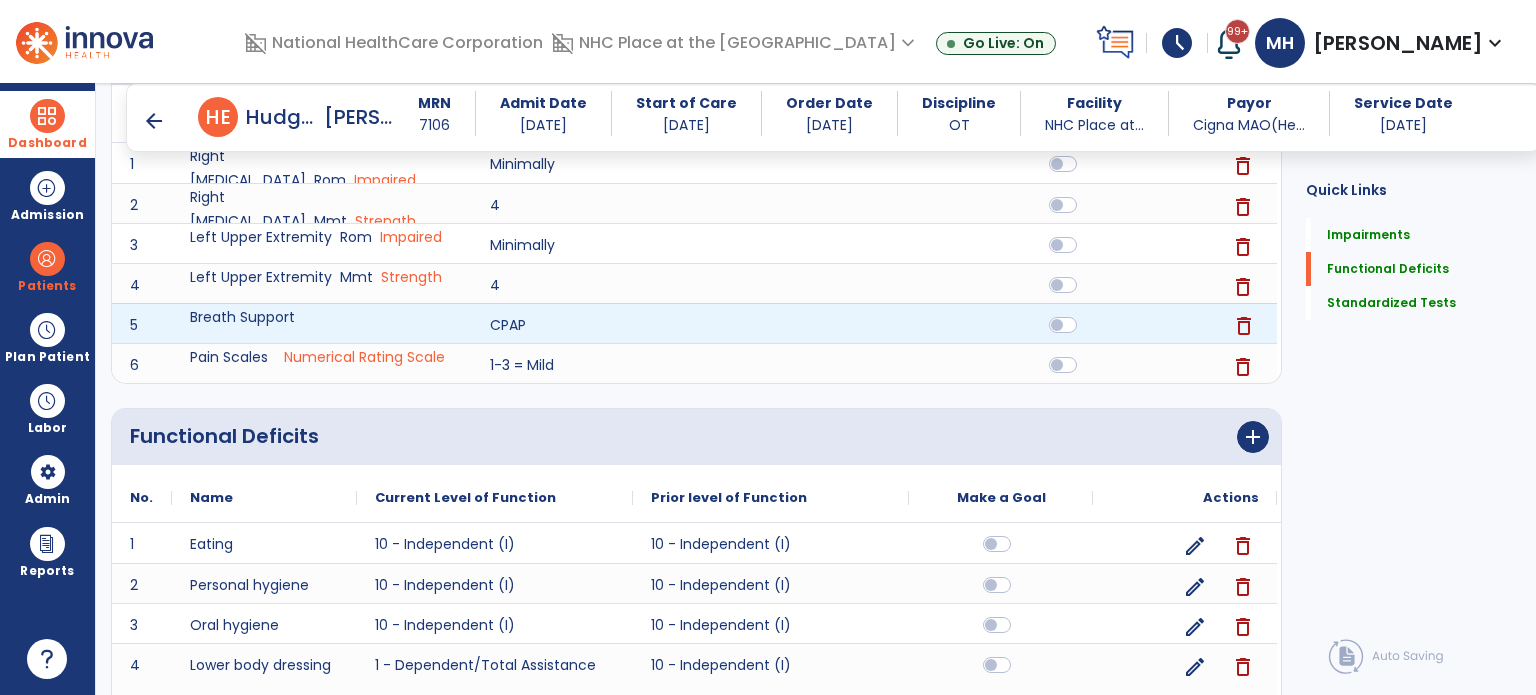click on "delete" 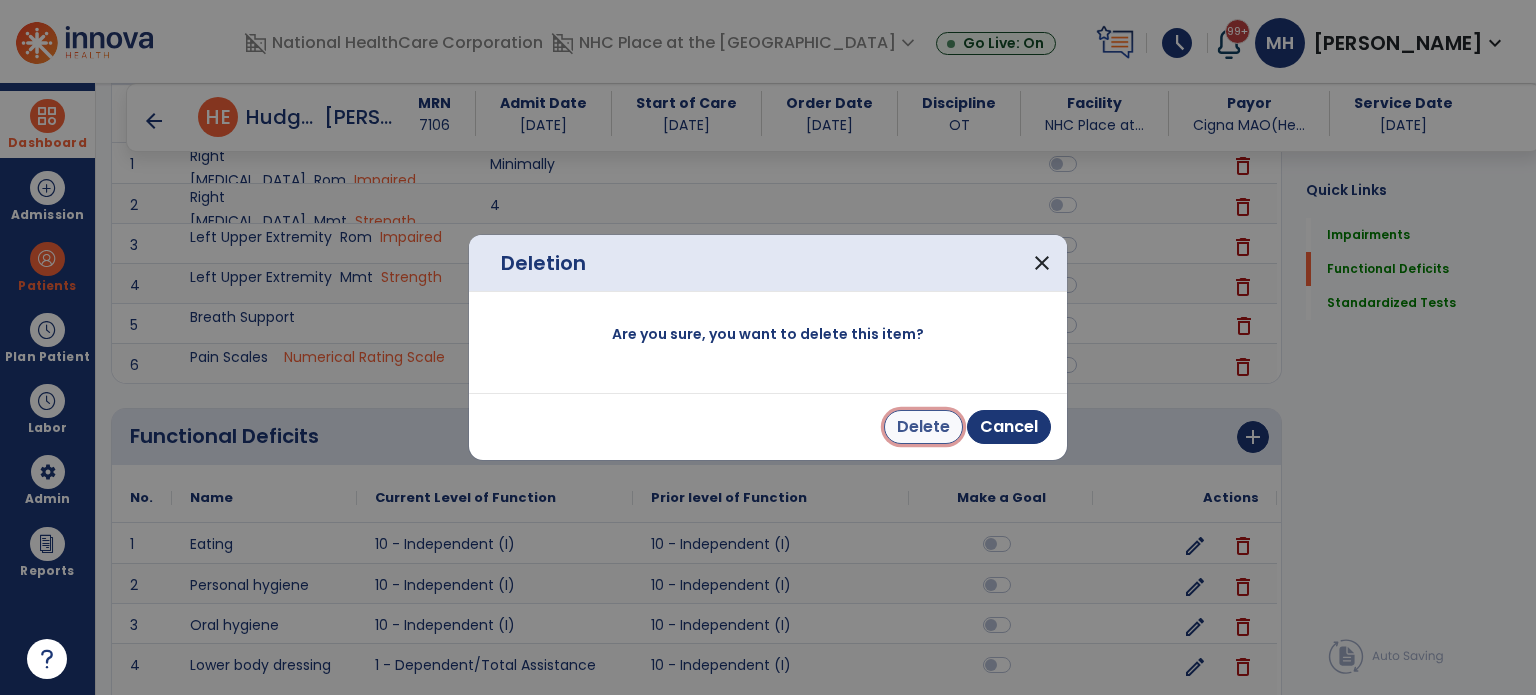 click on "Delete" at bounding box center [923, 427] 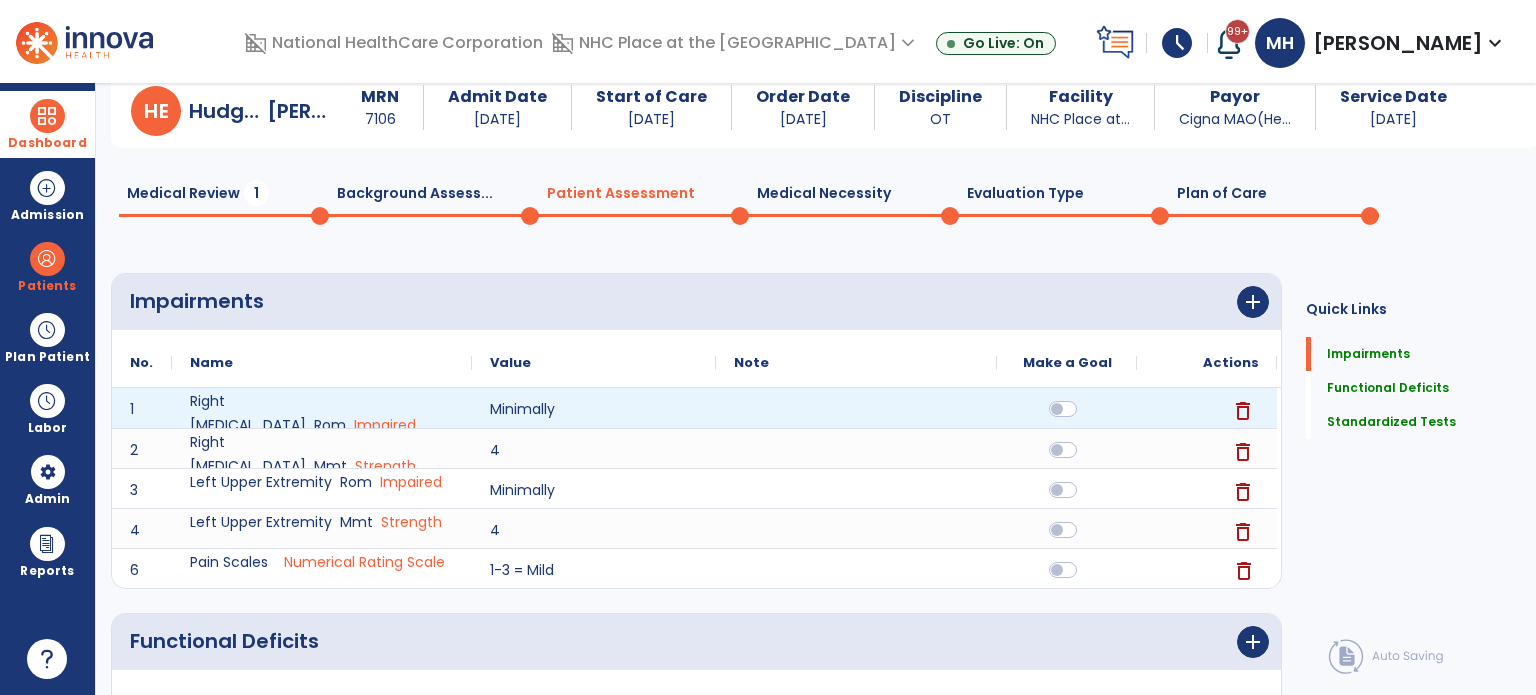 scroll, scrollTop: 0, scrollLeft: 0, axis: both 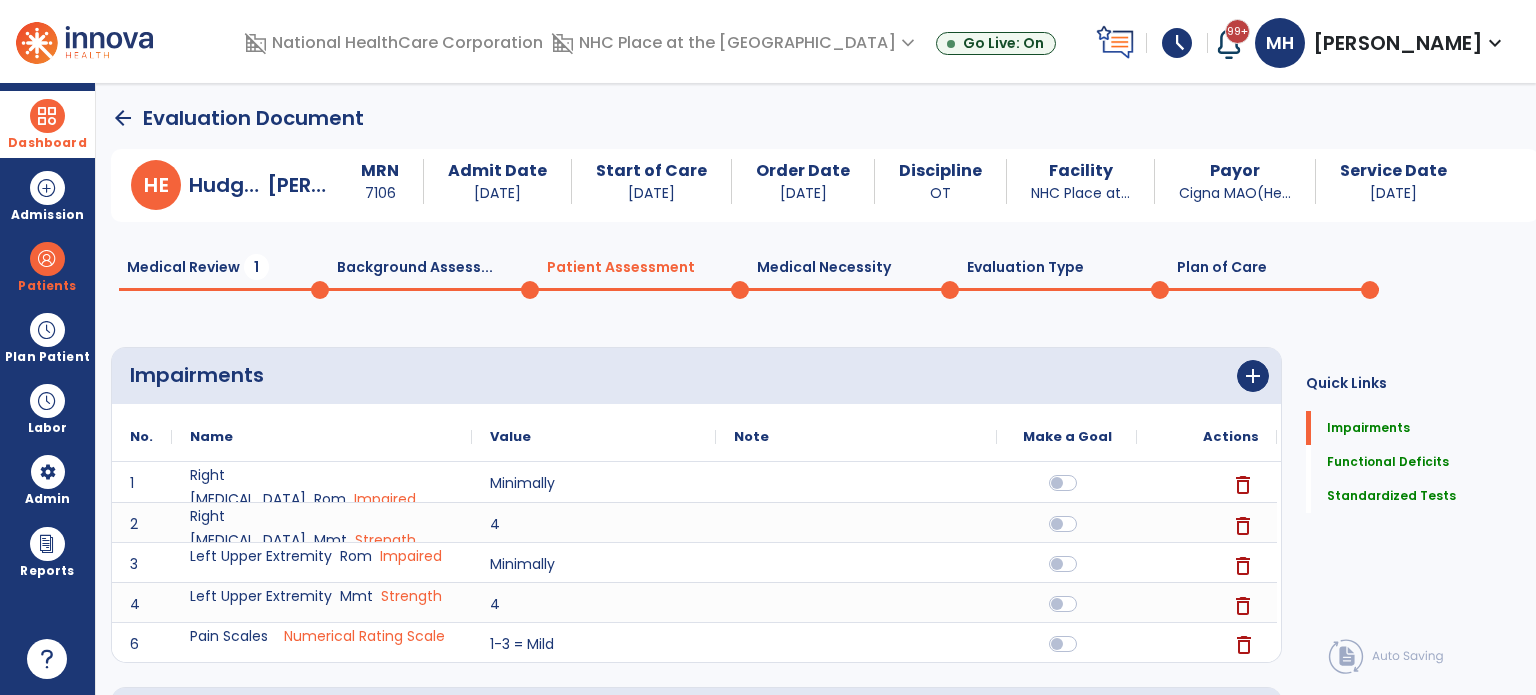 click on "Medical Necessity  0" 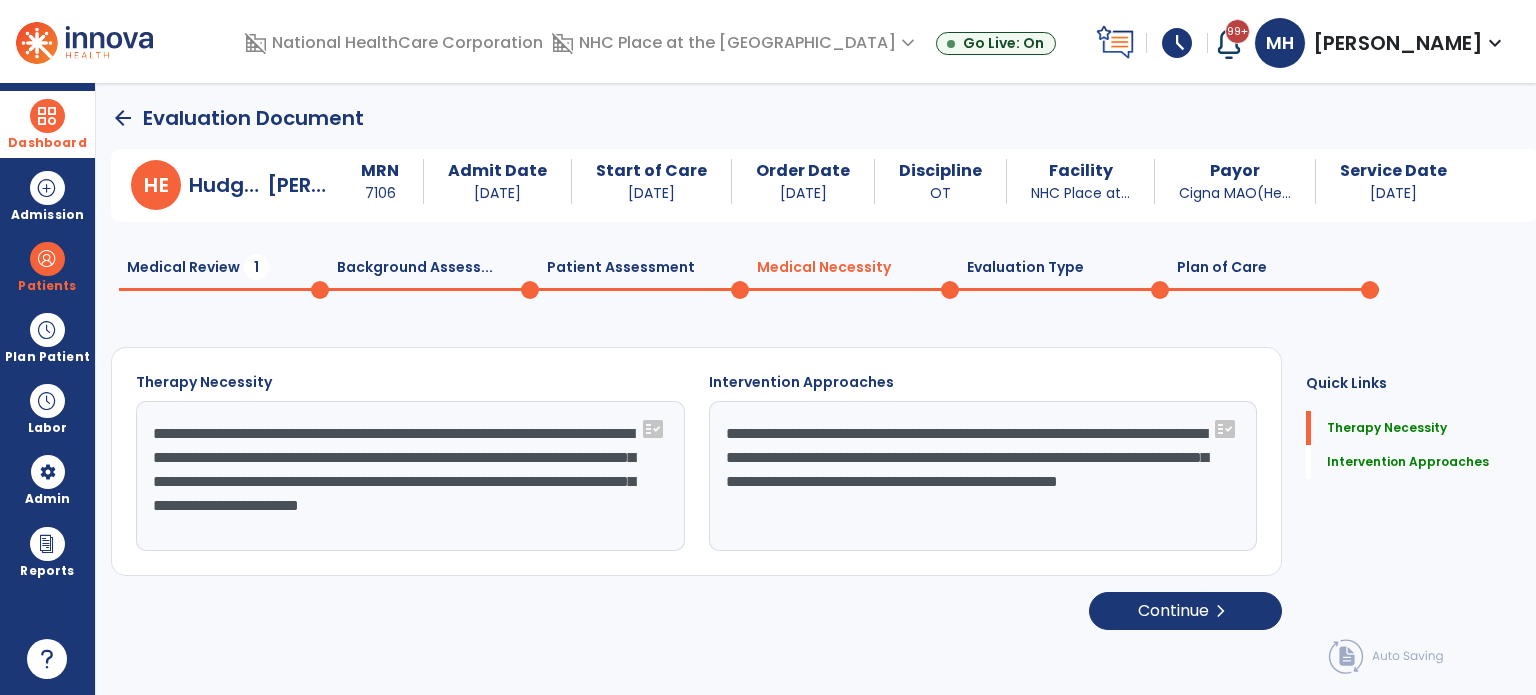 click on "Evaluation Type  0" 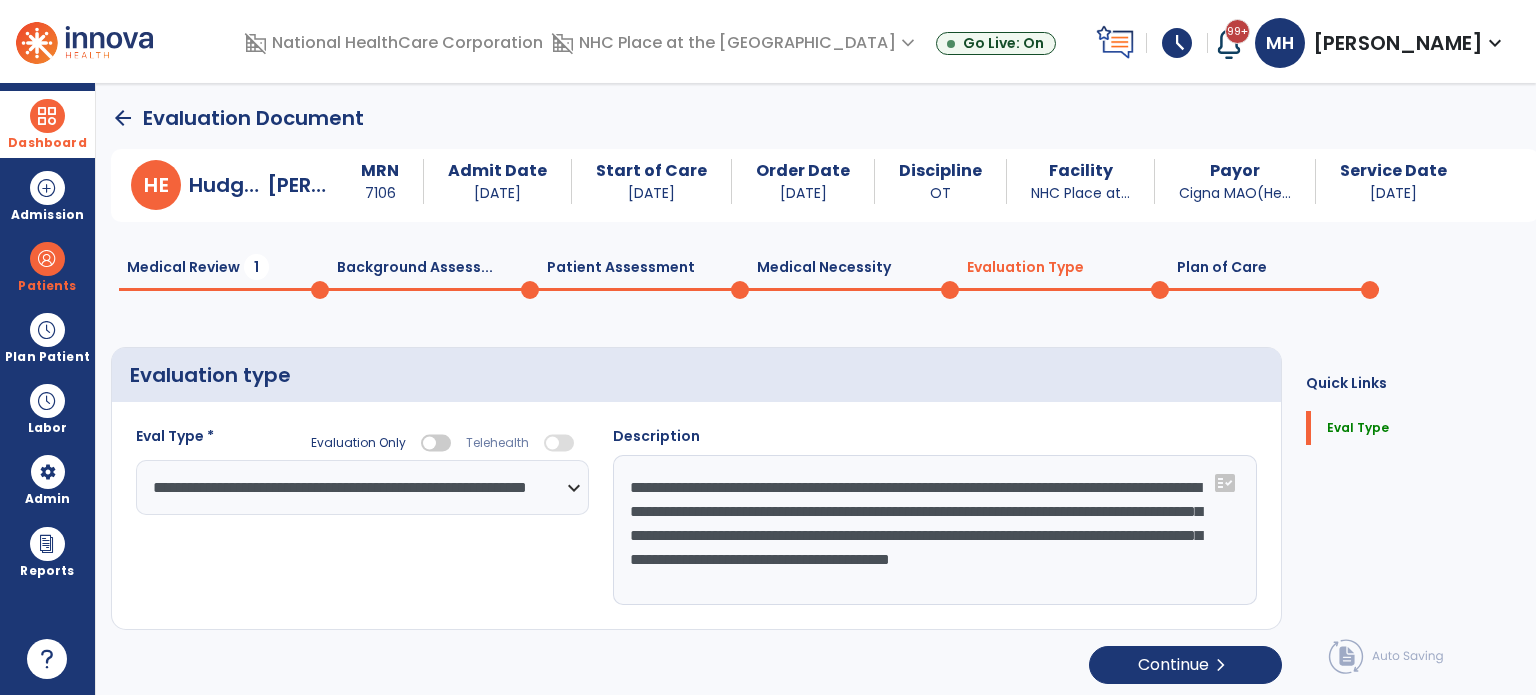 click on "Plan of Care  0" 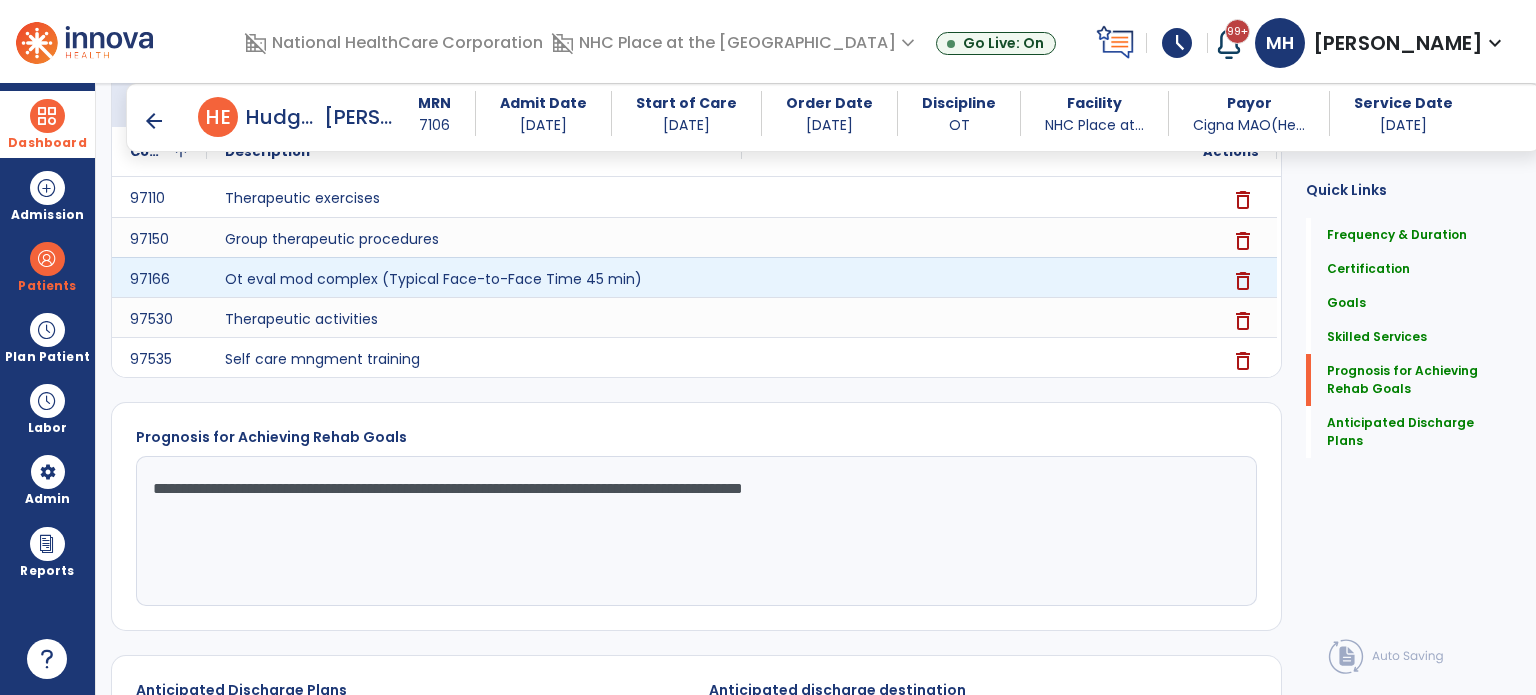 scroll, scrollTop: 1900, scrollLeft: 0, axis: vertical 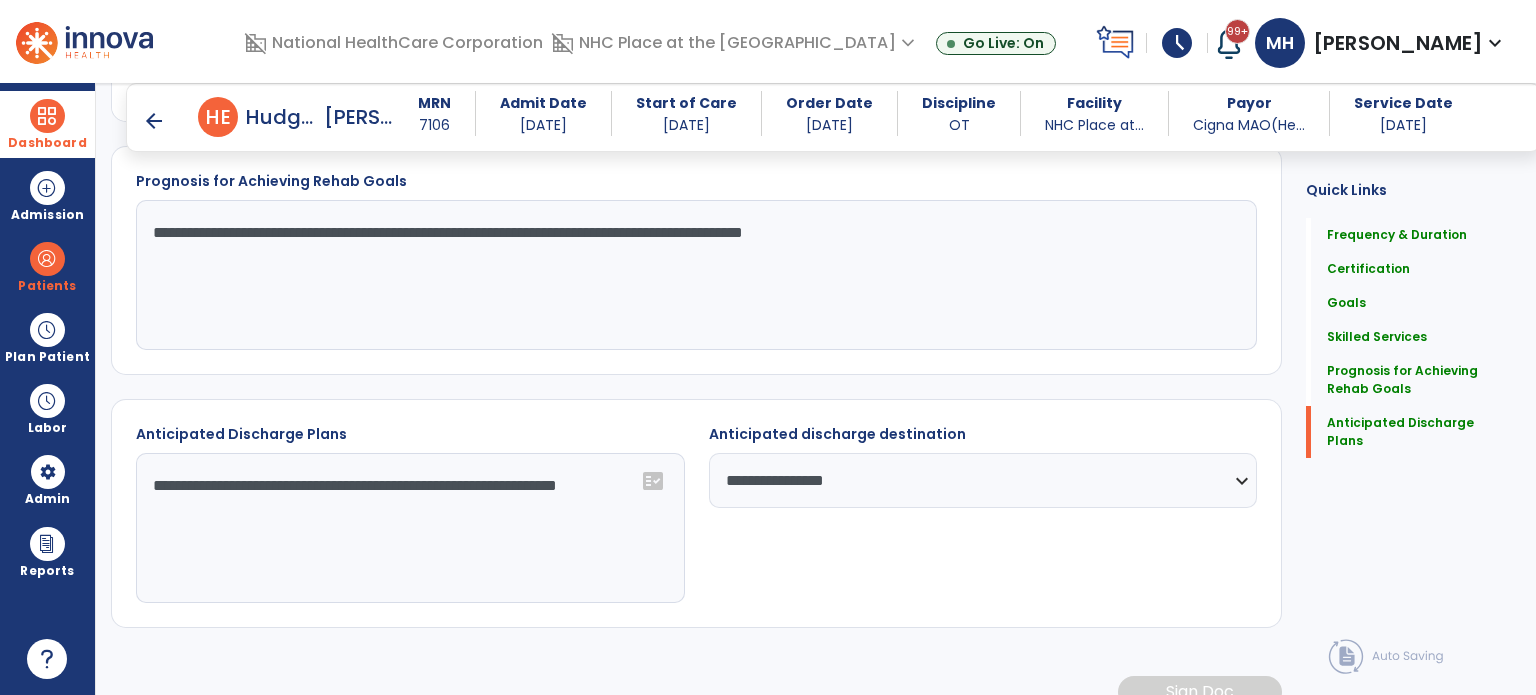 click on "arrow_back" at bounding box center [154, 121] 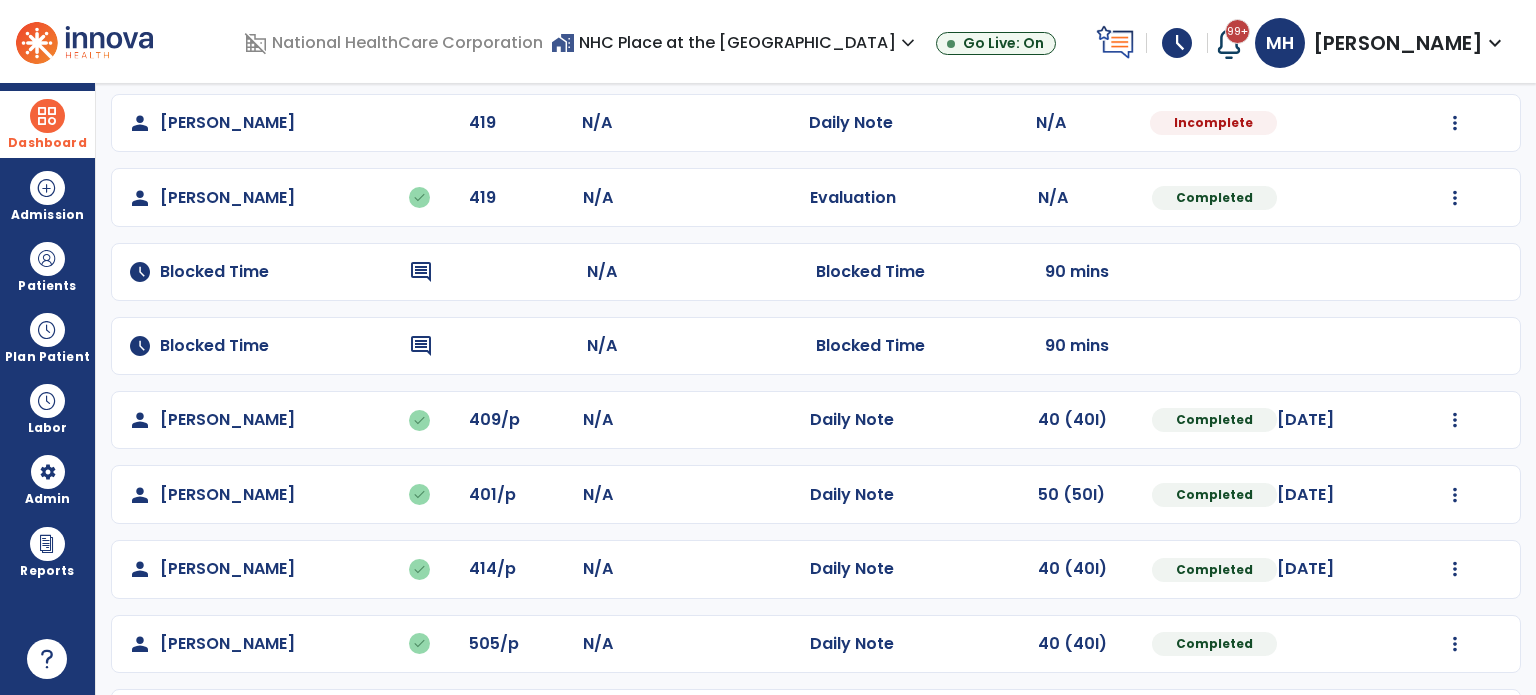 scroll, scrollTop: 0, scrollLeft: 0, axis: both 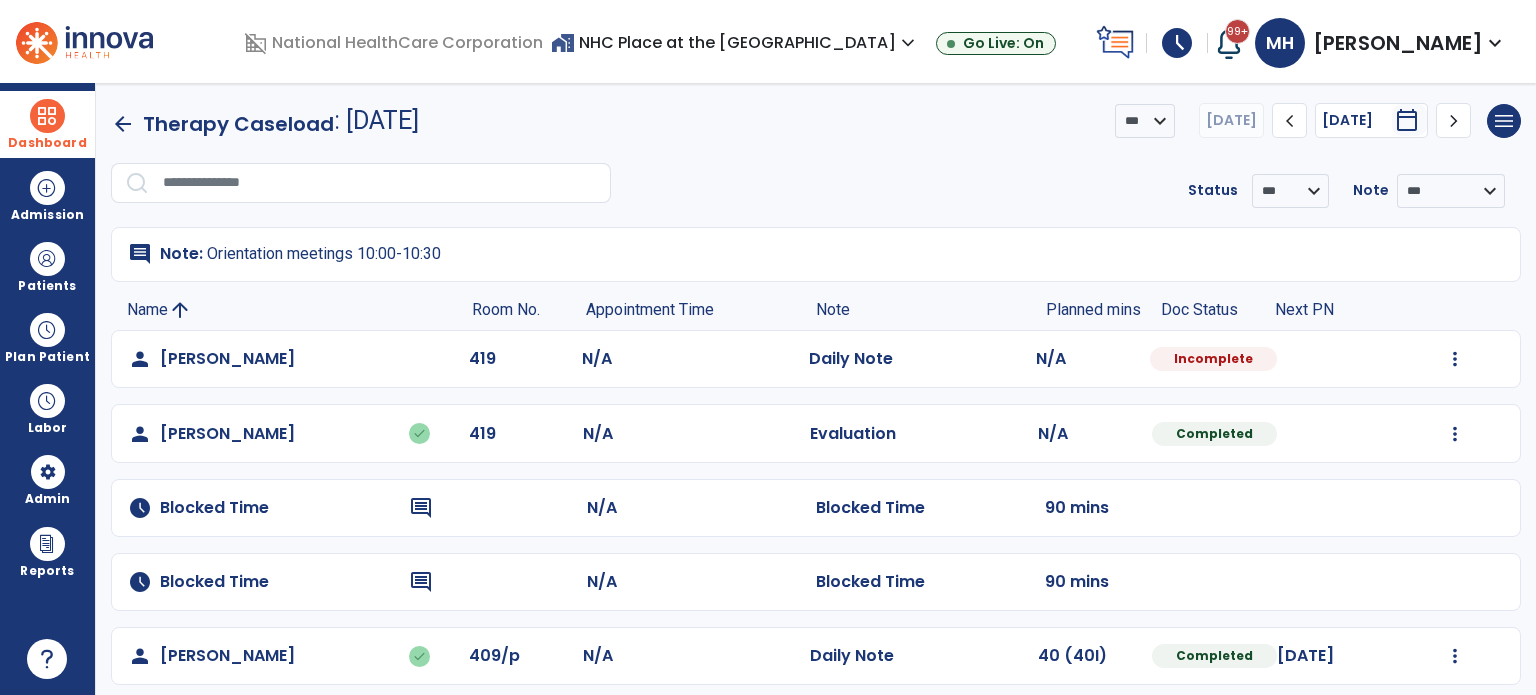 drag, startPoint x: 132, startPoint y: 122, endPoint x: 86, endPoint y: 128, distance: 46.389652 